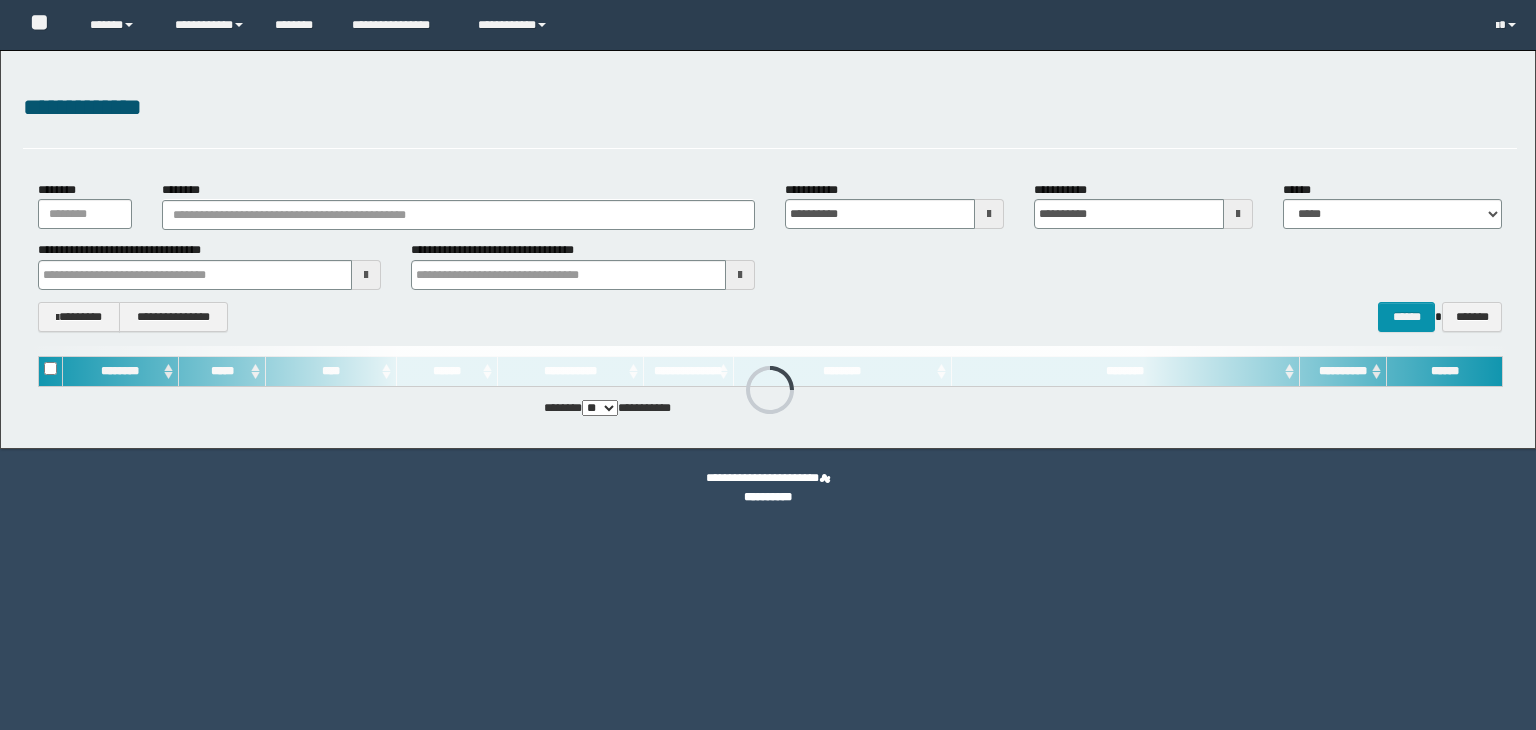 scroll, scrollTop: 0, scrollLeft: 0, axis: both 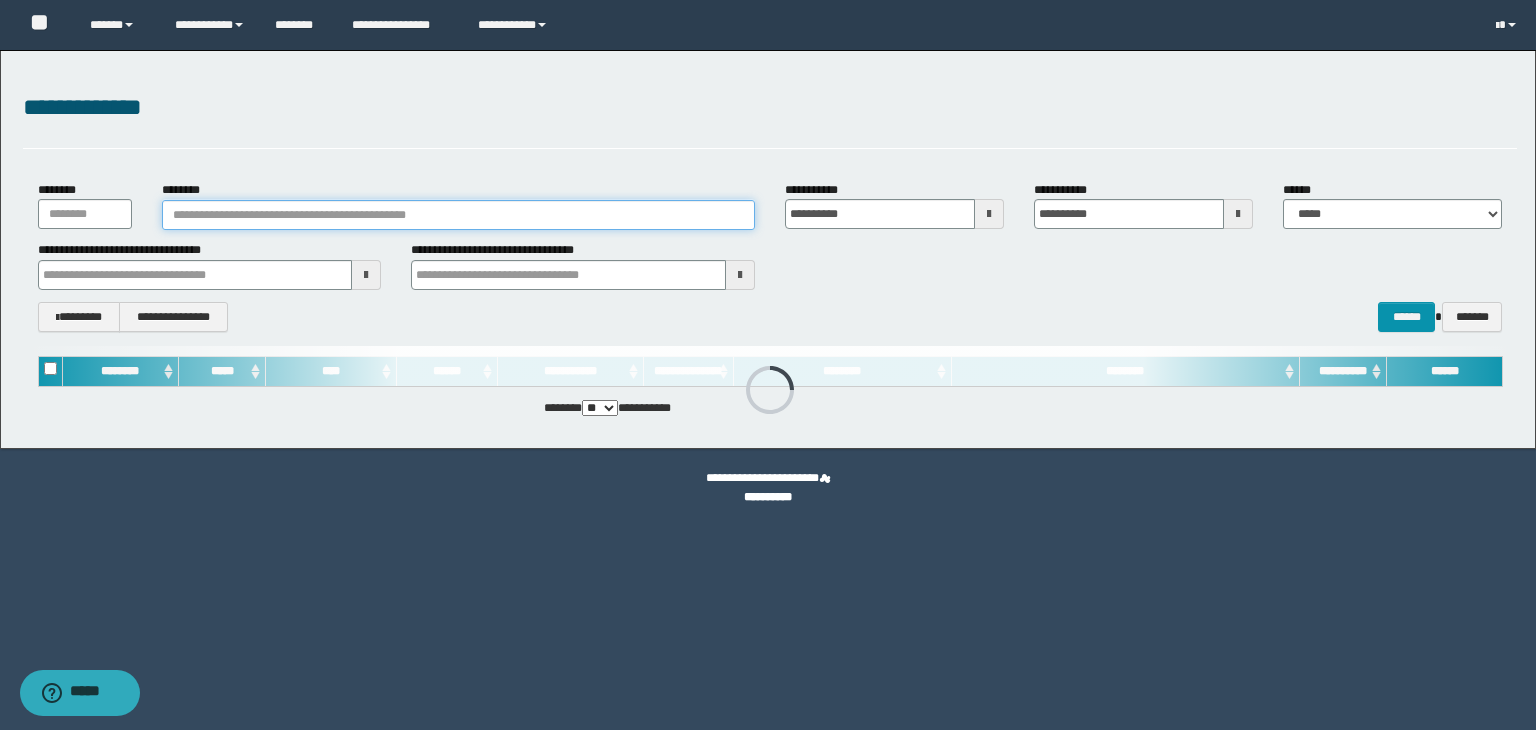 click on "********" at bounding box center [458, 215] 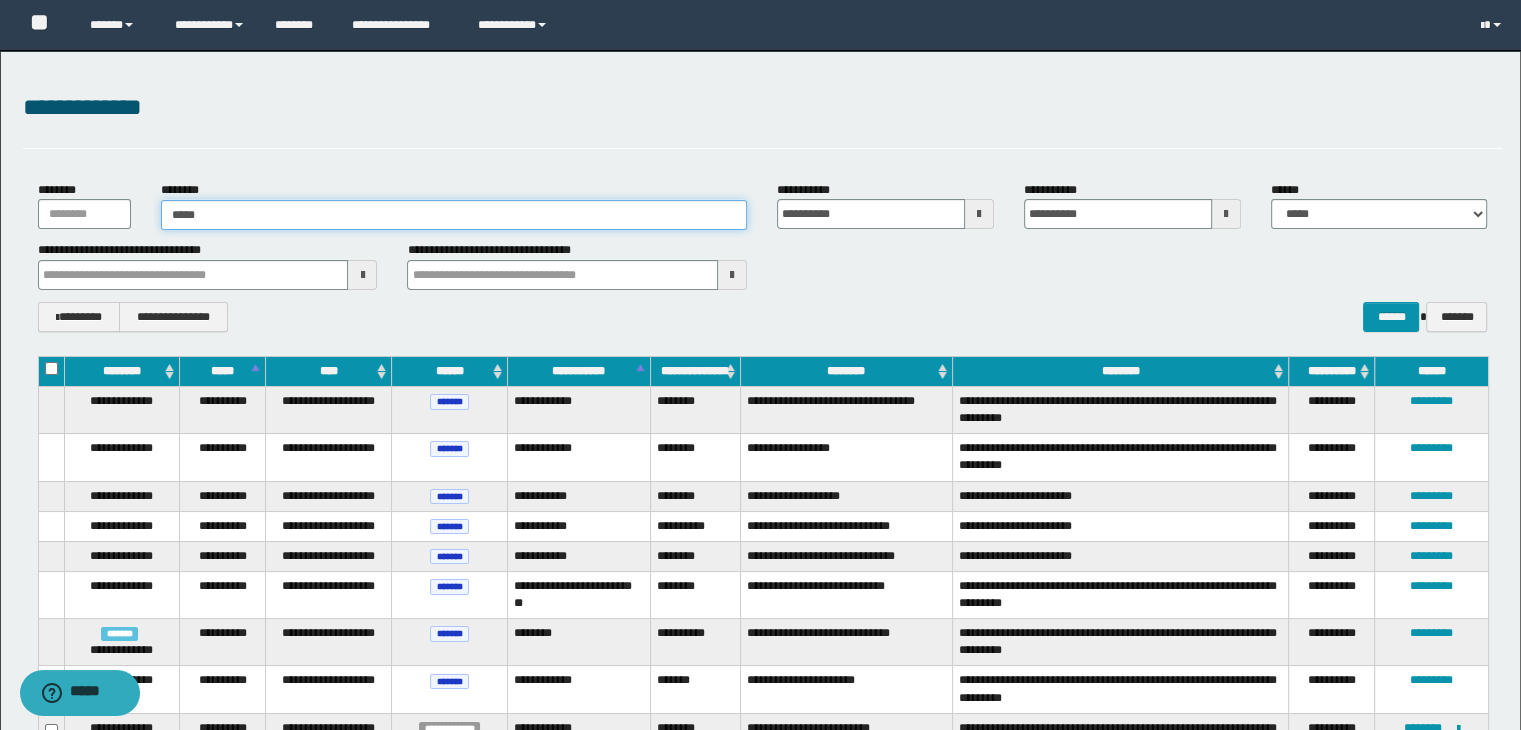 type on "******" 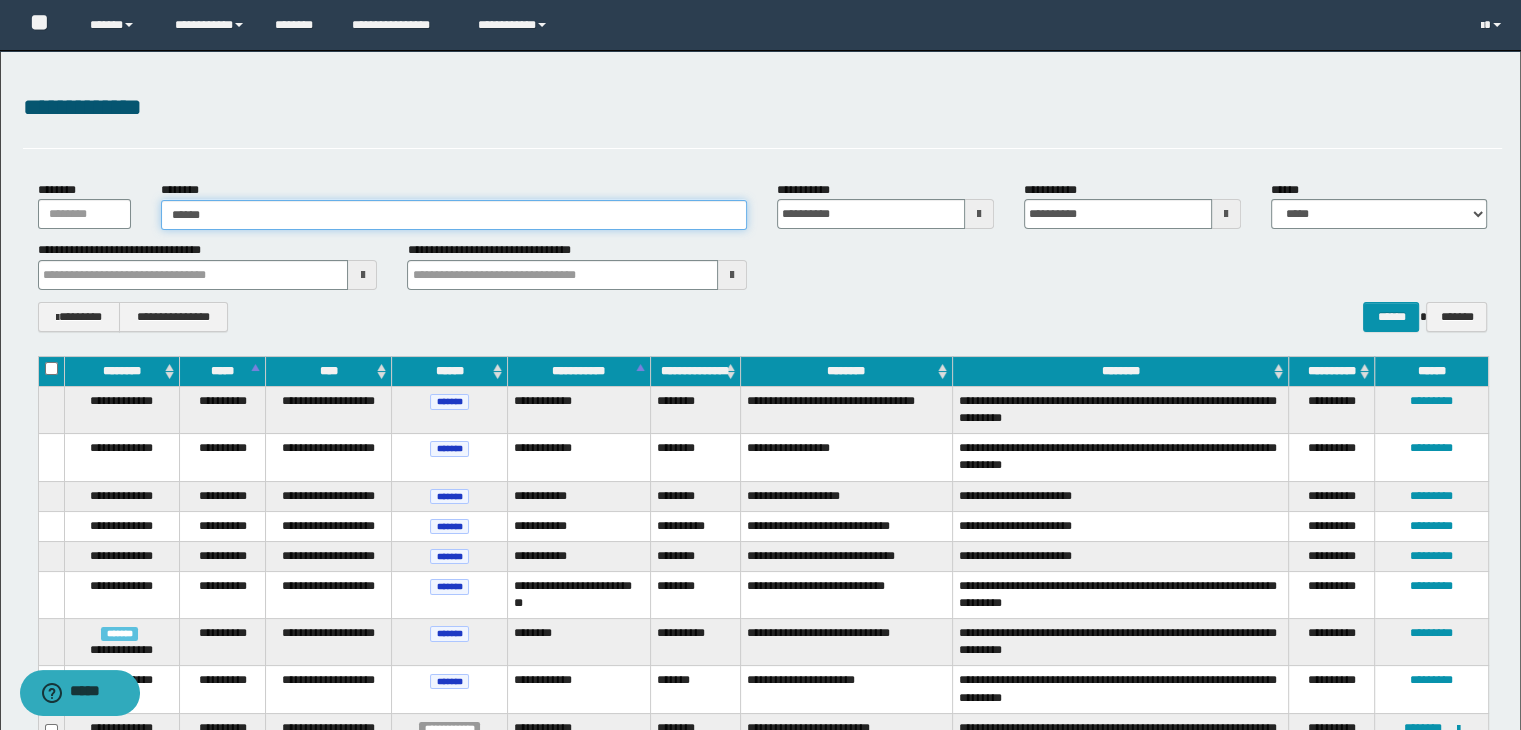 type on "******" 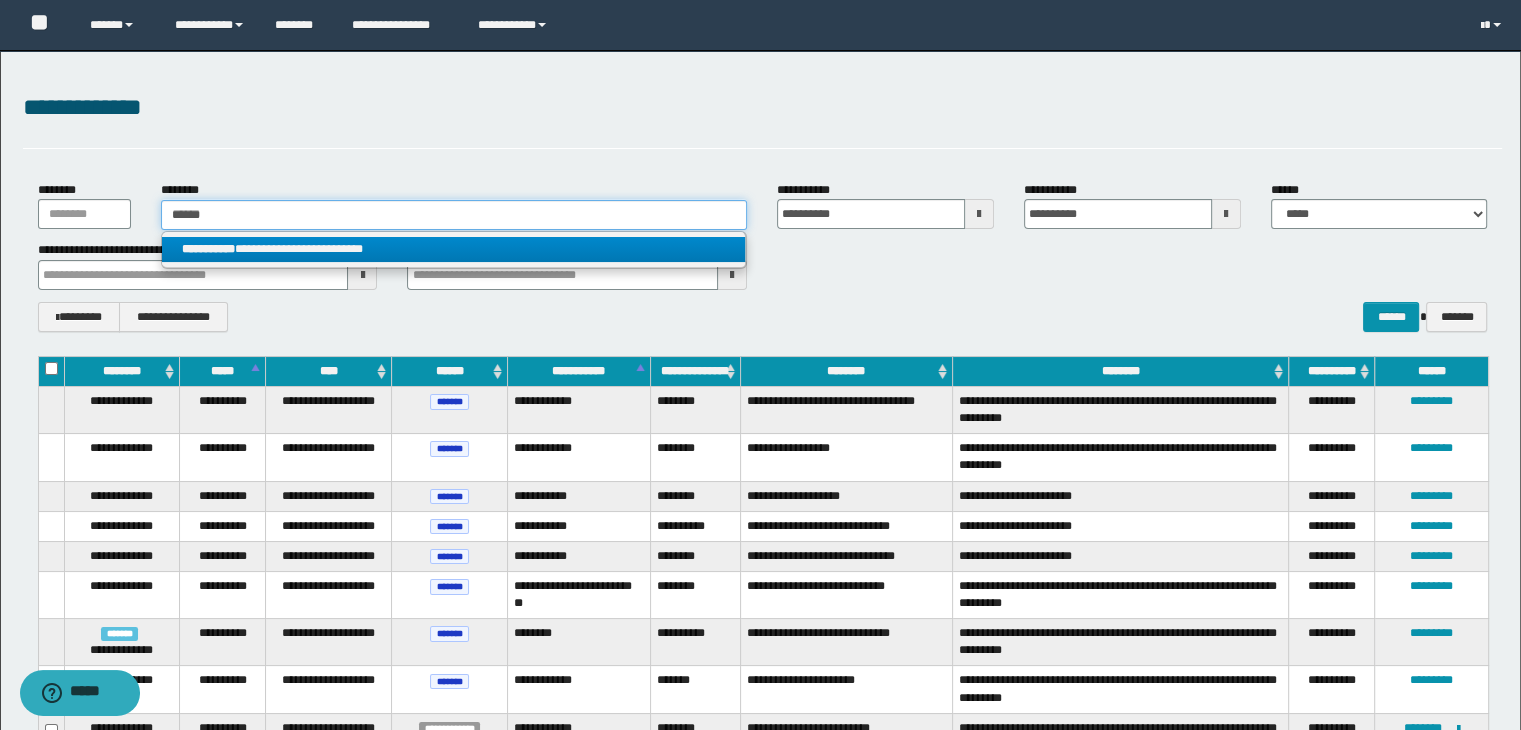 type on "******" 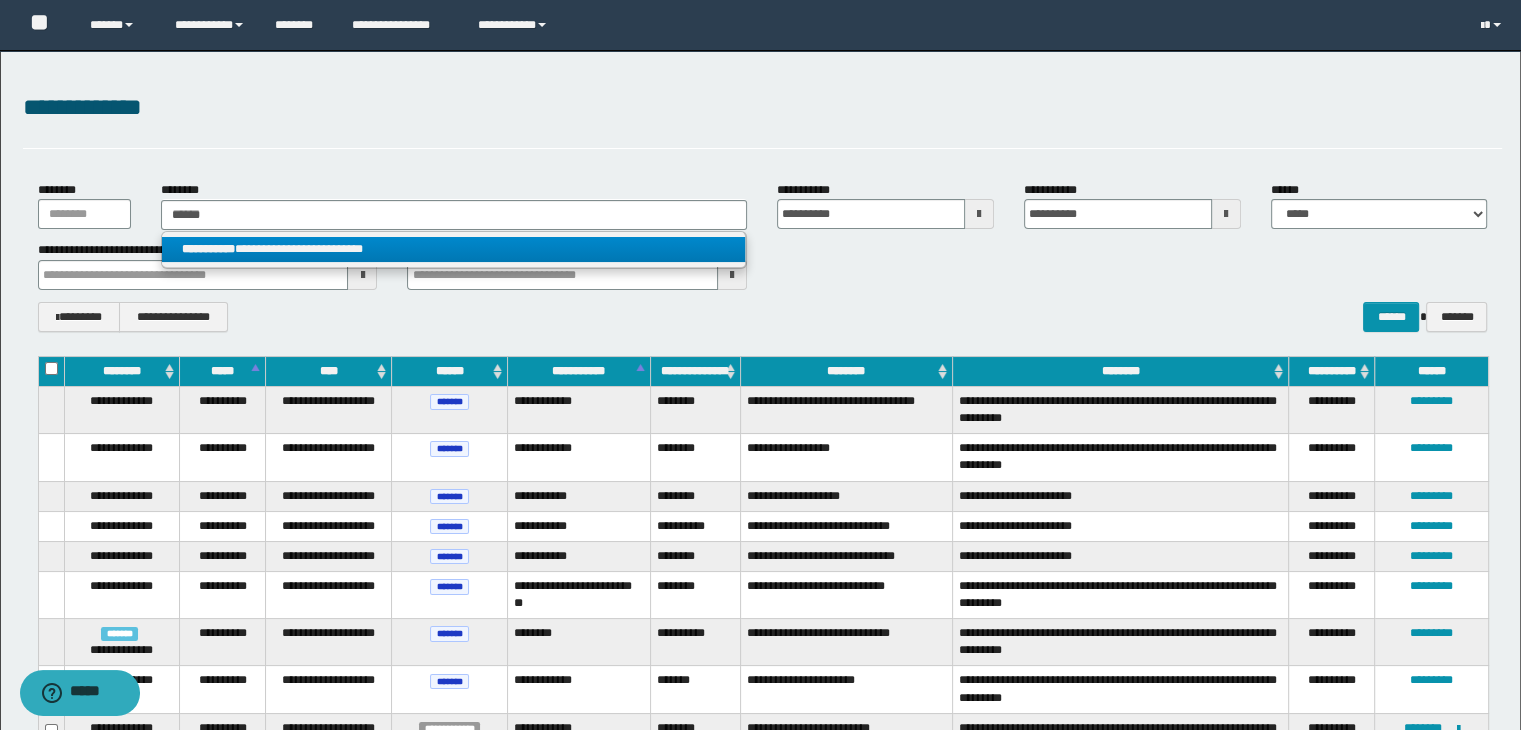 click on "**********" at bounding box center (454, 249) 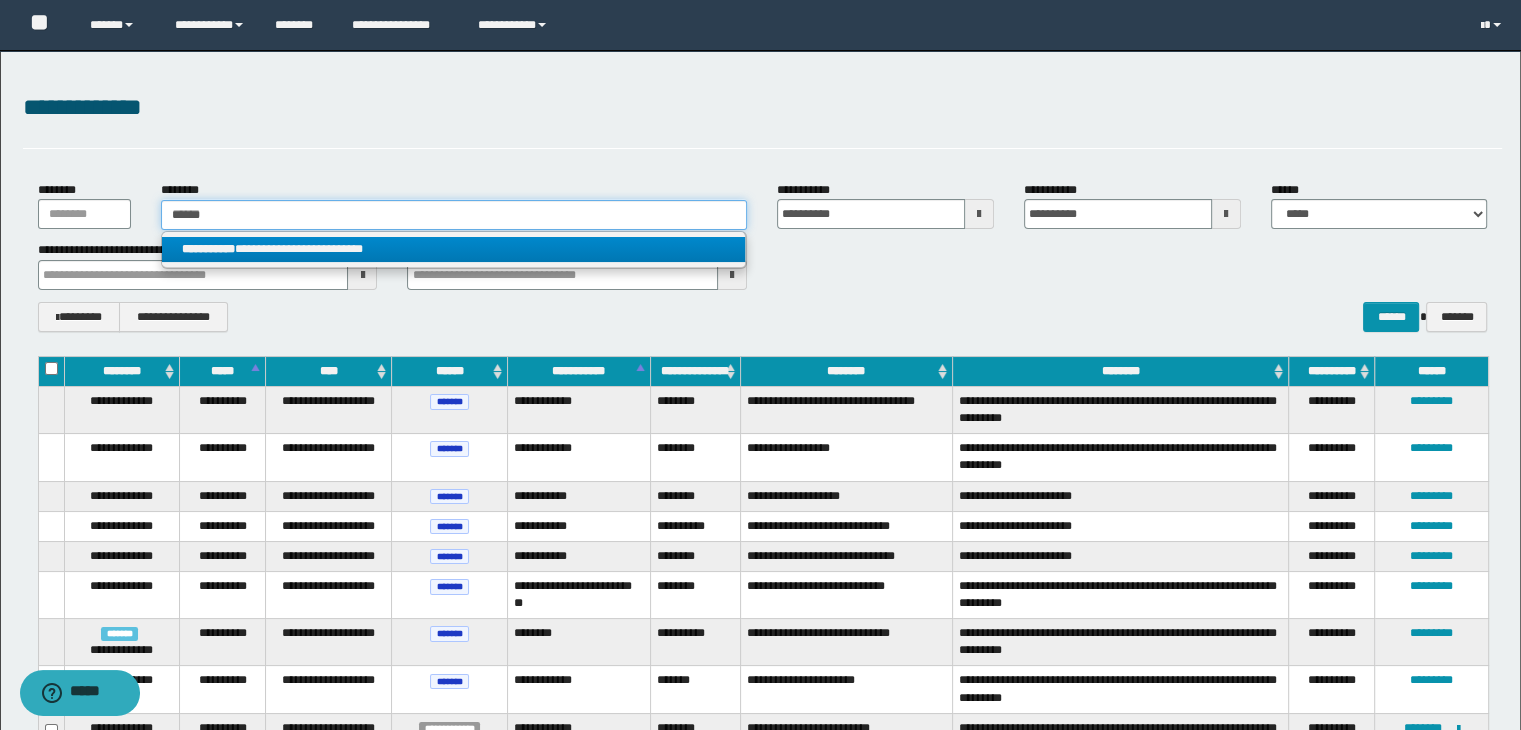 type 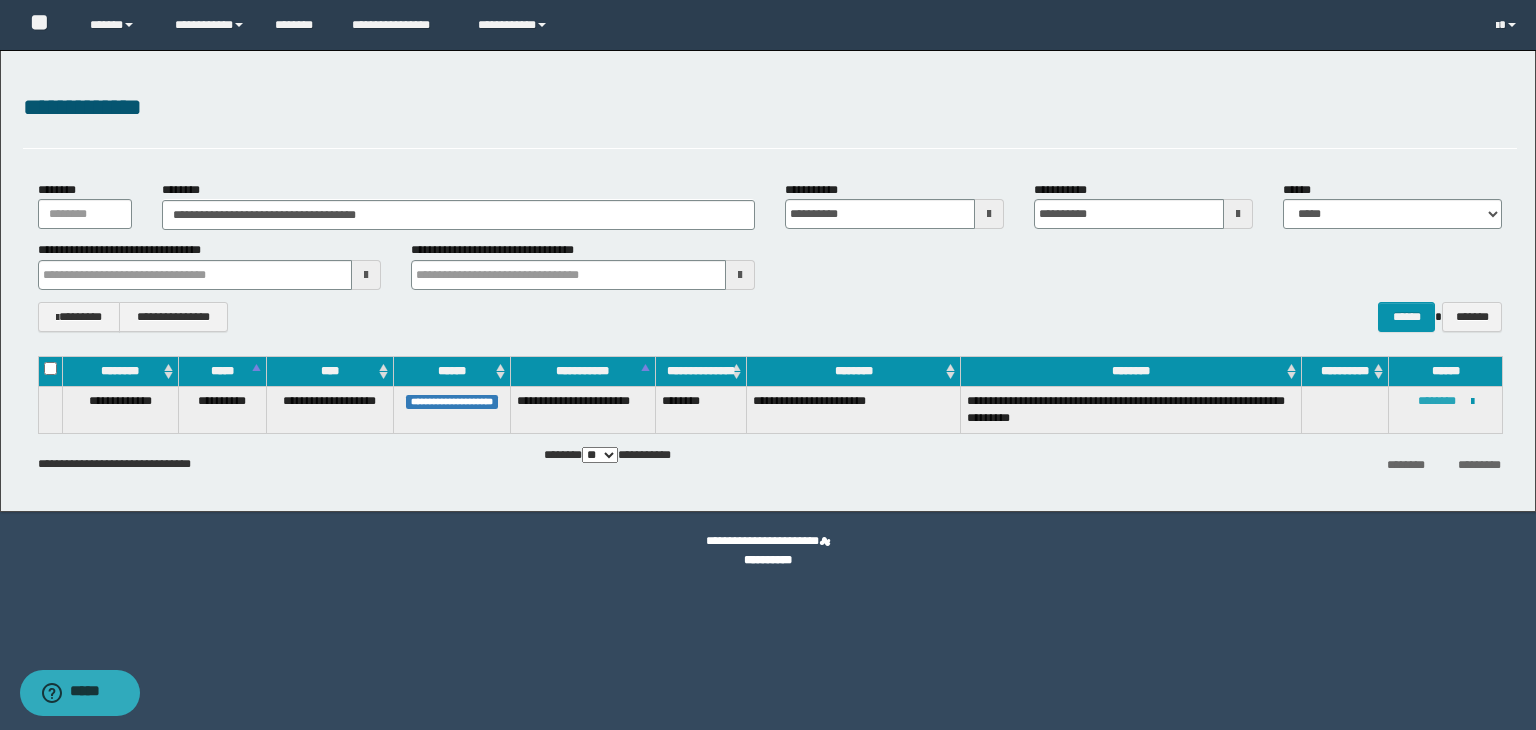 click on "********" at bounding box center (1437, 401) 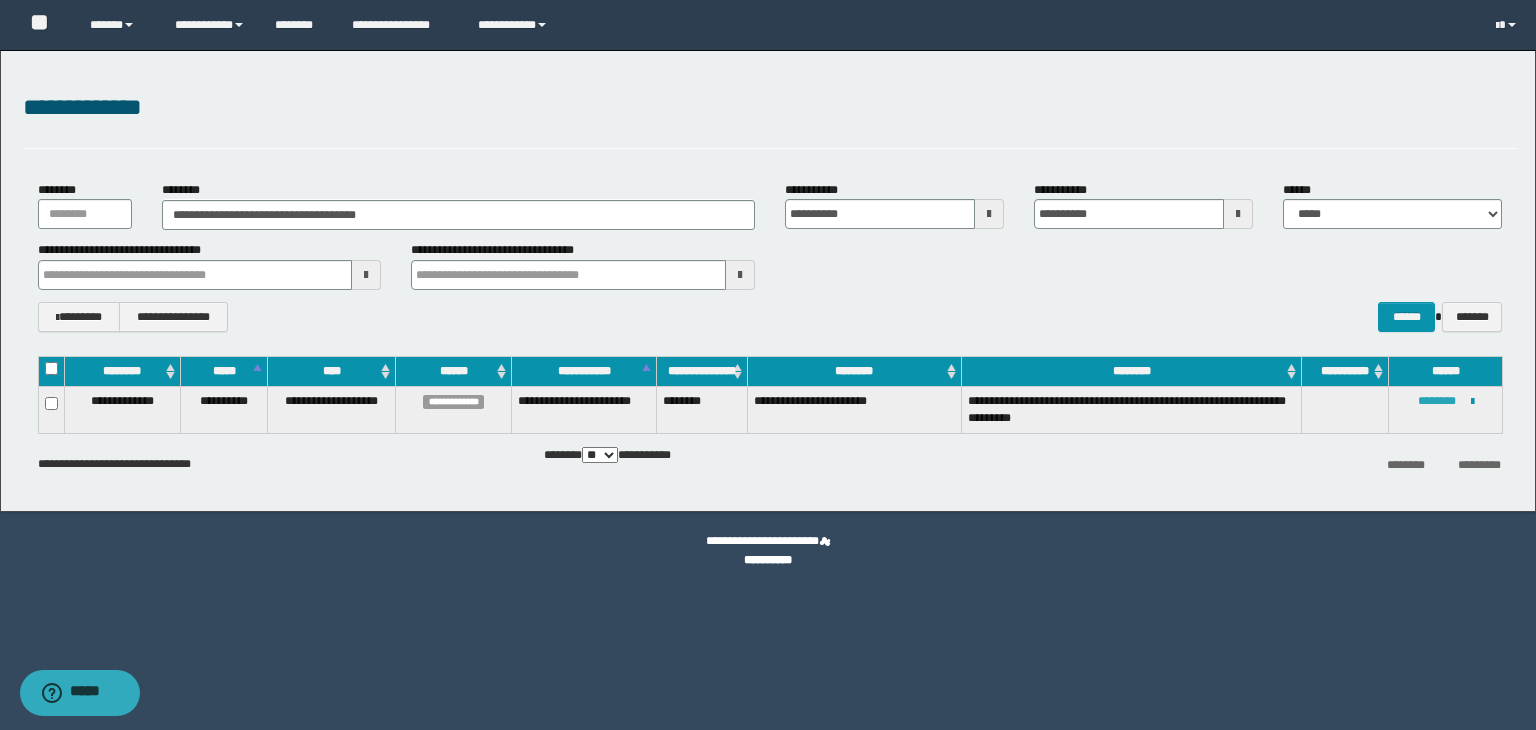 click on "********" at bounding box center [1437, 401] 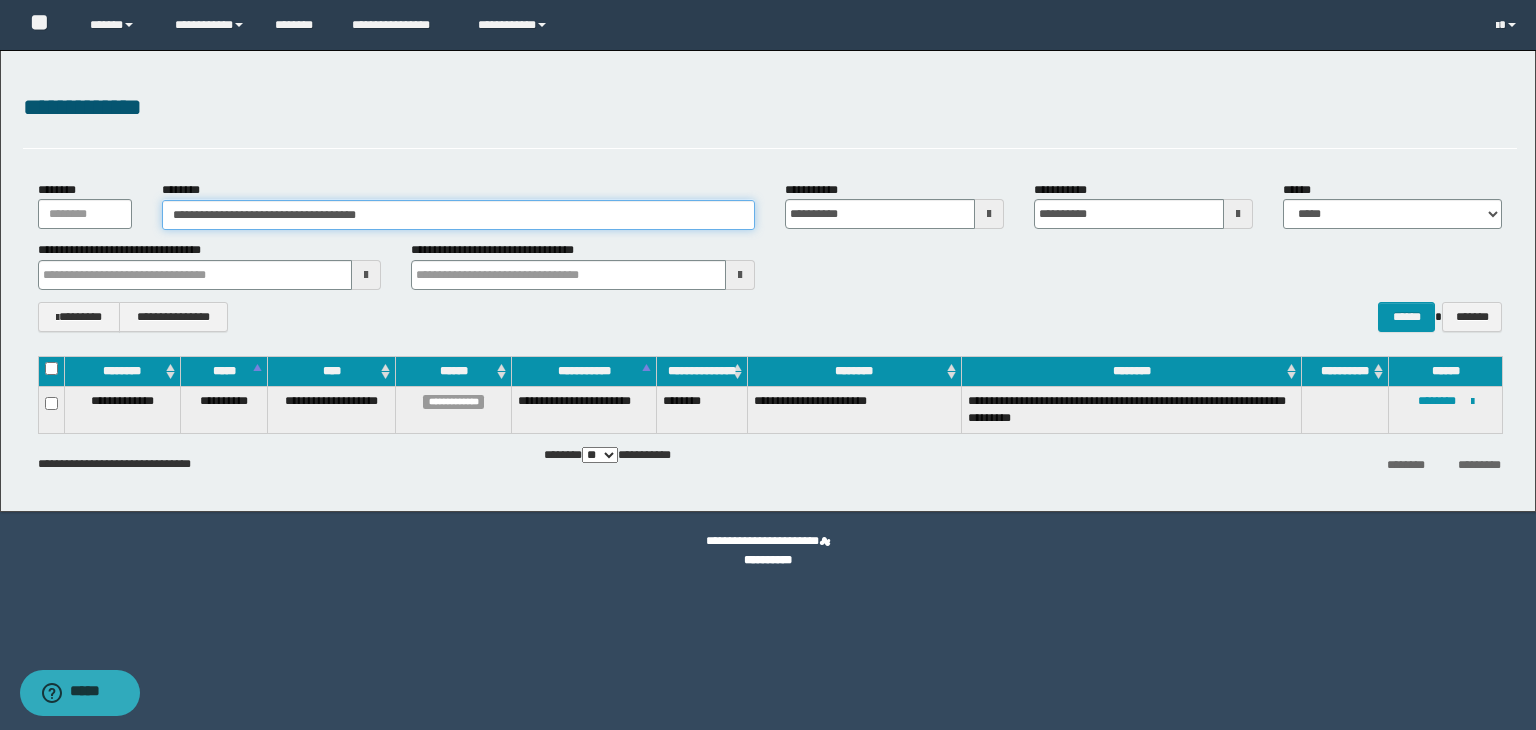 drag, startPoint x: 425, startPoint y: 213, endPoint x: 102, endPoint y: 219, distance: 323.05573 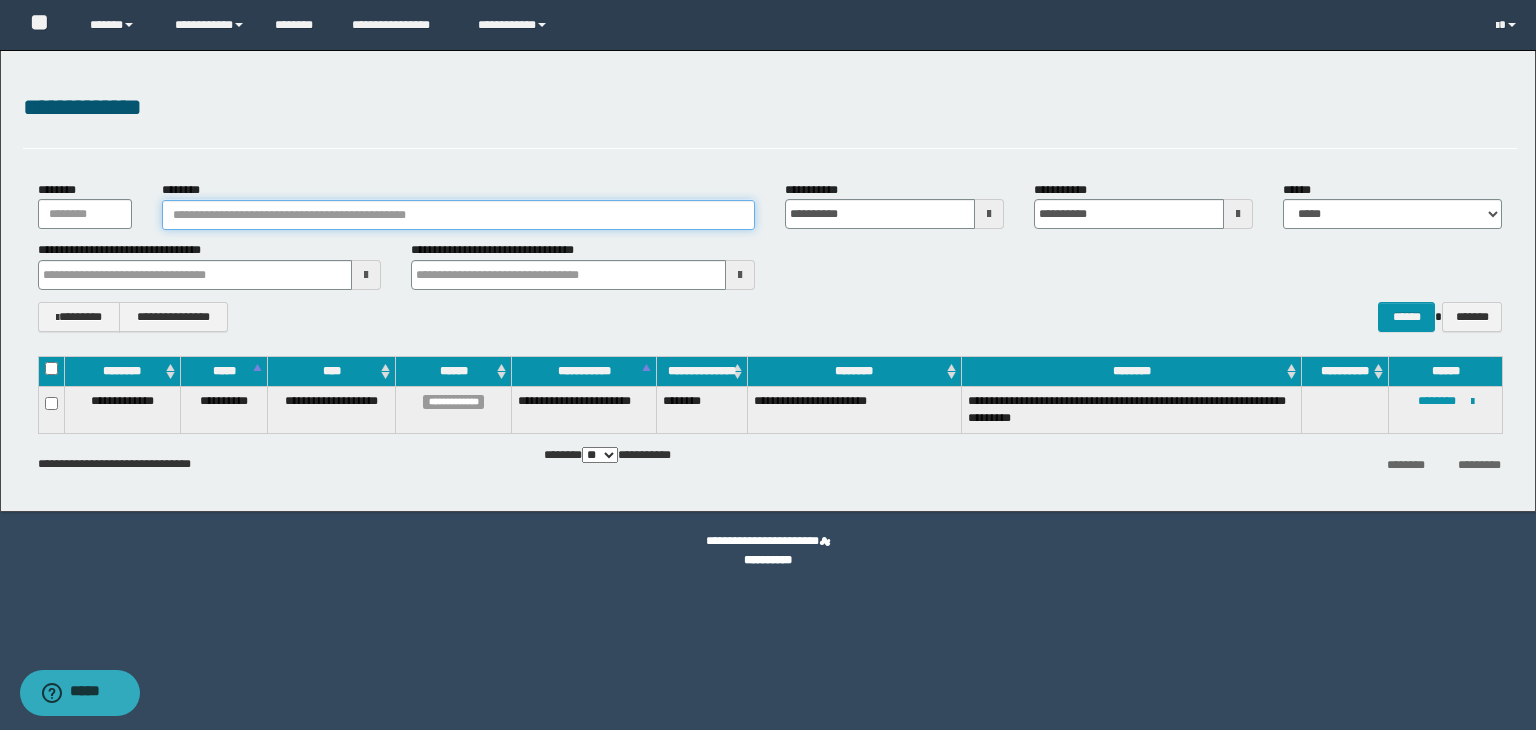 type 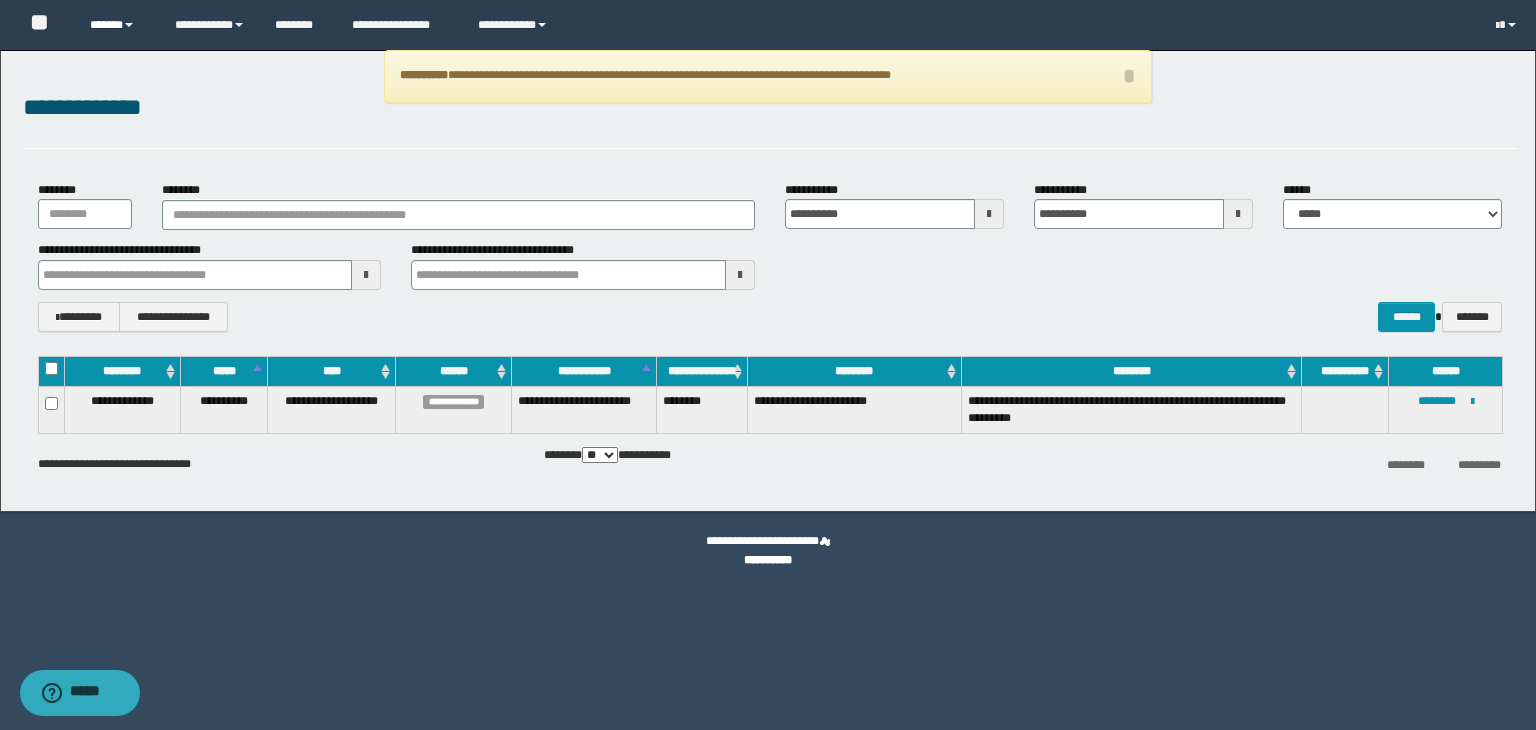 click on "******" at bounding box center (117, 25) 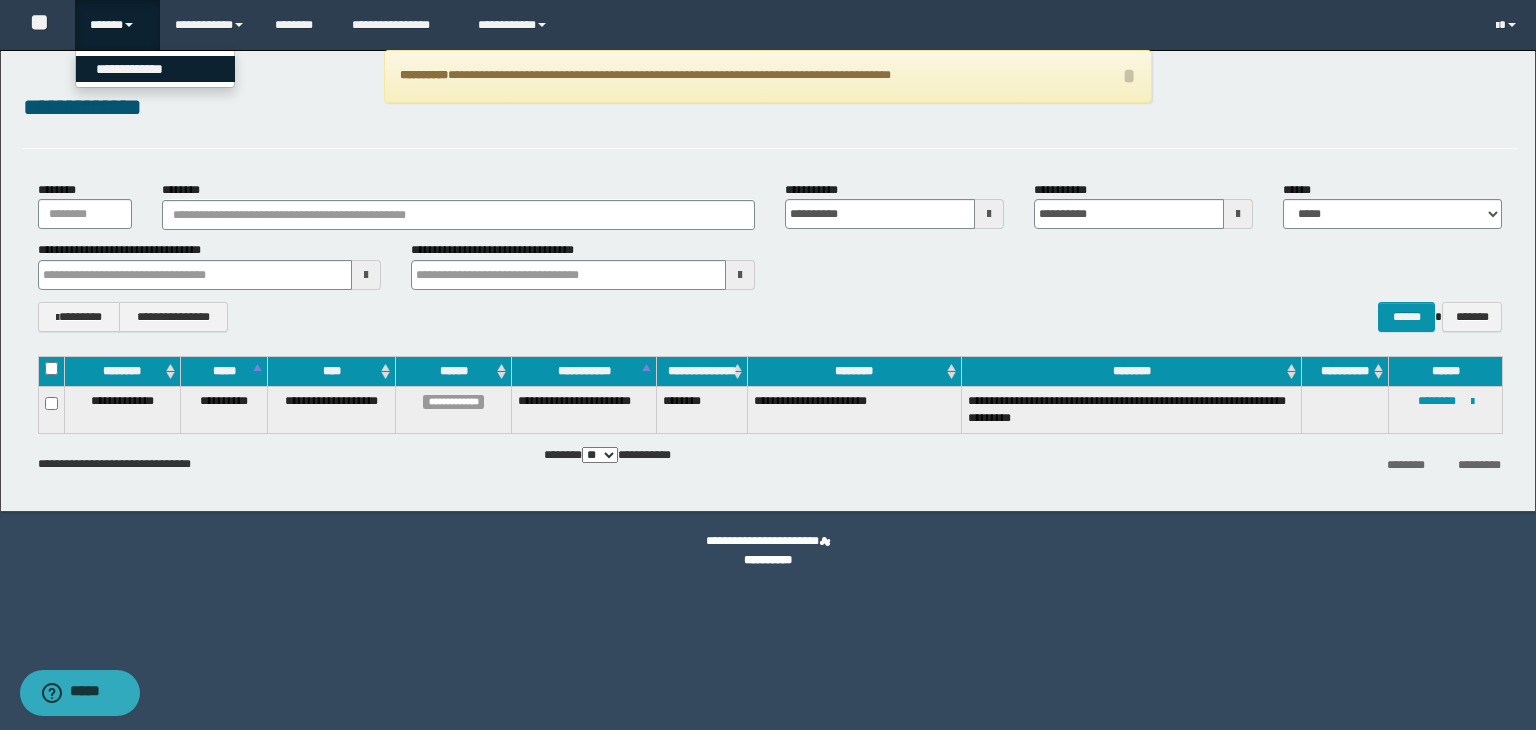 click on "**********" at bounding box center [155, 69] 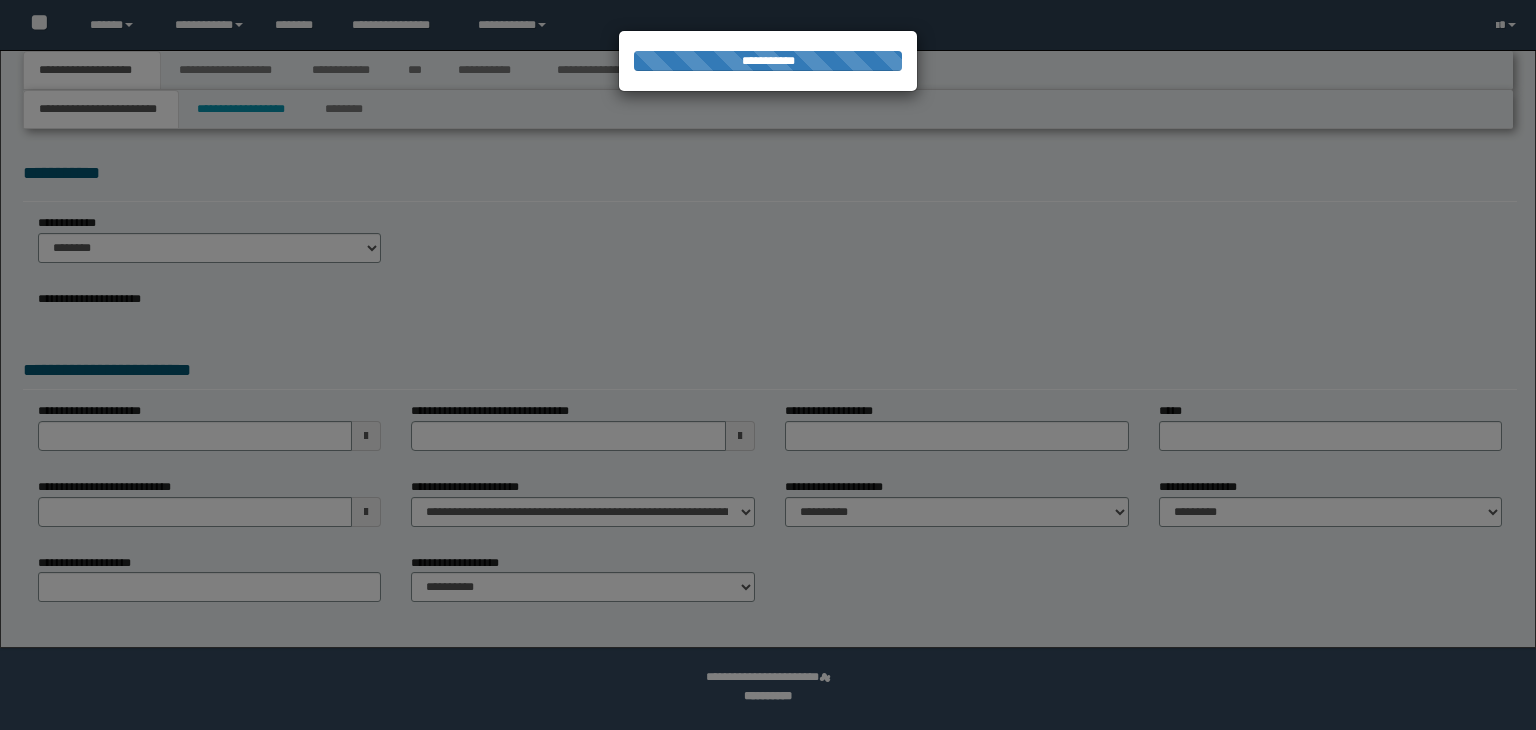 scroll, scrollTop: 0, scrollLeft: 0, axis: both 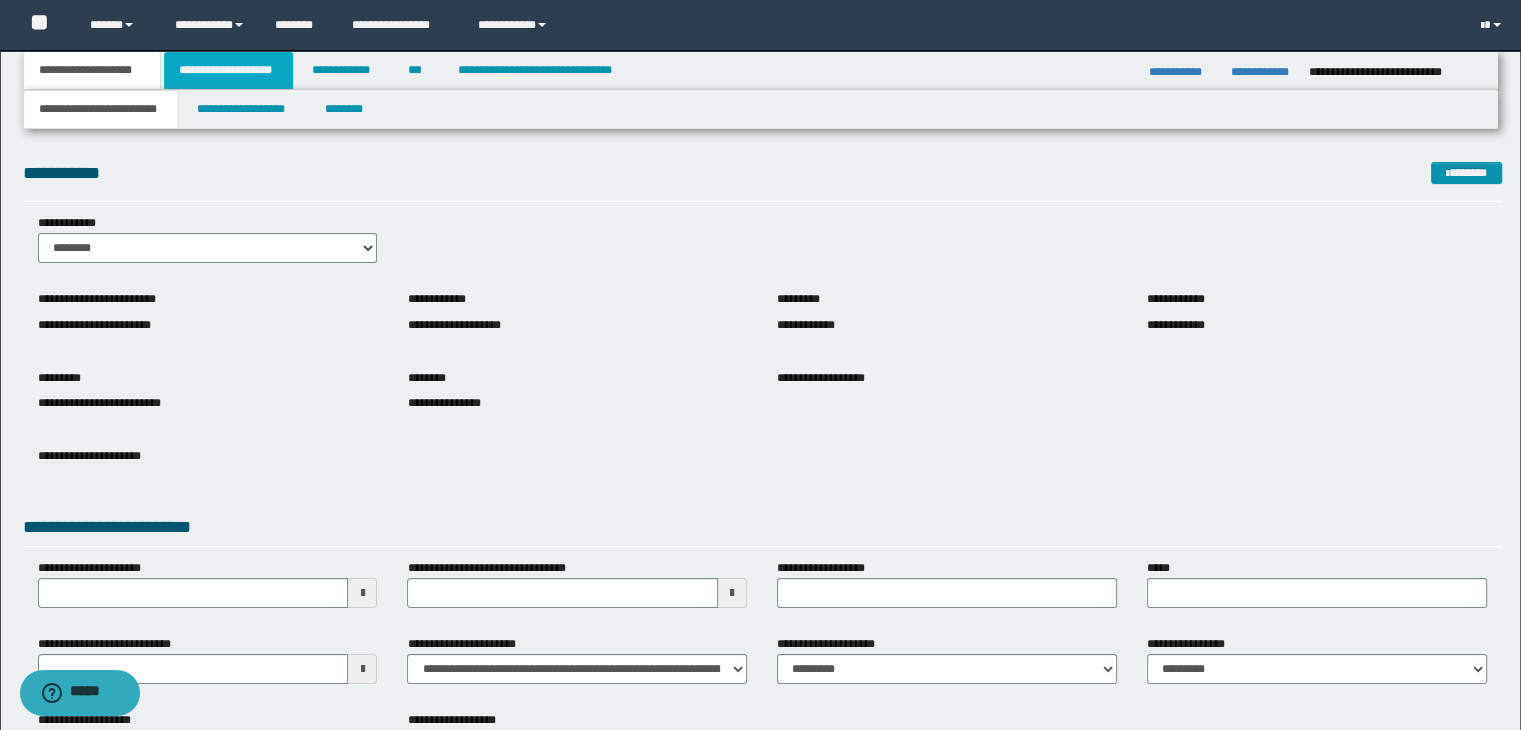 click on "**********" at bounding box center [228, 70] 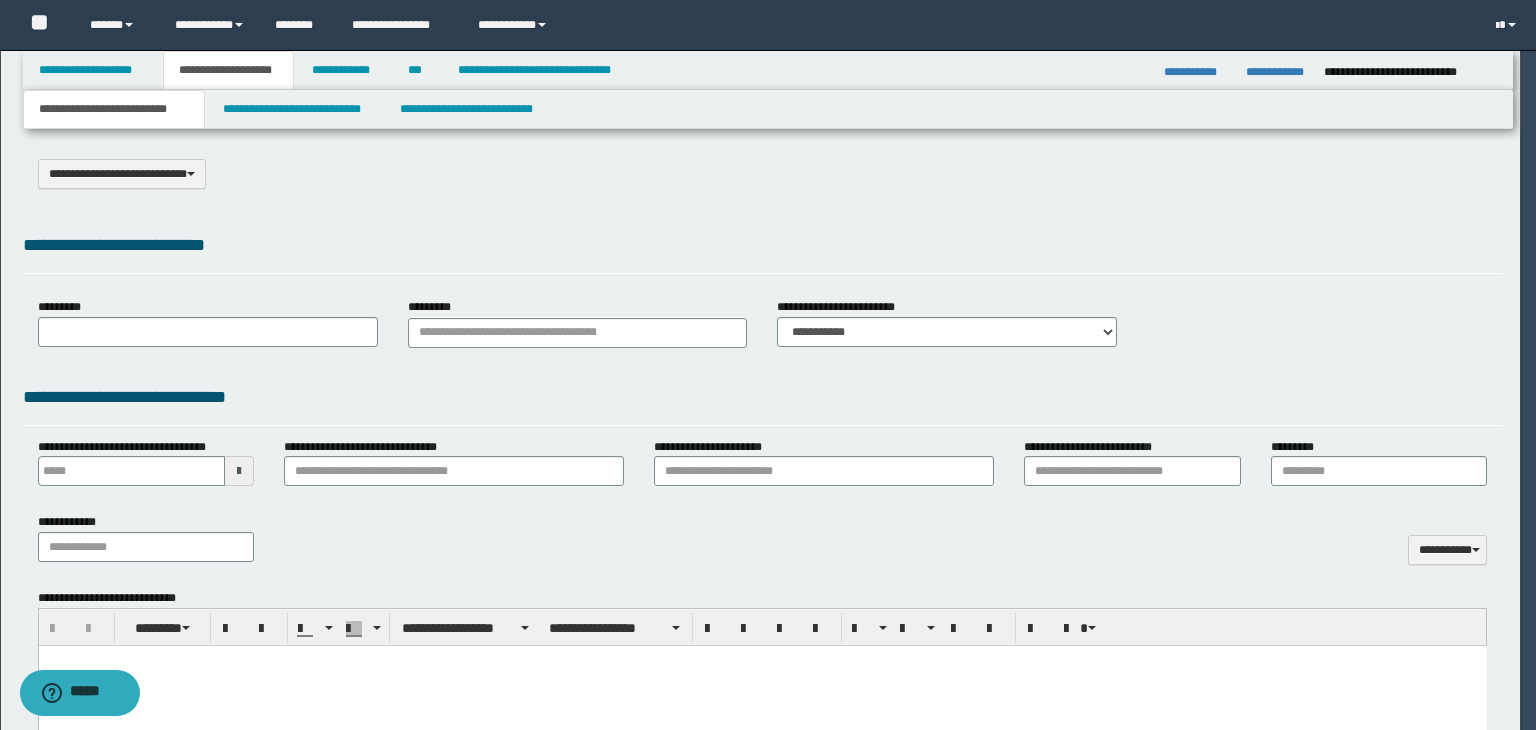 select on "*" 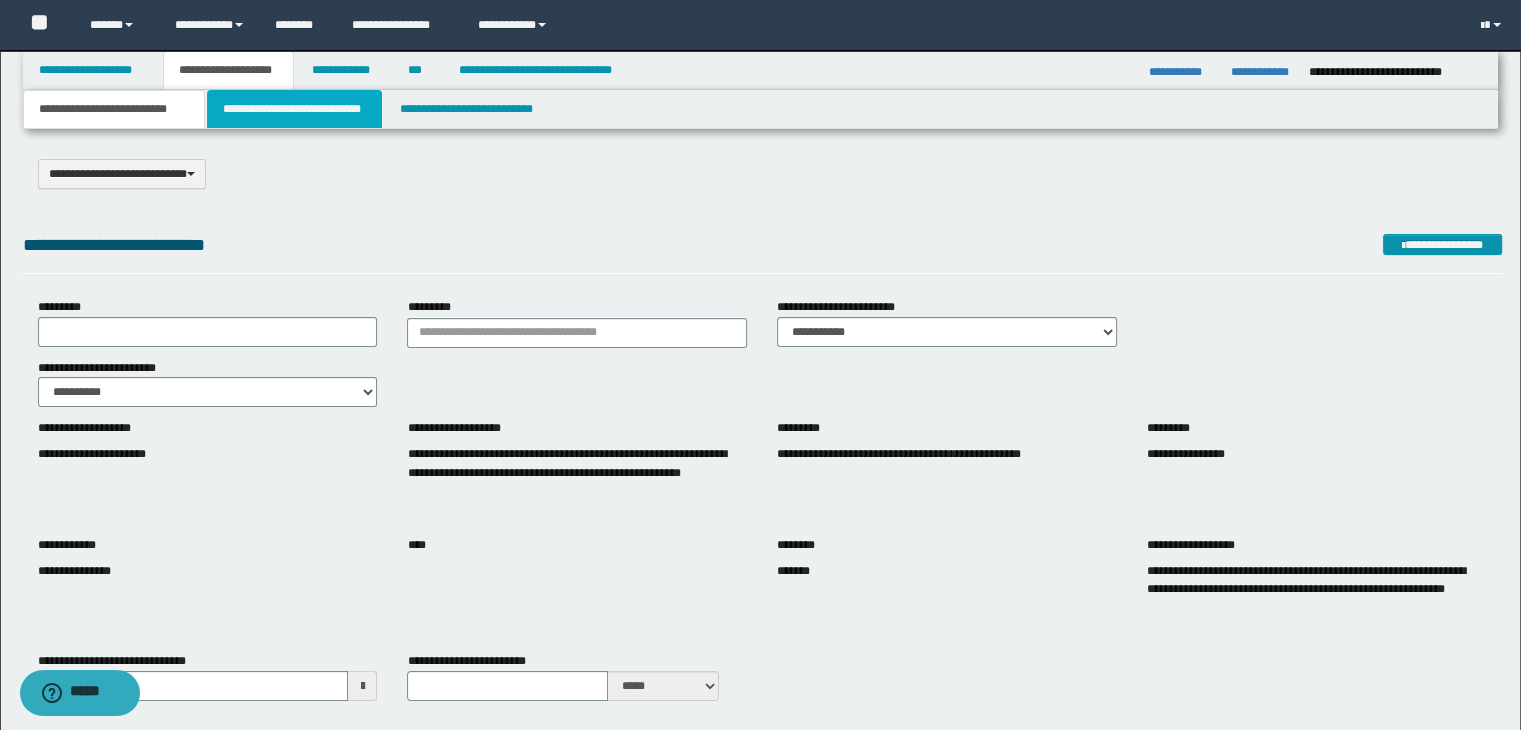 click on "**********" at bounding box center [294, 109] 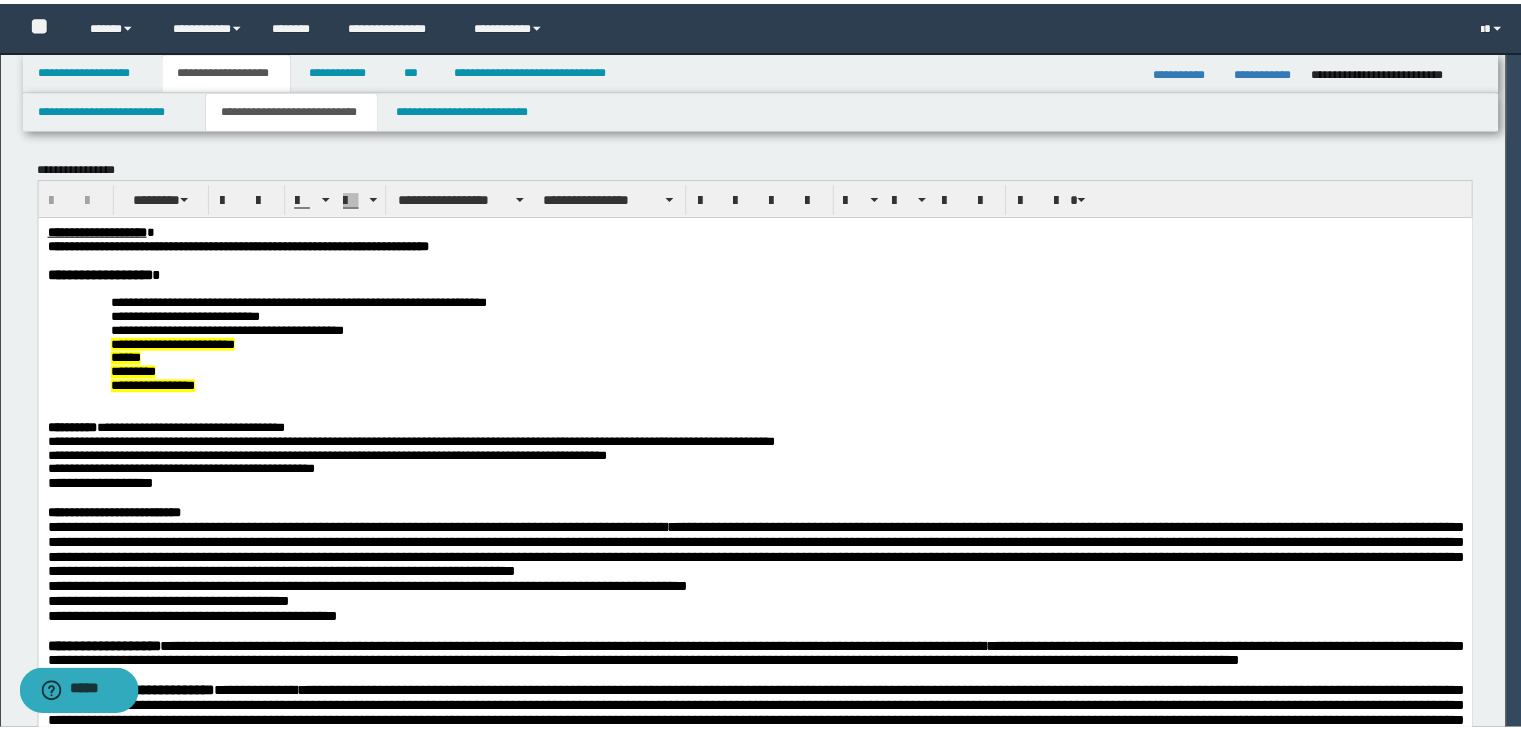 scroll, scrollTop: 0, scrollLeft: 0, axis: both 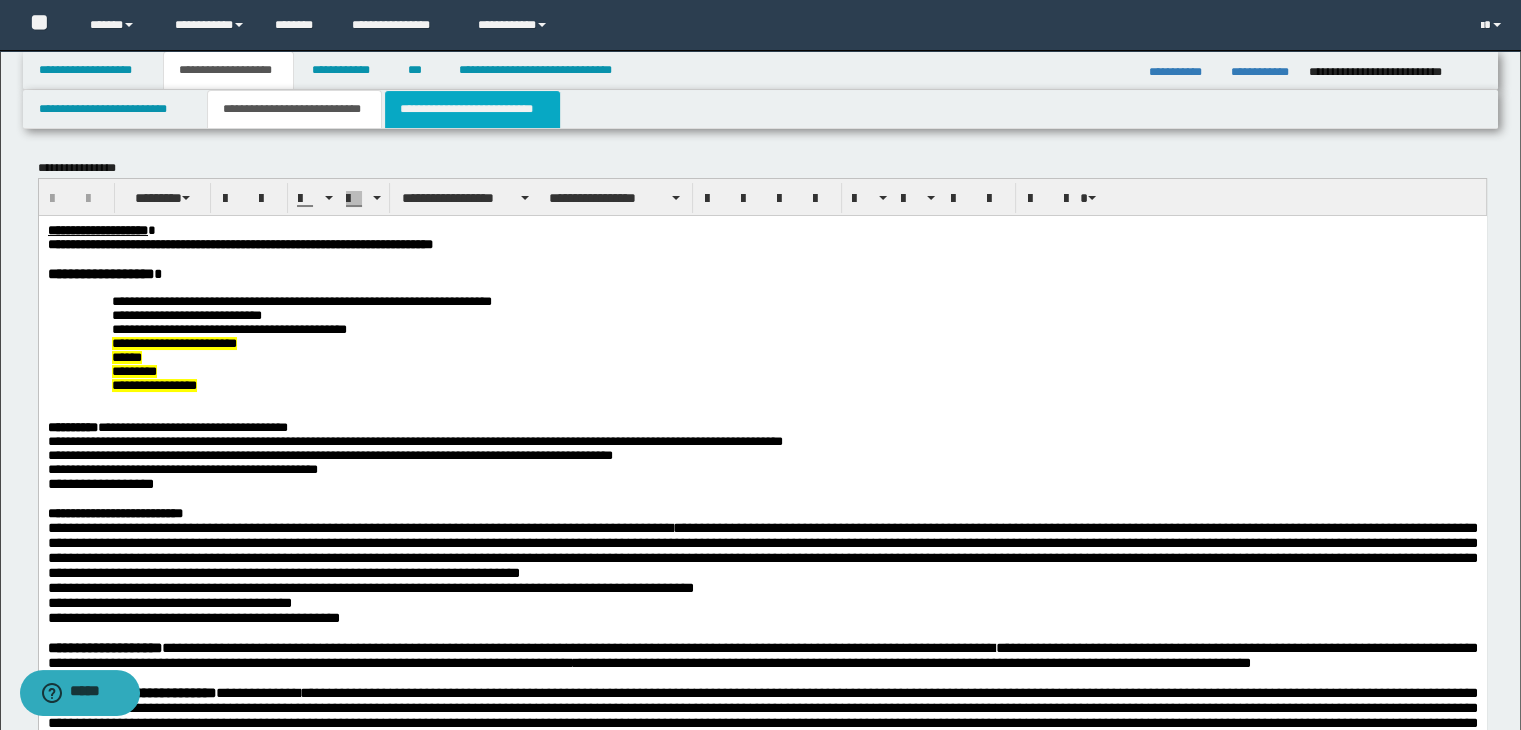 click on "**********" at bounding box center (472, 109) 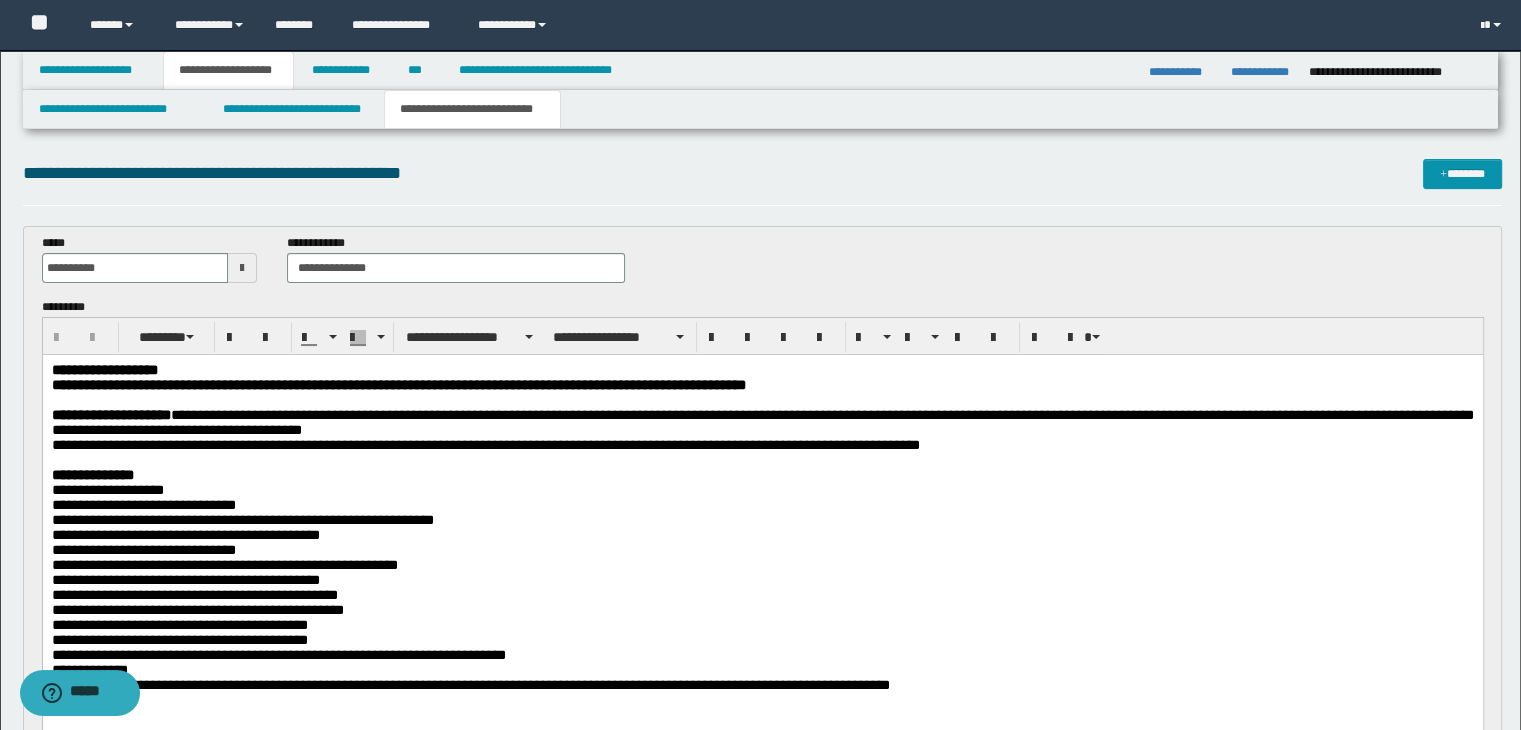 scroll, scrollTop: 0, scrollLeft: 0, axis: both 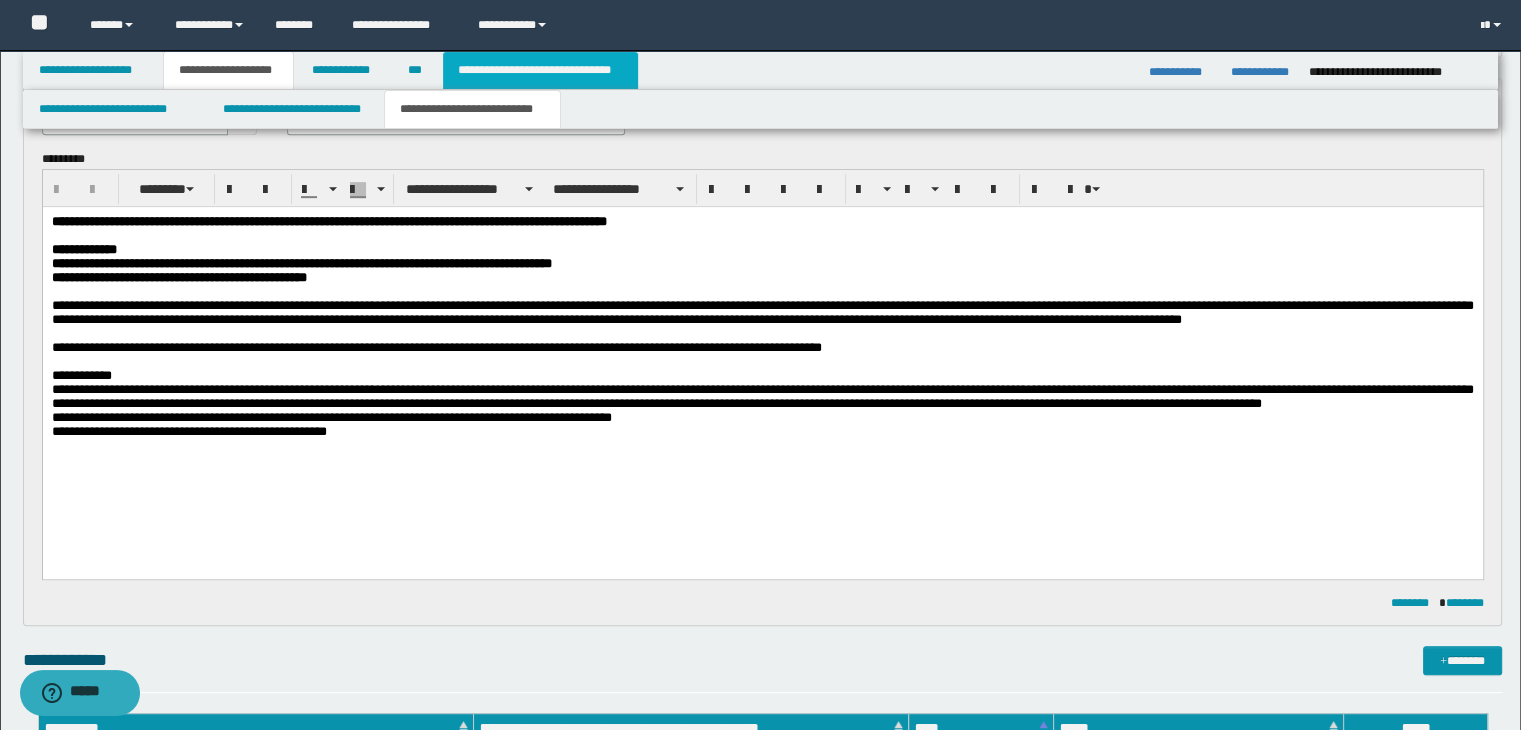 click on "**********" at bounding box center (540, 70) 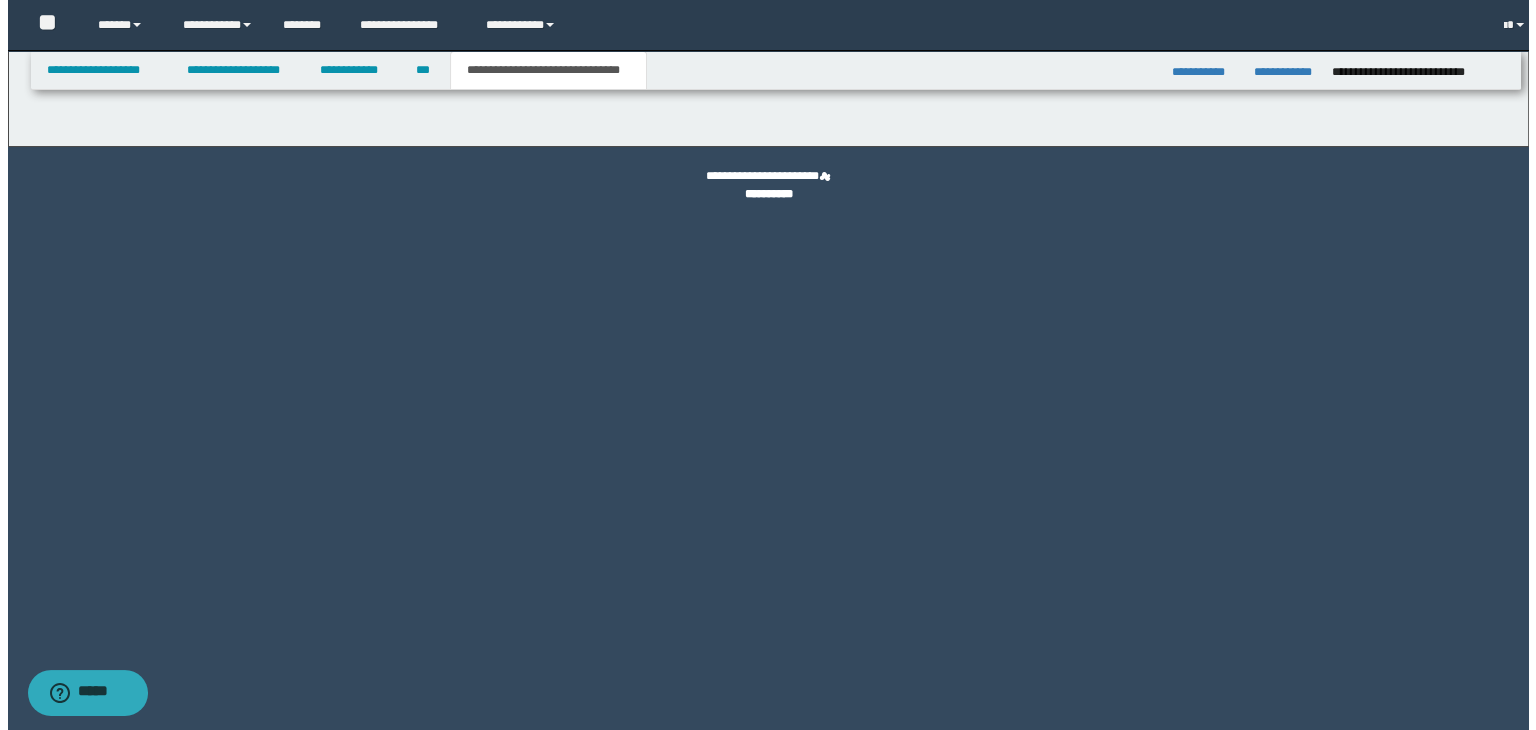 scroll, scrollTop: 0, scrollLeft: 0, axis: both 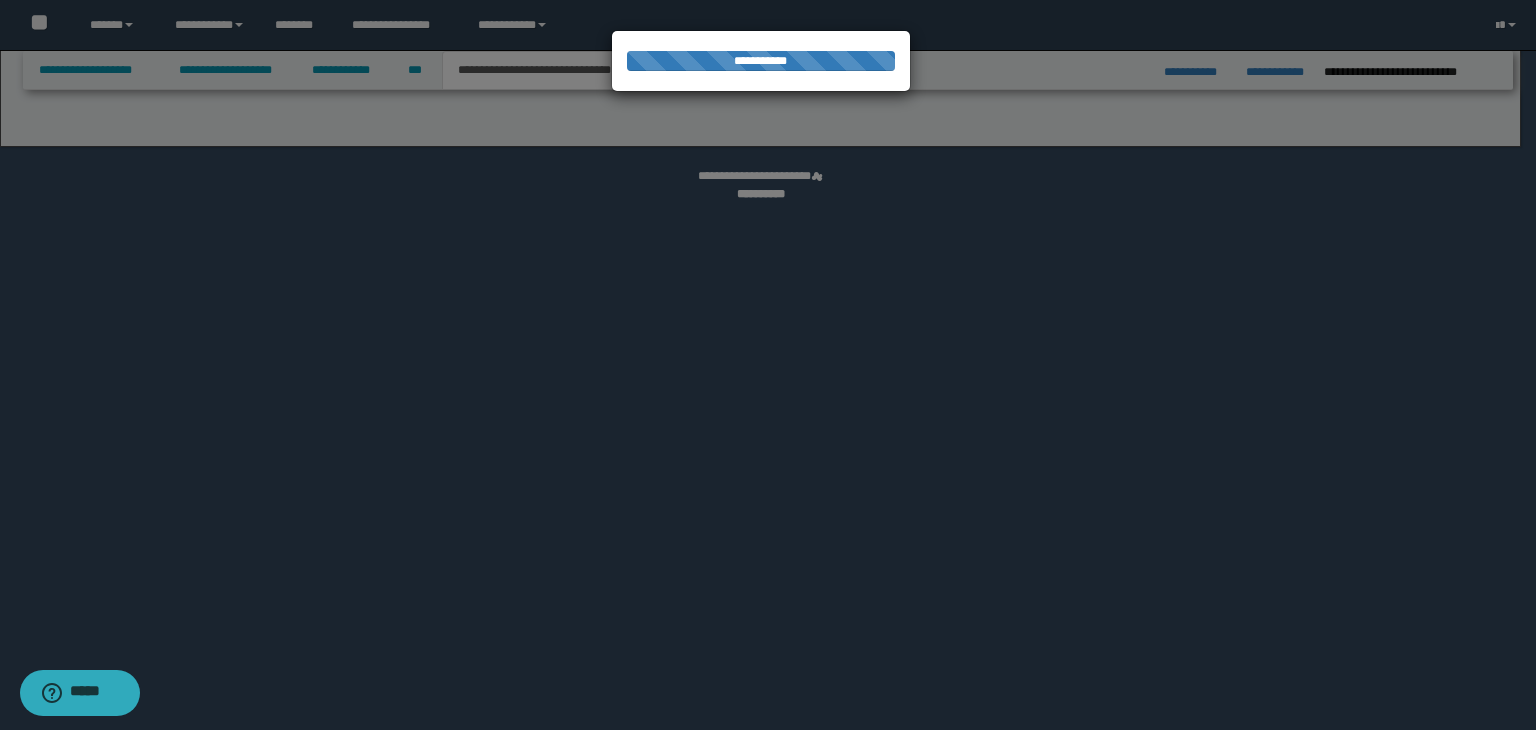 select on "*" 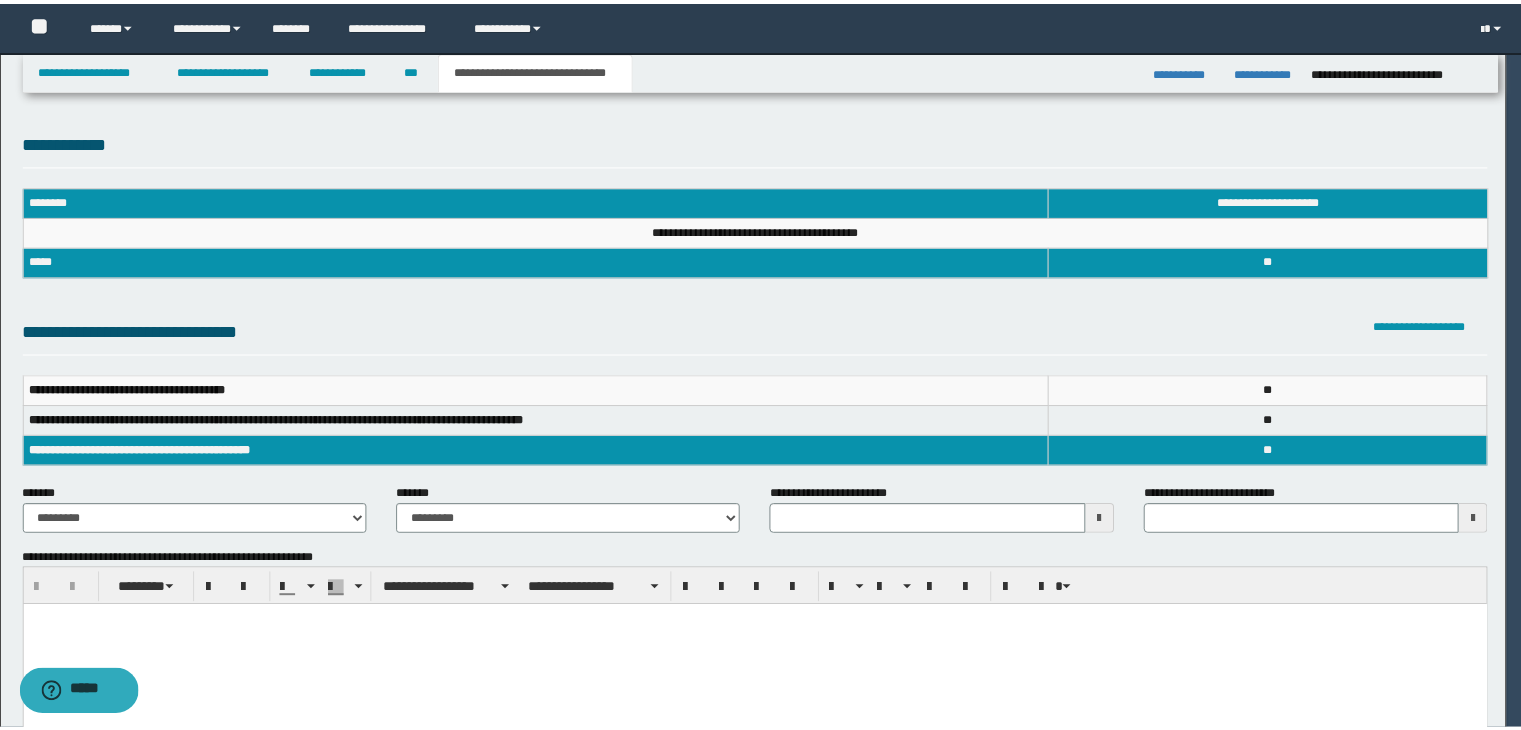 scroll, scrollTop: 0, scrollLeft: 0, axis: both 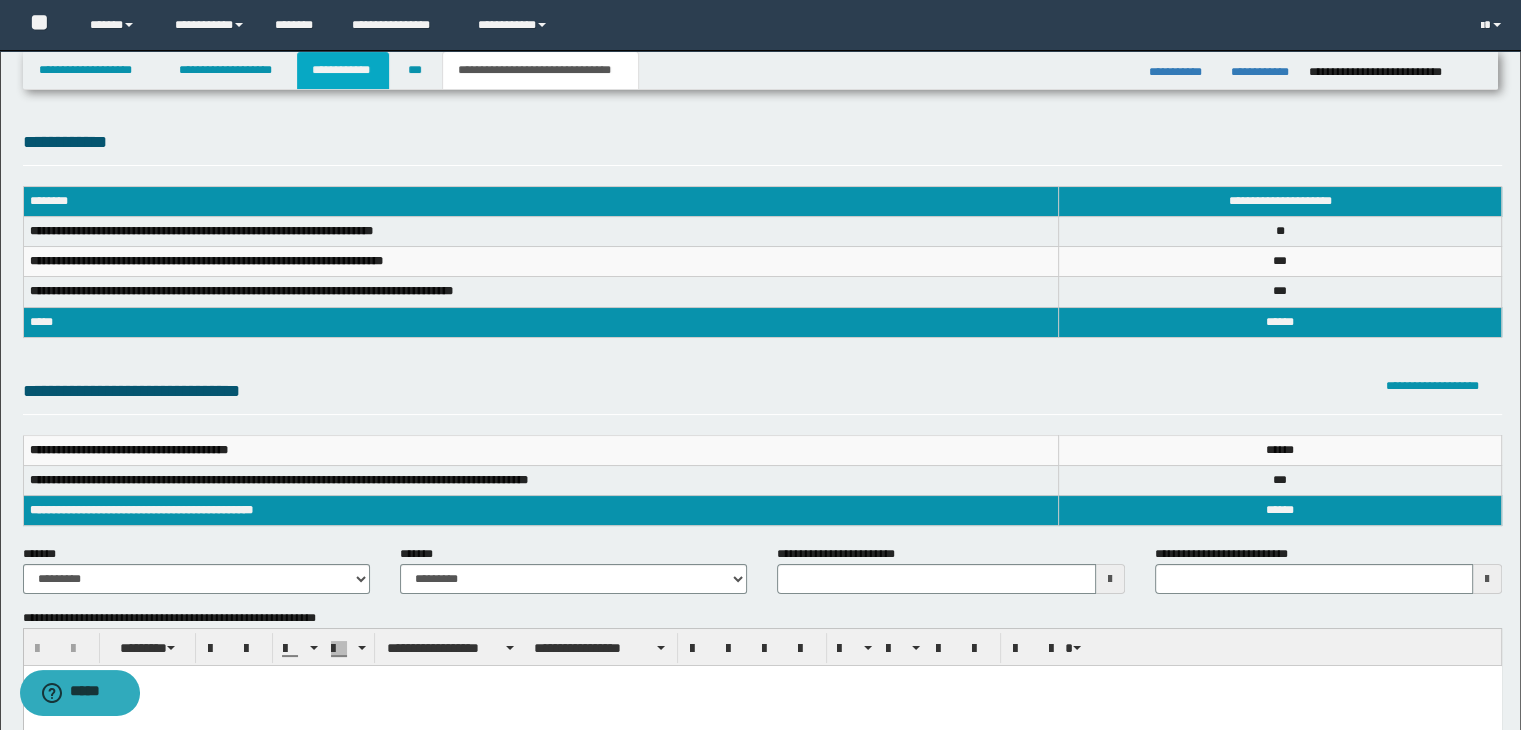 click on "**********" at bounding box center [343, 70] 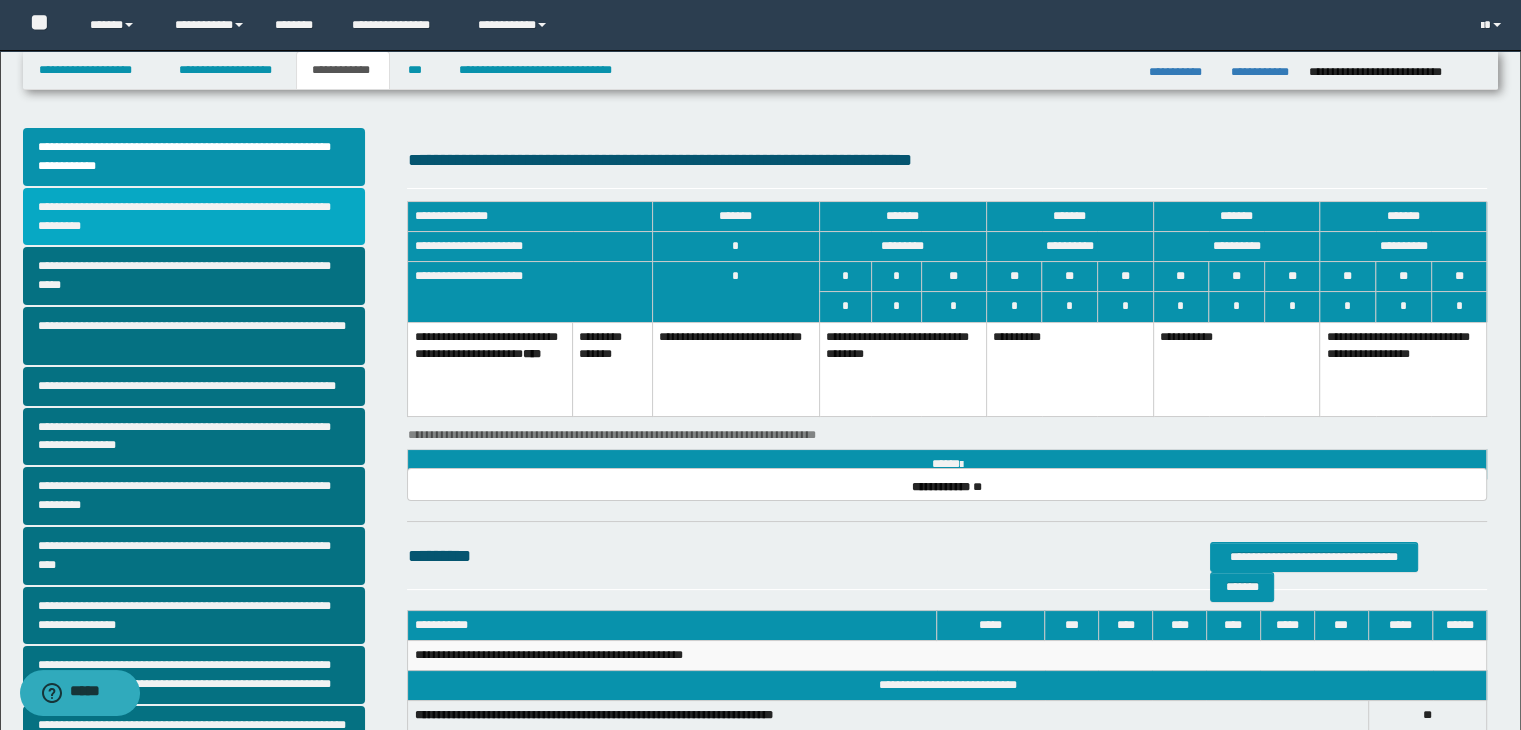 click on "**********" at bounding box center [194, 217] 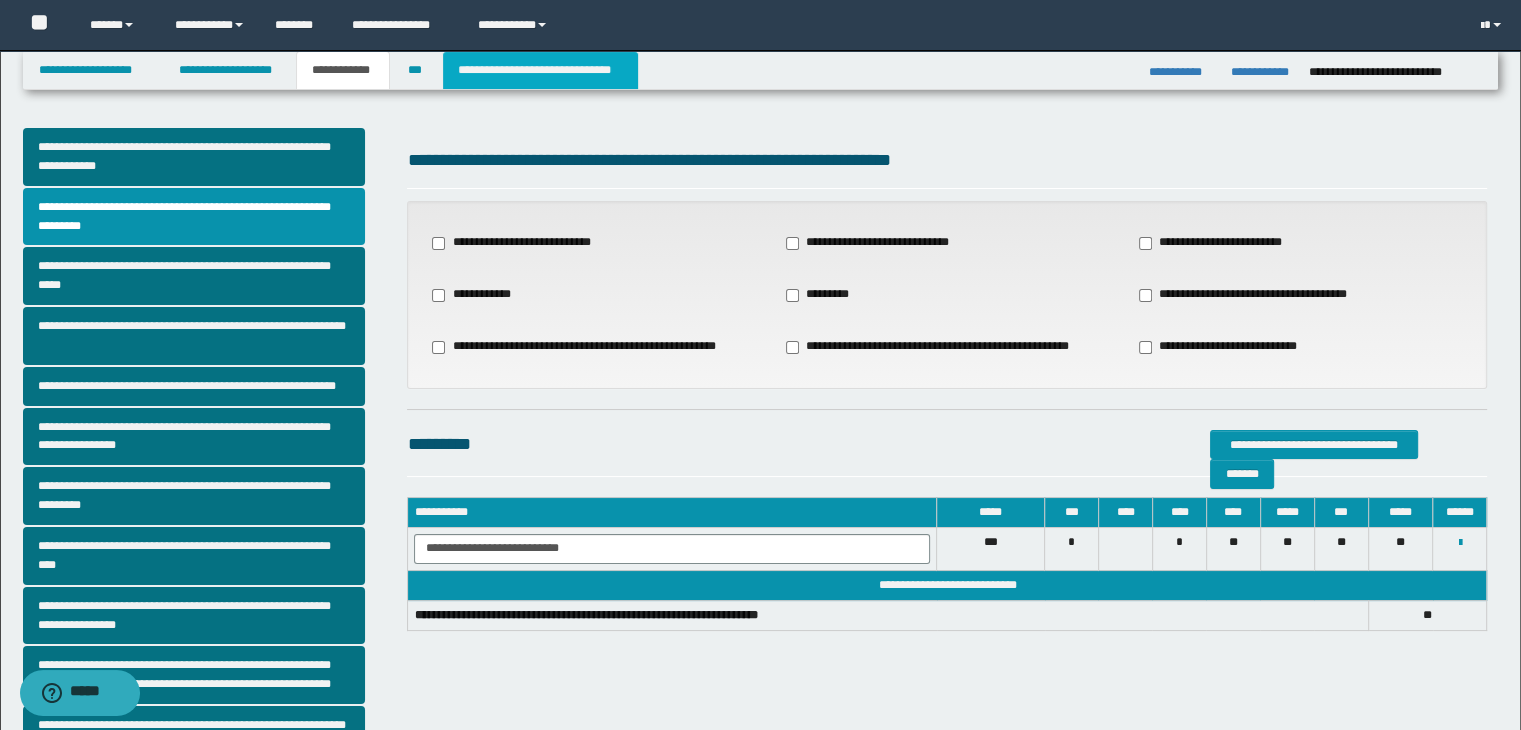 click on "**********" at bounding box center (540, 70) 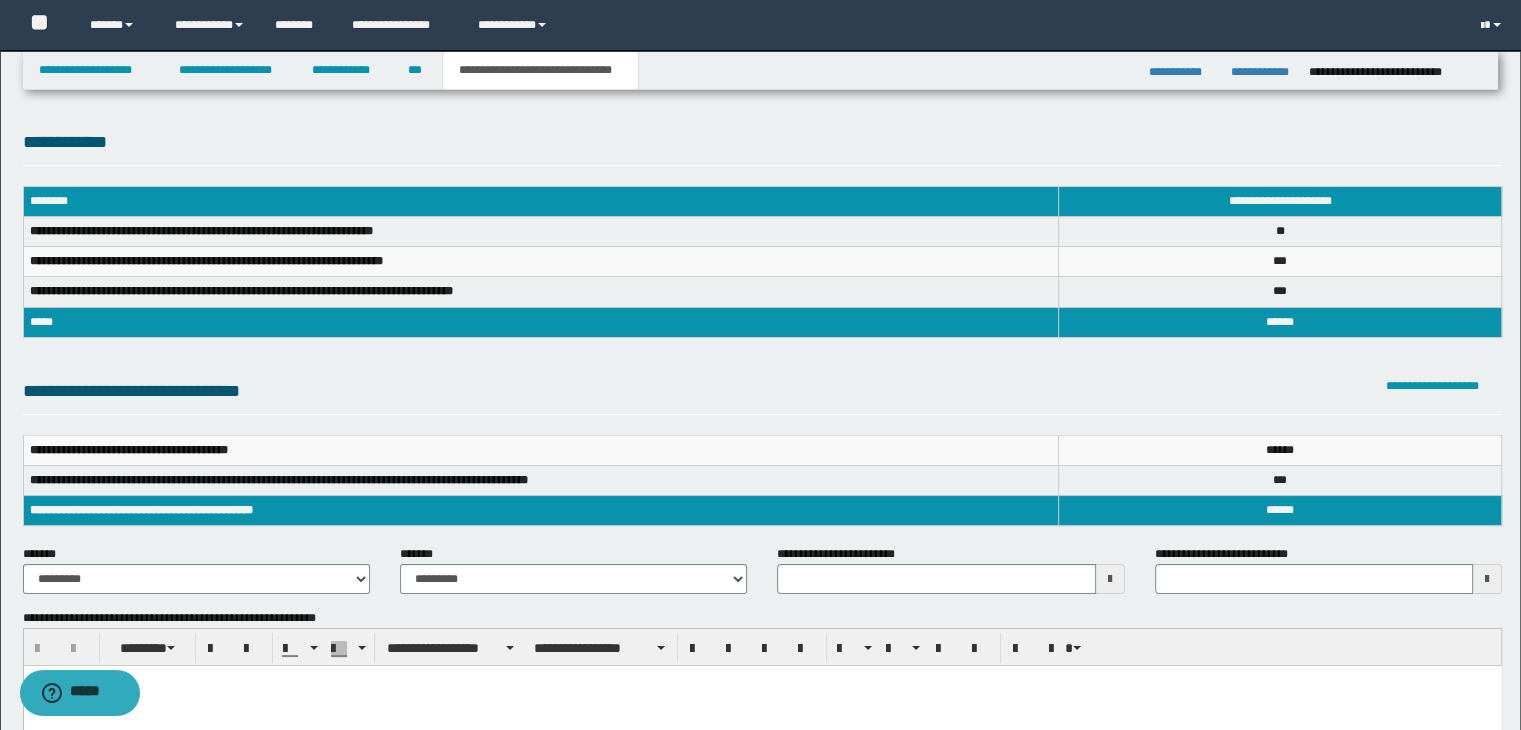 type 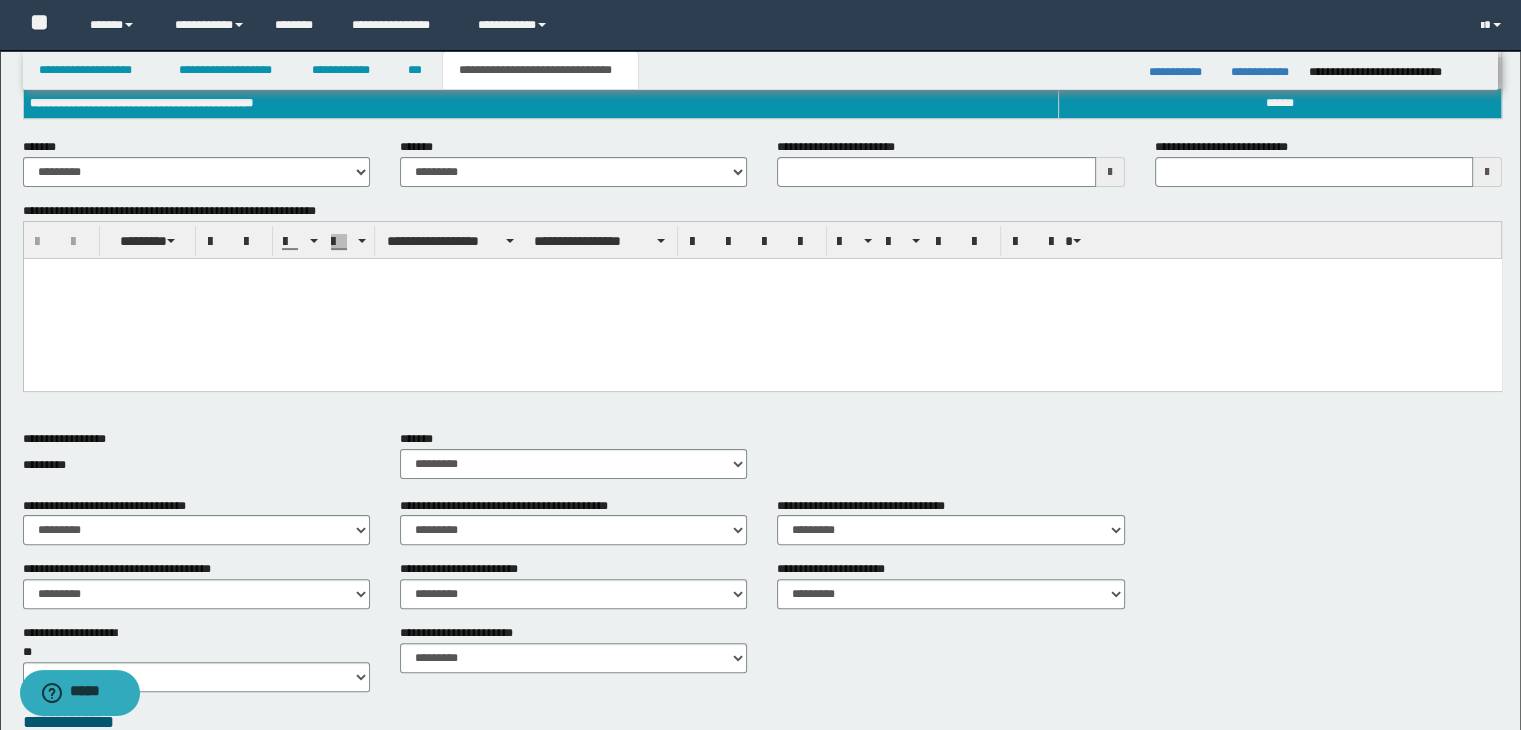 scroll, scrollTop: 405, scrollLeft: 0, axis: vertical 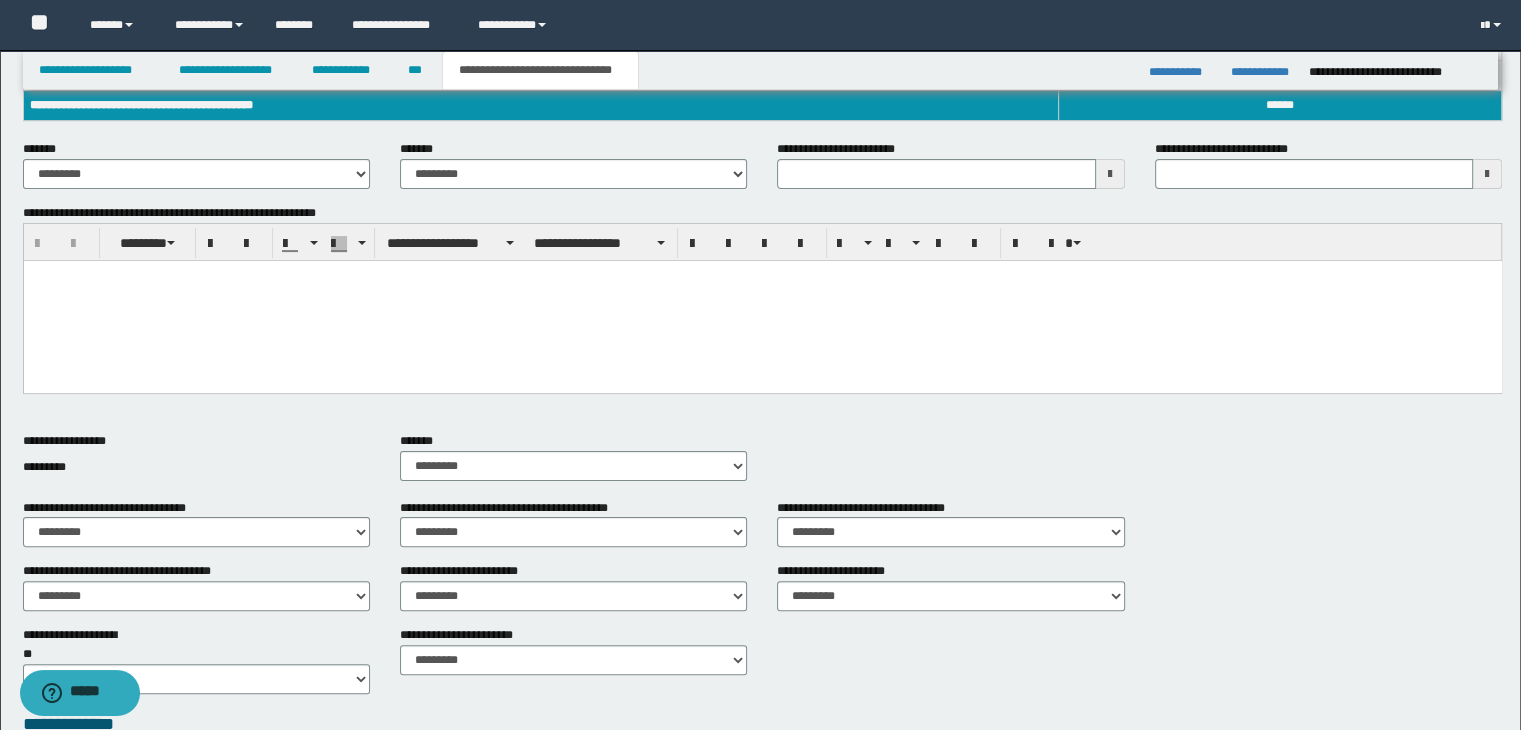 click at bounding box center [762, 300] 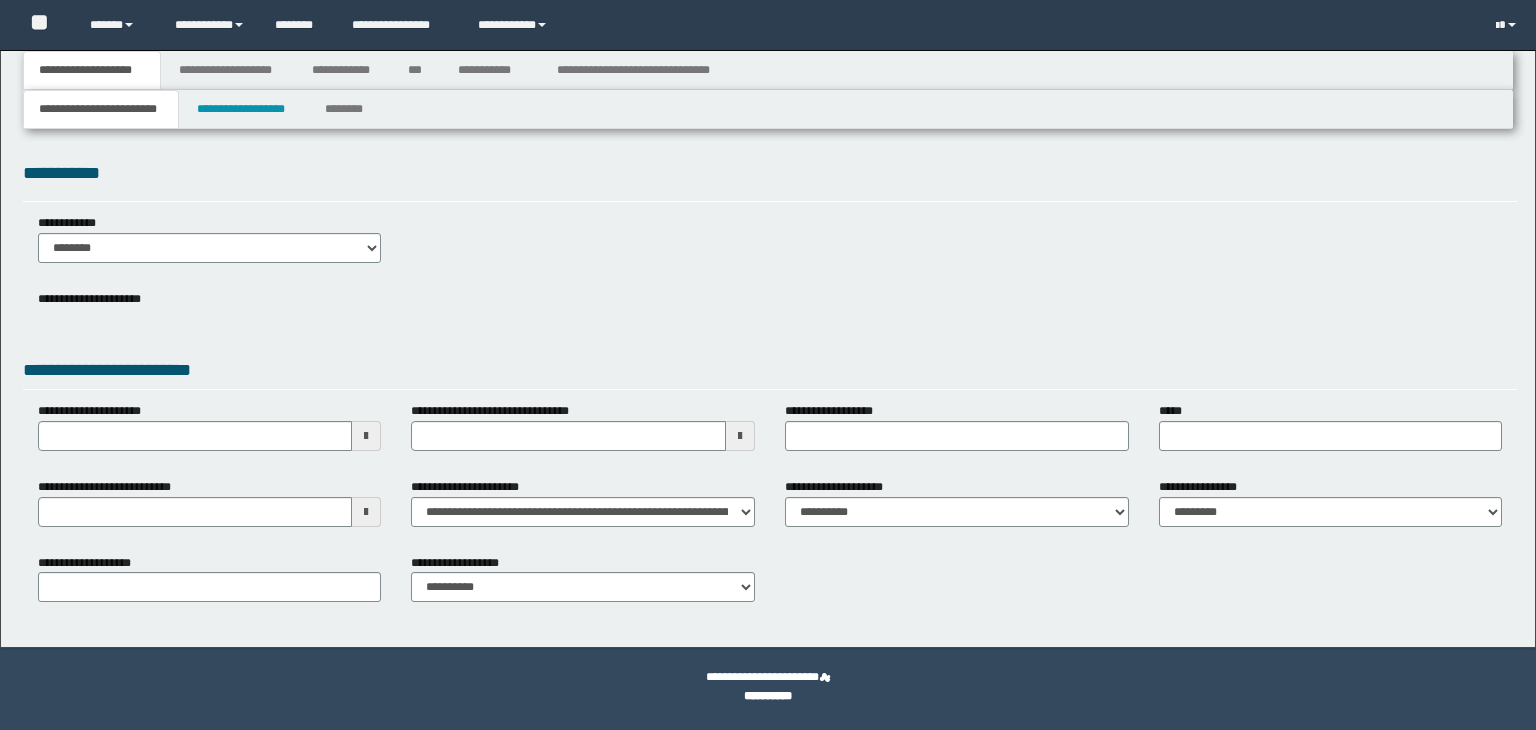 scroll, scrollTop: 0, scrollLeft: 0, axis: both 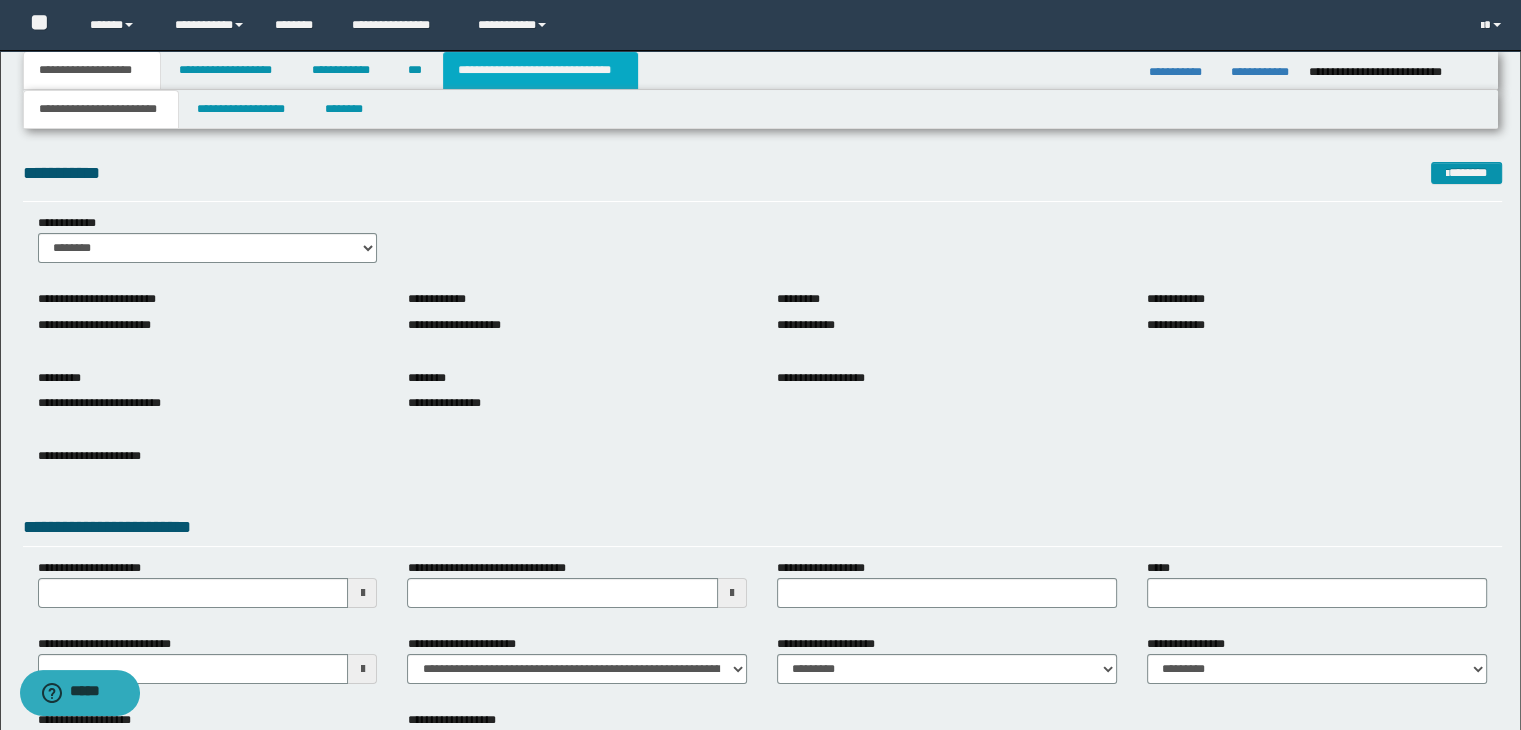click on "**********" at bounding box center [540, 70] 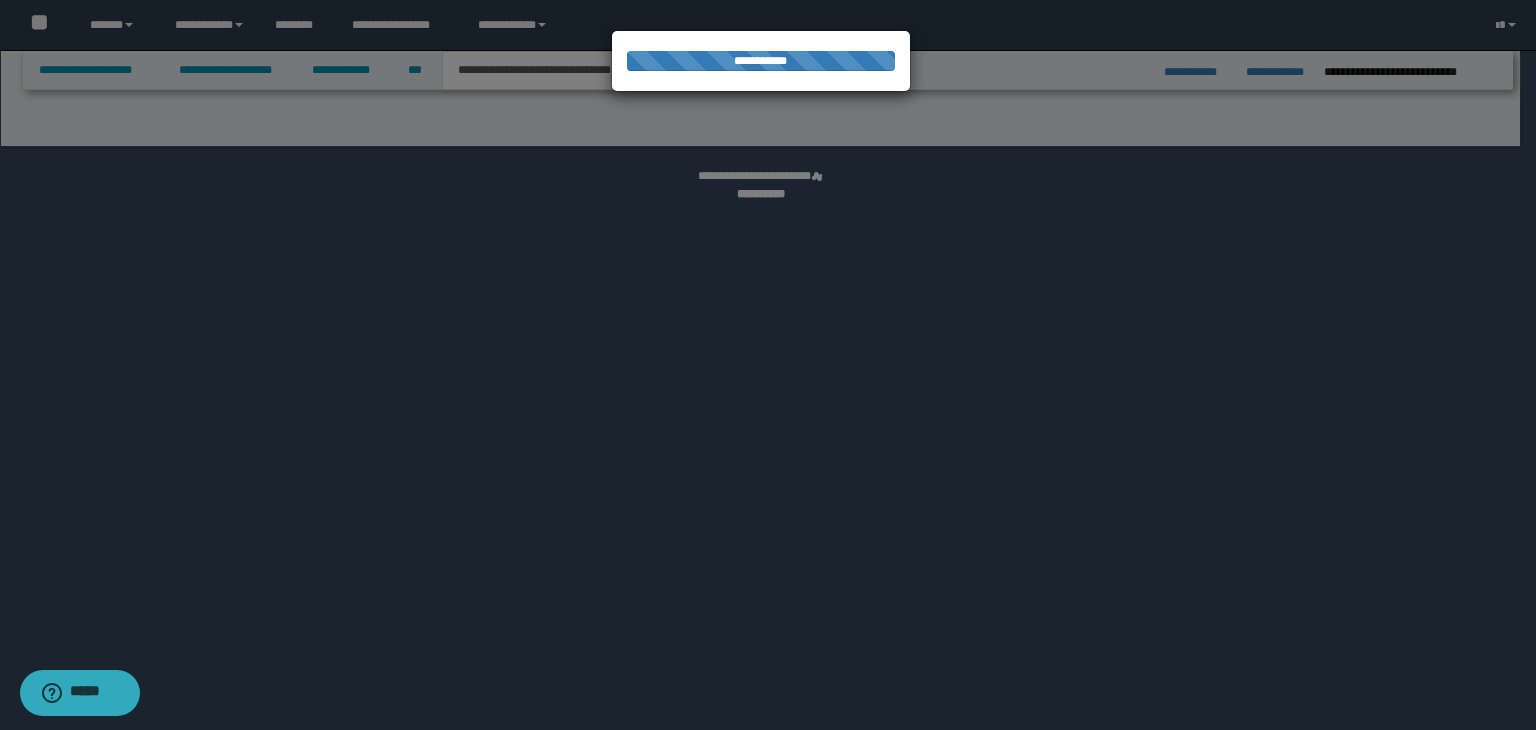 select on "*" 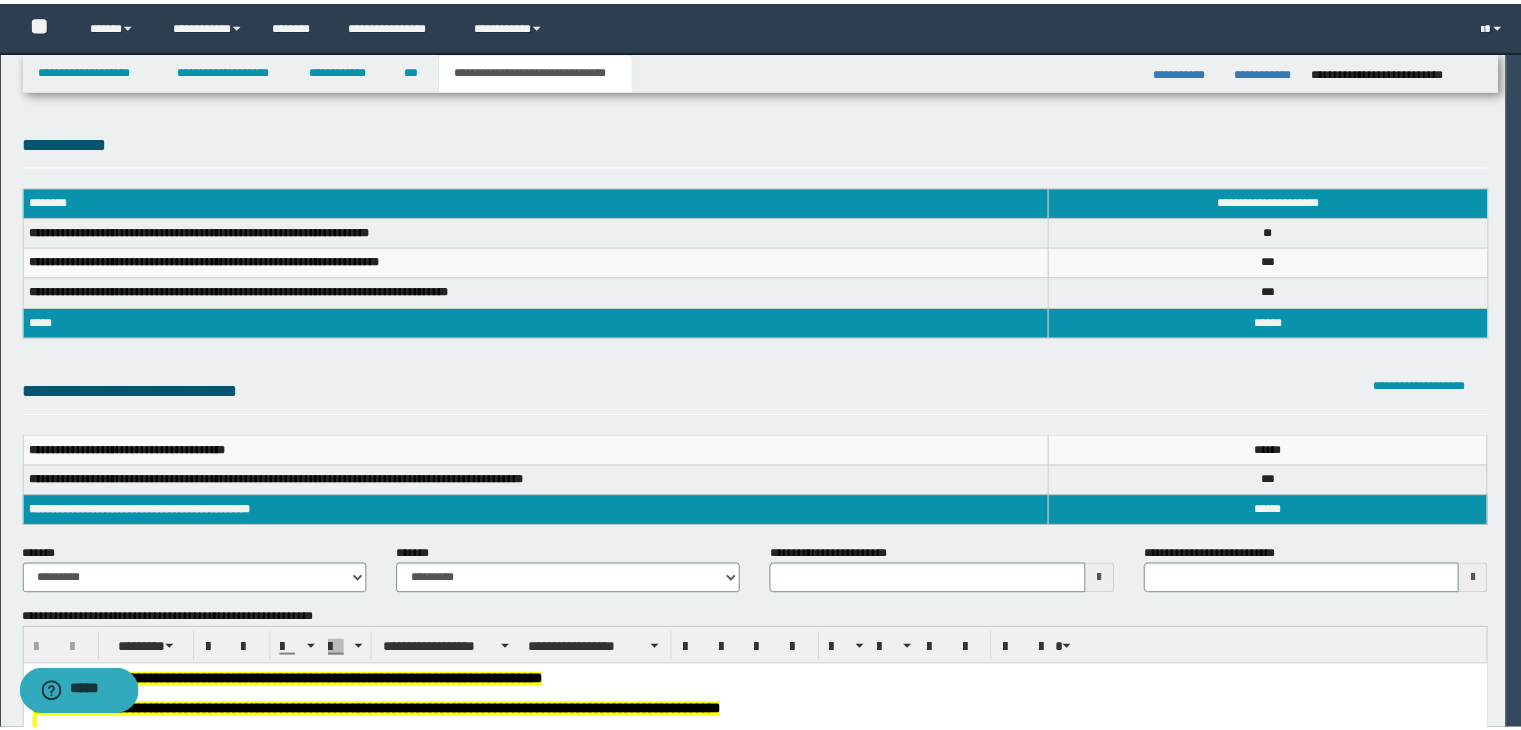 scroll, scrollTop: 0, scrollLeft: 0, axis: both 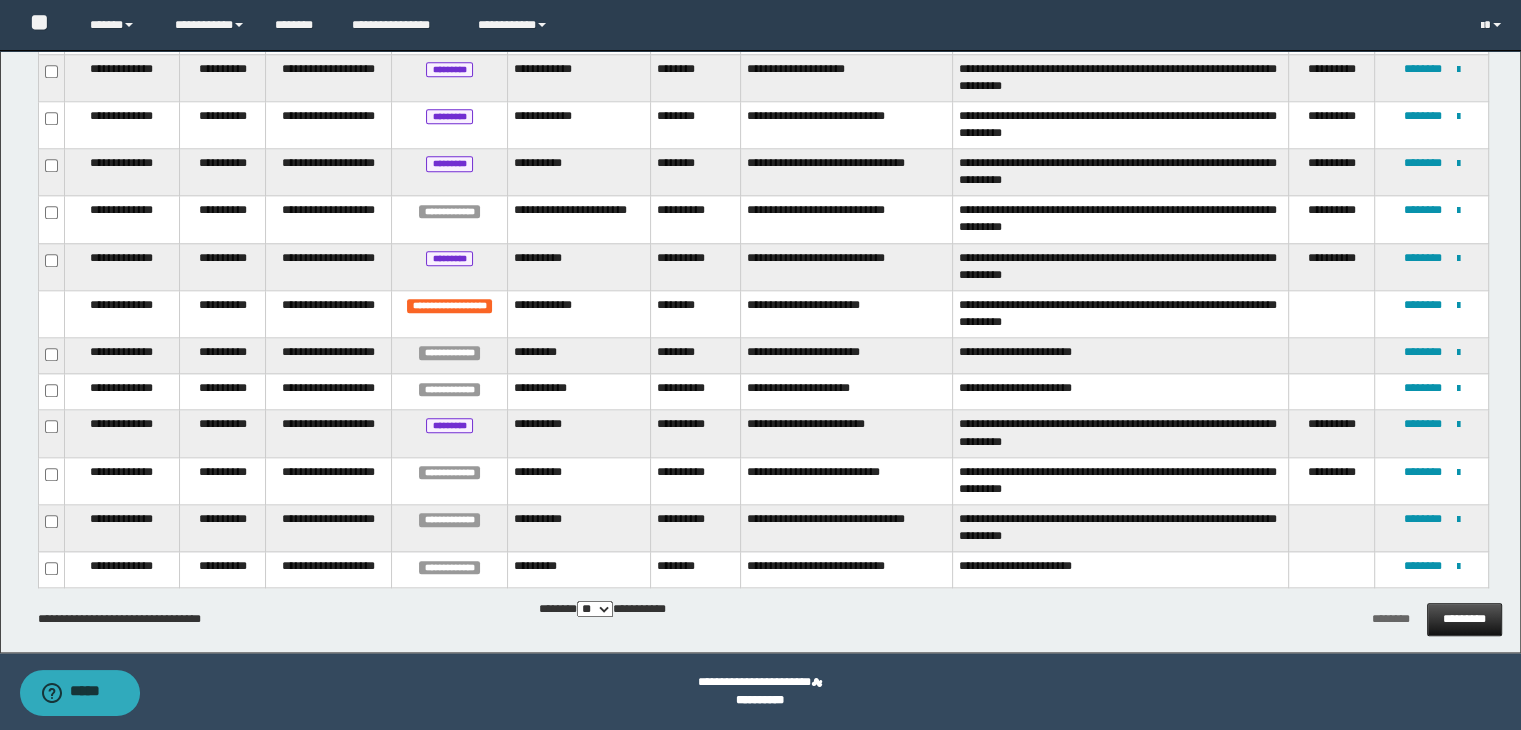 click on "*********" at bounding box center [1464, 619] 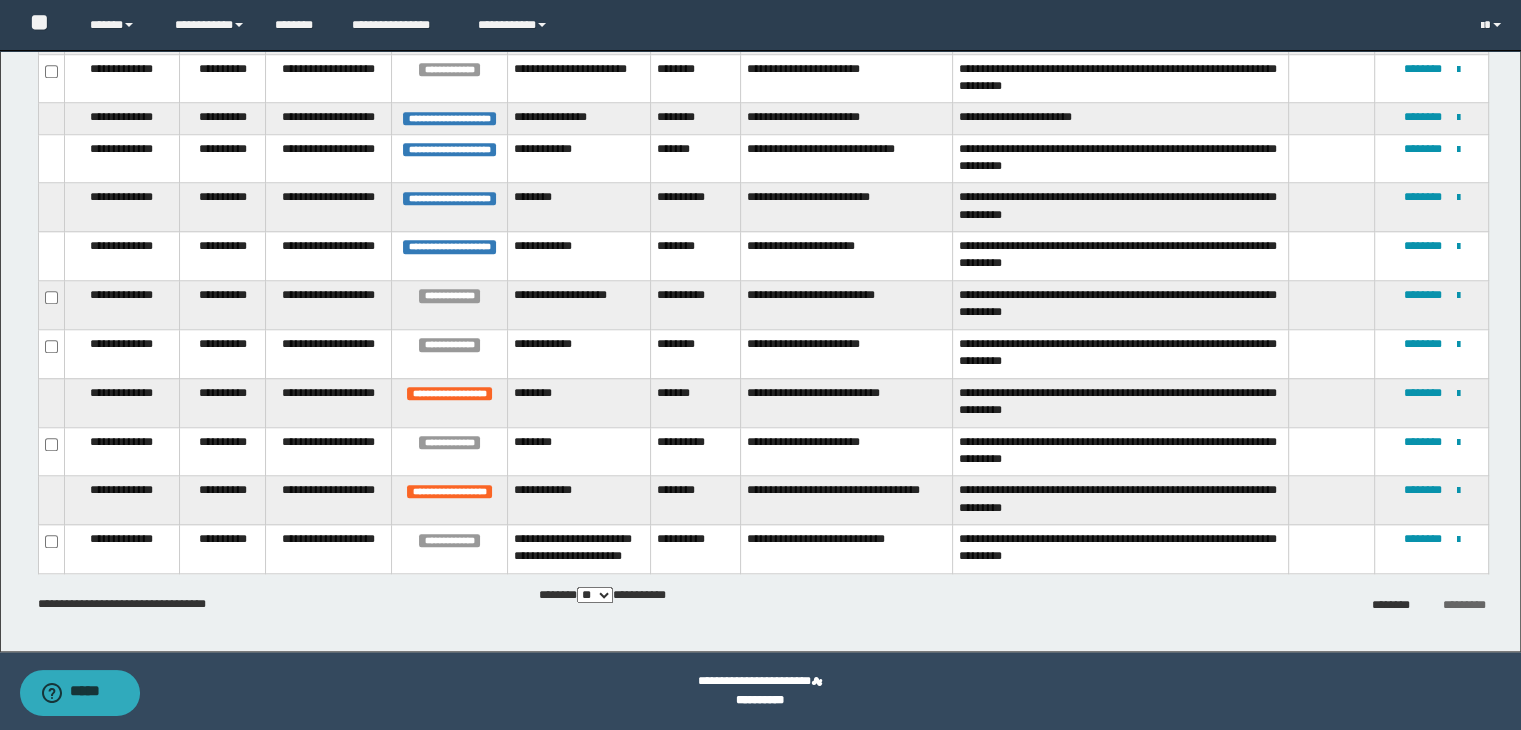 click on "*********" at bounding box center (1464, 605) 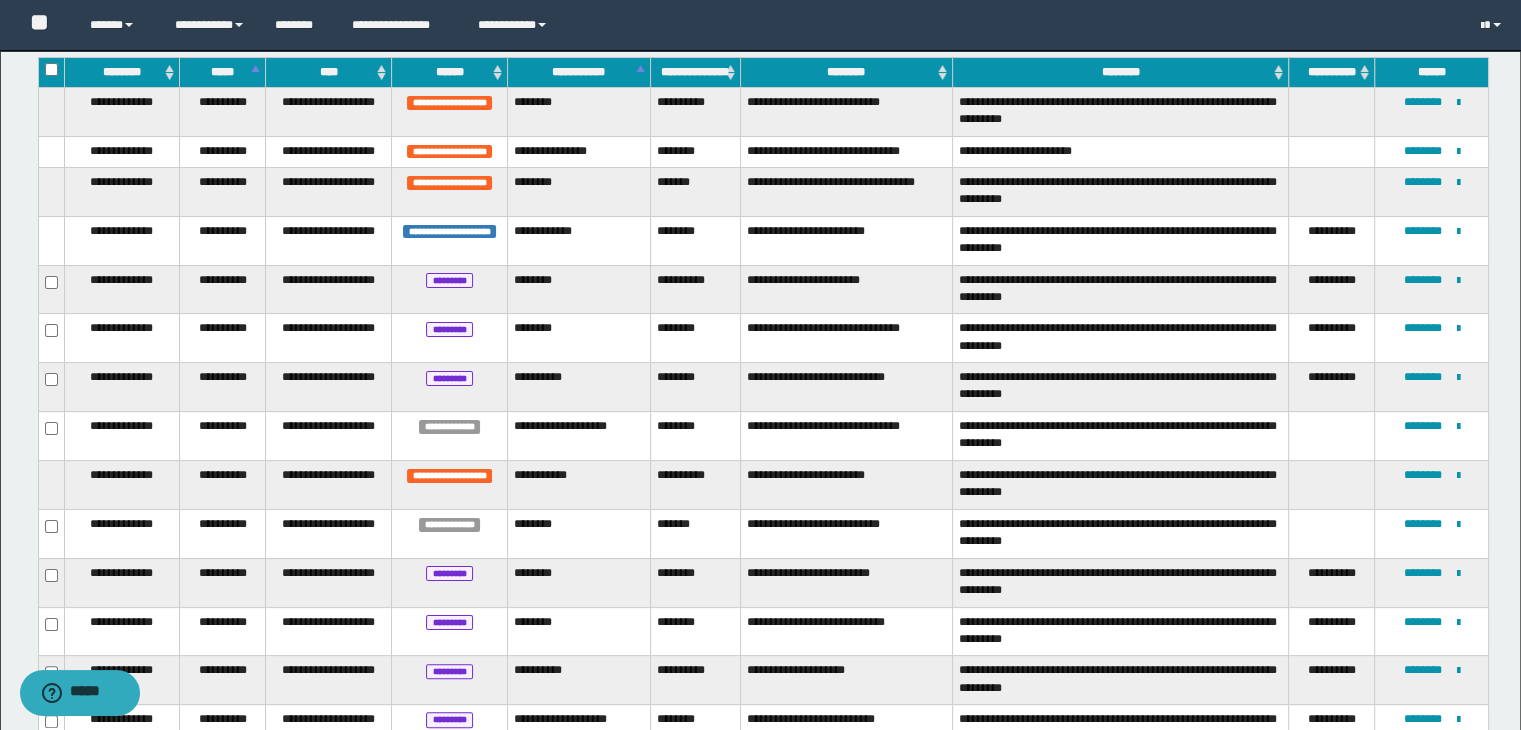 scroll, scrollTop: 302, scrollLeft: 0, axis: vertical 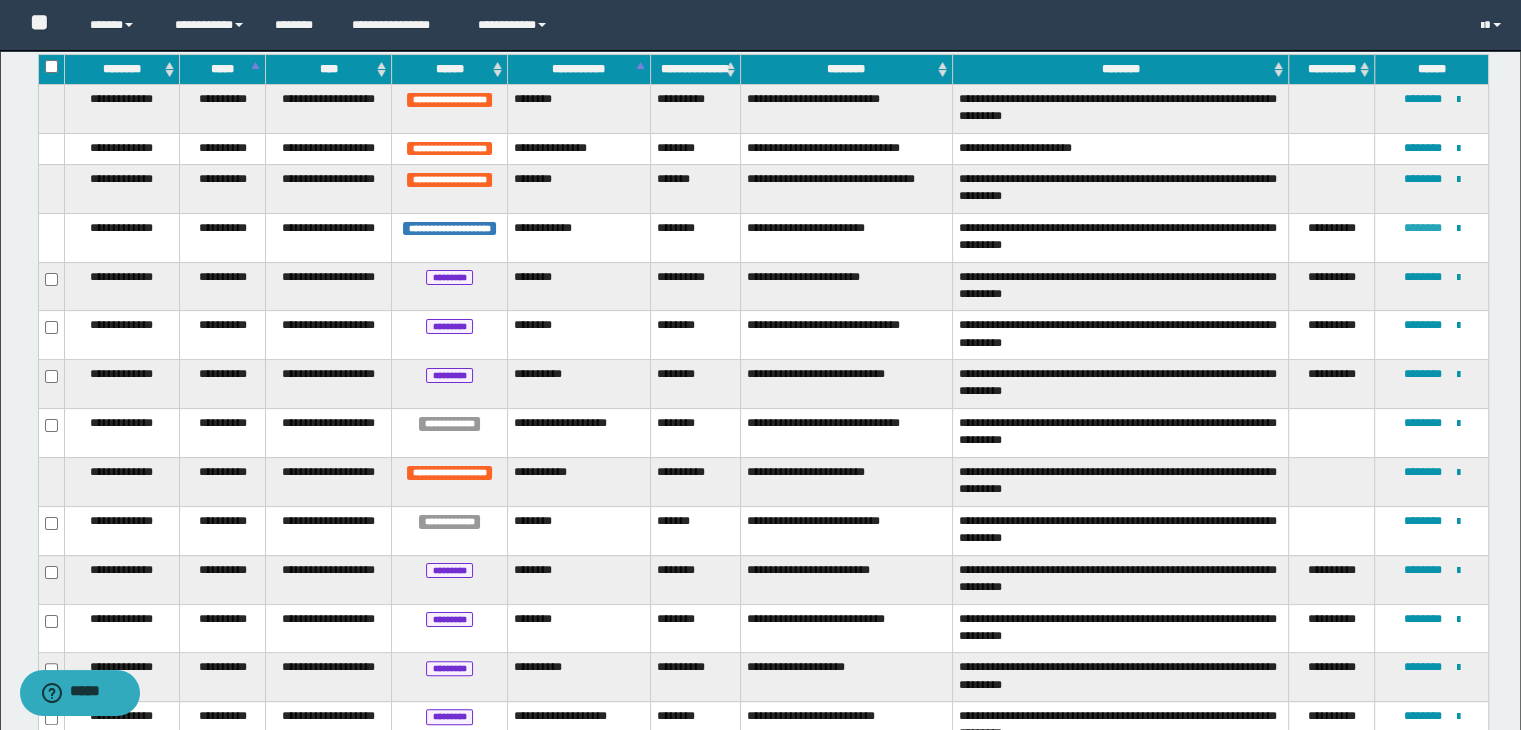 click on "********" at bounding box center (1422, 228) 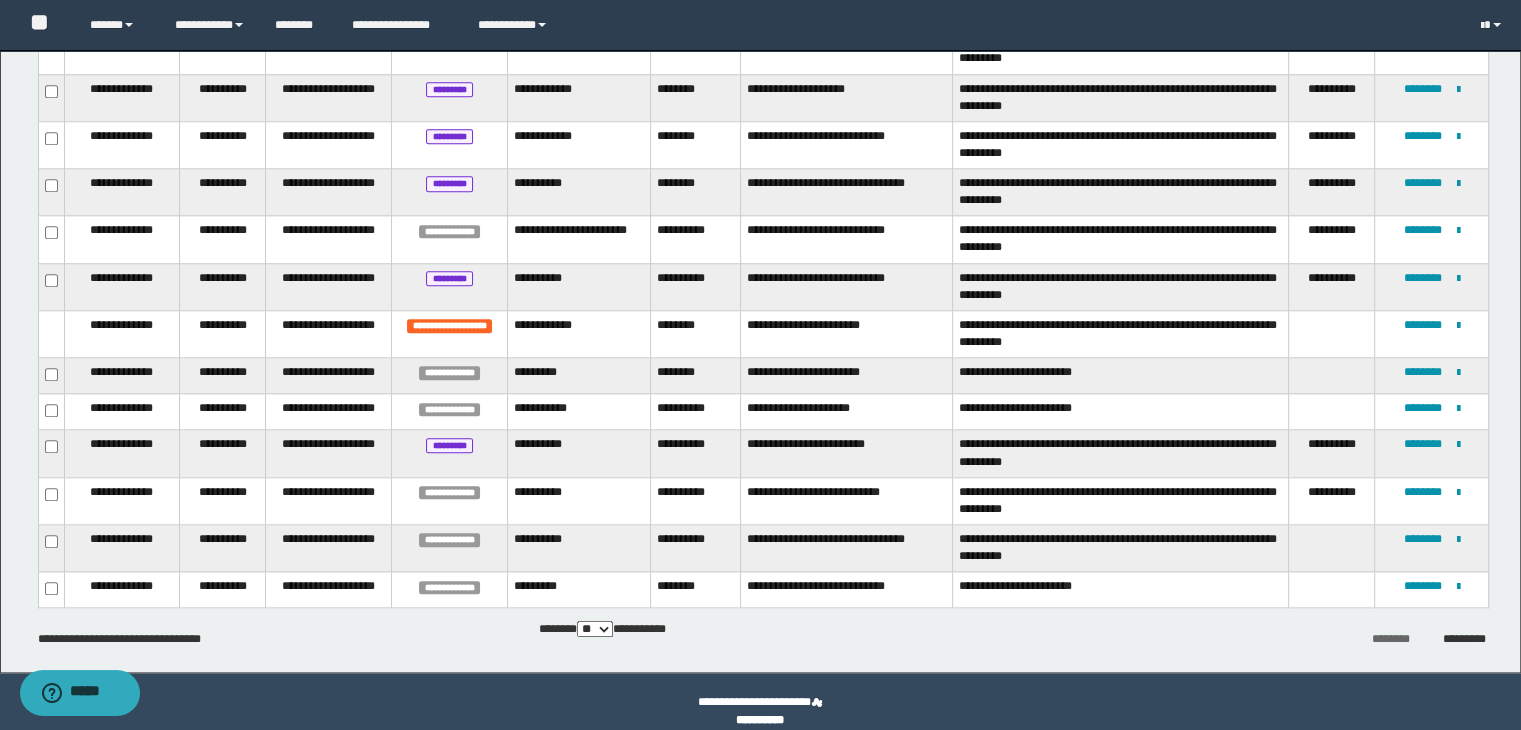 scroll, scrollTop: 2028, scrollLeft: 0, axis: vertical 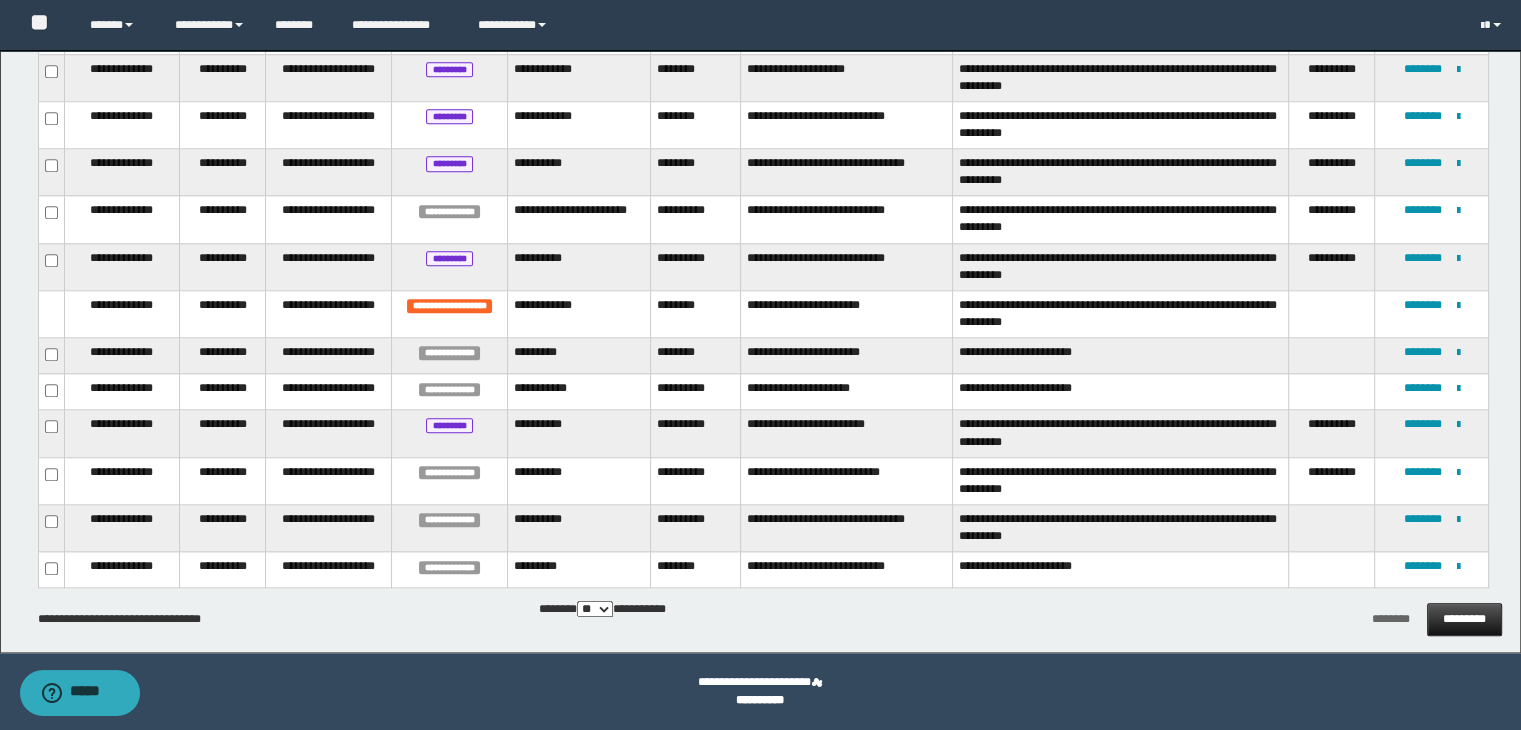 click on "*********" at bounding box center [1464, 619] 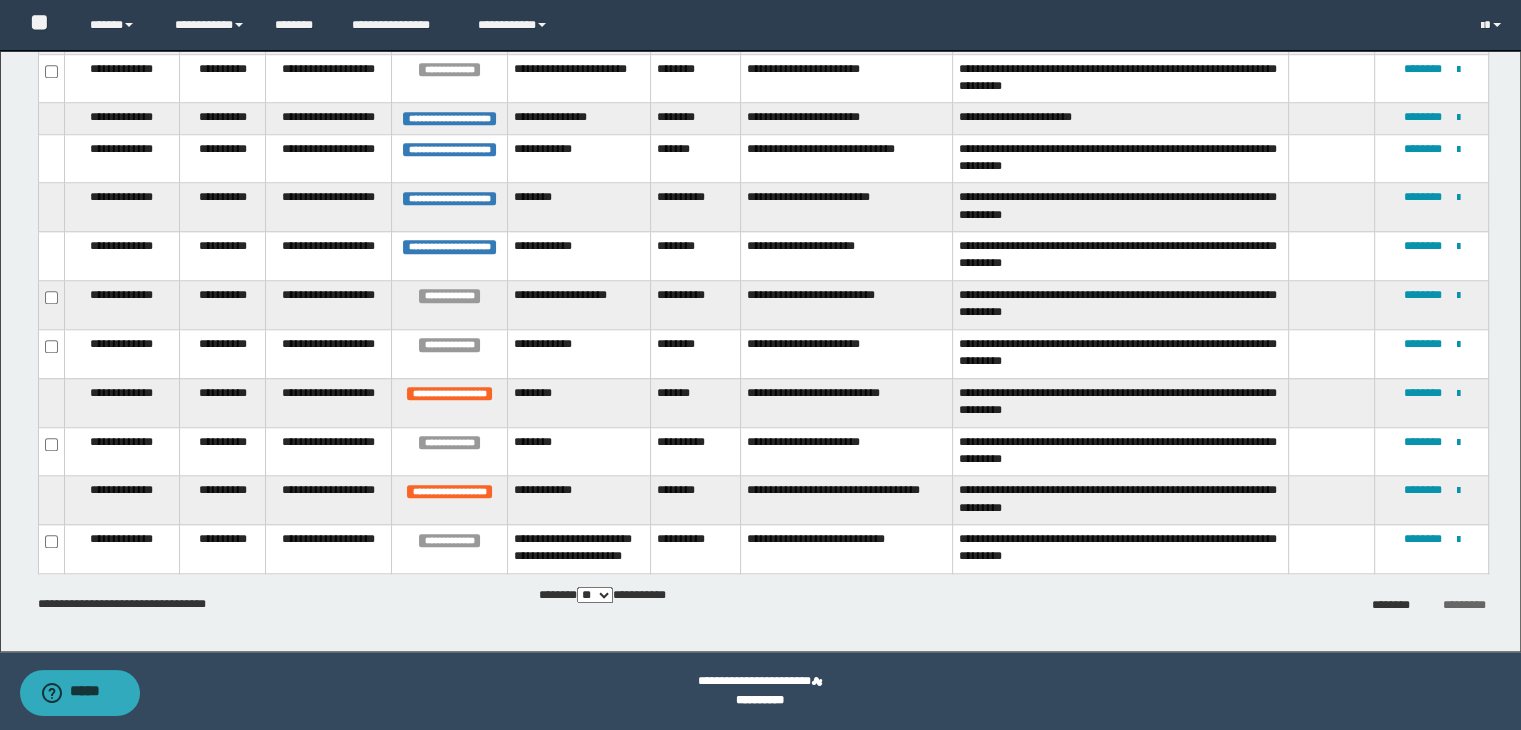 scroll, scrollTop: 1678, scrollLeft: 0, axis: vertical 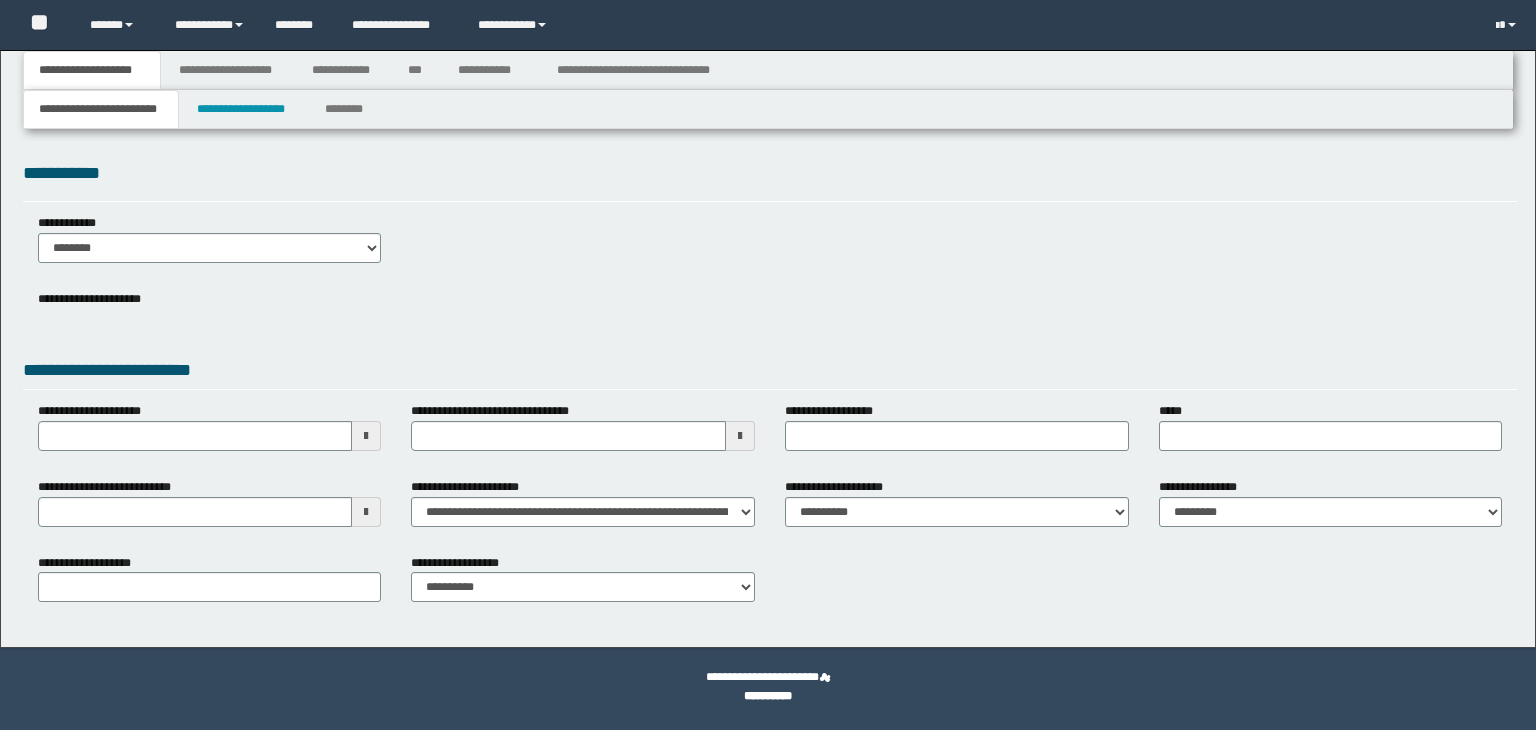 select on "*" 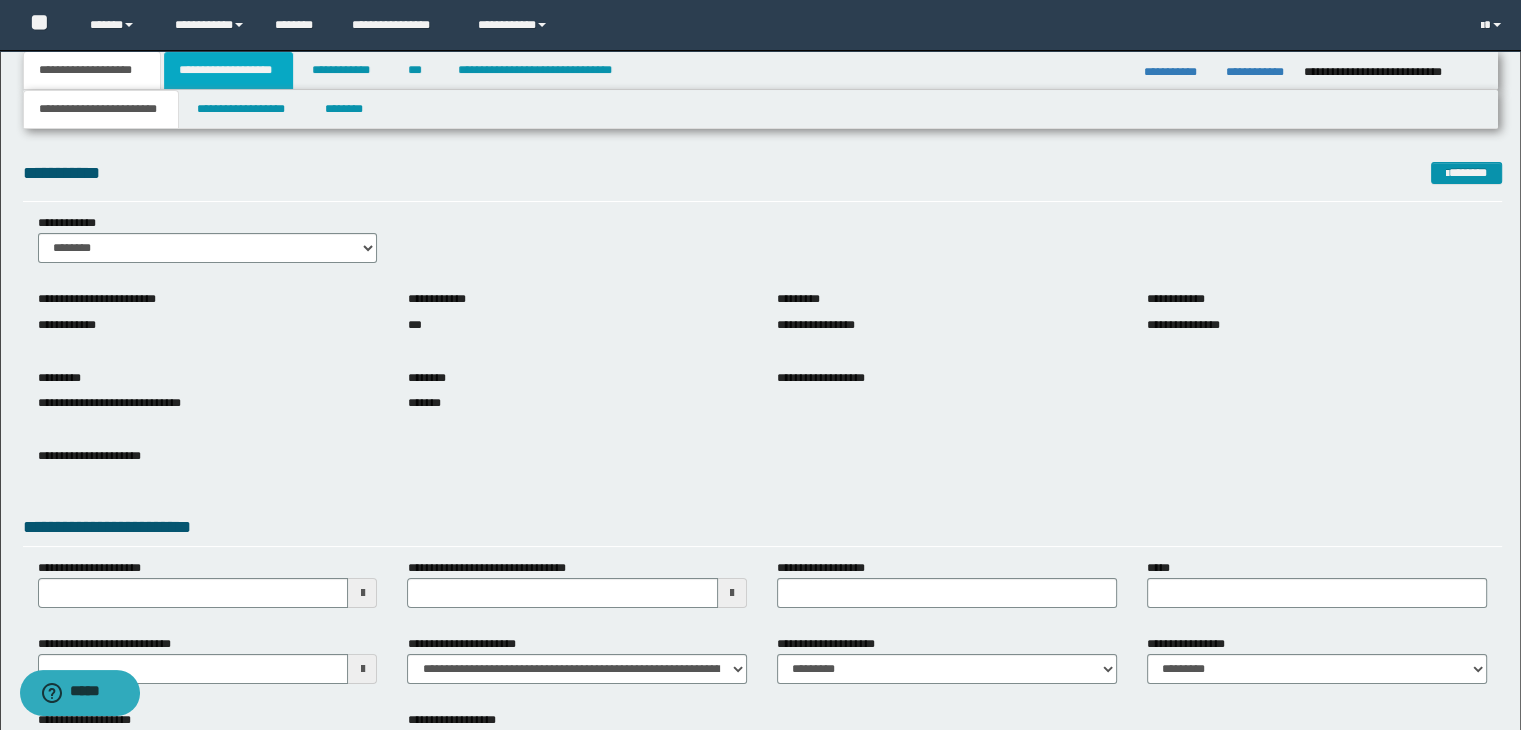 click on "**********" at bounding box center (228, 70) 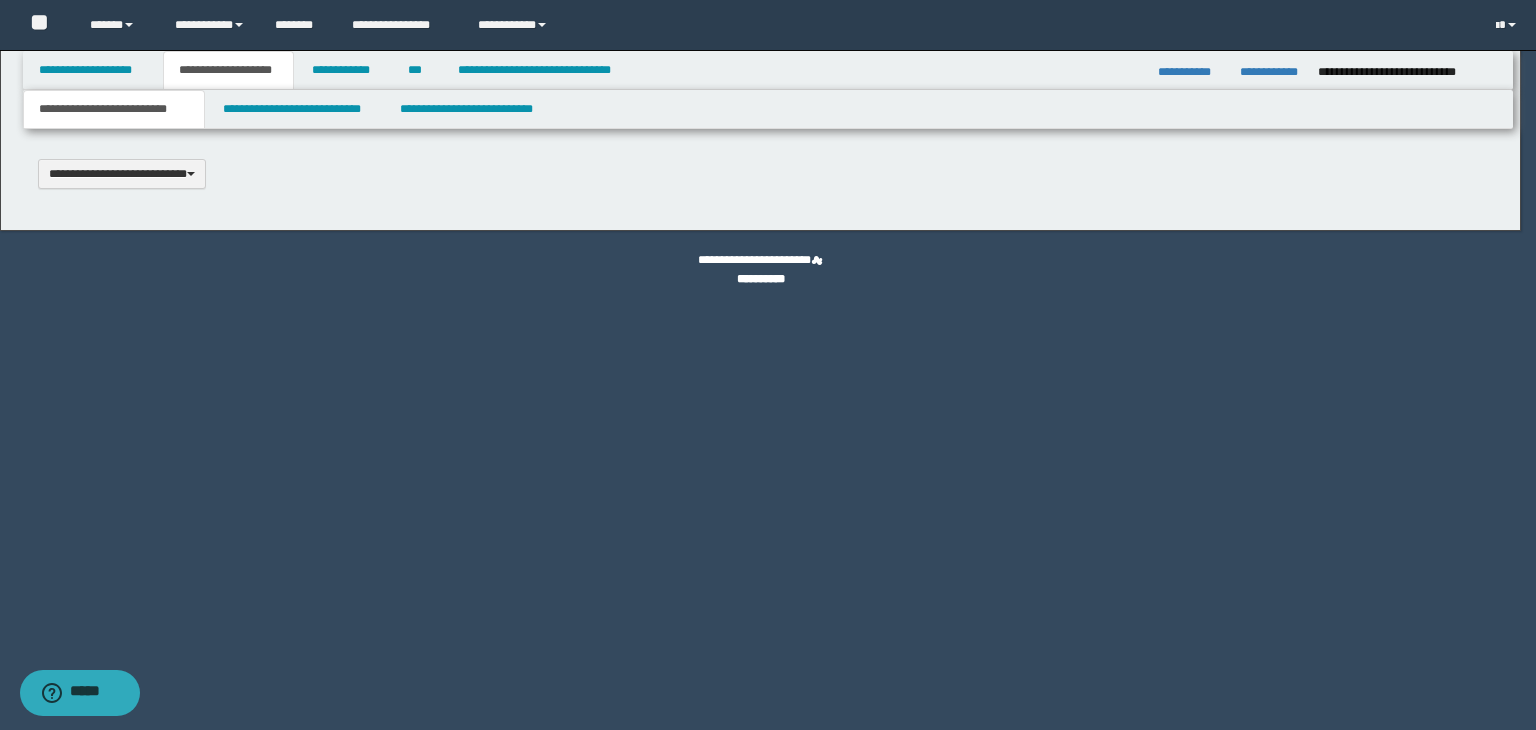 type 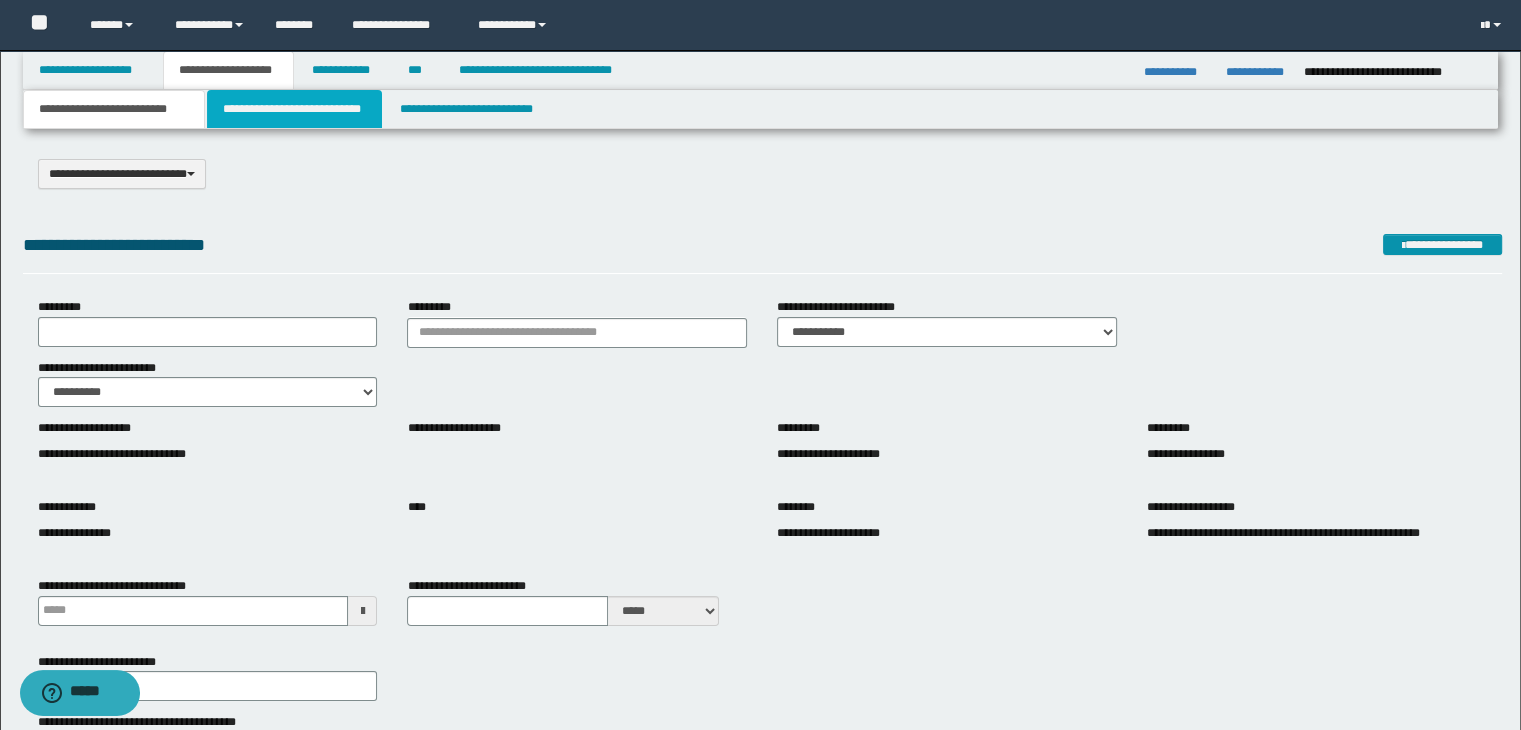 click on "**********" at bounding box center [294, 109] 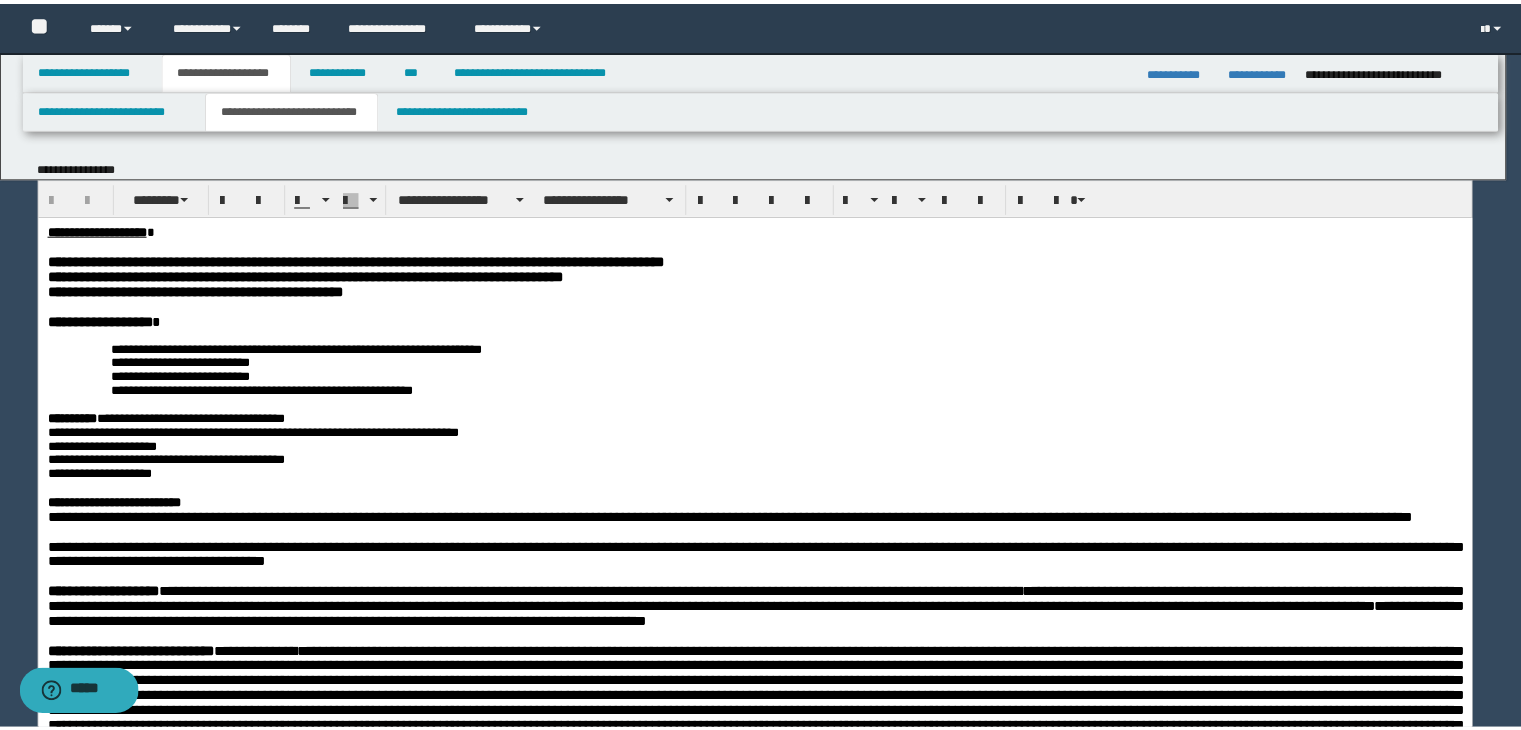 scroll, scrollTop: 0, scrollLeft: 0, axis: both 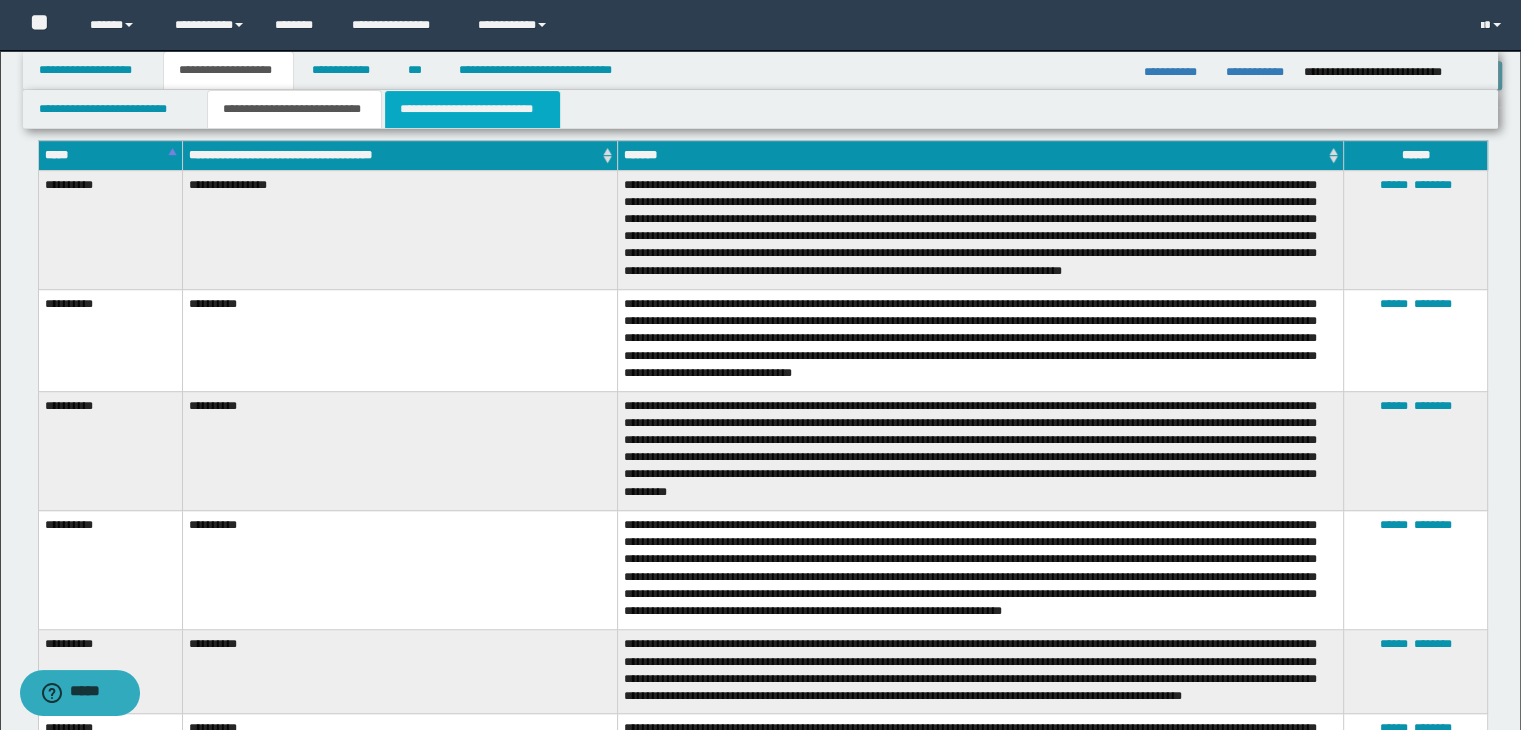 click on "**********" at bounding box center (472, 109) 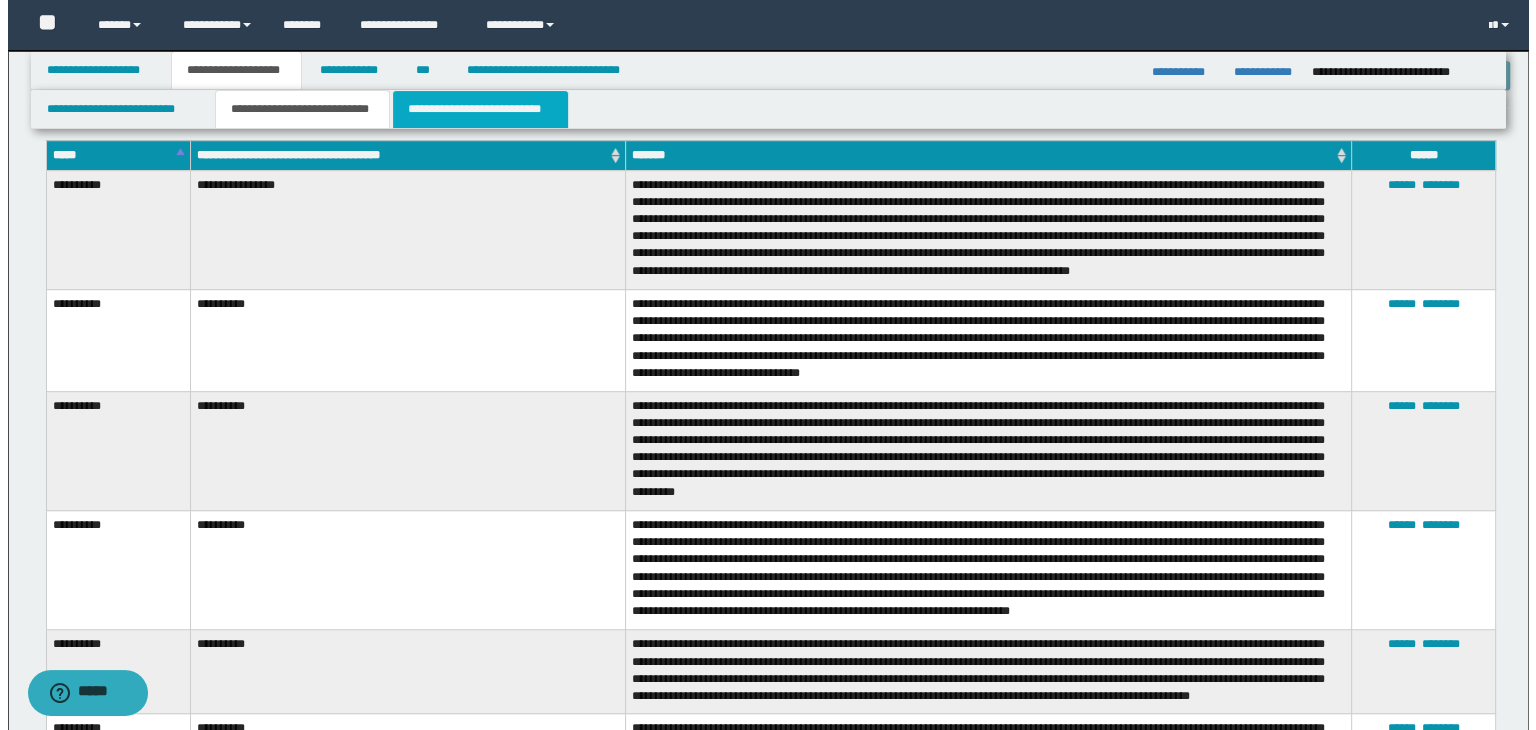 scroll, scrollTop: 0, scrollLeft: 0, axis: both 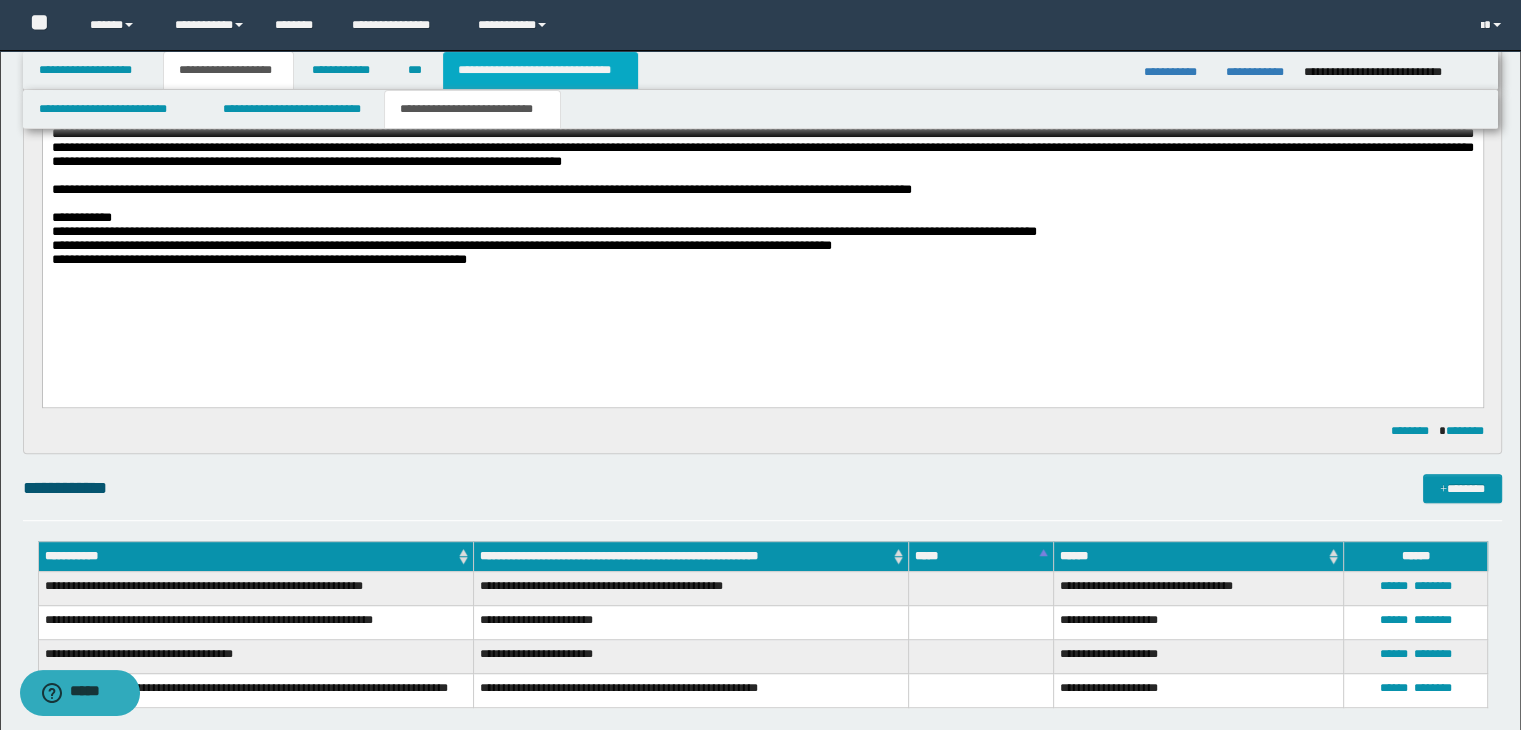 click on "**********" at bounding box center [540, 70] 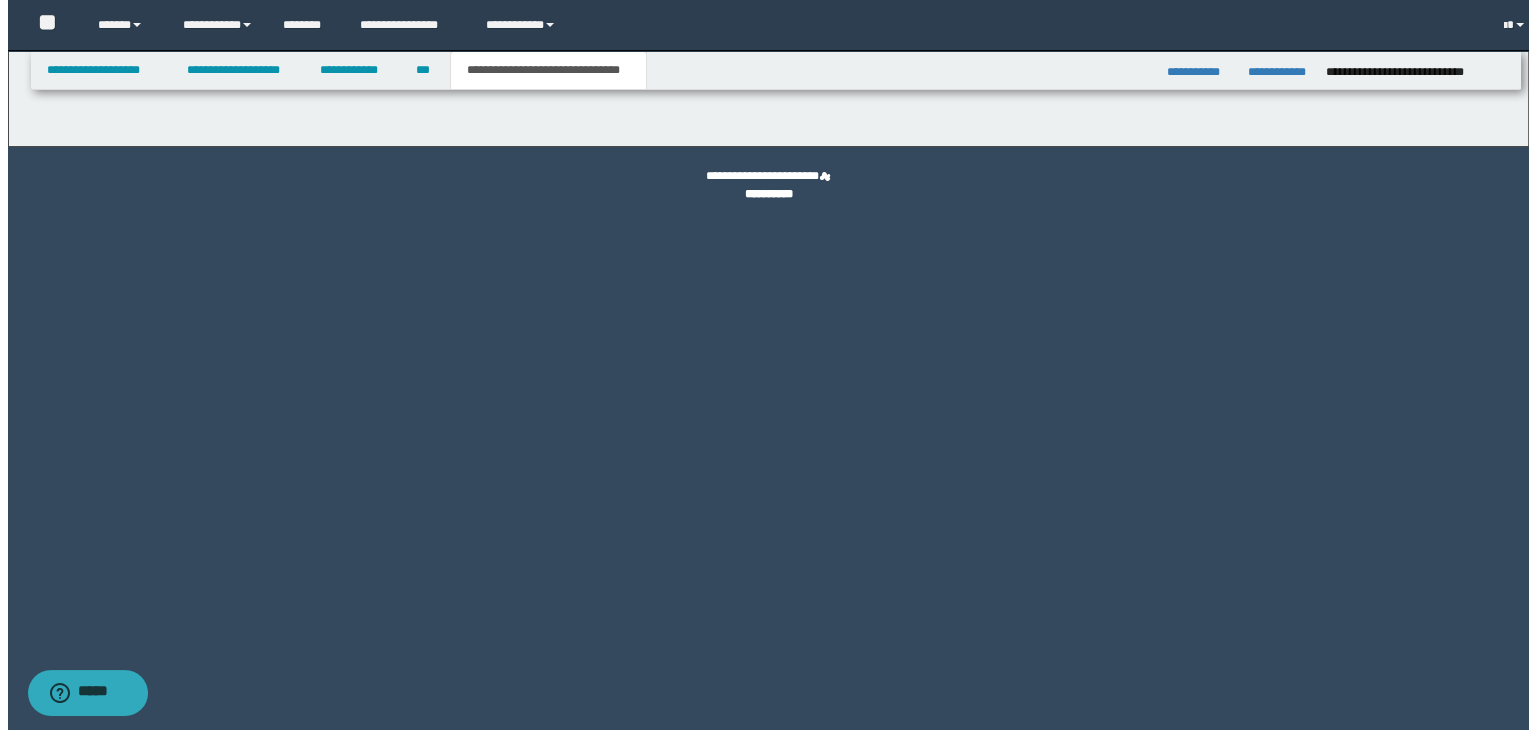 scroll, scrollTop: 0, scrollLeft: 0, axis: both 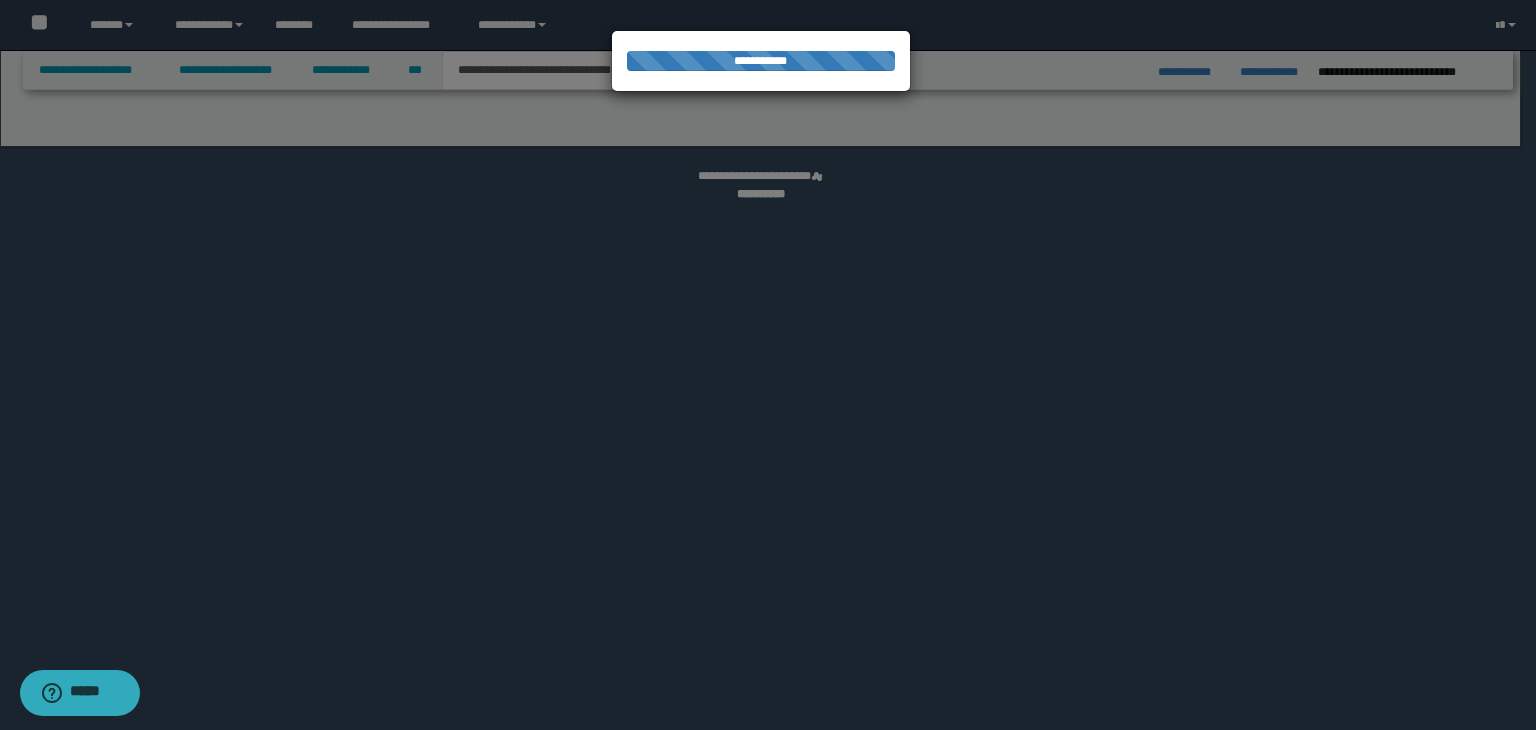 select on "*" 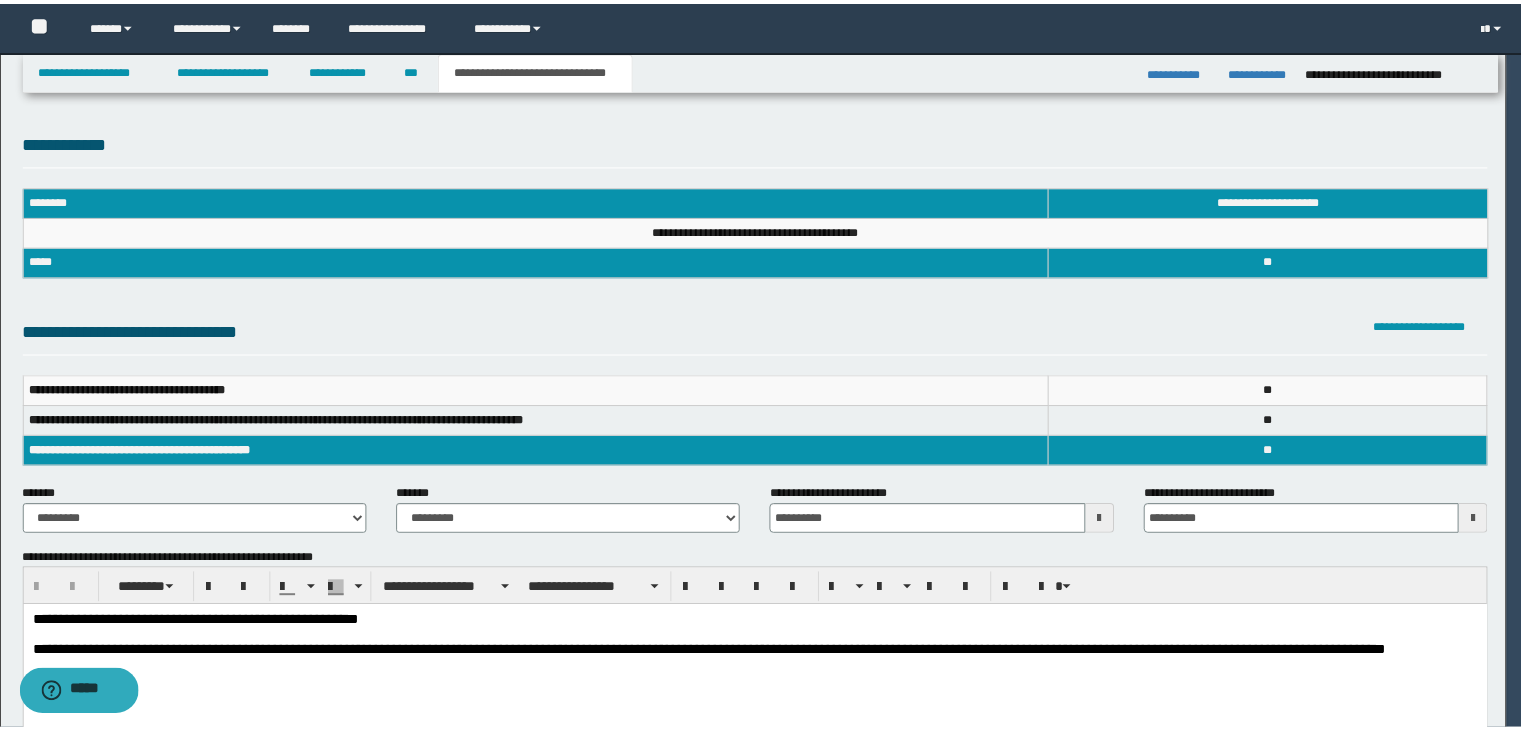 scroll, scrollTop: 0, scrollLeft: 0, axis: both 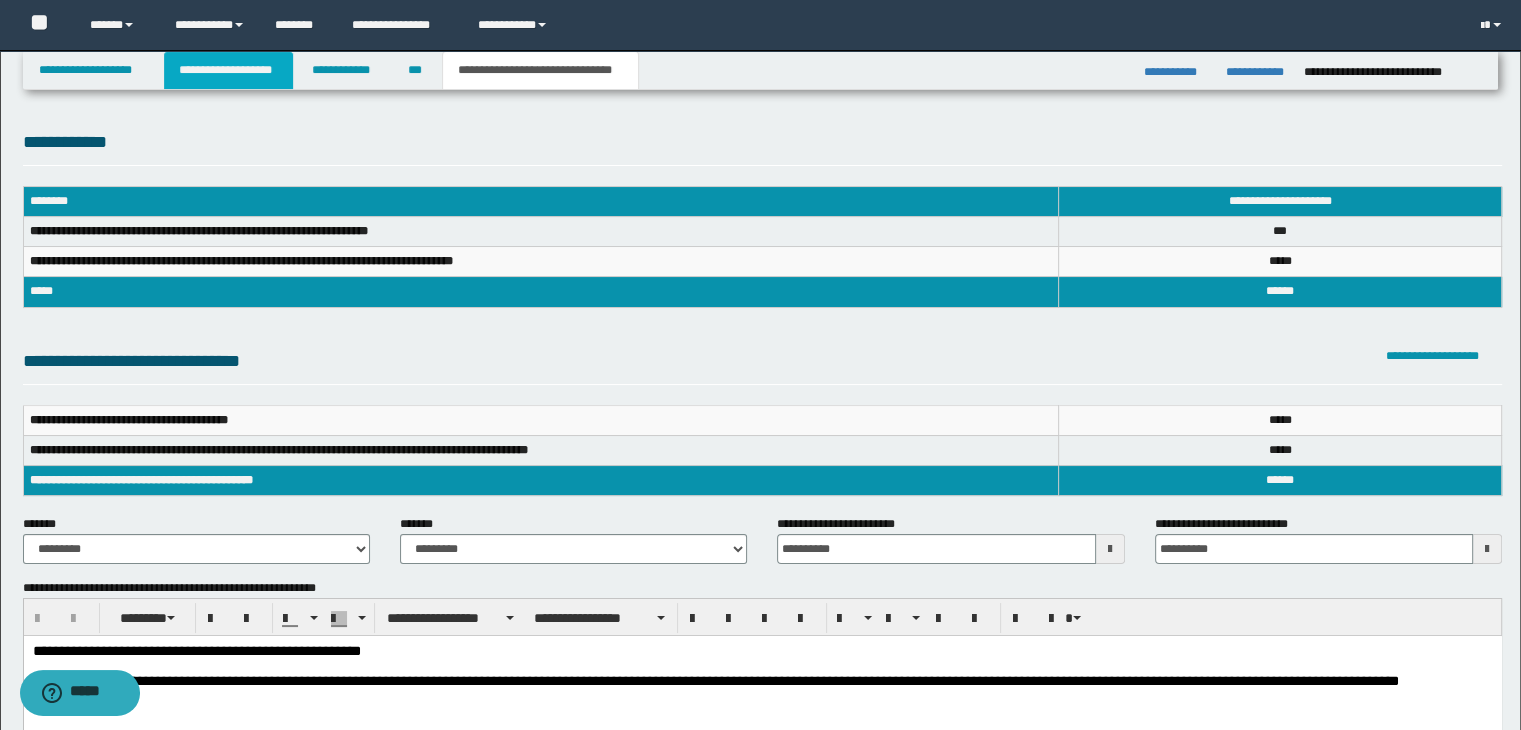 click on "**********" at bounding box center (228, 70) 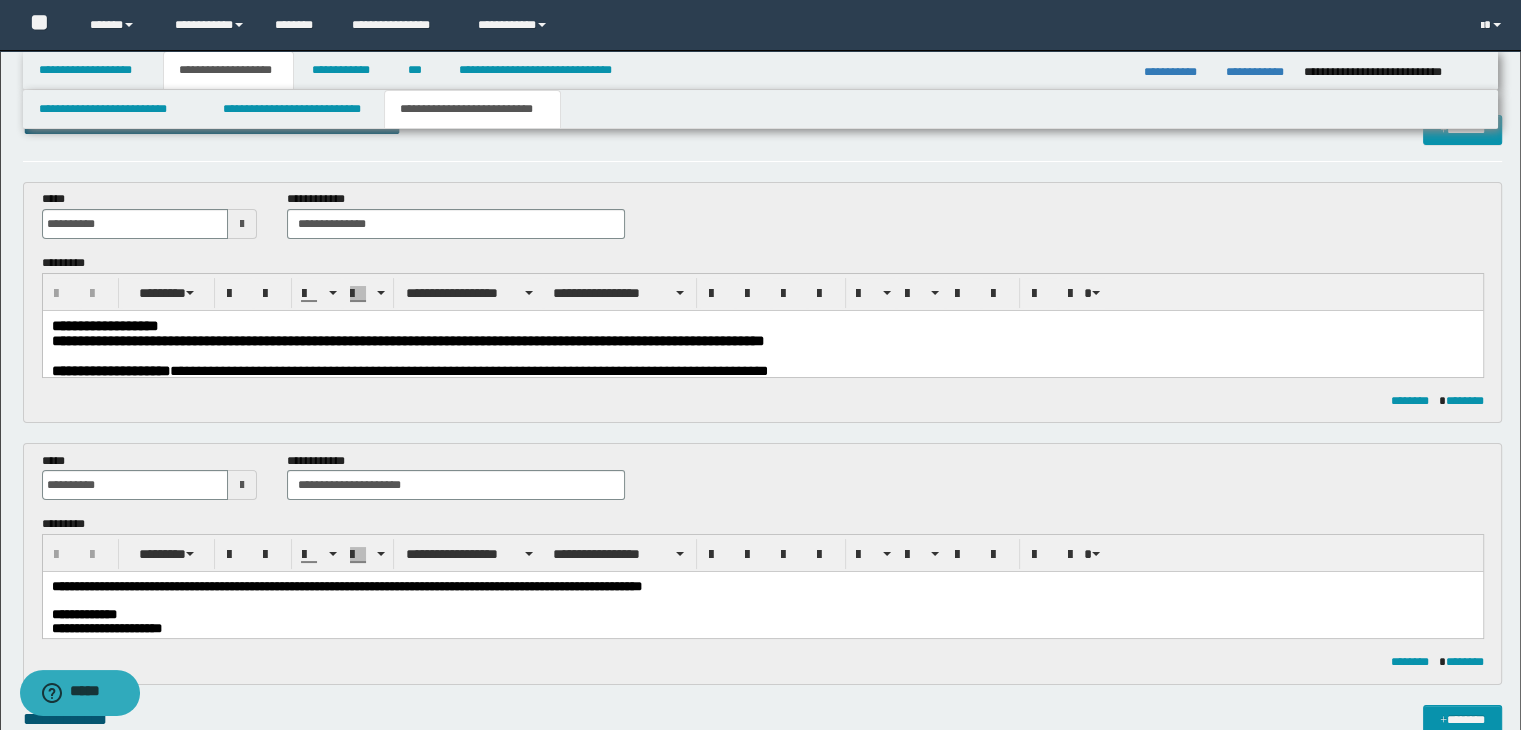 scroll, scrollTop: 175, scrollLeft: 0, axis: vertical 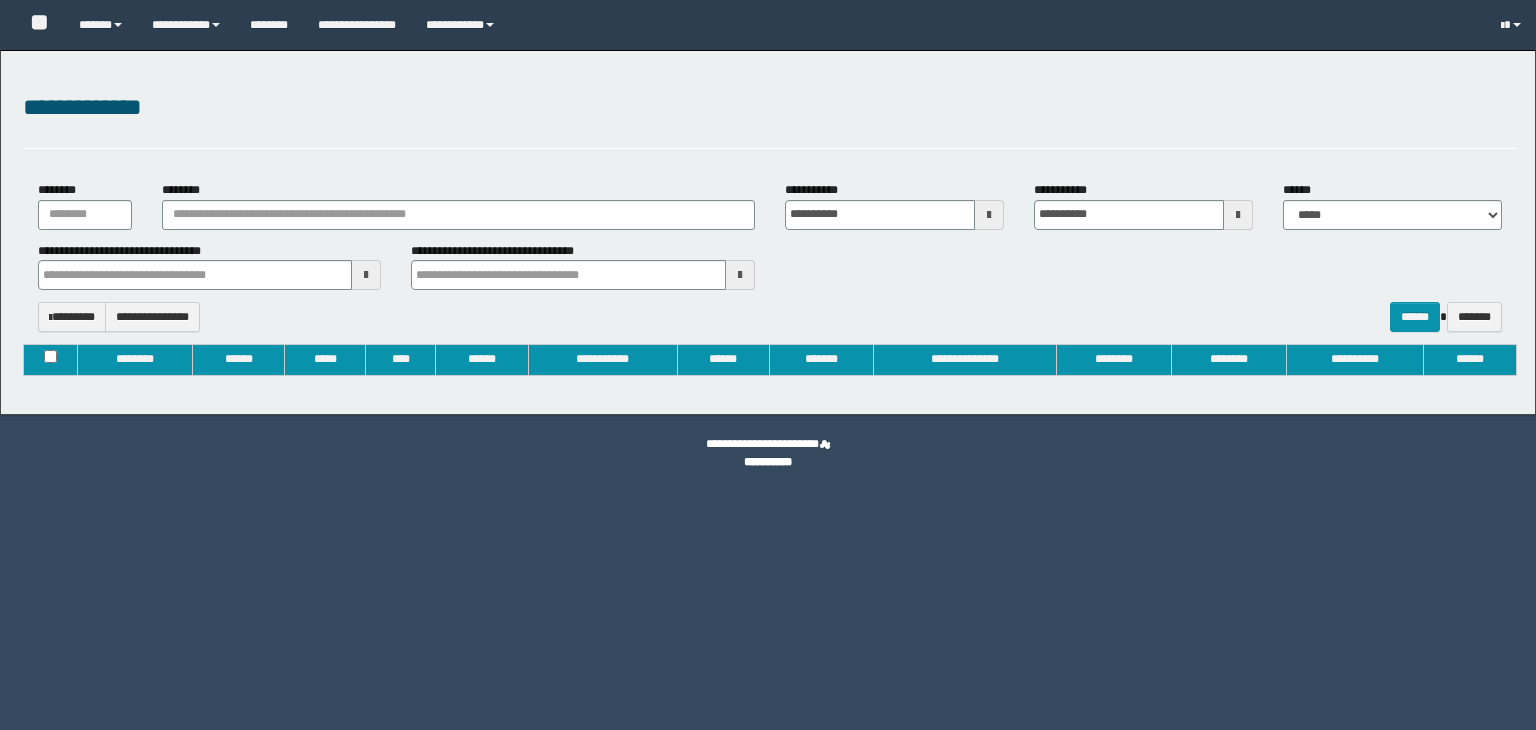 type on "**********" 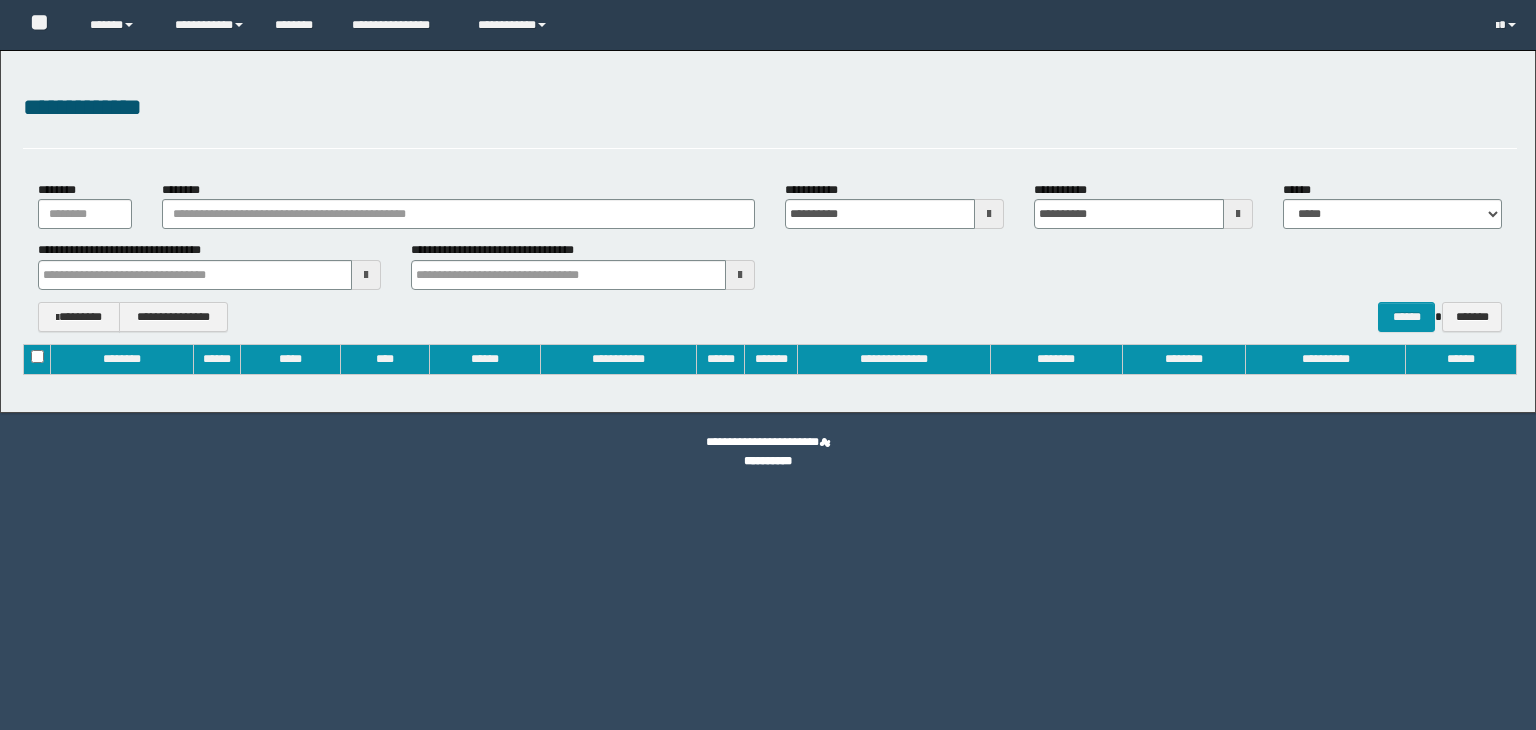 scroll, scrollTop: 0, scrollLeft: 0, axis: both 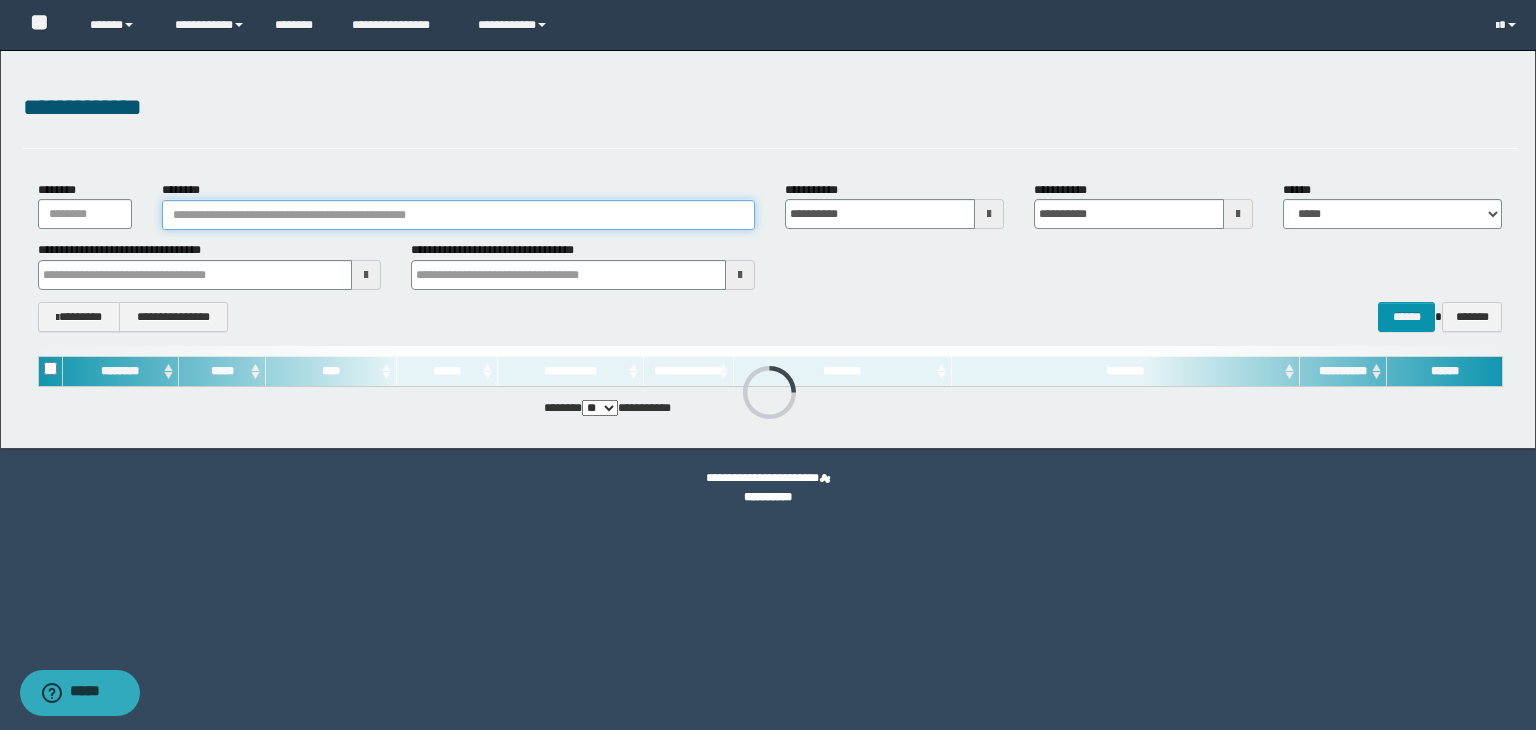 click on "********" at bounding box center (458, 215) 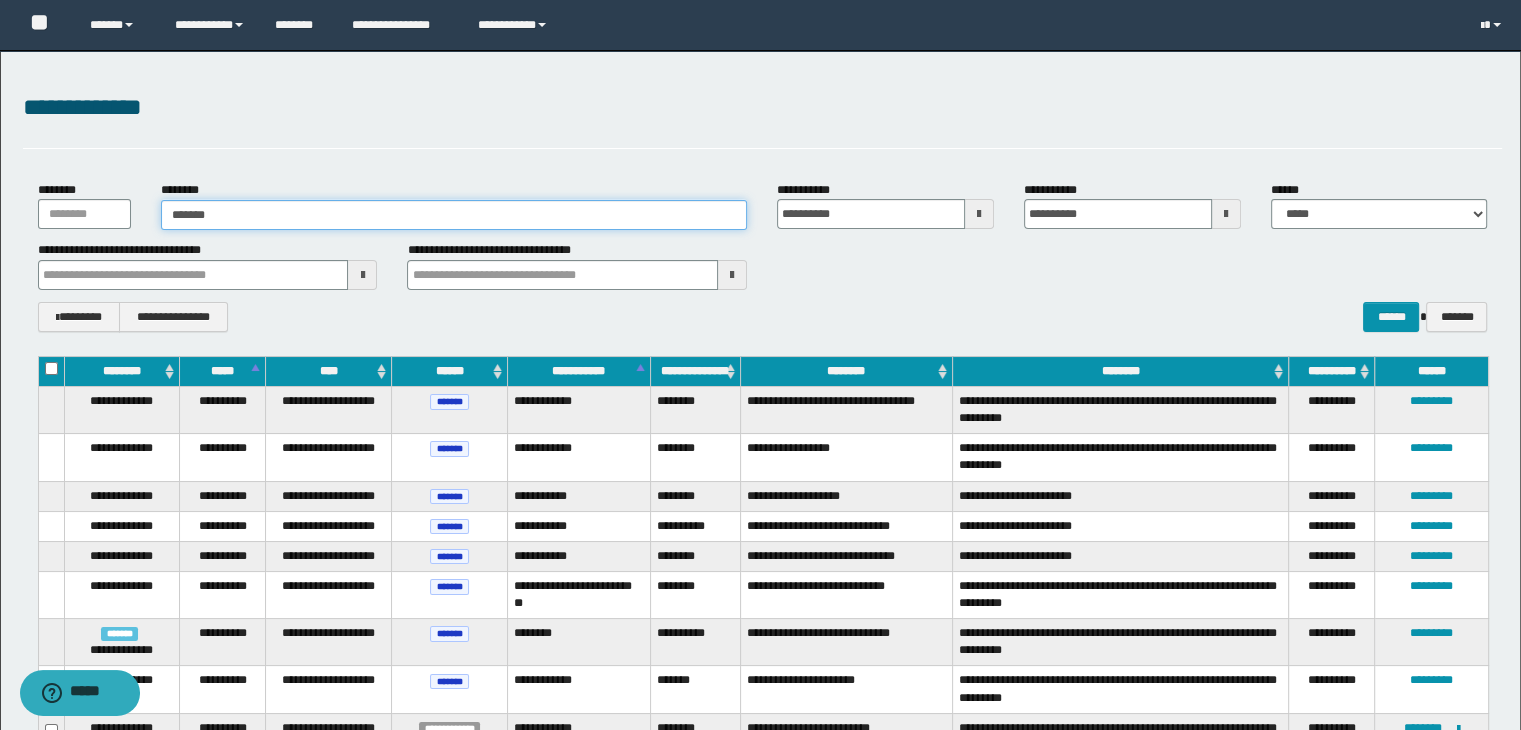 type on "********" 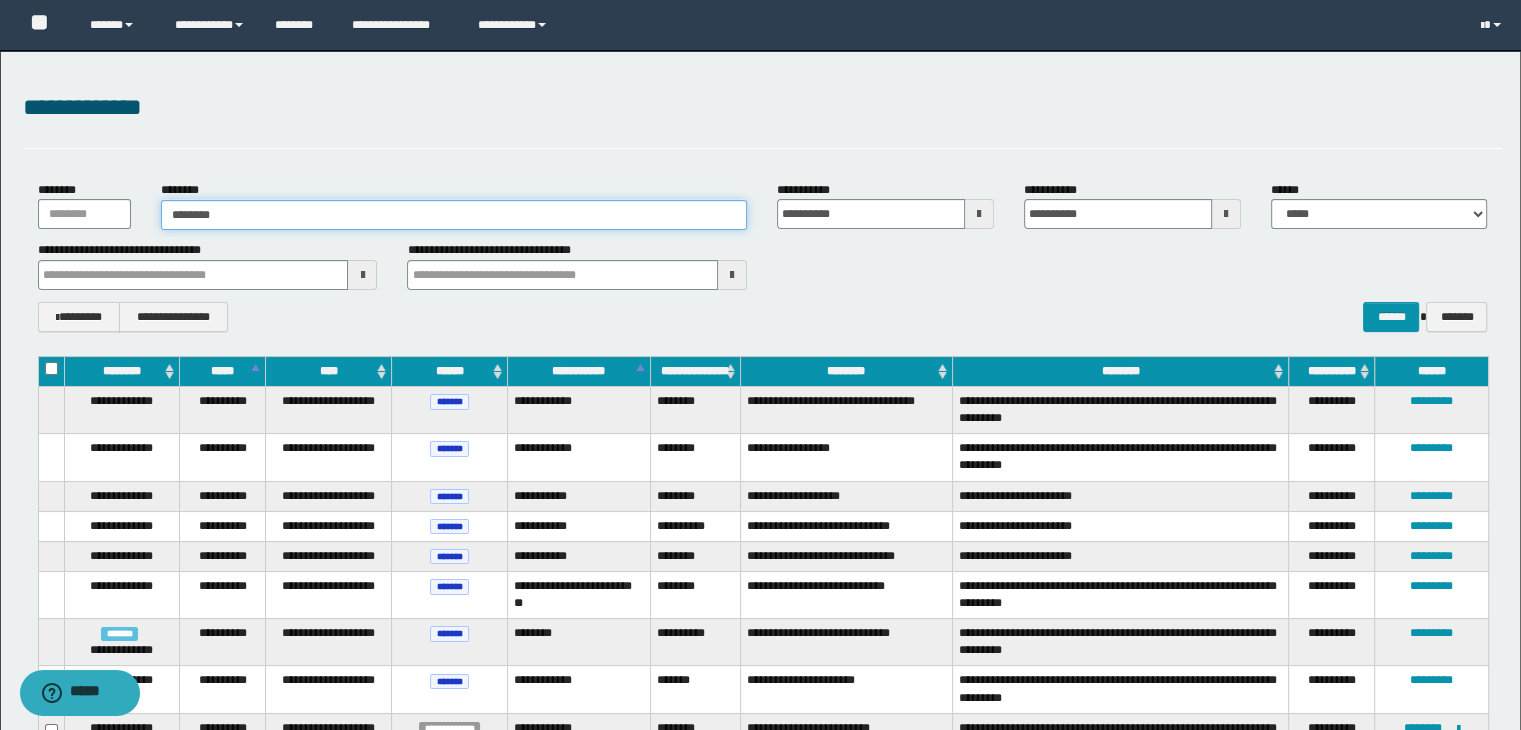 type on "********" 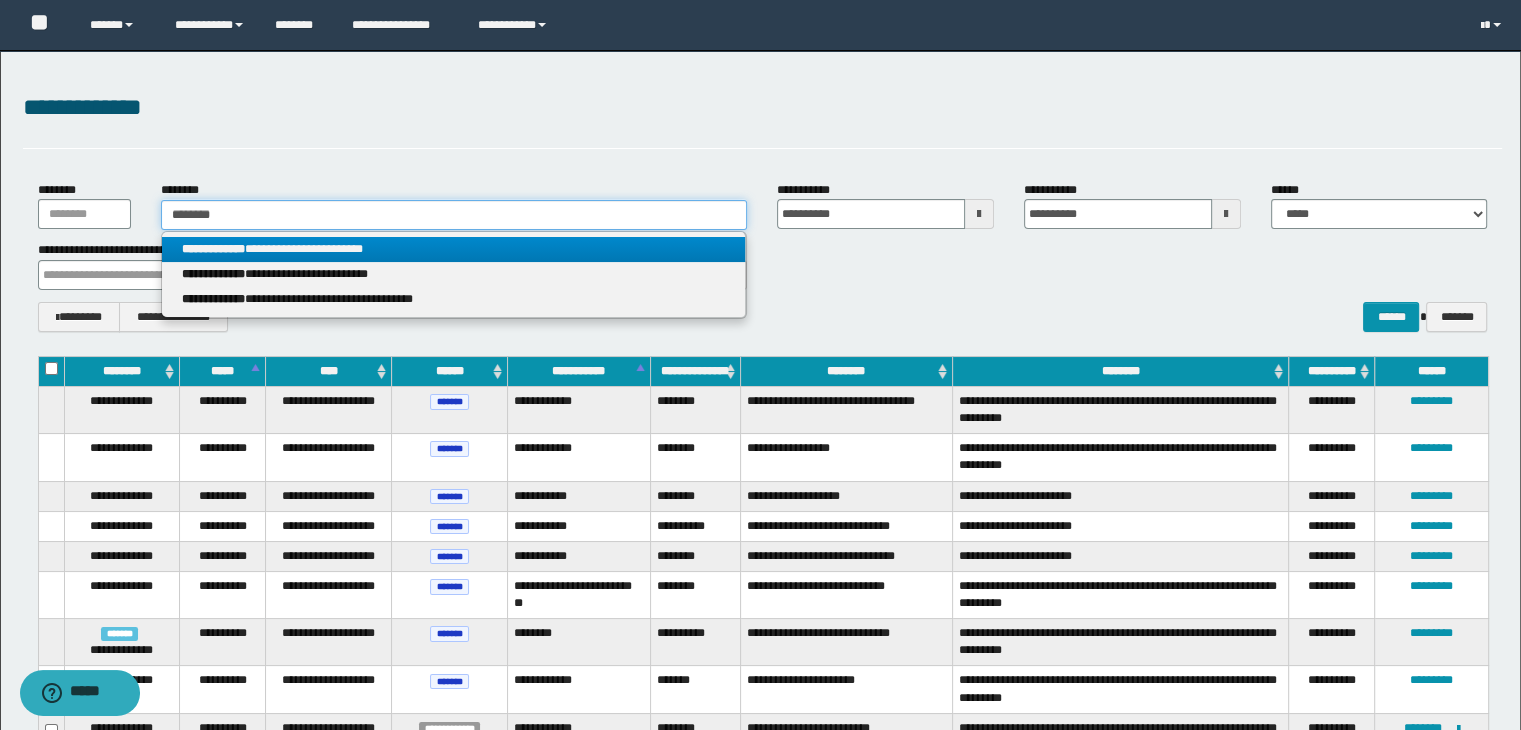 type on "********" 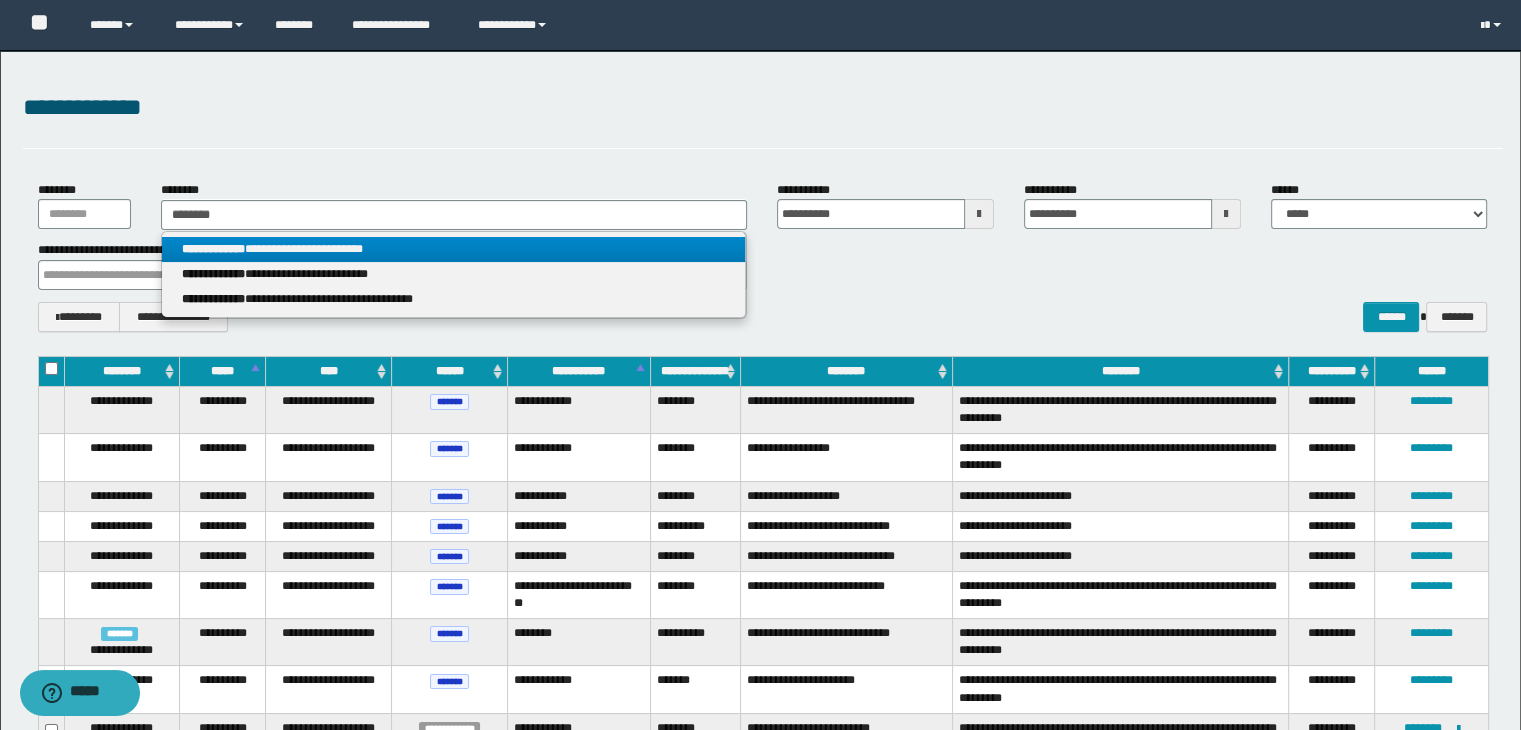 click on "**********" at bounding box center (454, 249) 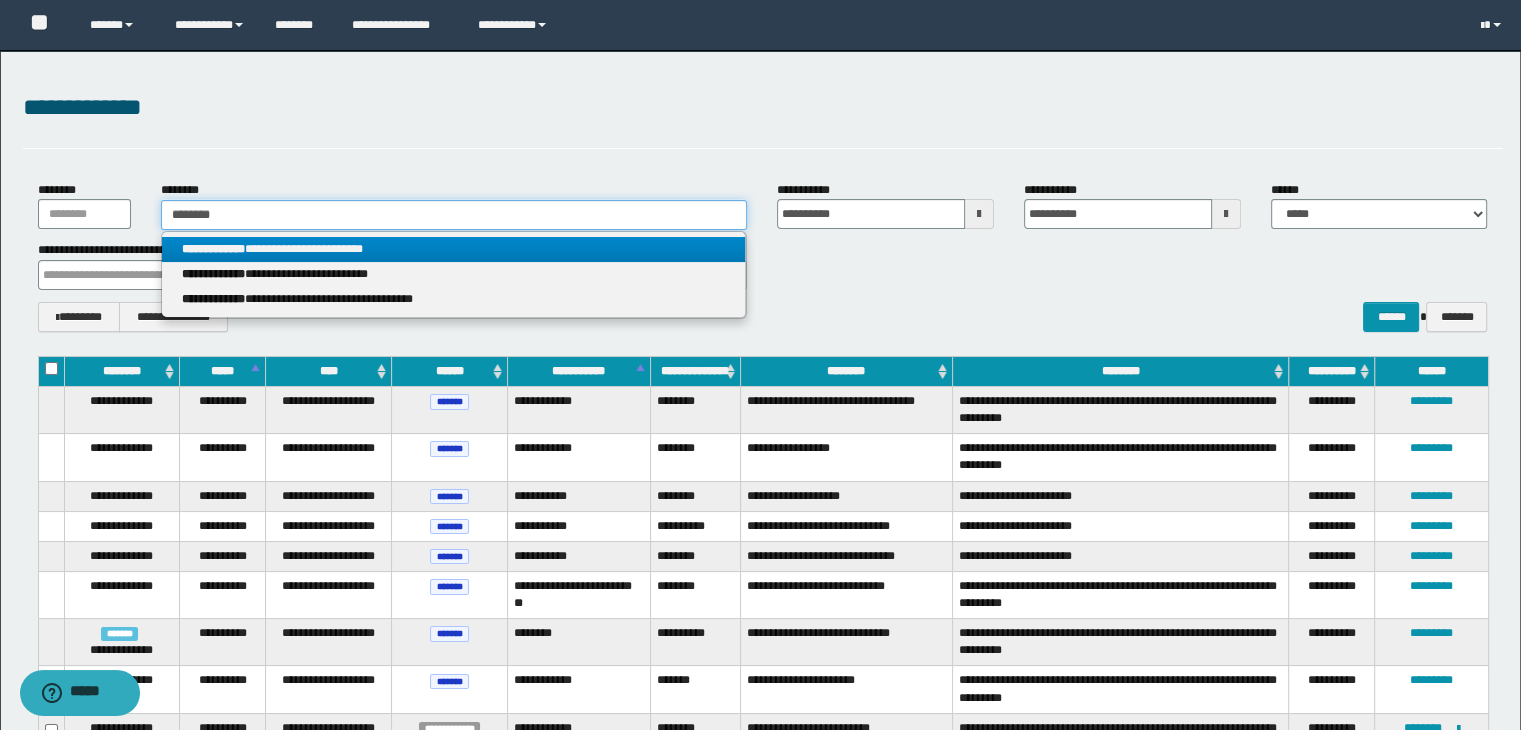 type 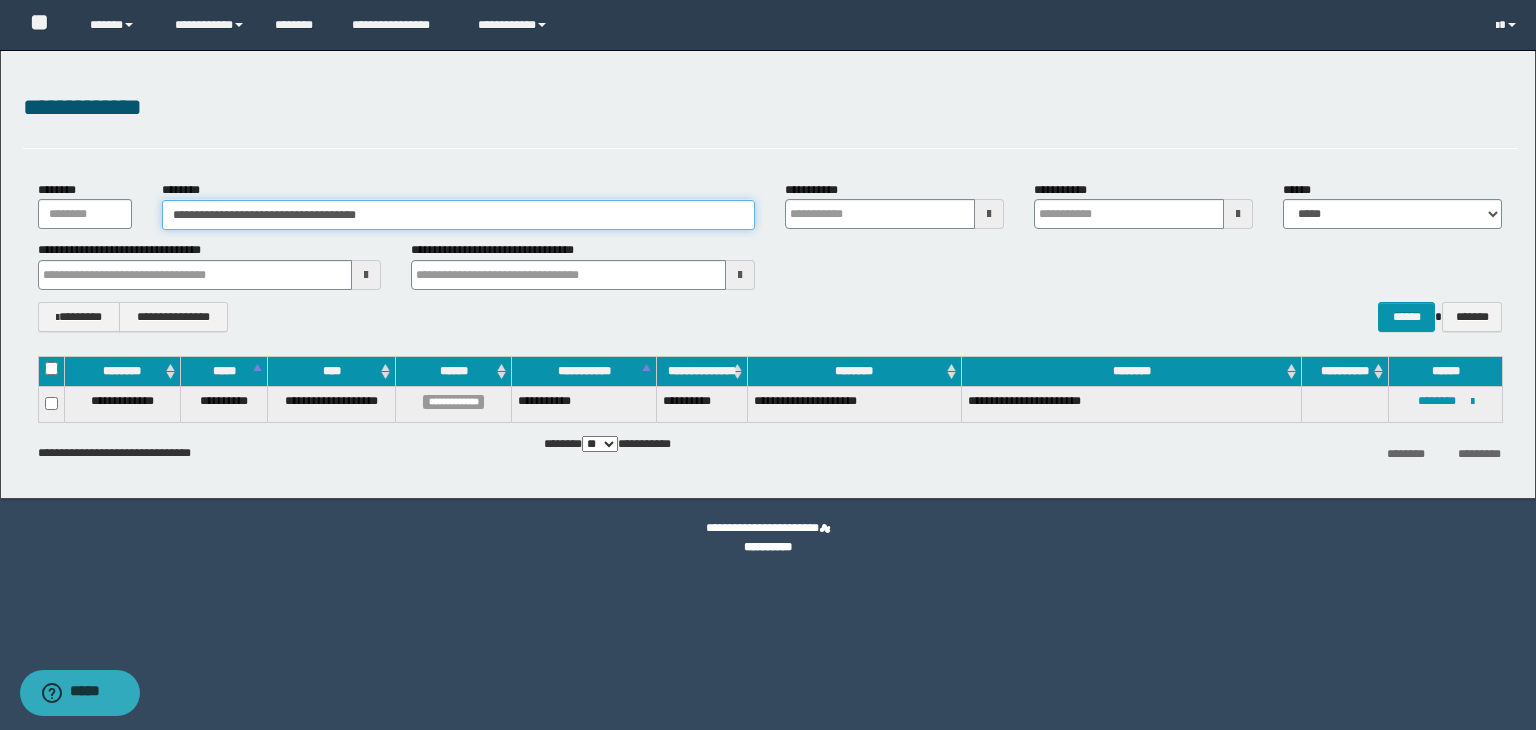 type 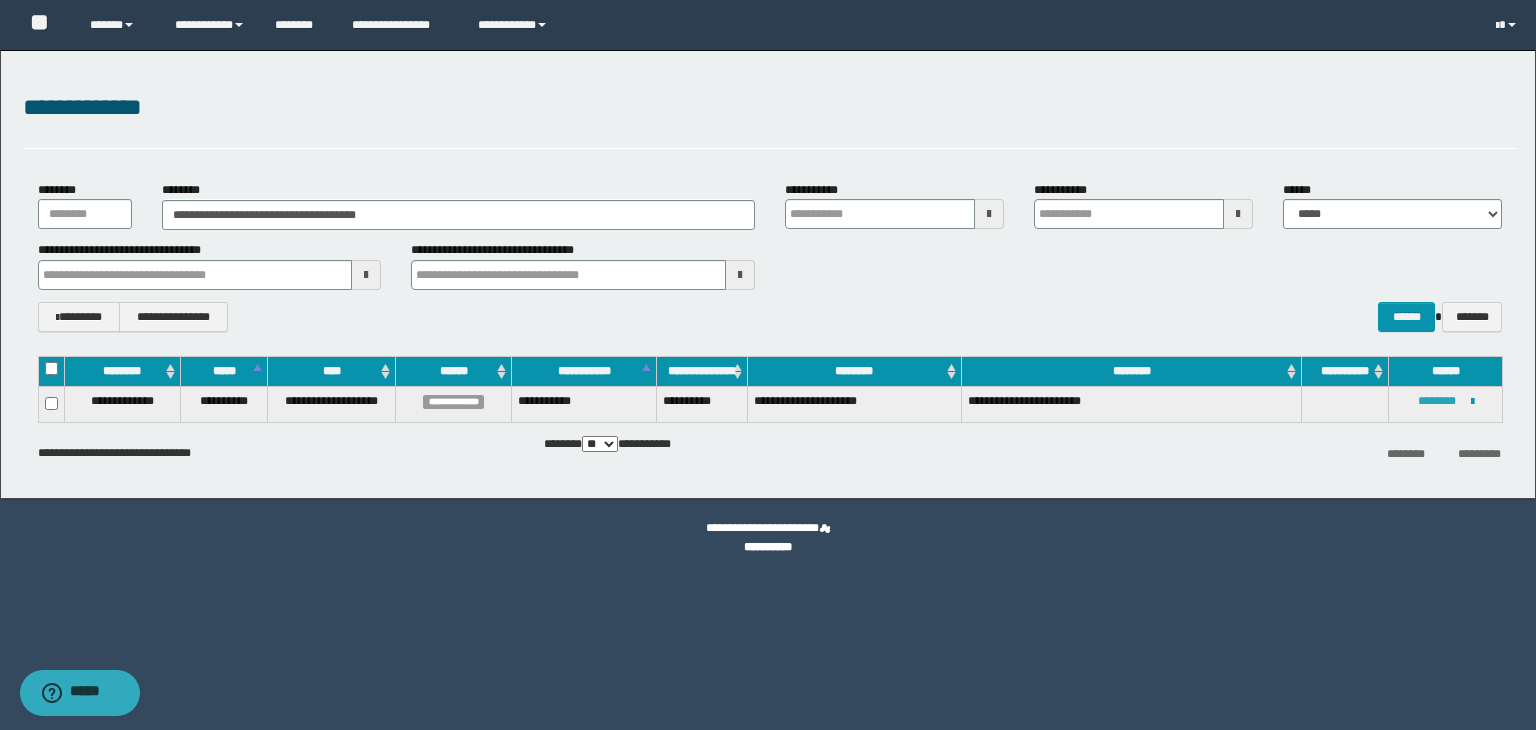 click on "********" at bounding box center (1437, 401) 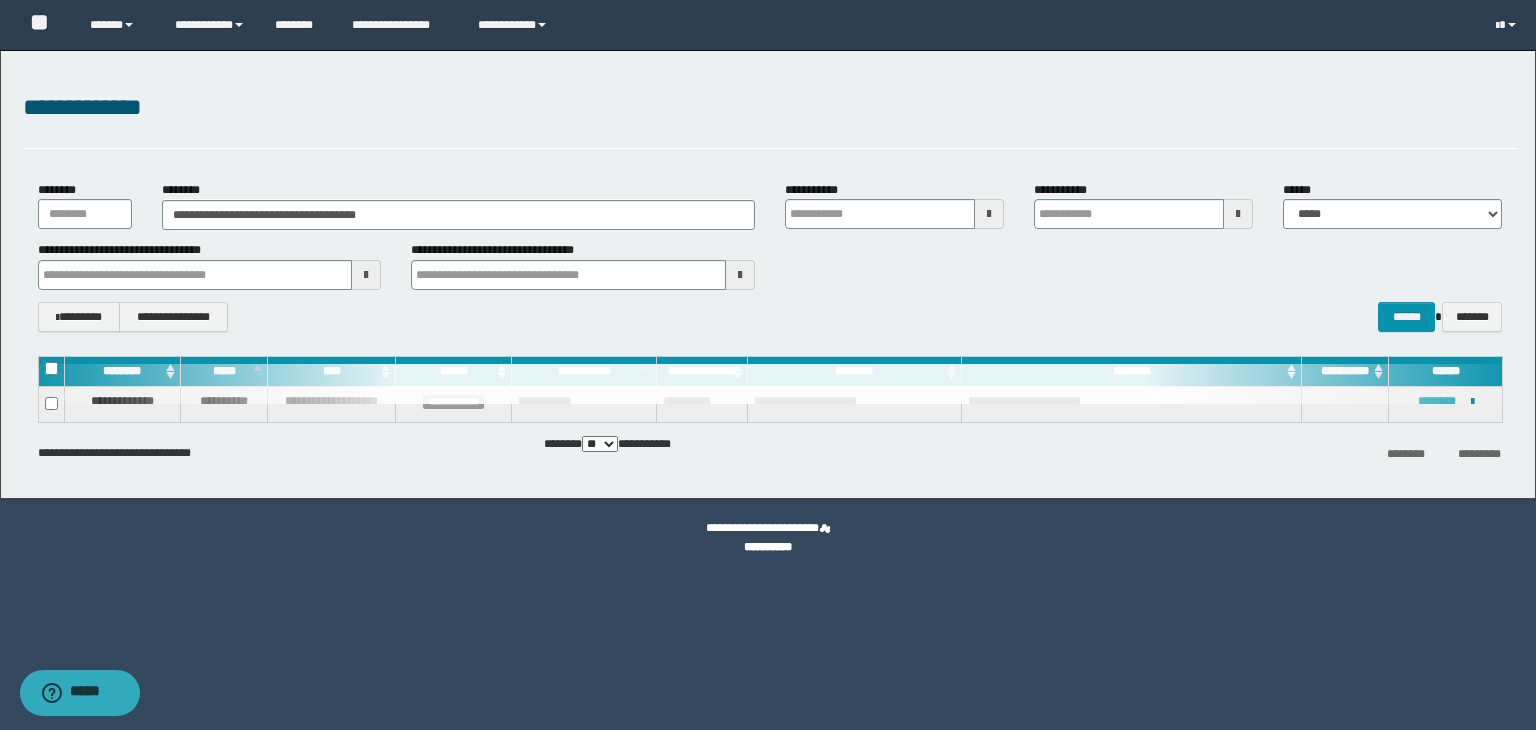 type 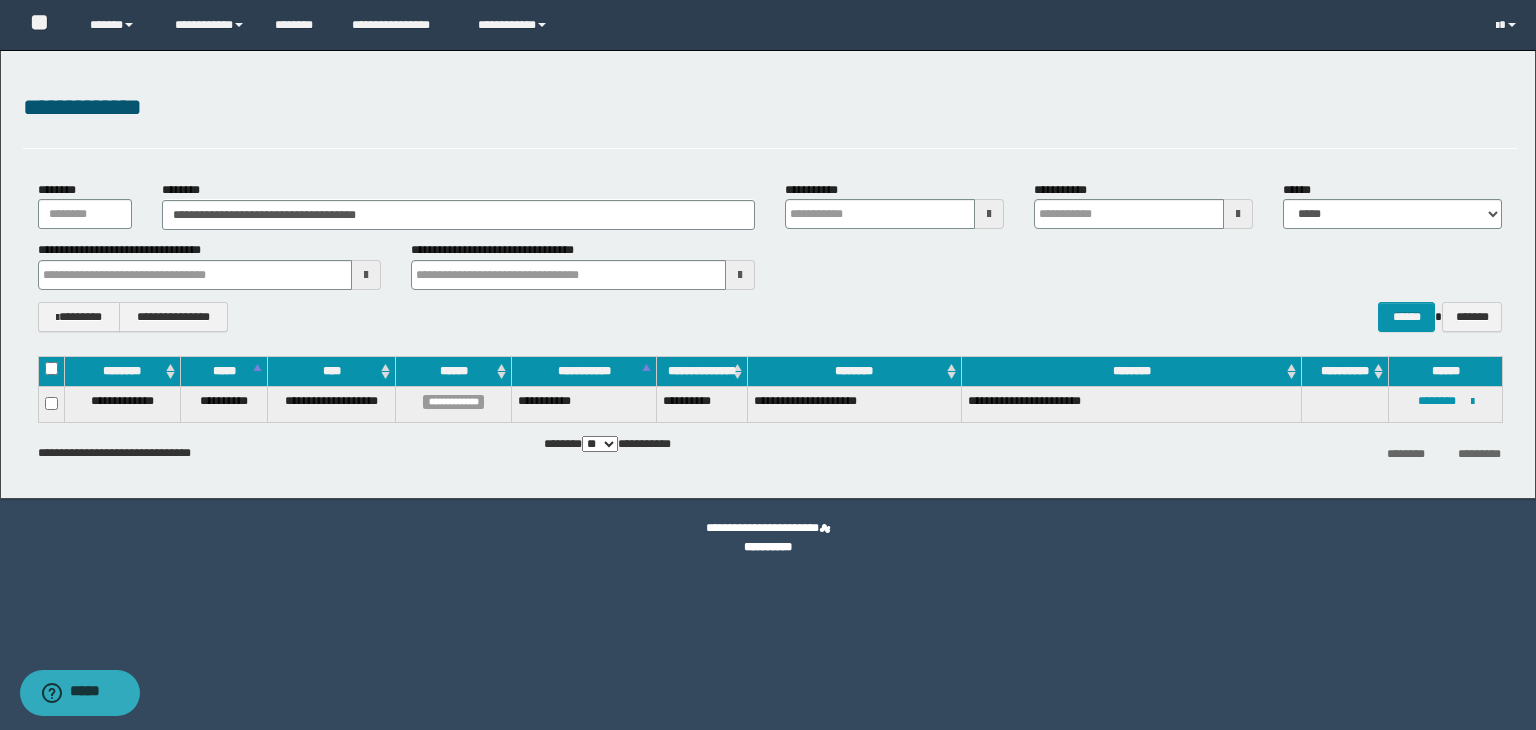 type 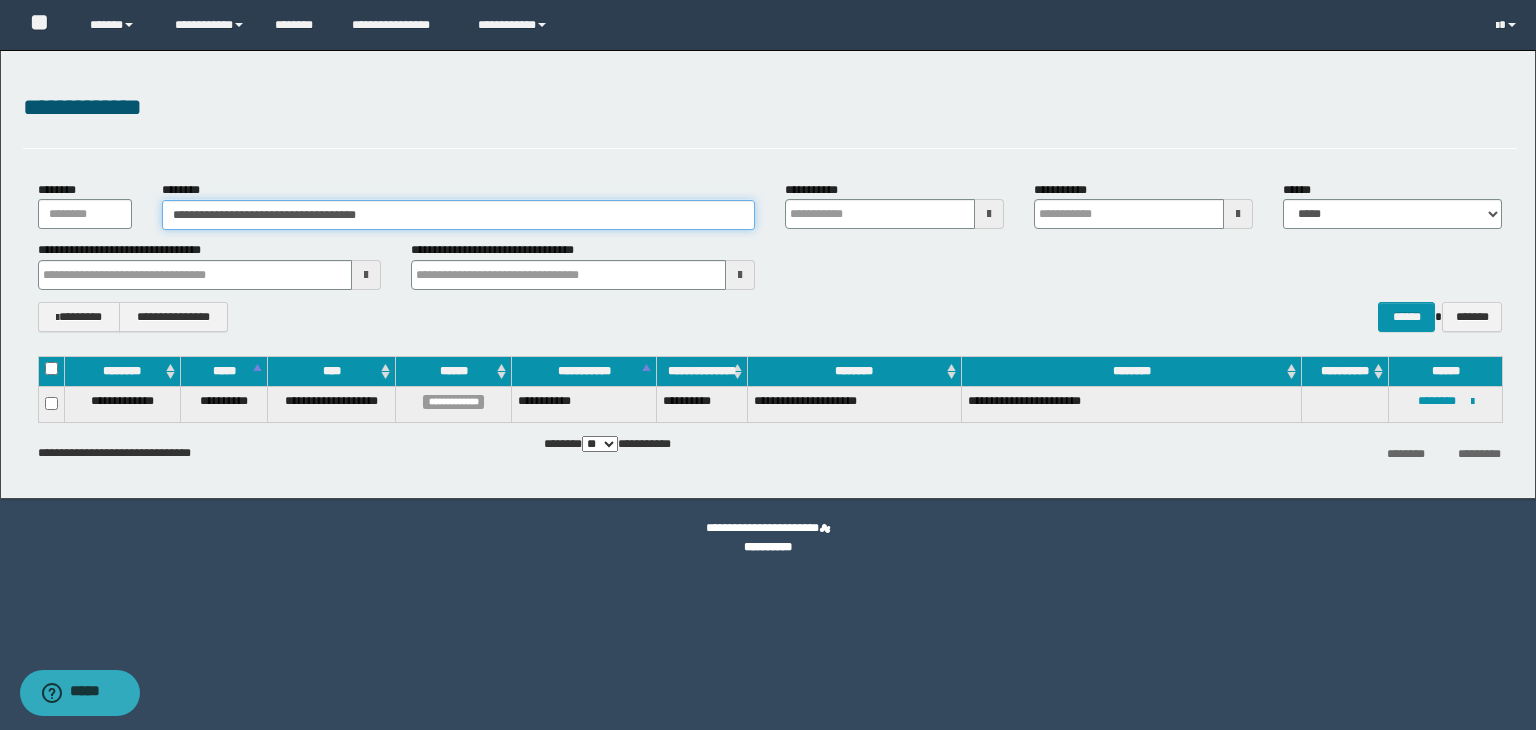 drag, startPoint x: 433, startPoint y: 209, endPoint x: 51, endPoint y: 189, distance: 382.5232 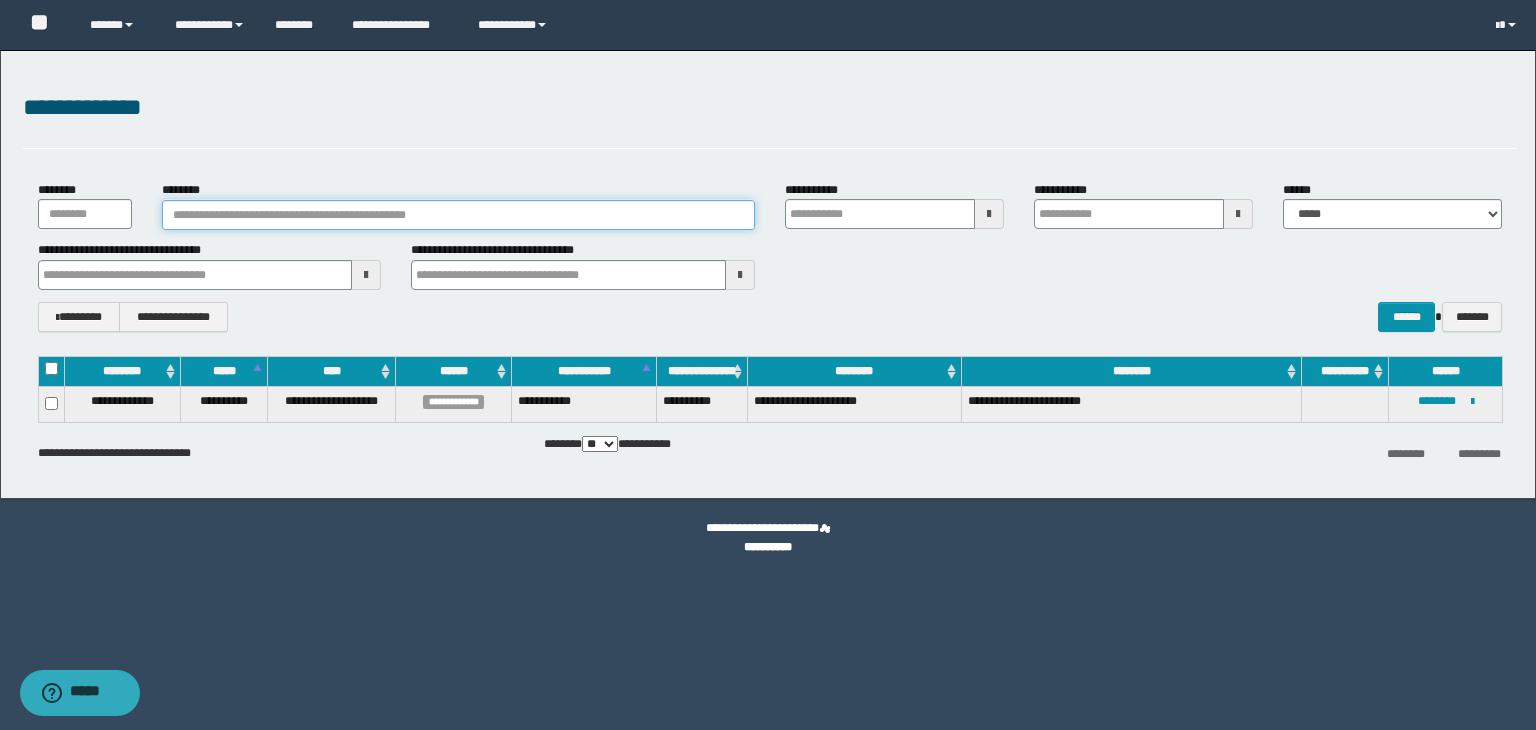 type 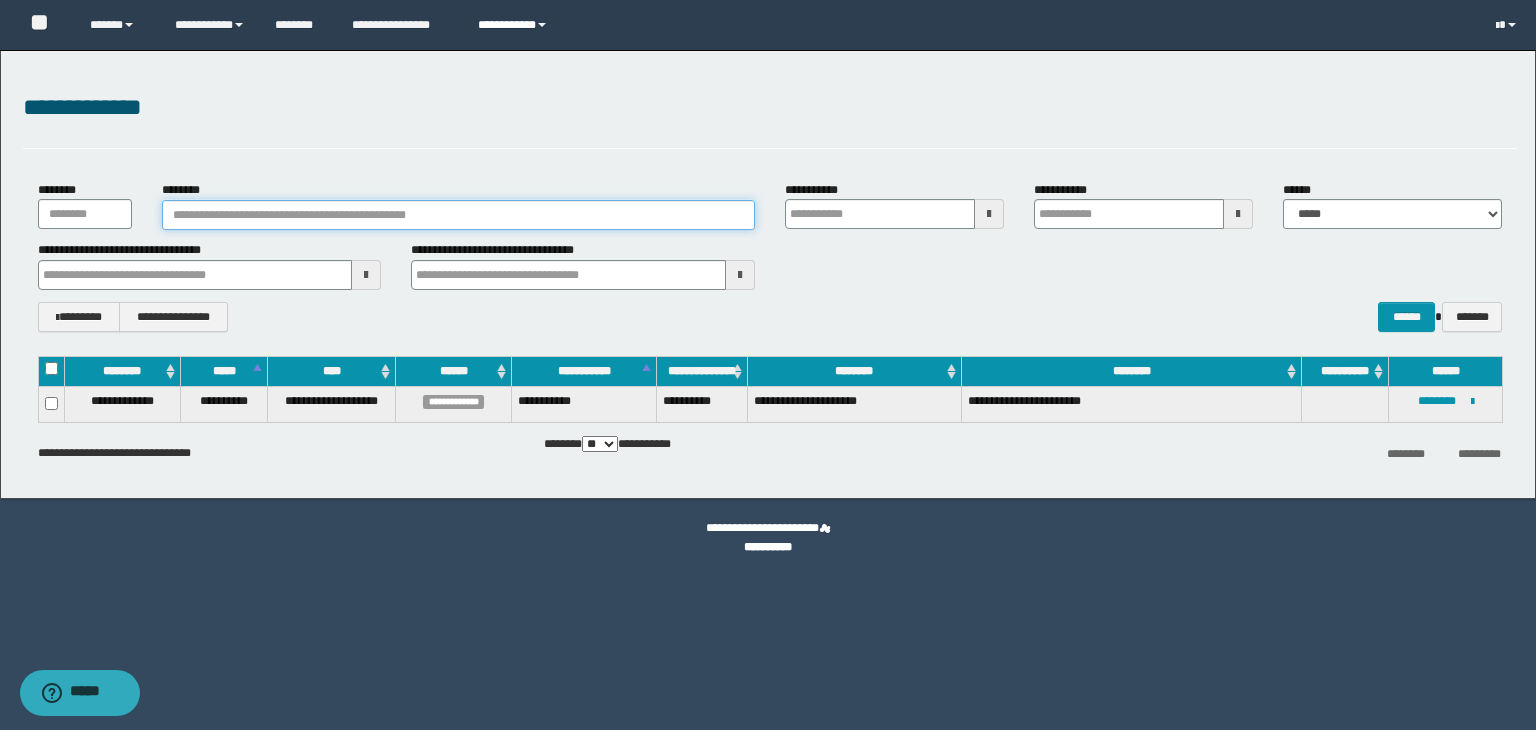 type 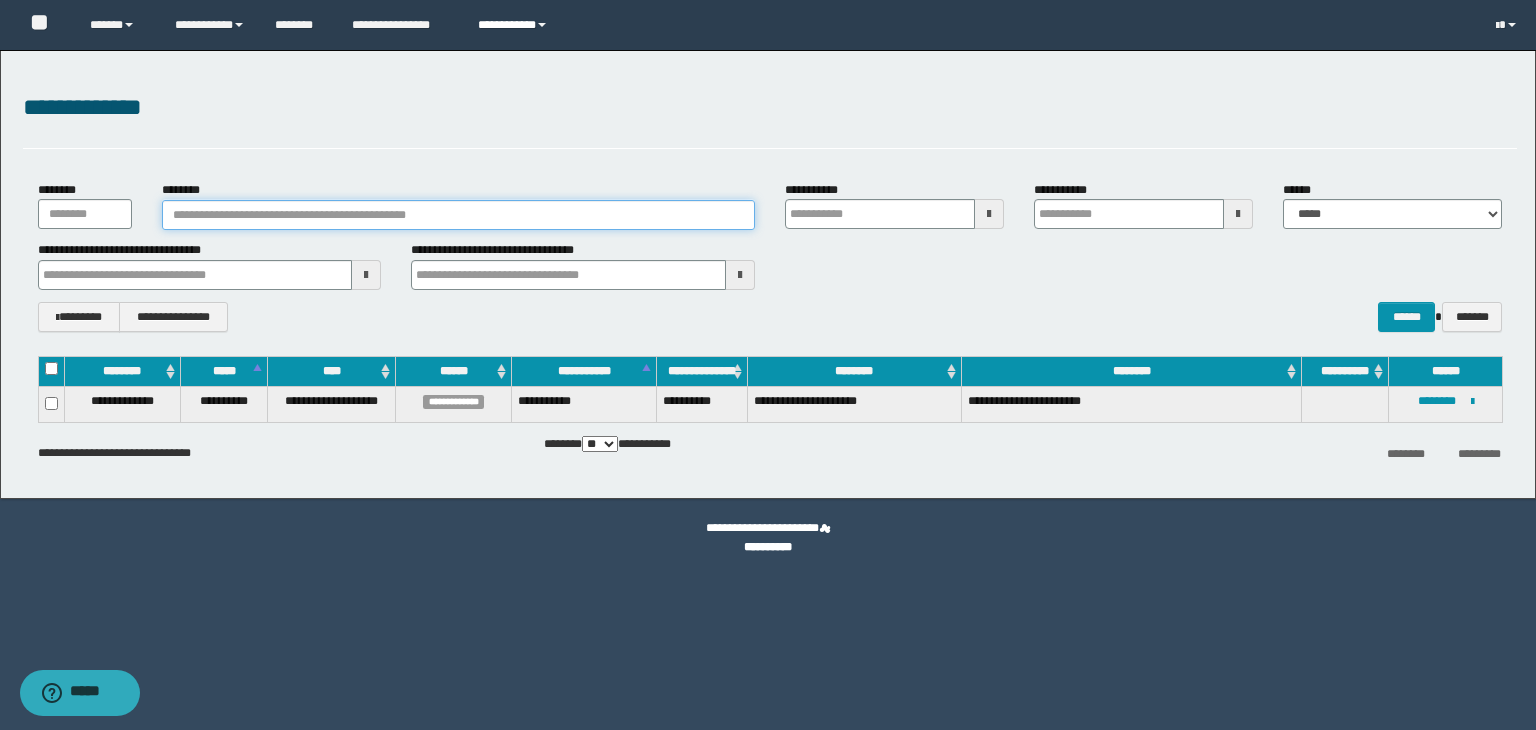 type 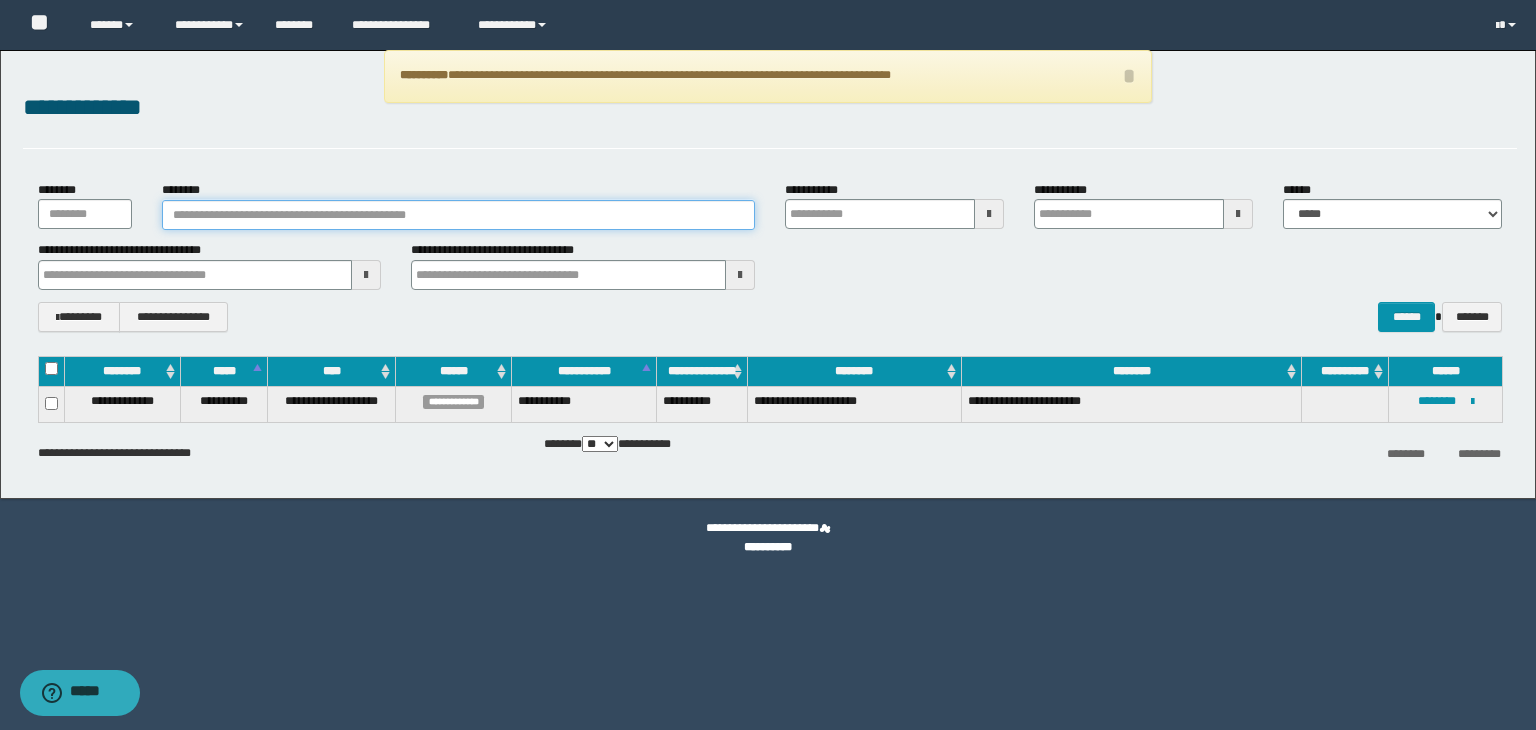 click on "********" at bounding box center (458, 215) 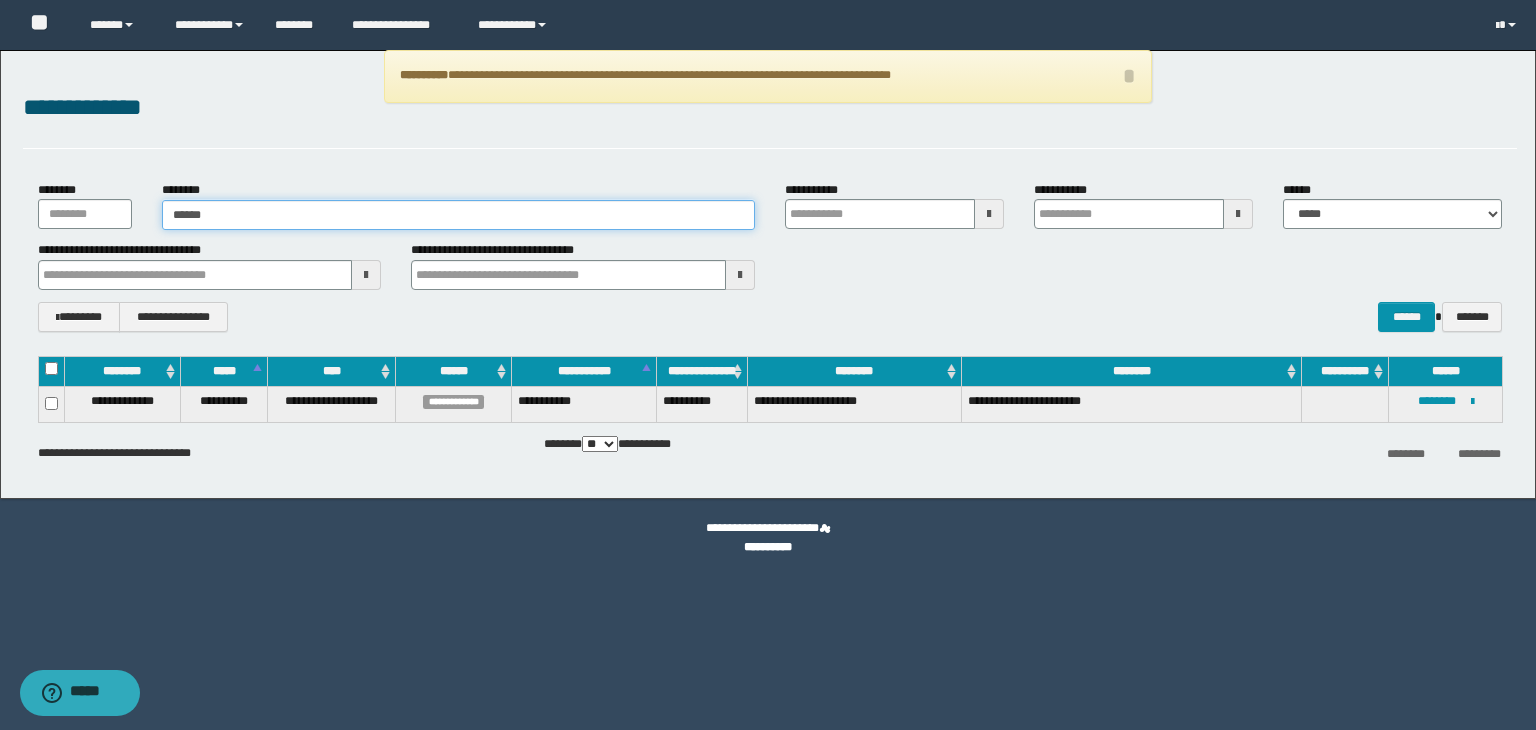 type on "*******" 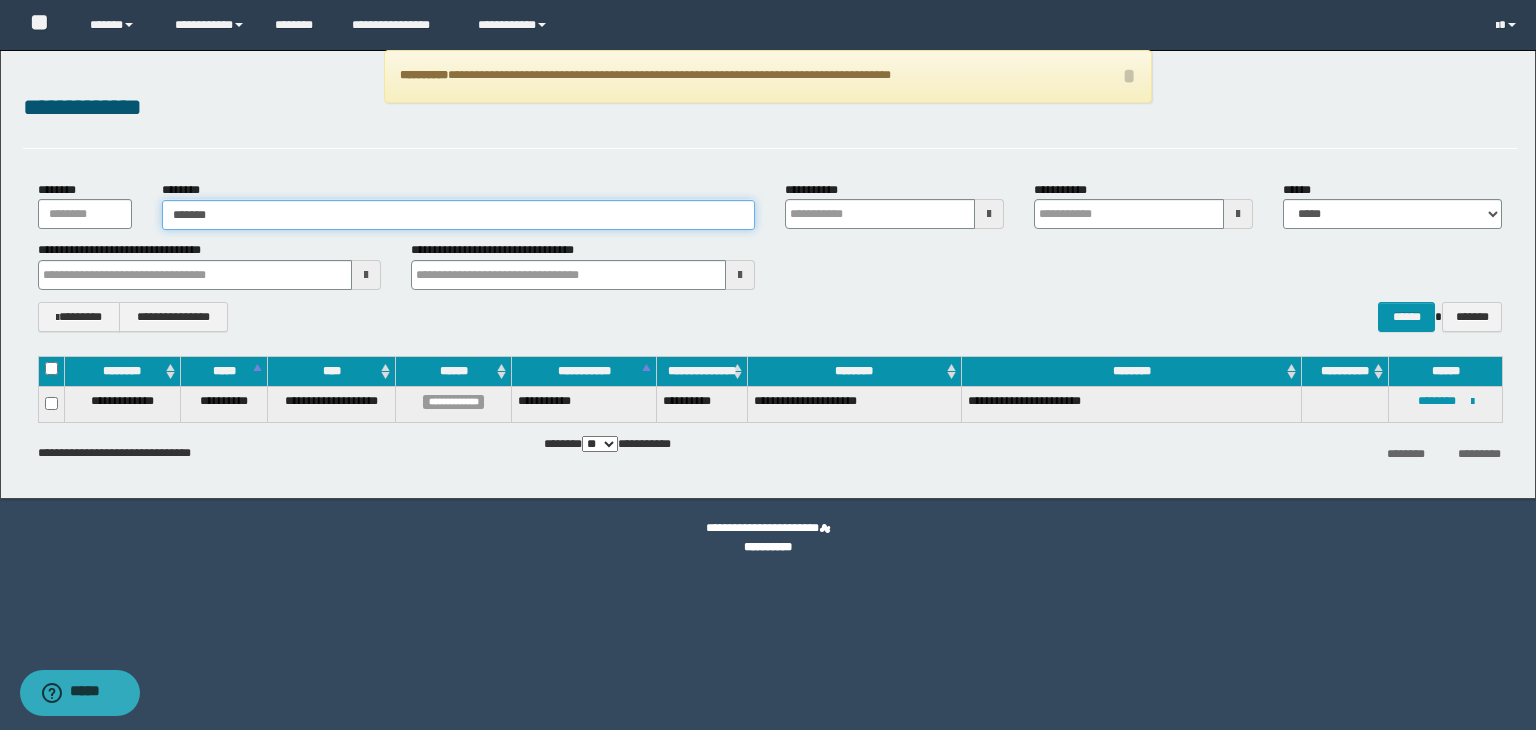 type on "*******" 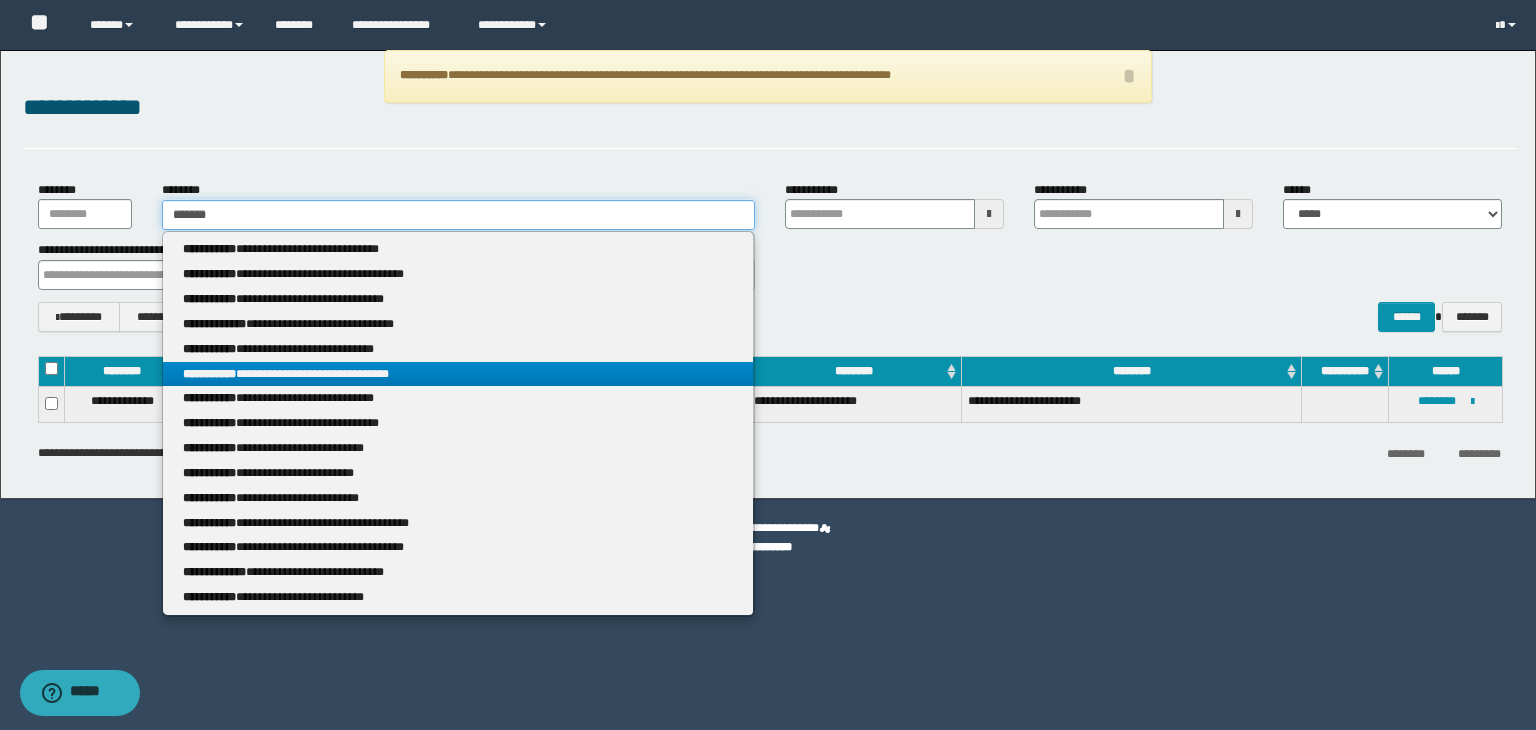 type on "*******" 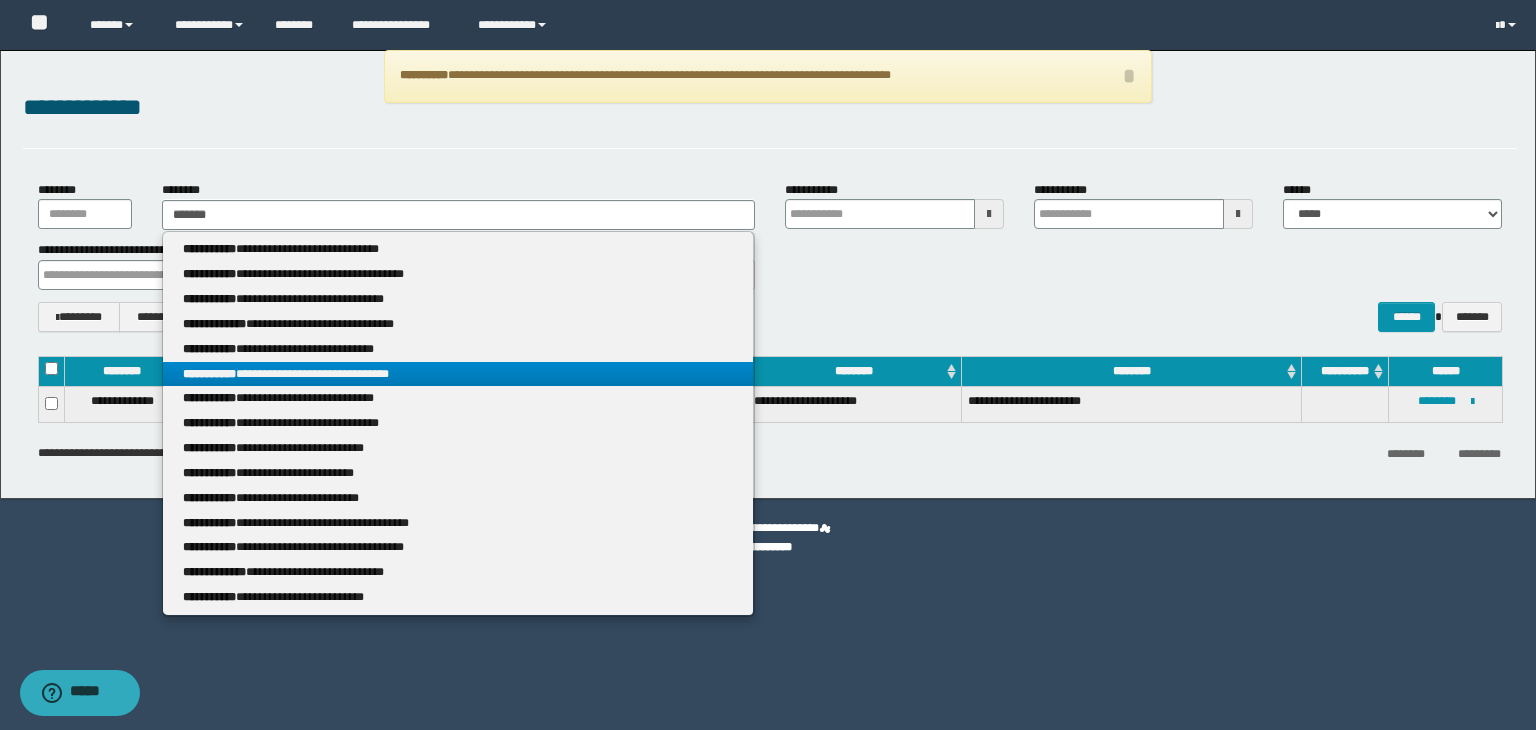 click on "**********" at bounding box center (458, 374) 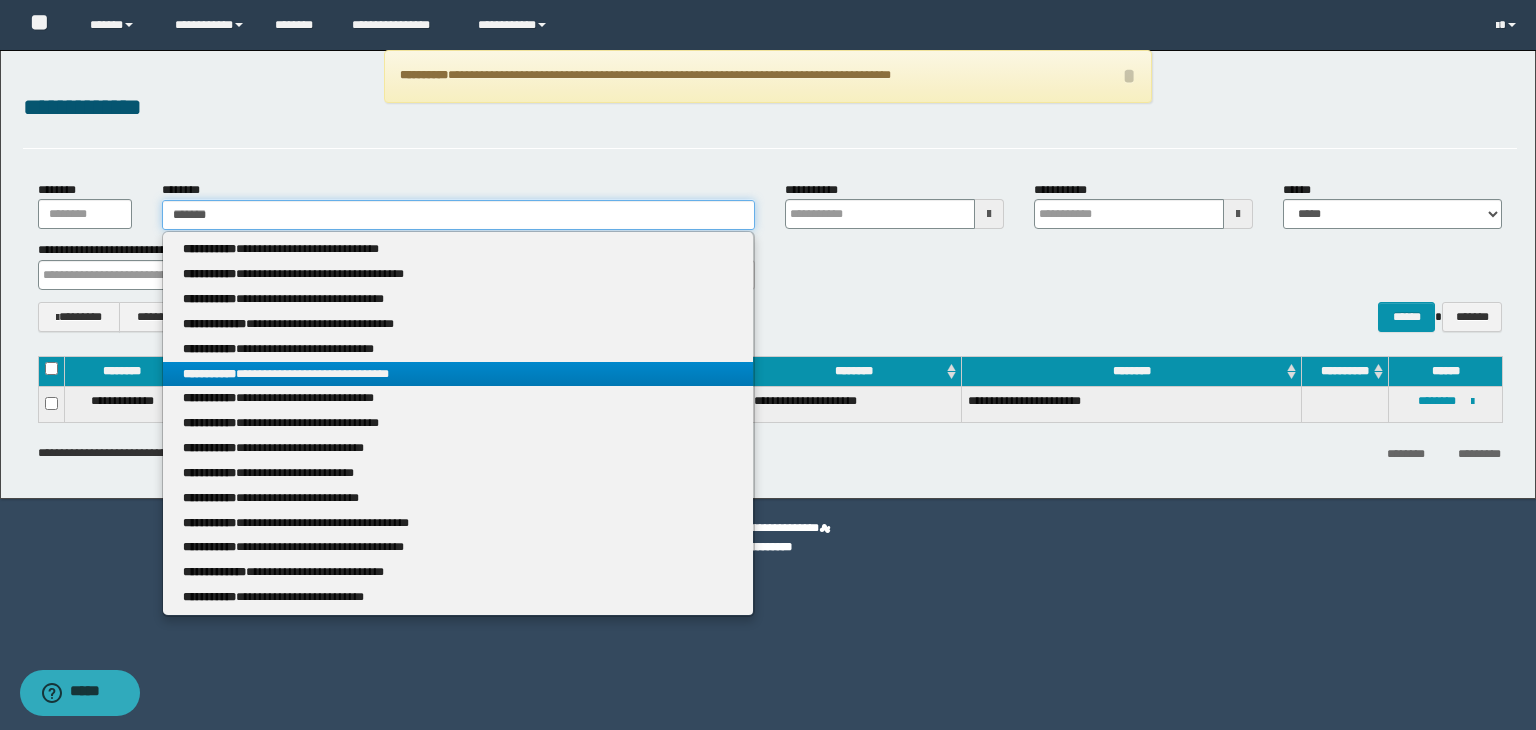 type 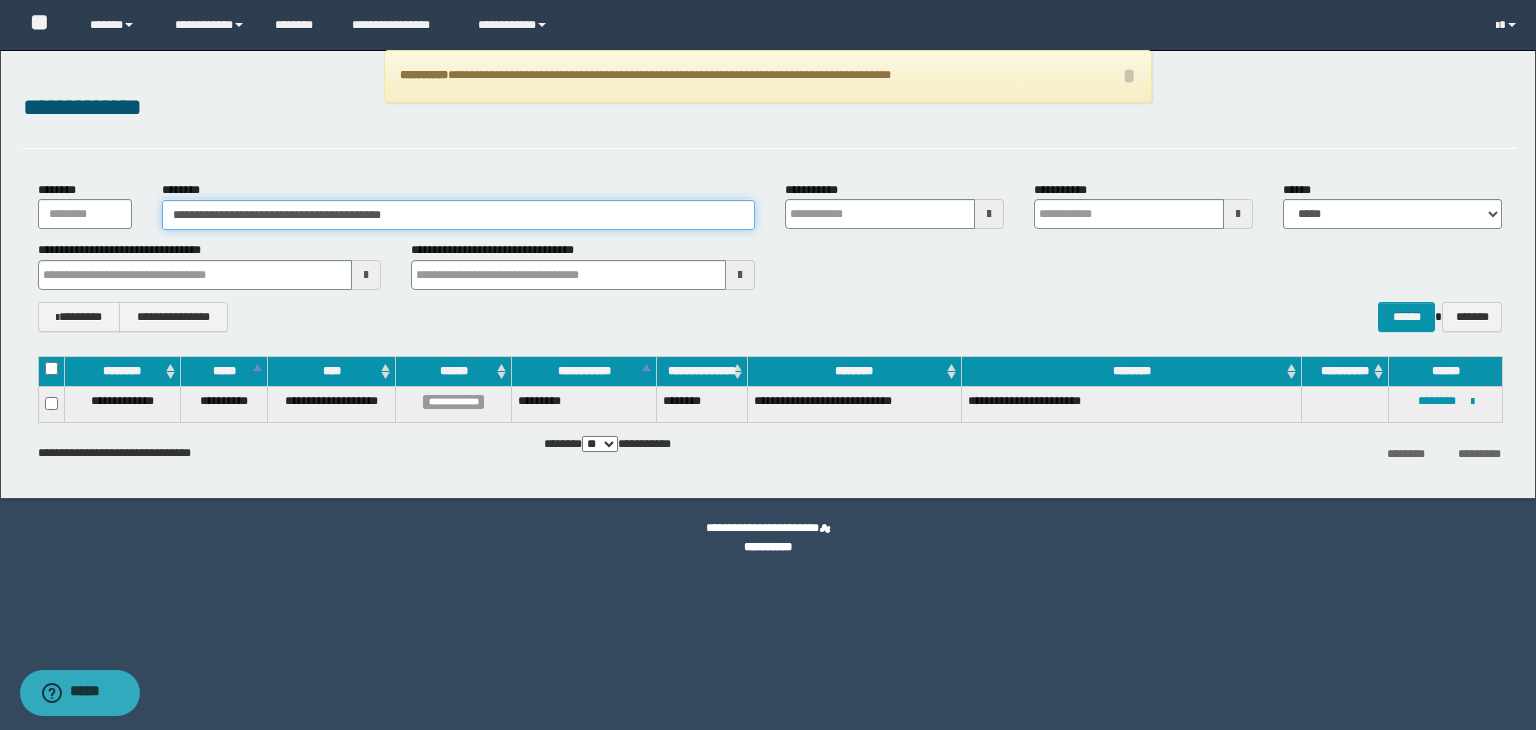 type 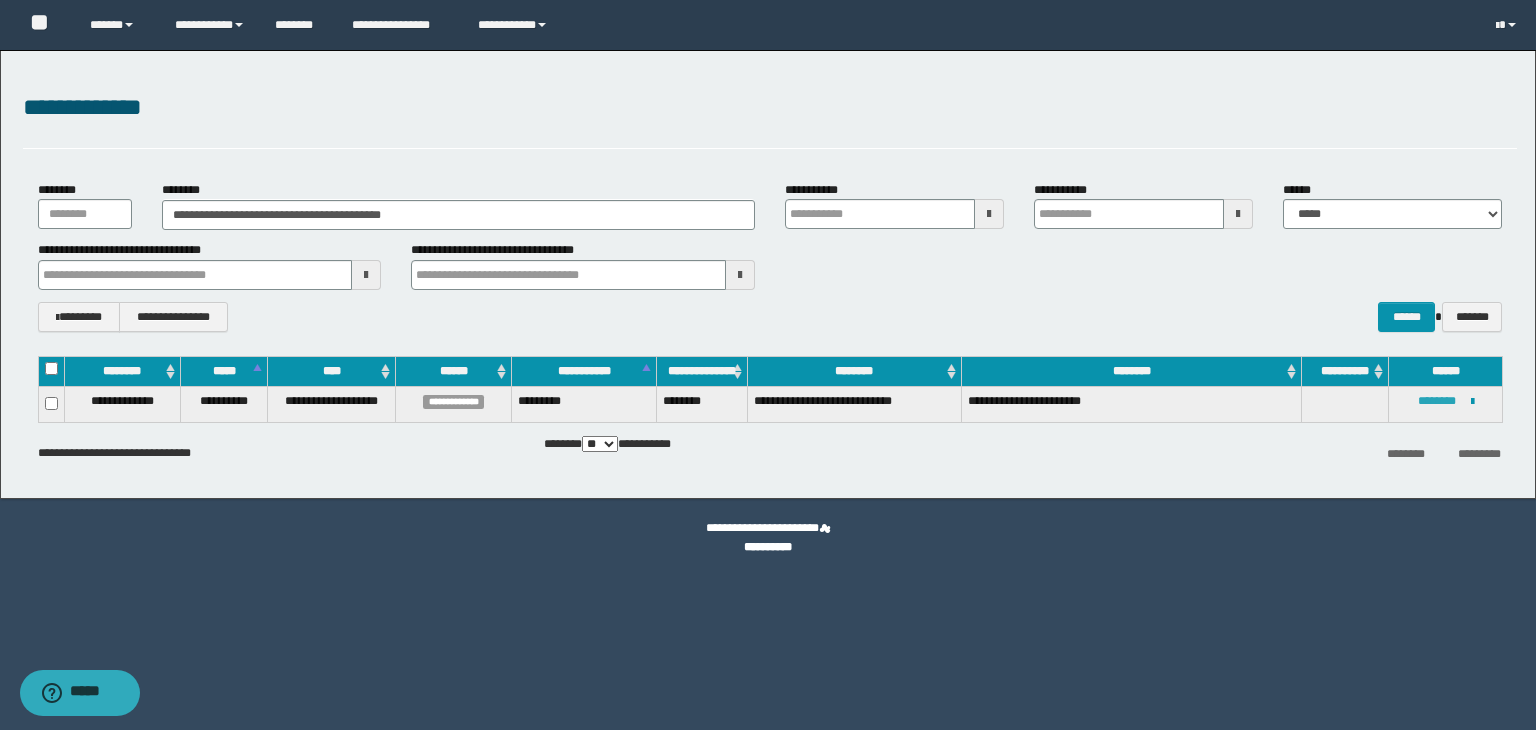 click on "********" at bounding box center (1437, 401) 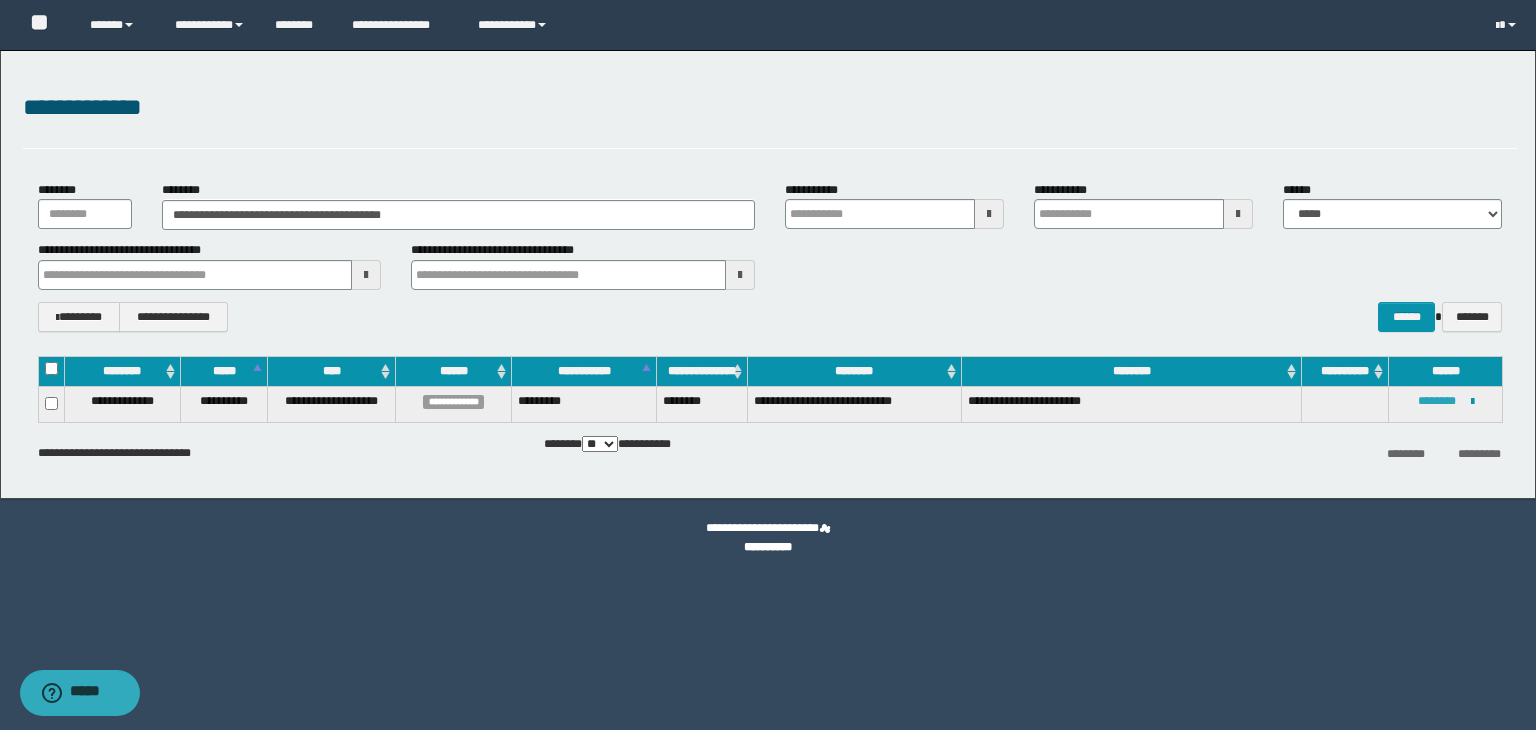 type 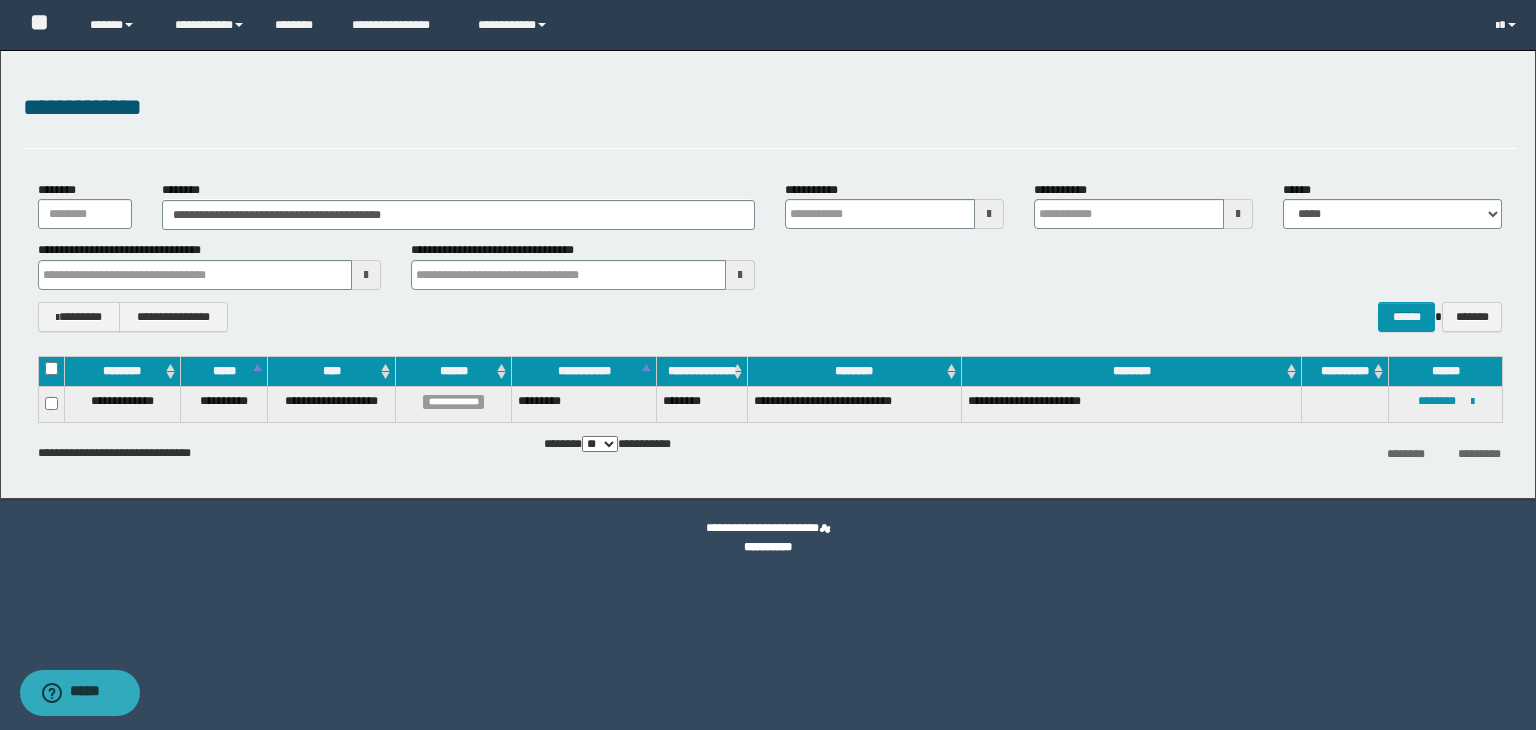 type 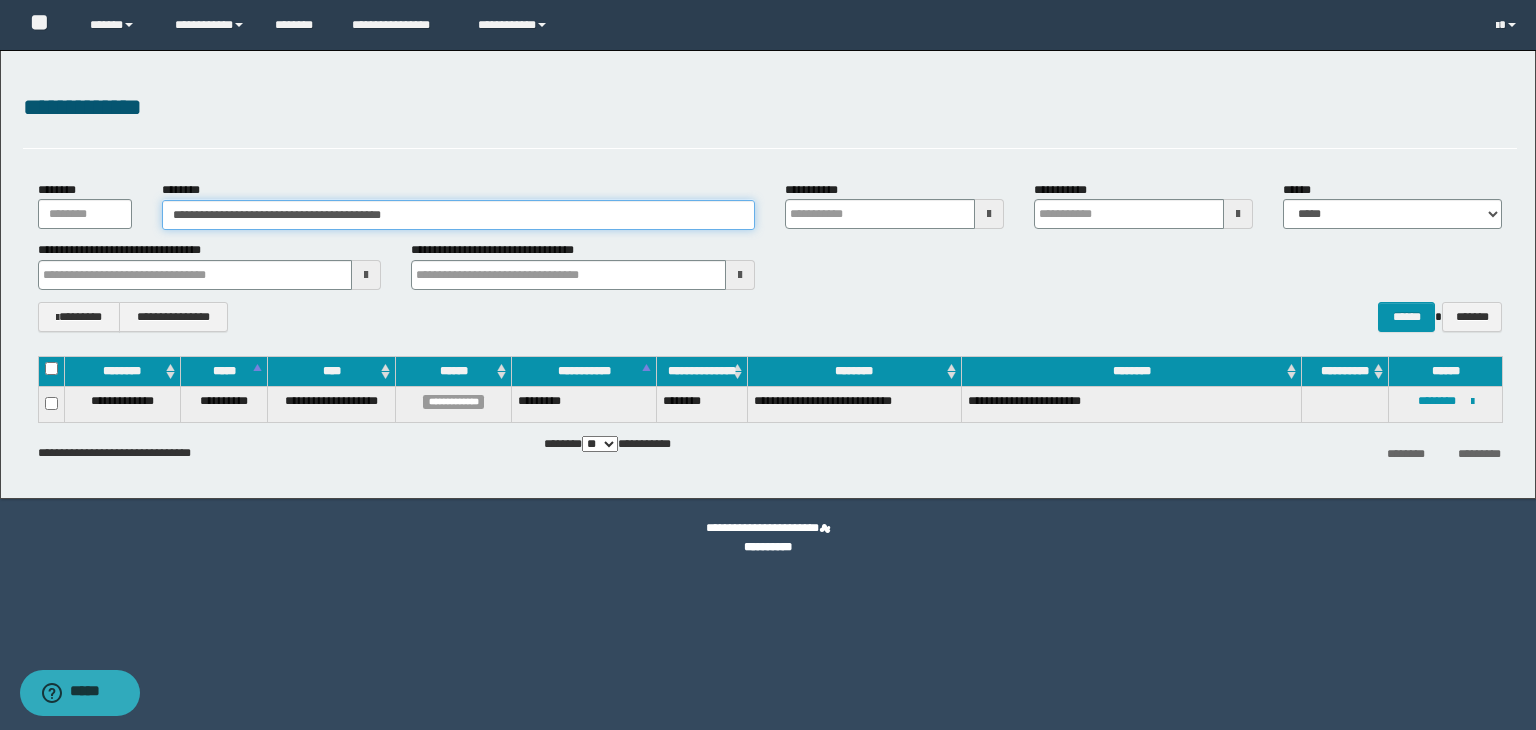 drag, startPoint x: 476, startPoint y: 222, endPoint x: 52, endPoint y: 201, distance: 424.5197 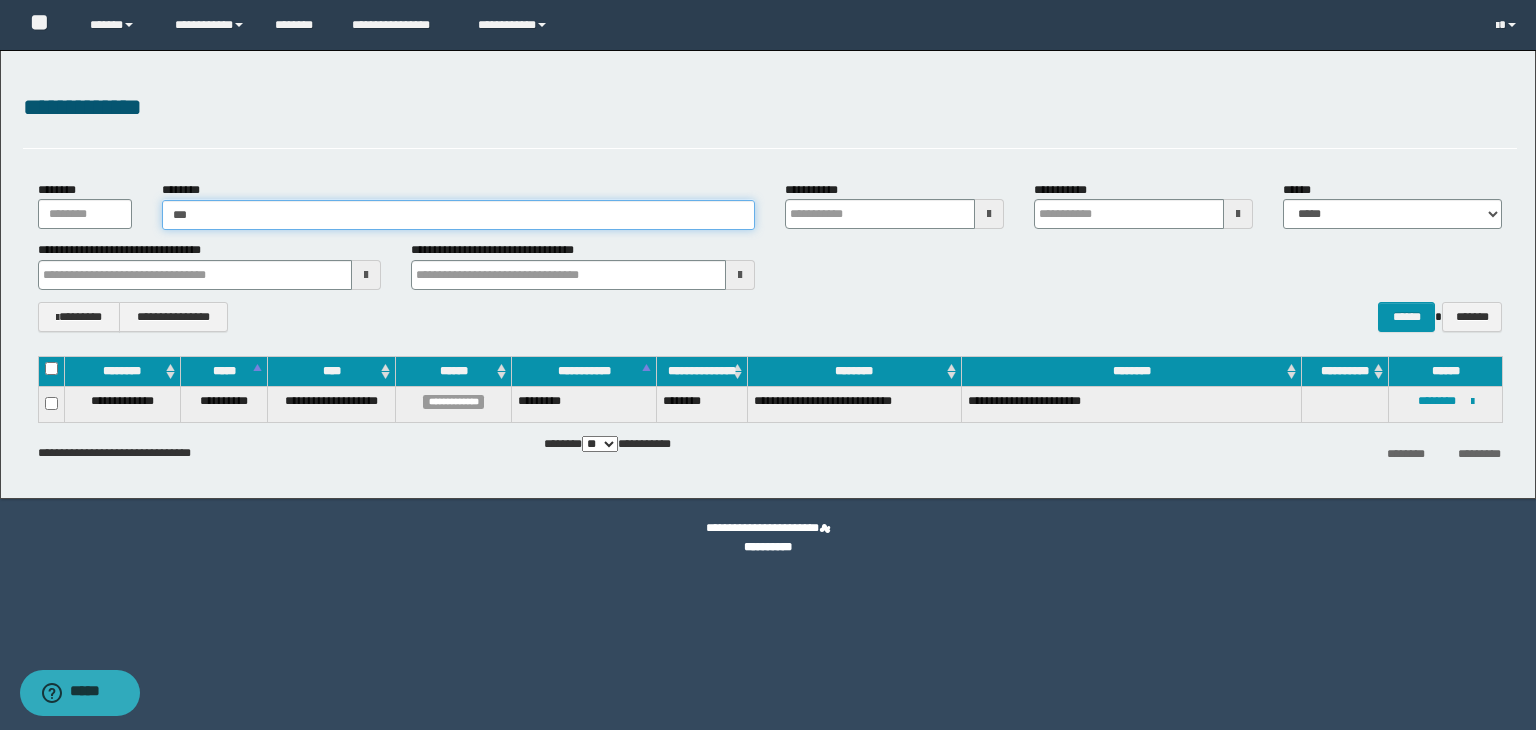 type on "****" 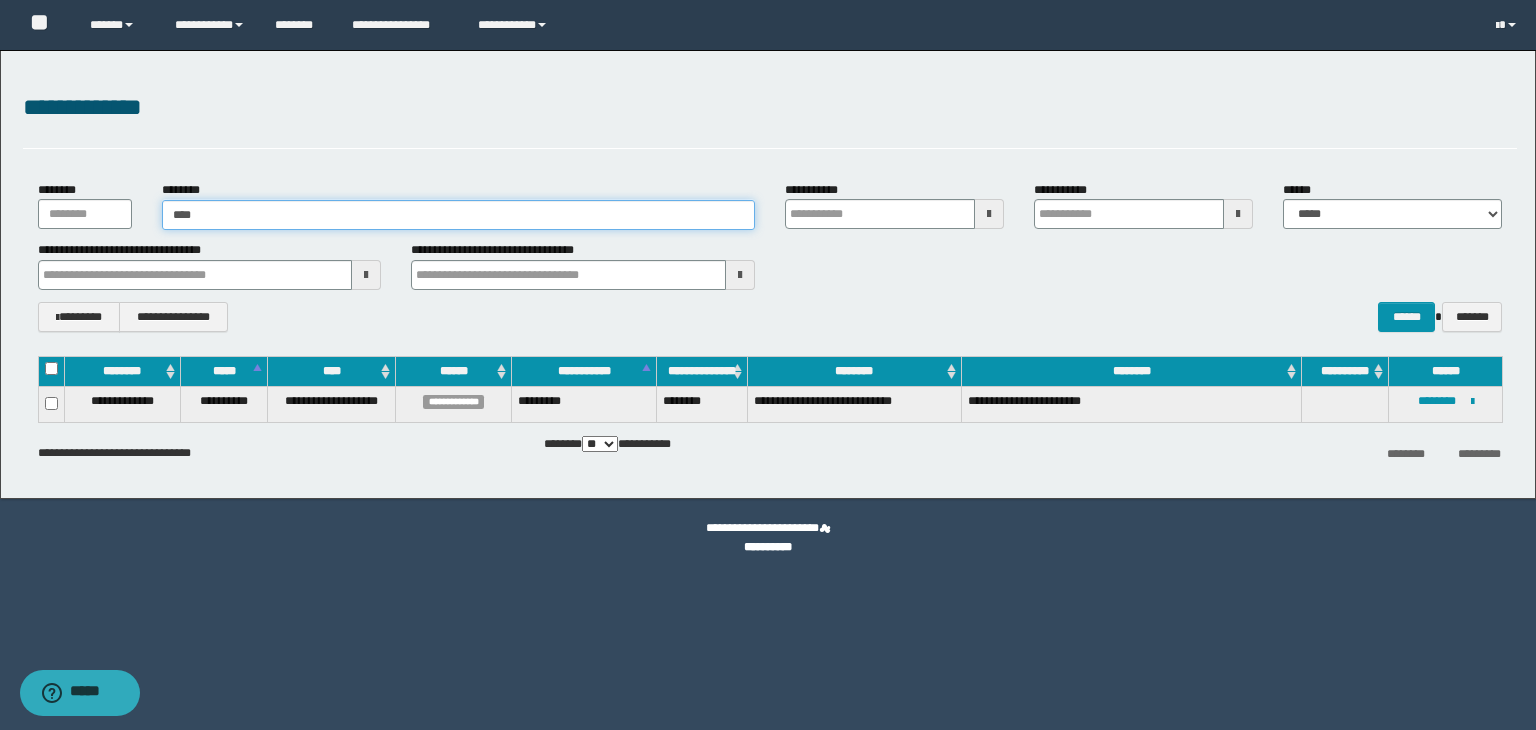 type on "****" 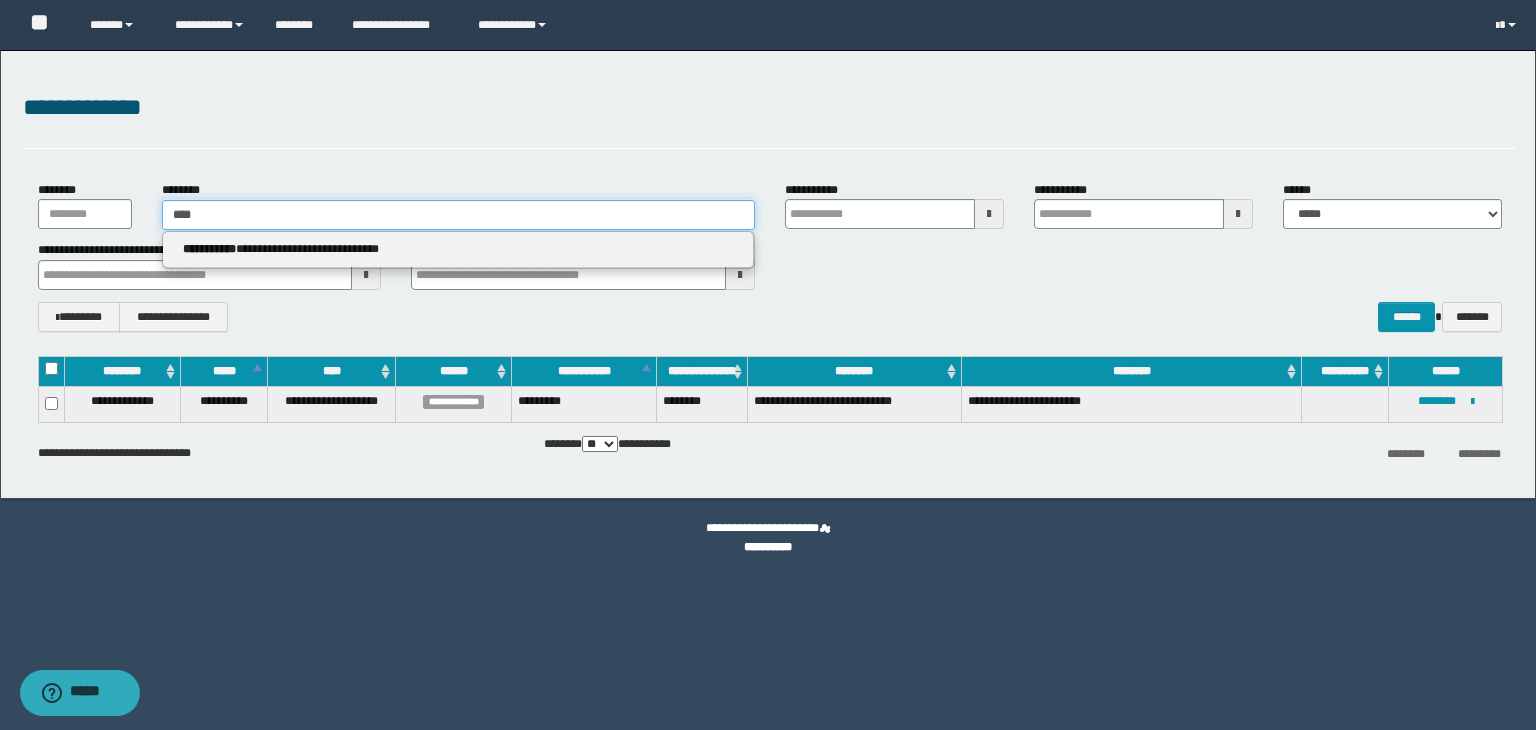 type 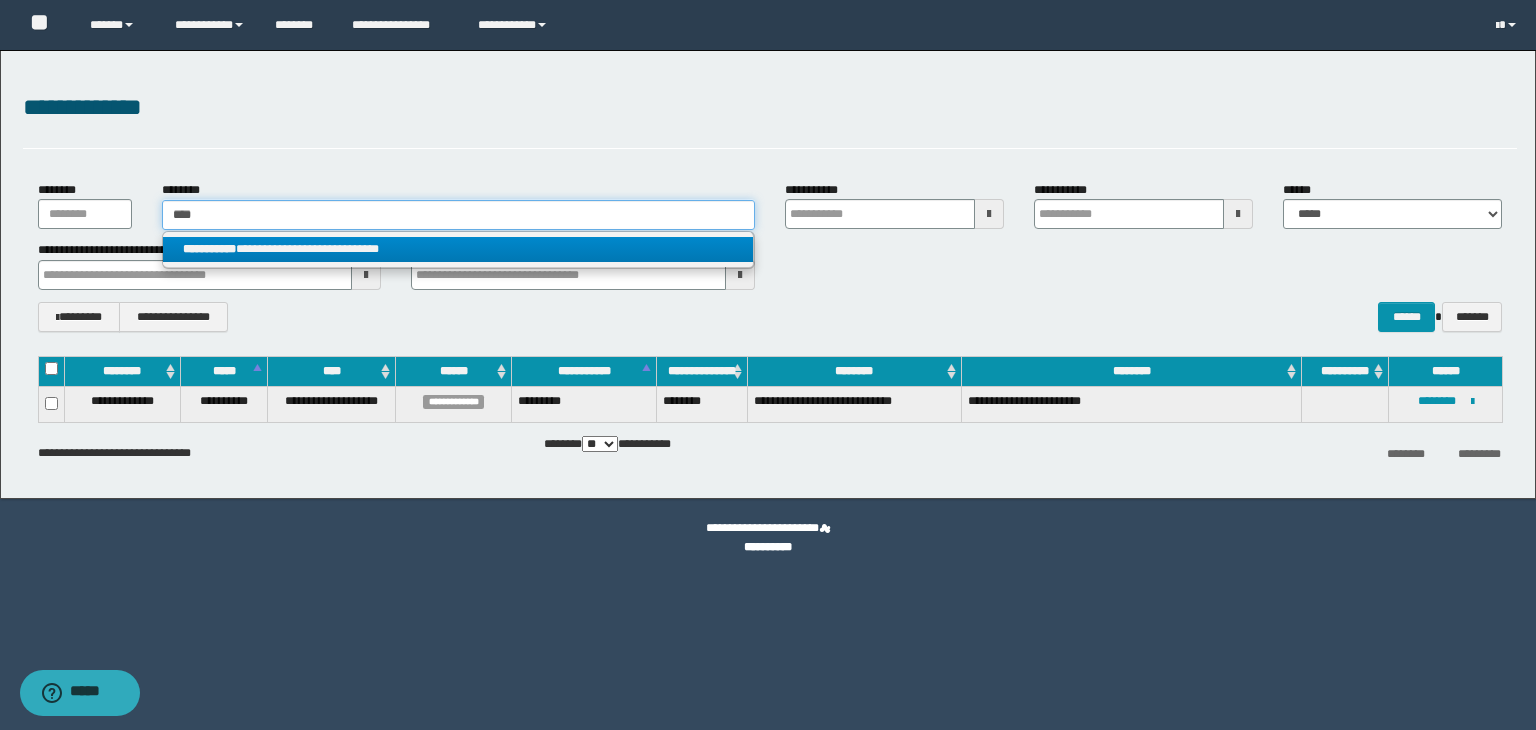 type on "****" 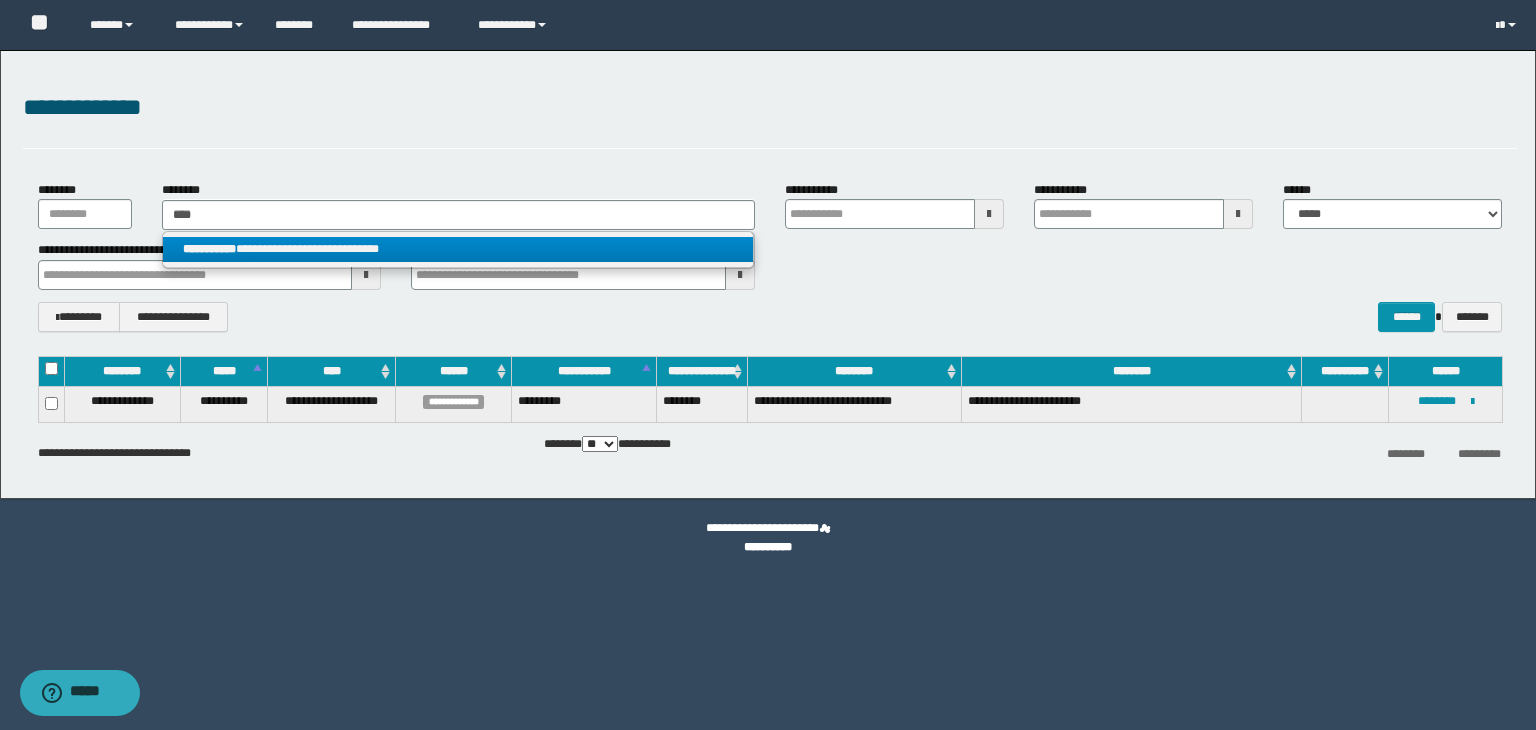 click on "**********" at bounding box center (458, 250) 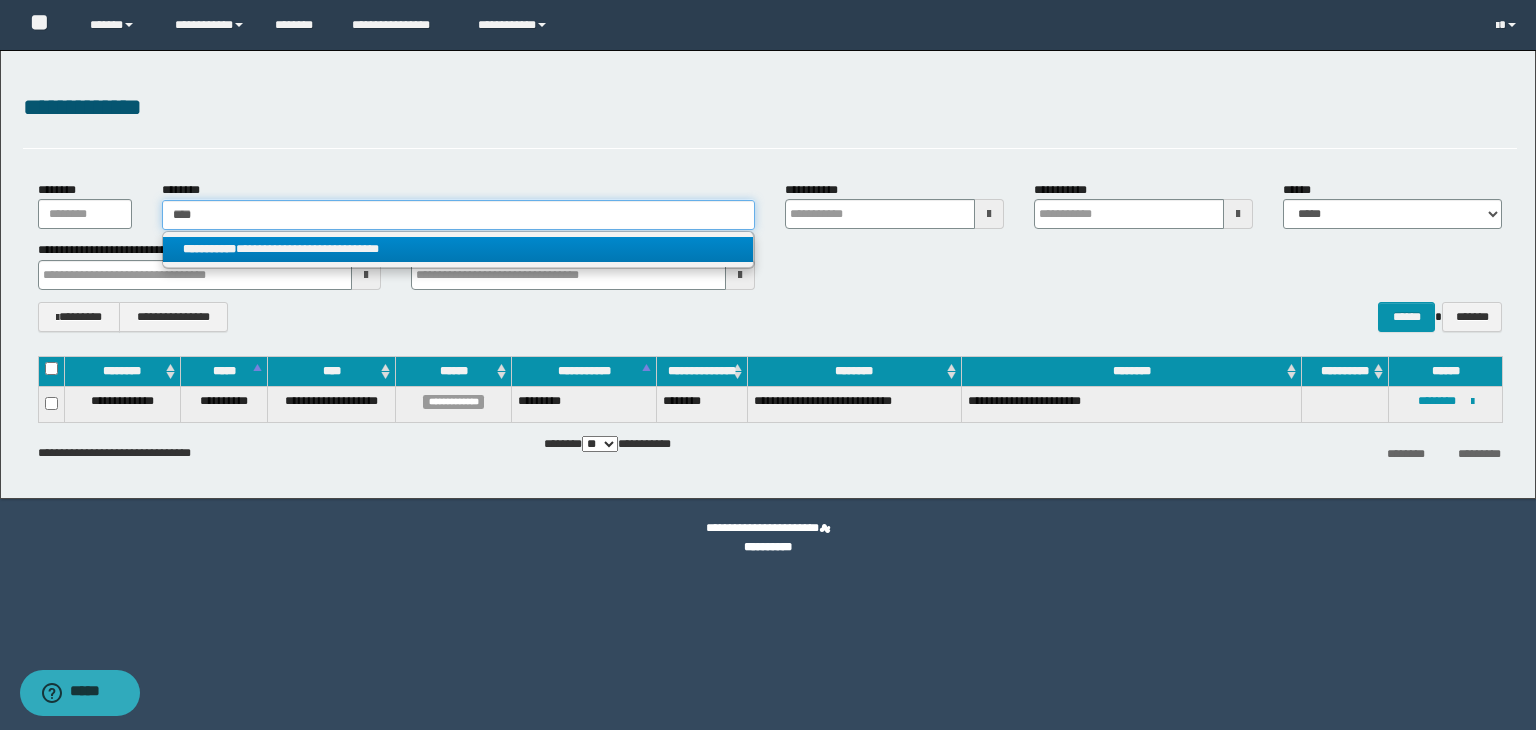 type 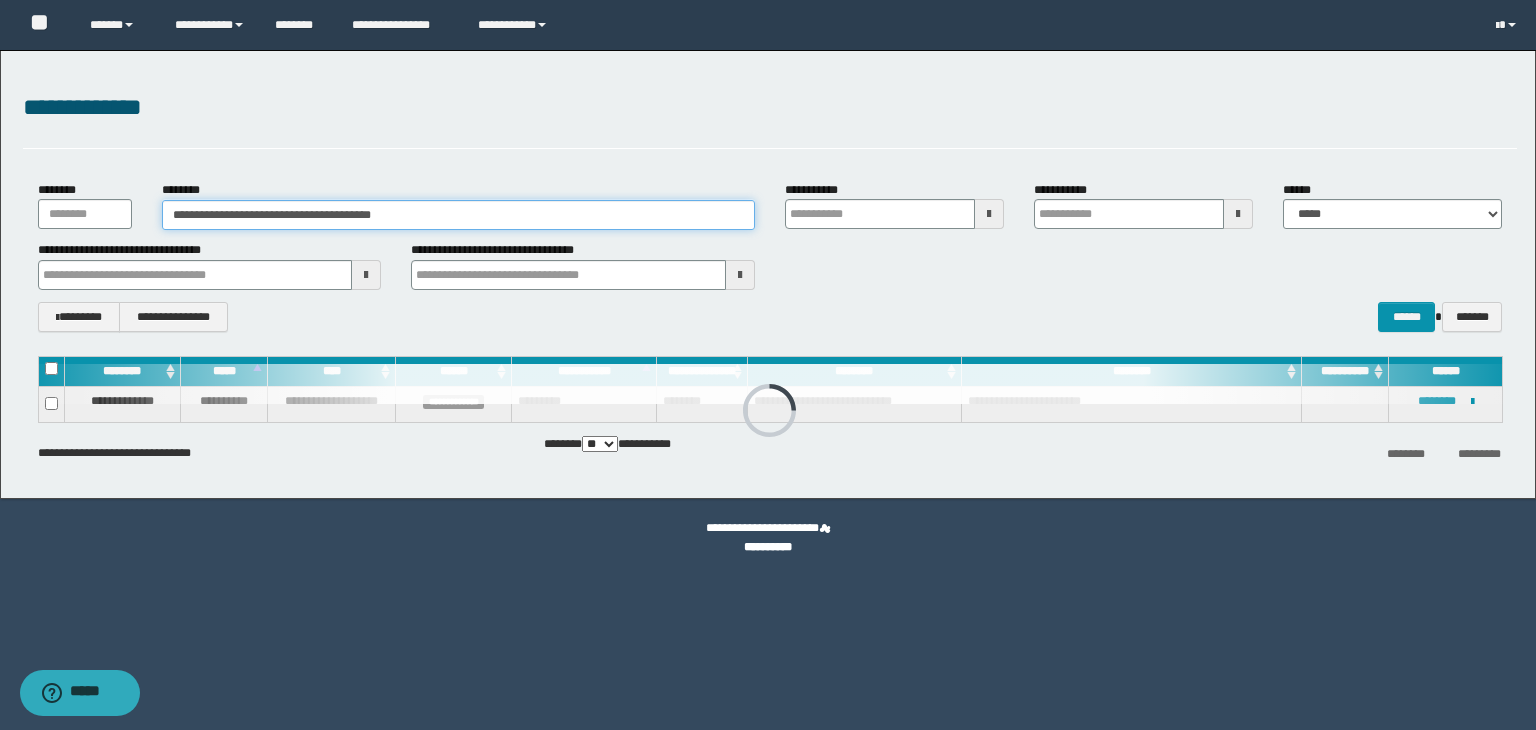 type 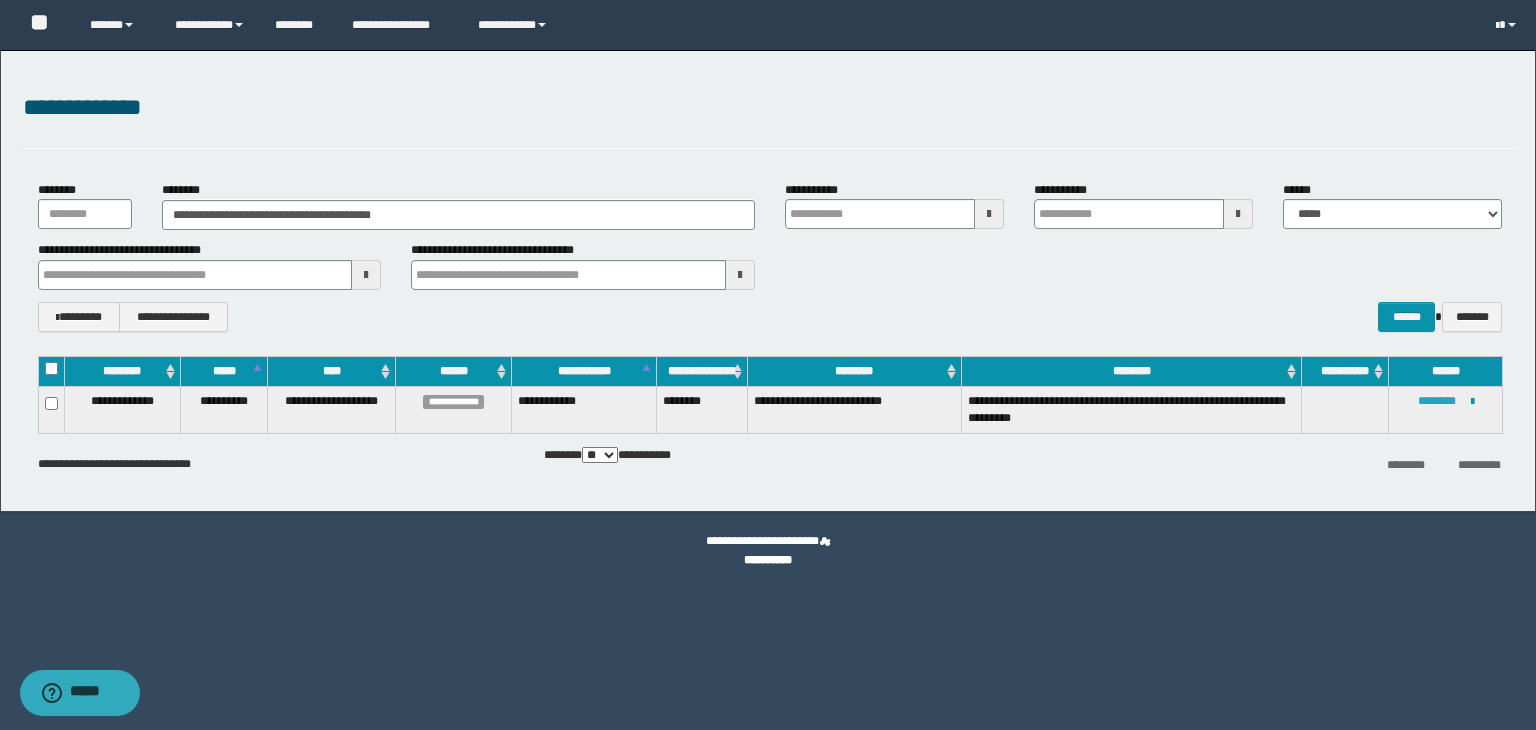 click on "********" at bounding box center [1437, 401] 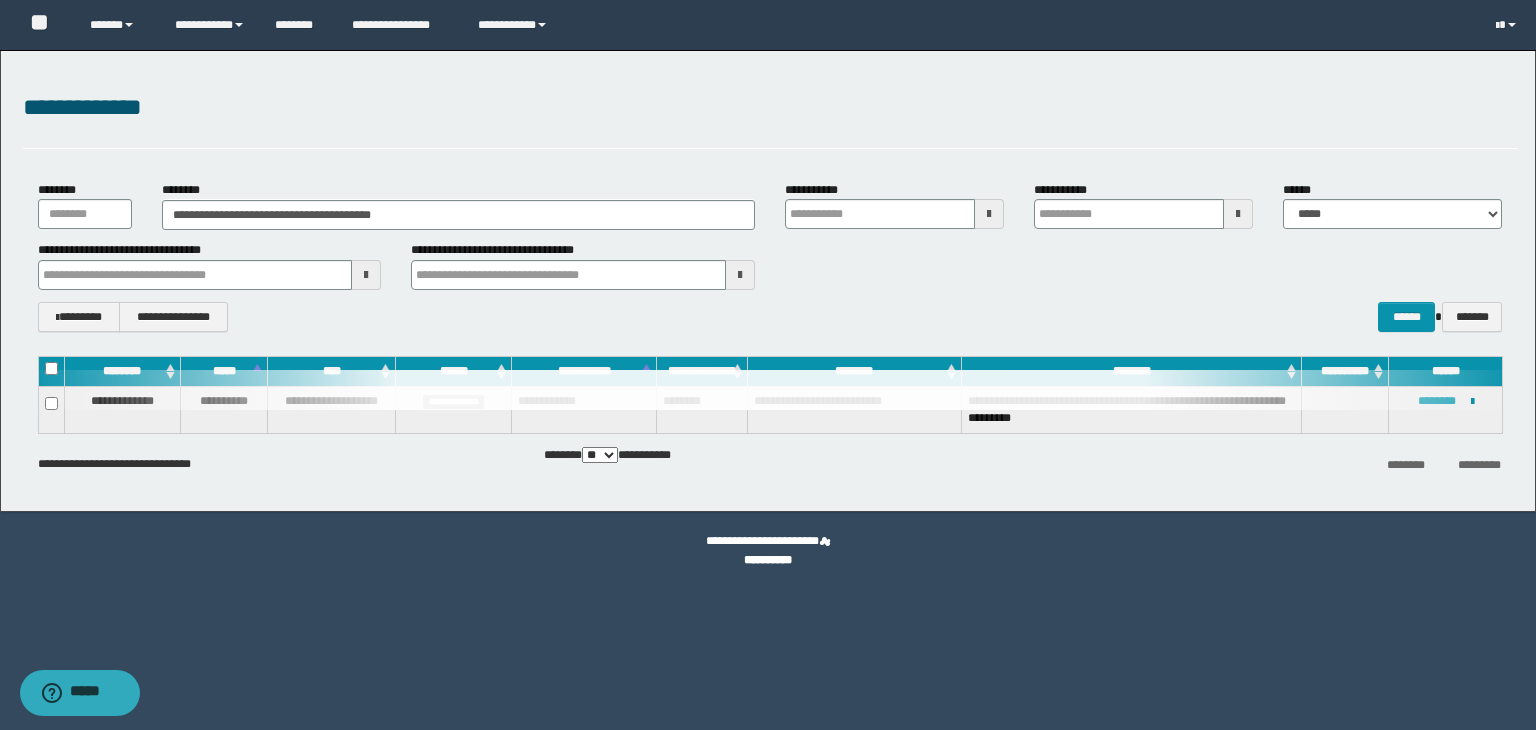 type 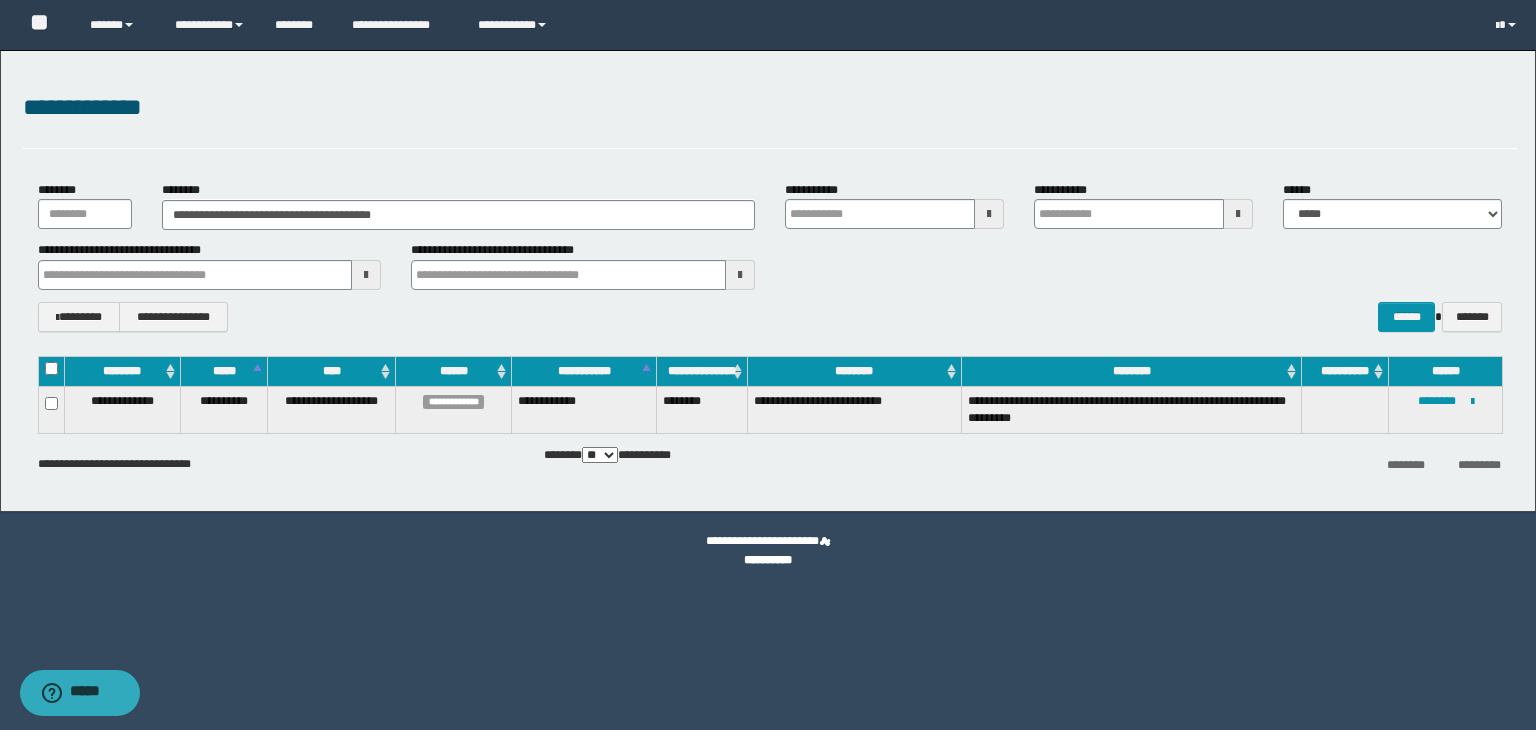 type 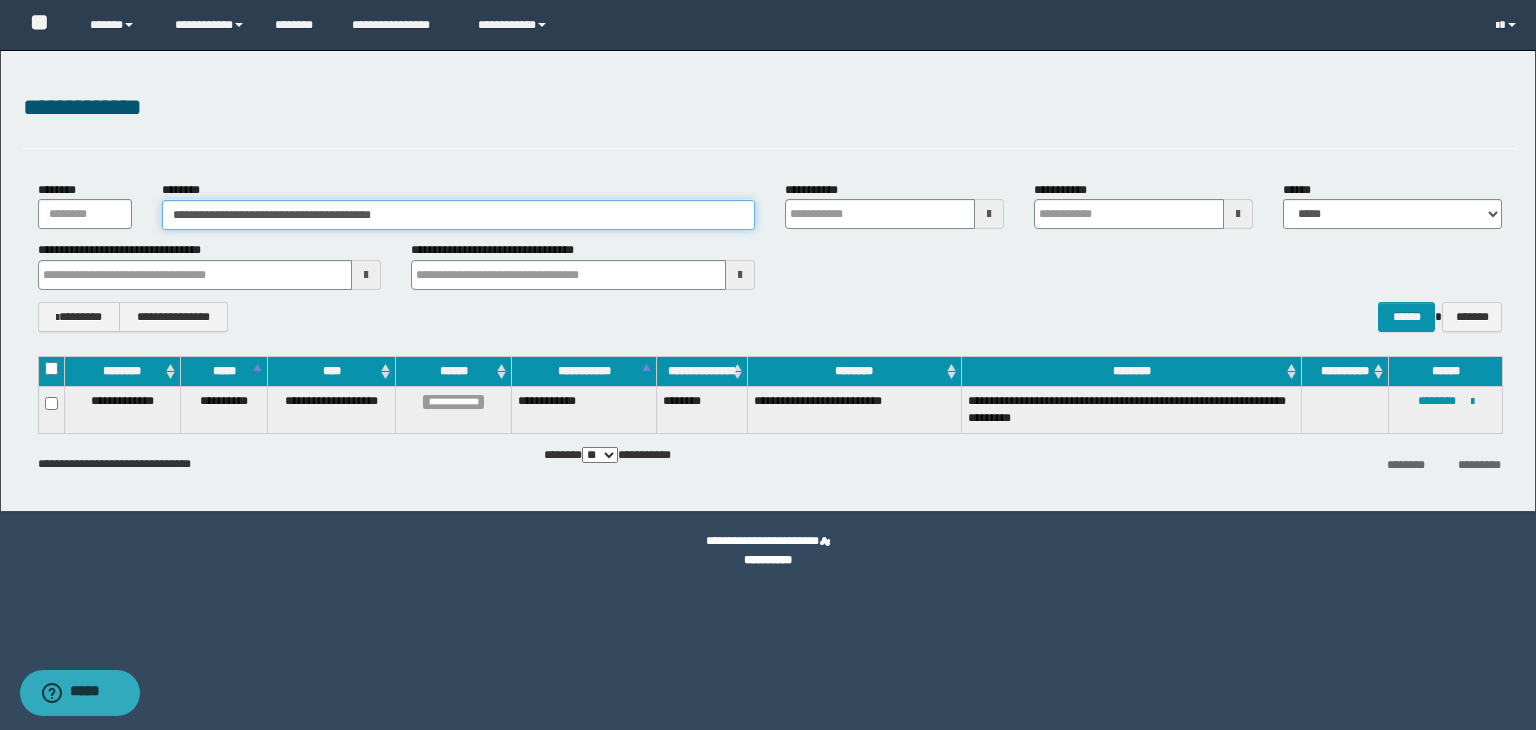 drag, startPoint x: 480, startPoint y: 213, endPoint x: 83, endPoint y: 204, distance: 397.102 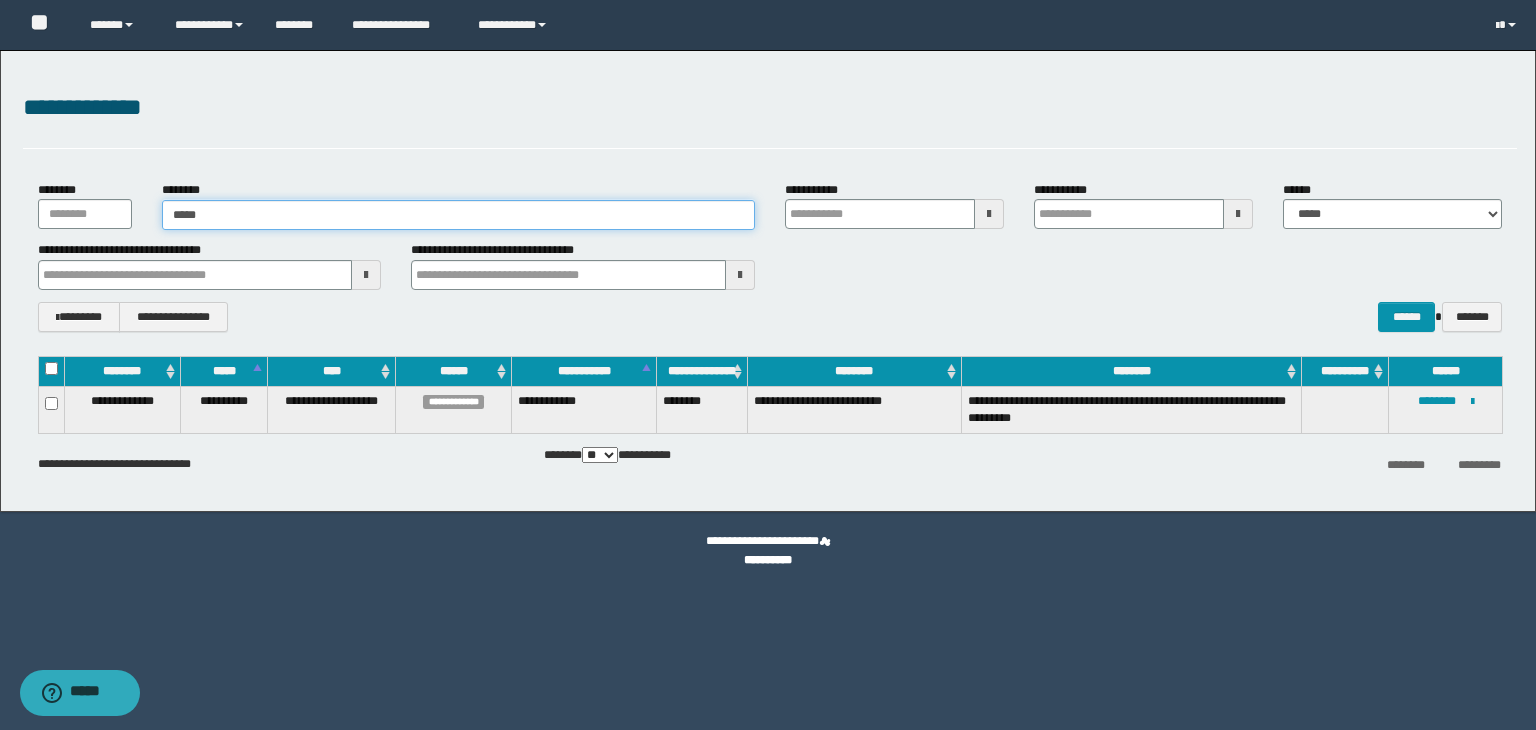type on "******" 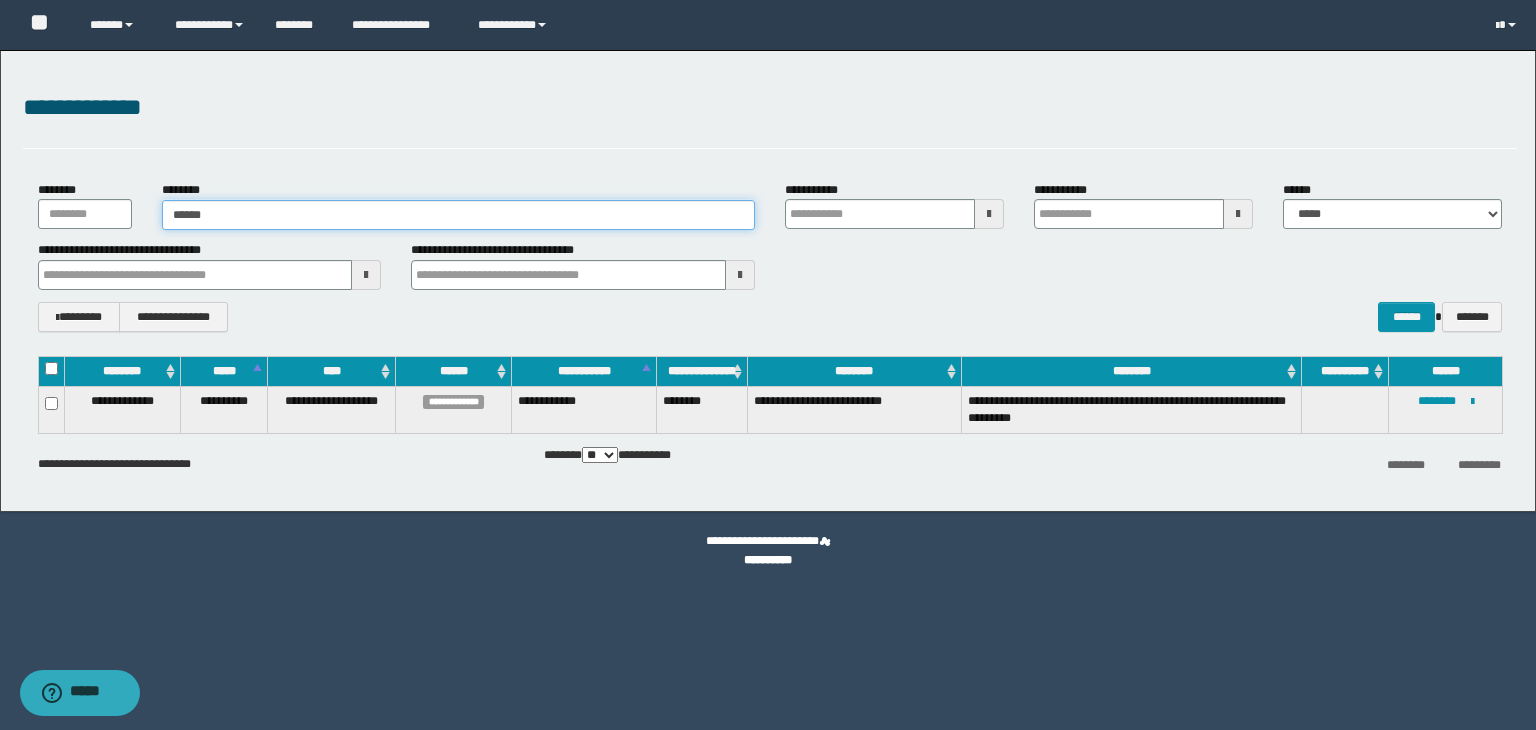 type on "******" 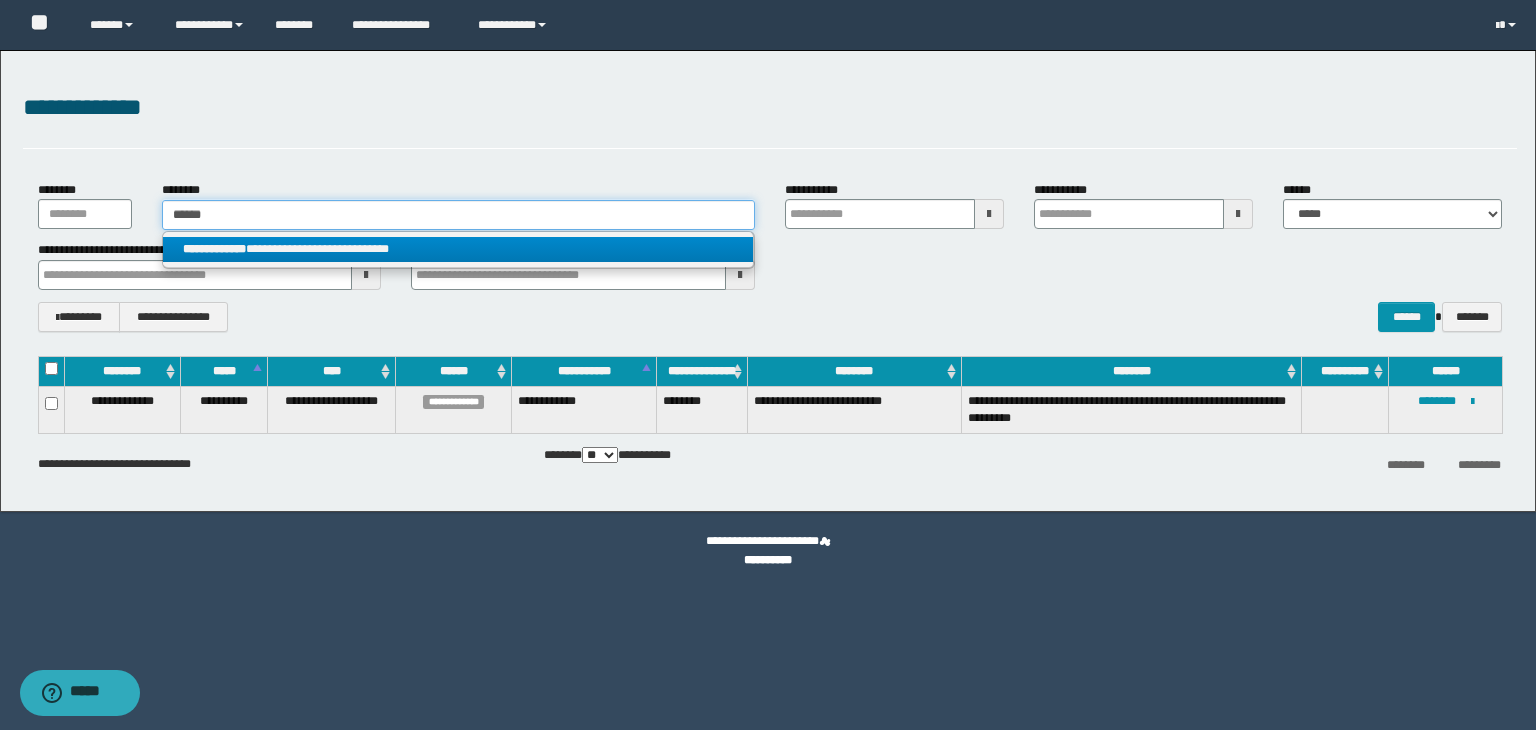 type 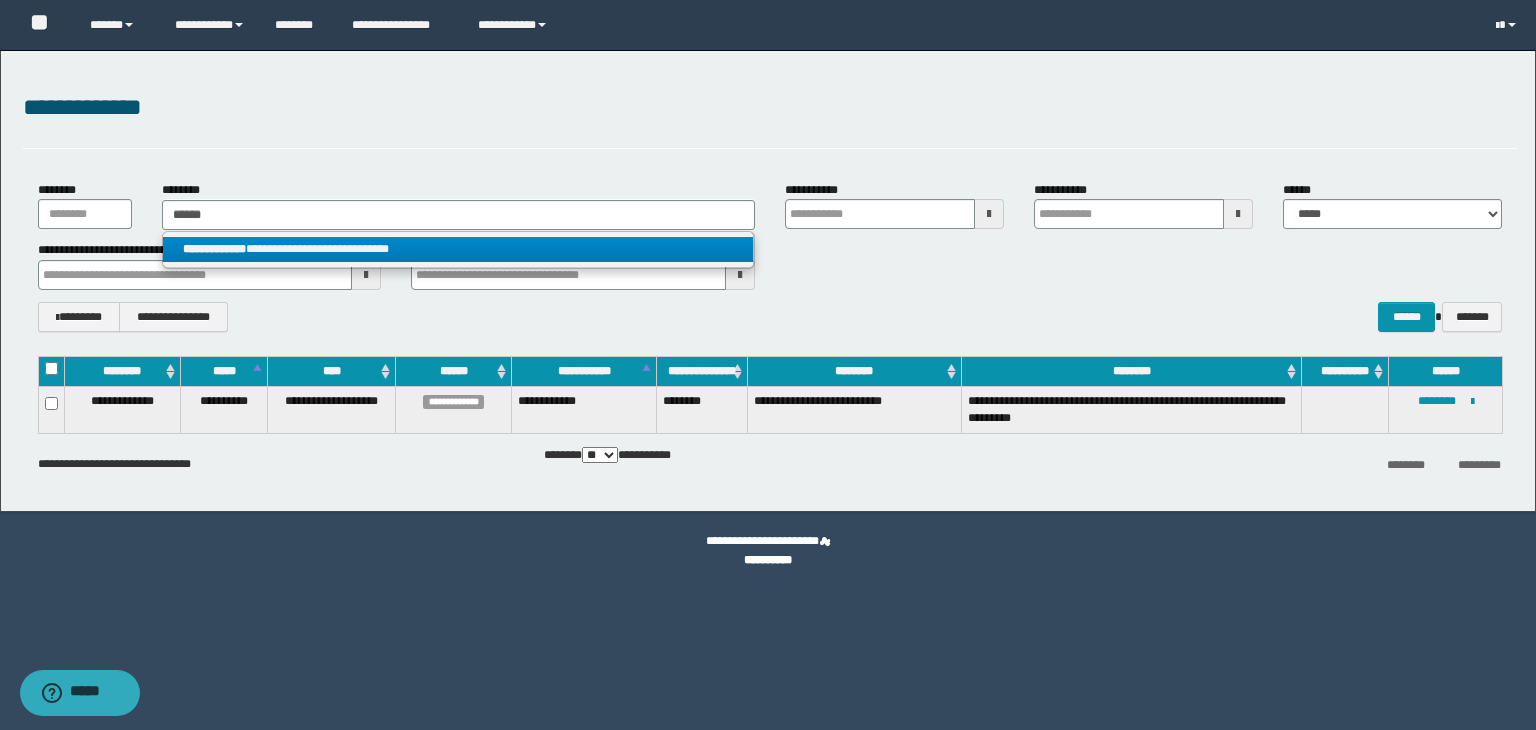 click on "**********" at bounding box center [458, 249] 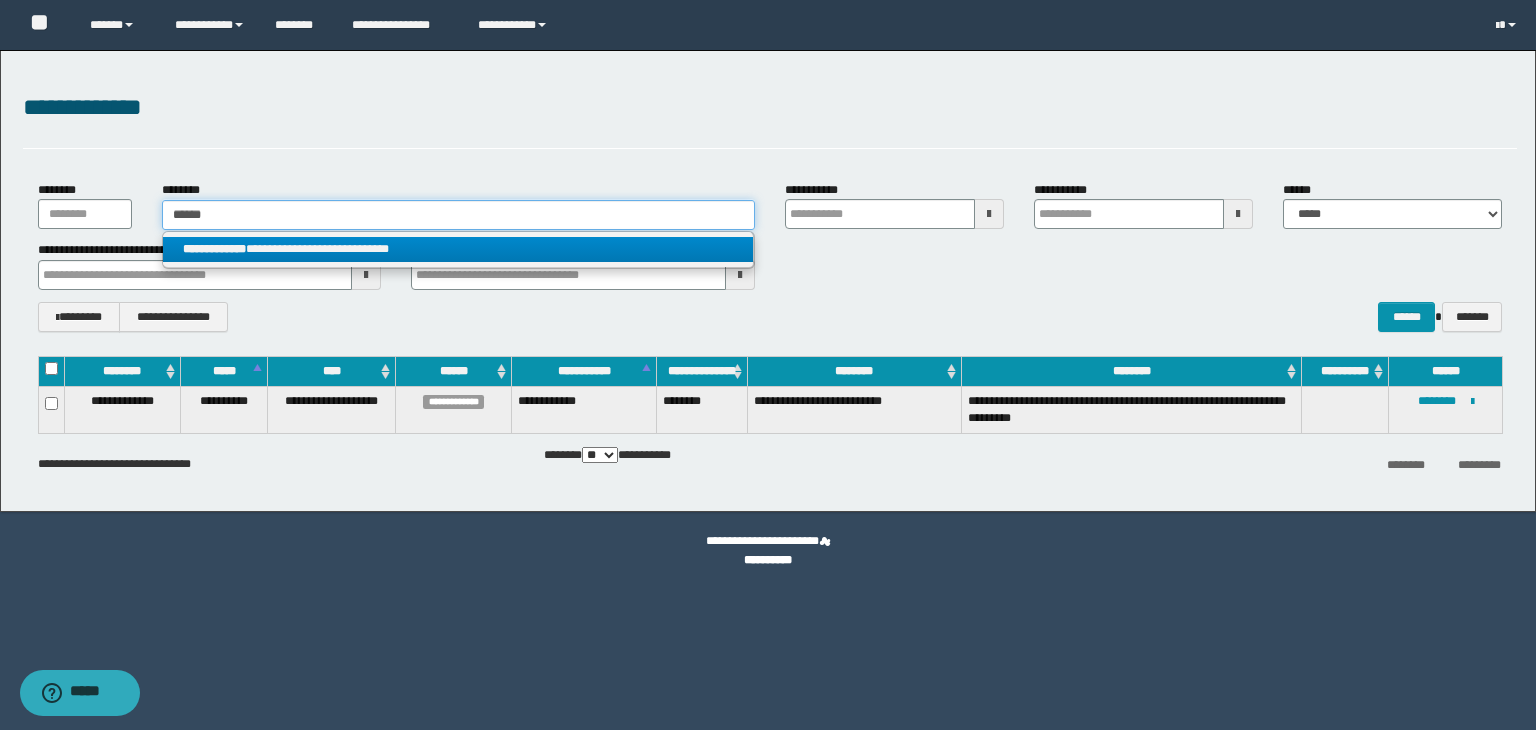 type 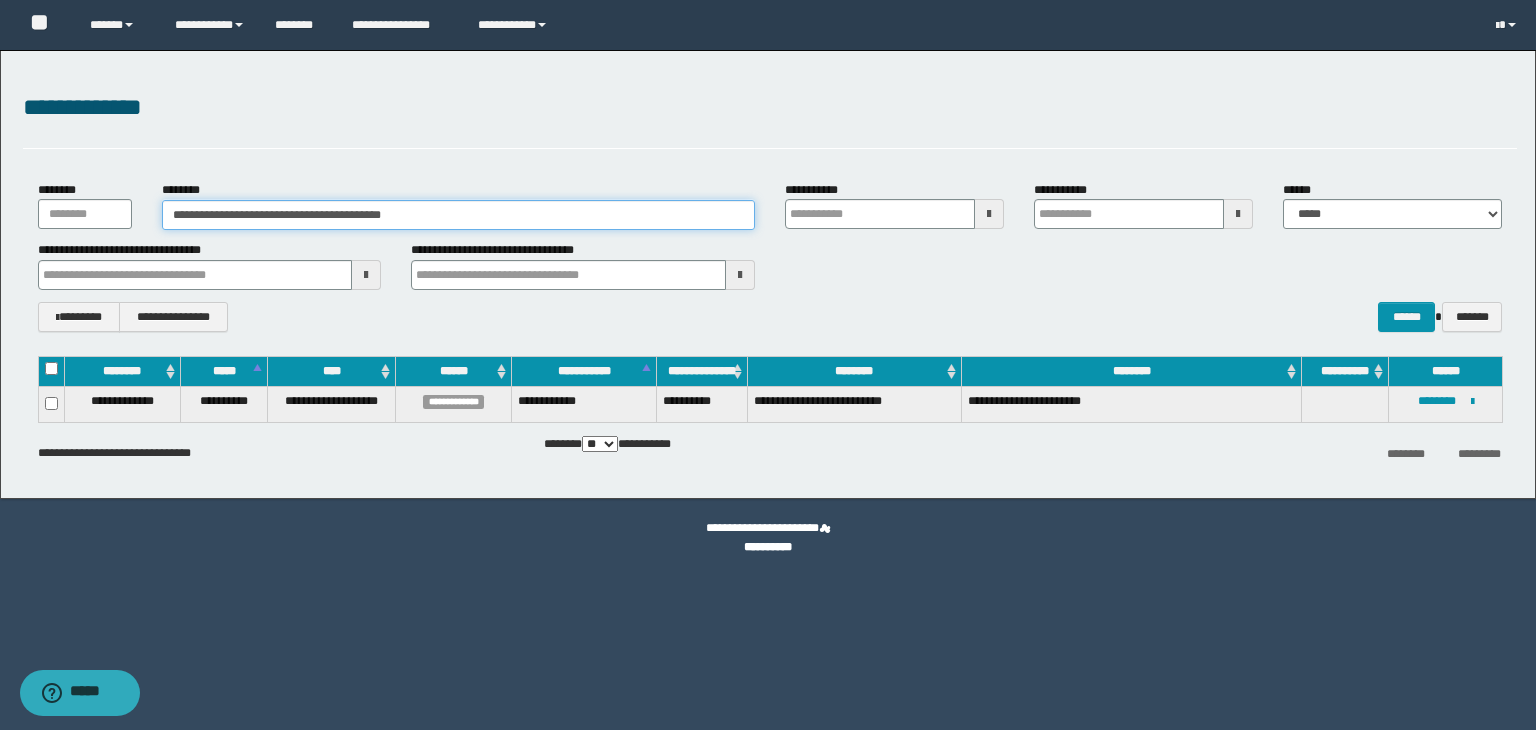 type 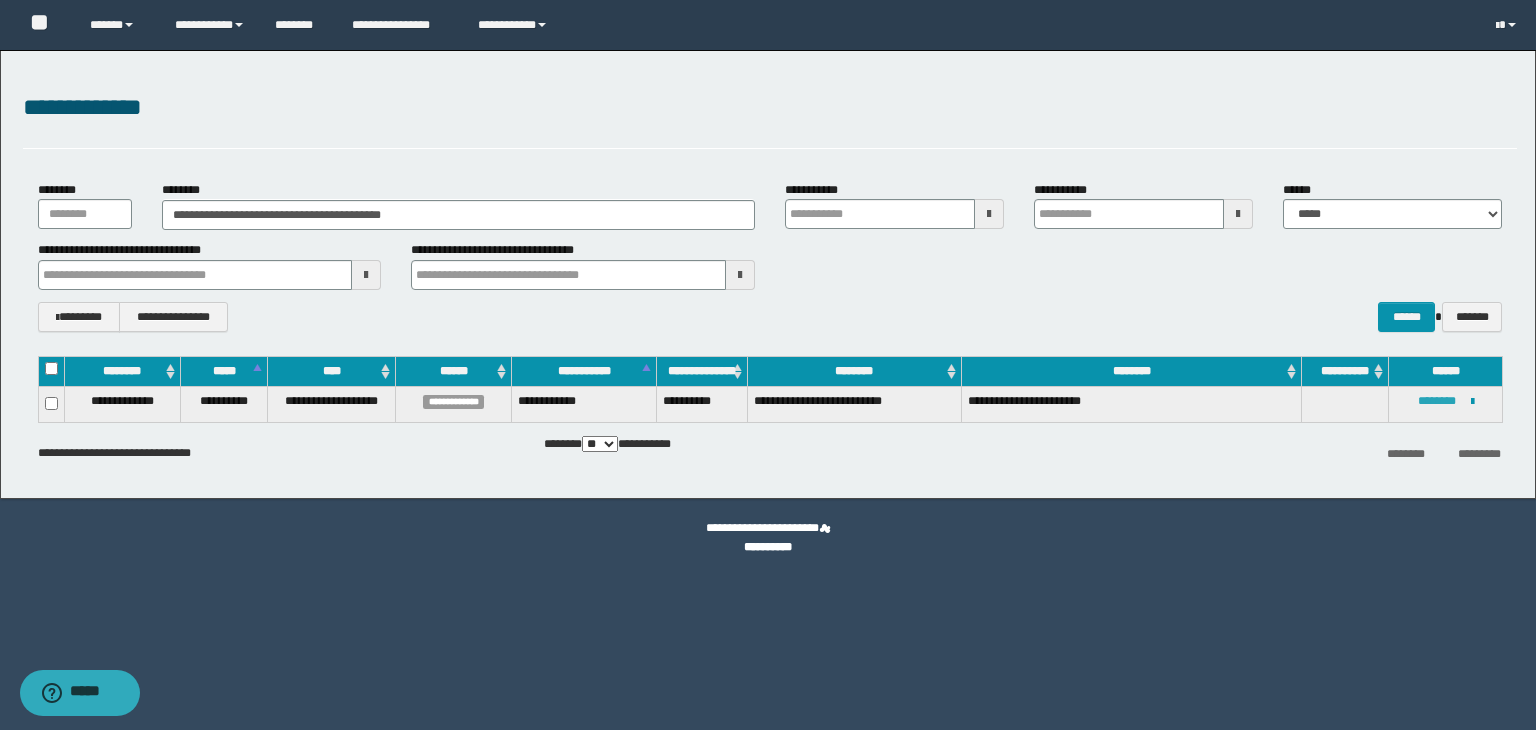 click on "********" at bounding box center [1437, 401] 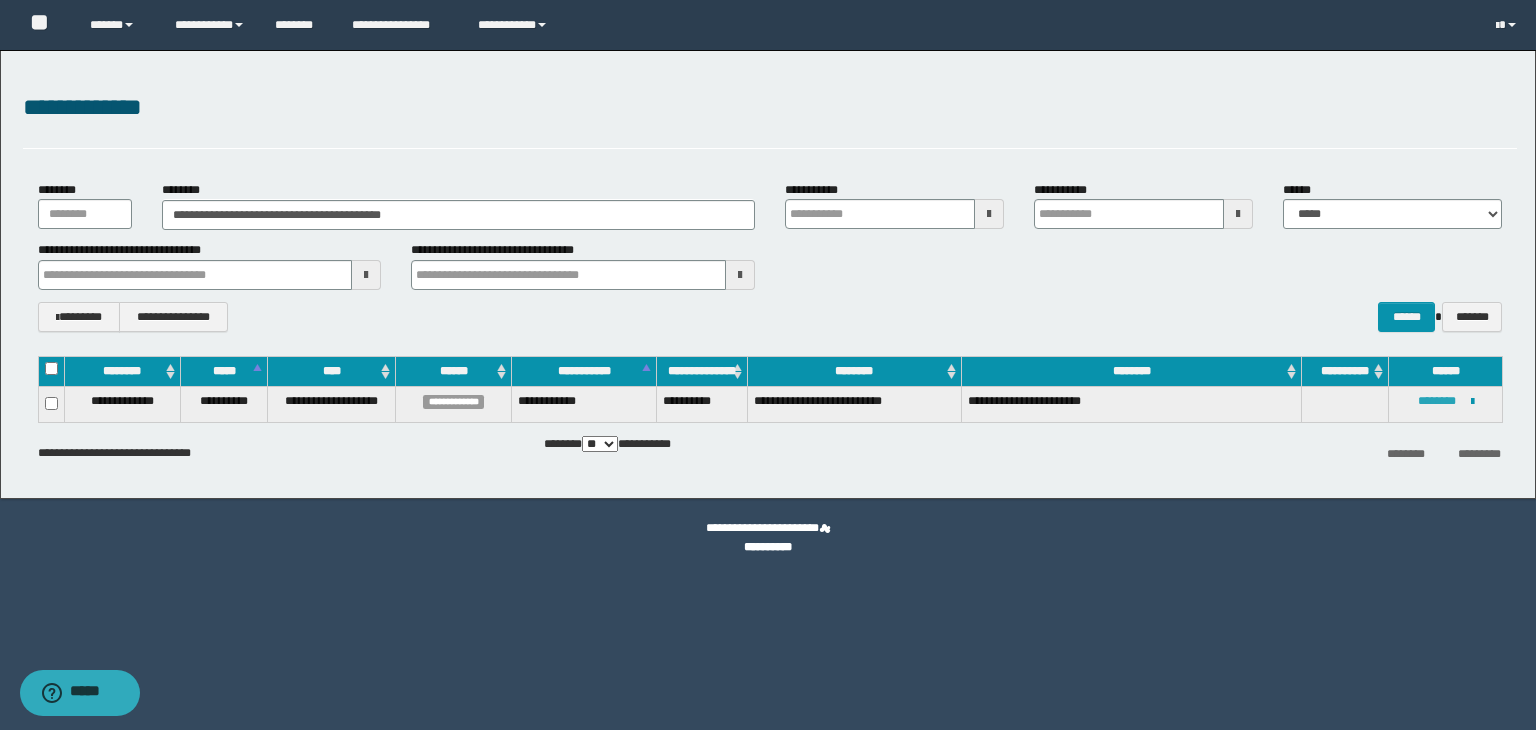 type 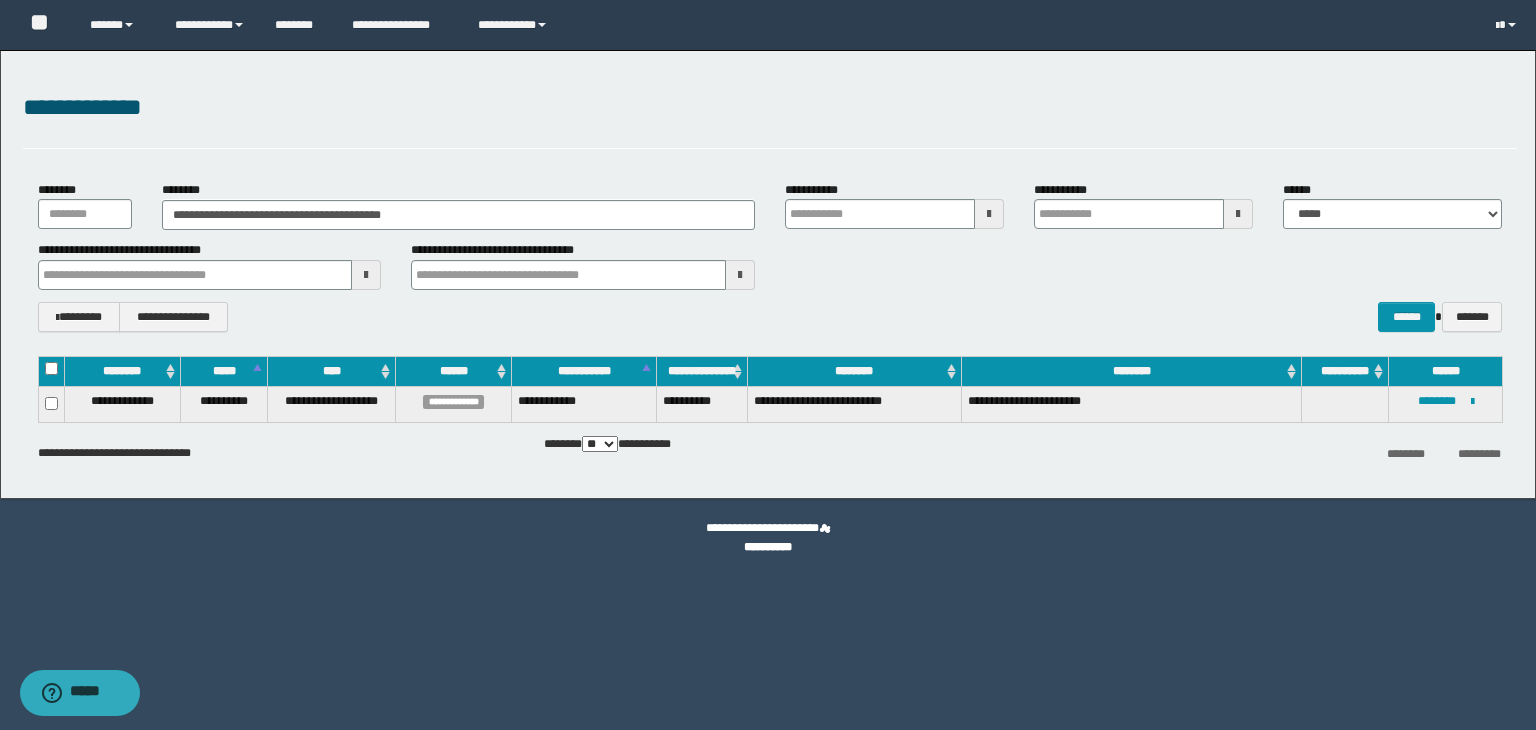 type 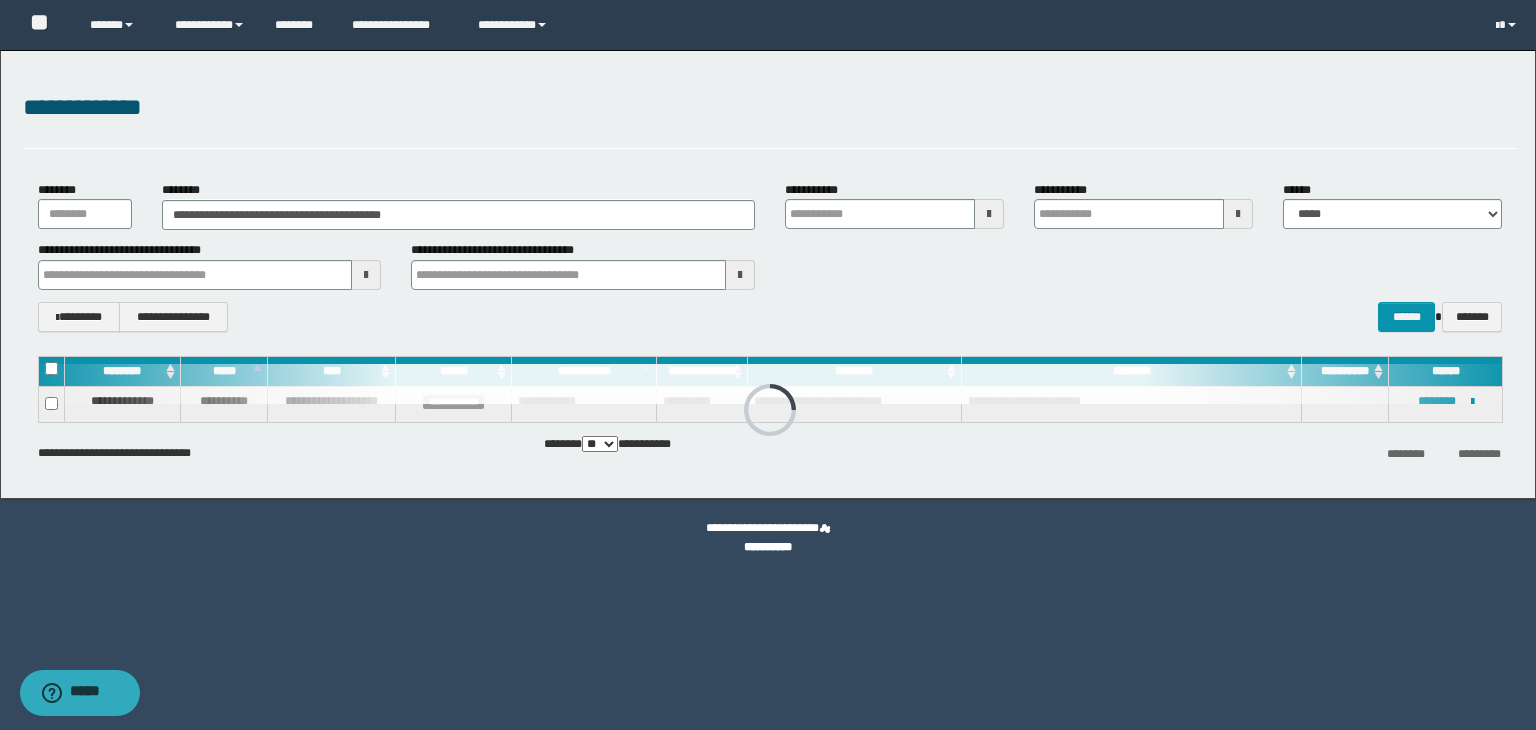 type 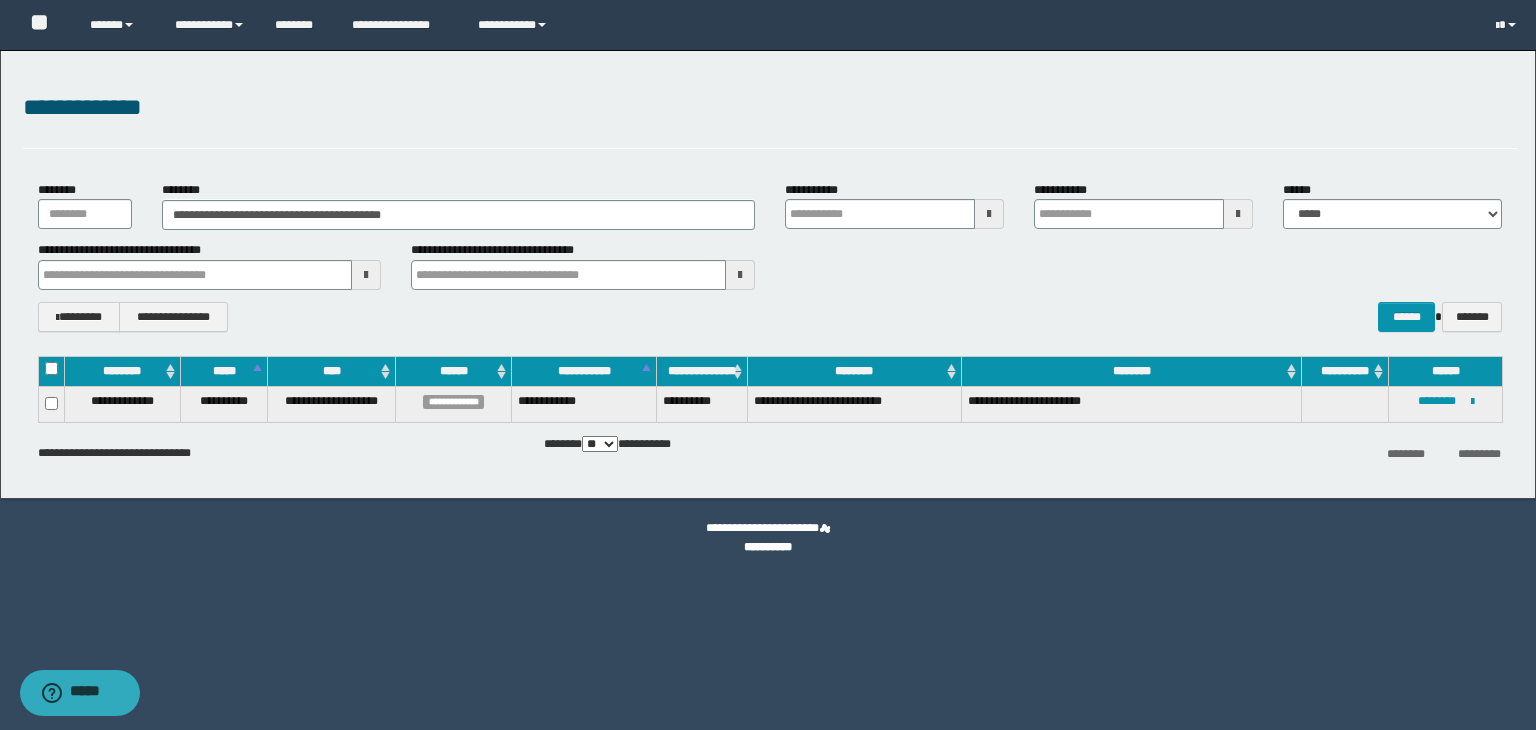 type 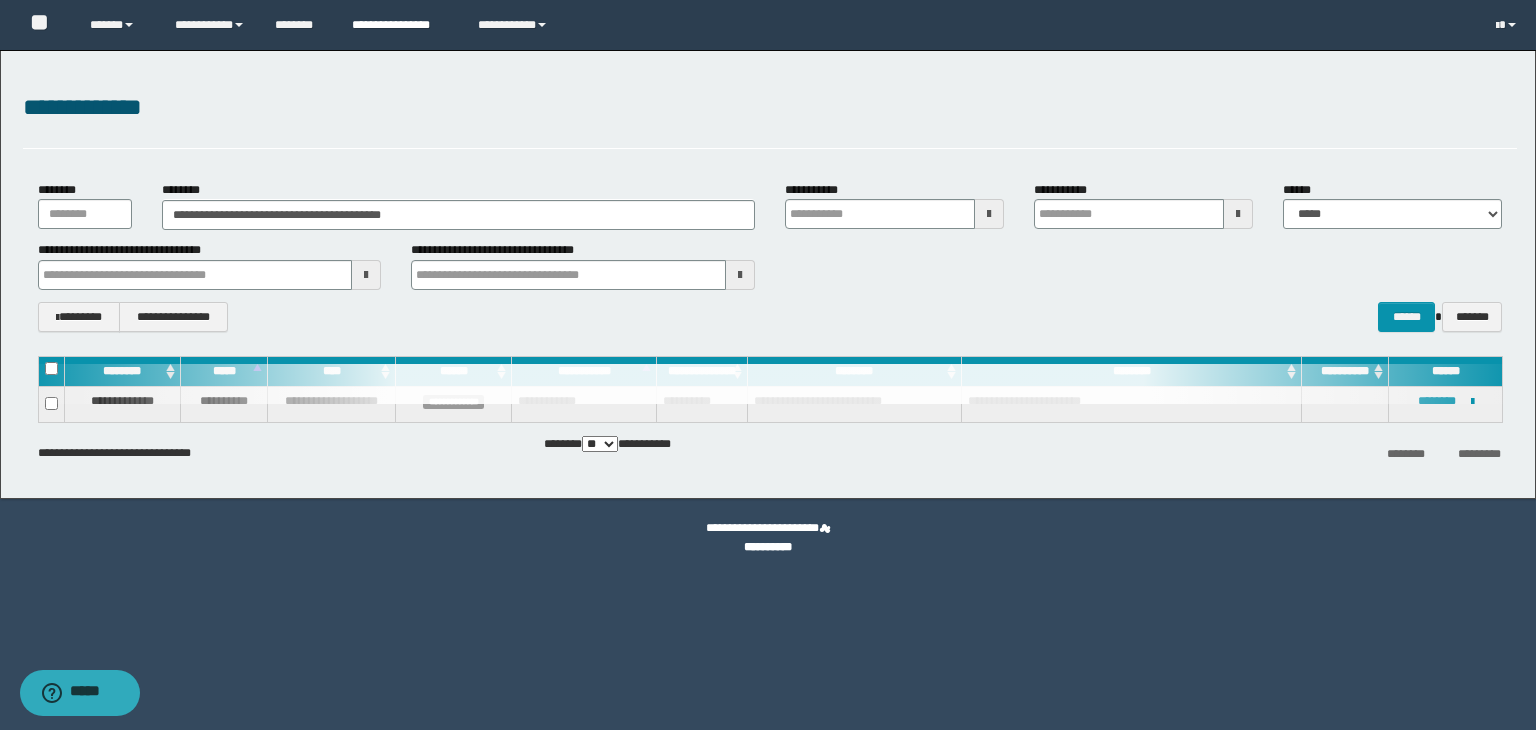 type 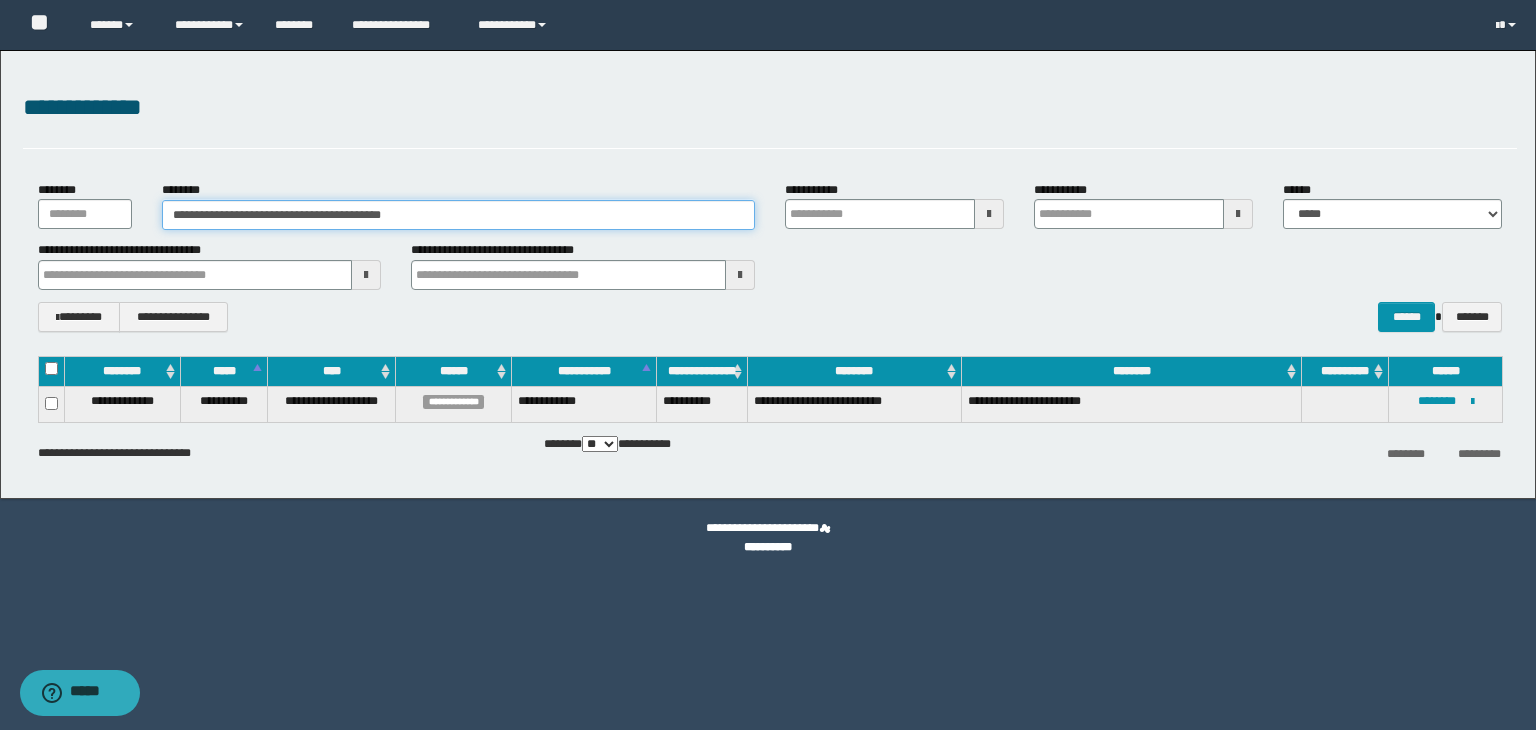 drag, startPoint x: 470, startPoint y: 210, endPoint x: 115, endPoint y: 201, distance: 355.11407 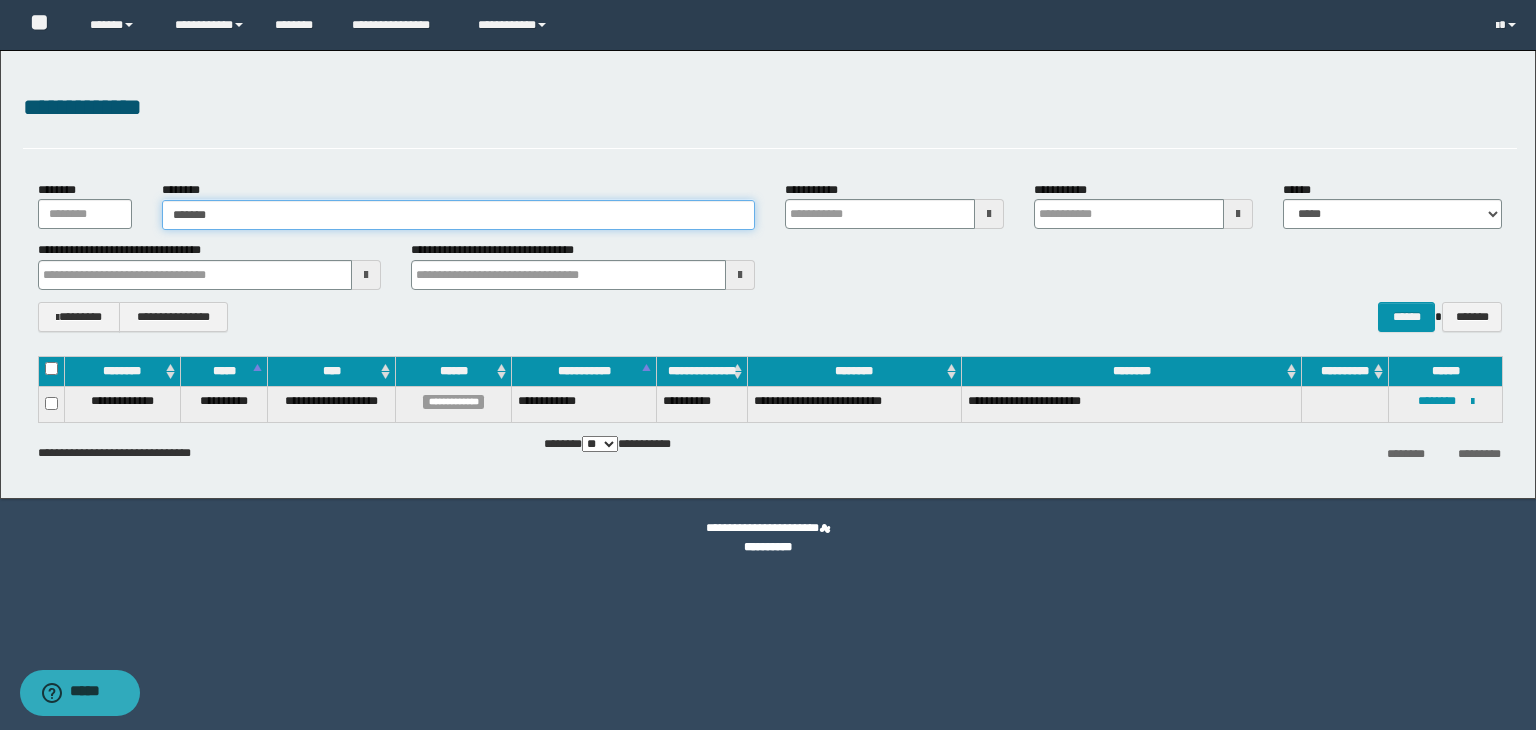 type on "********" 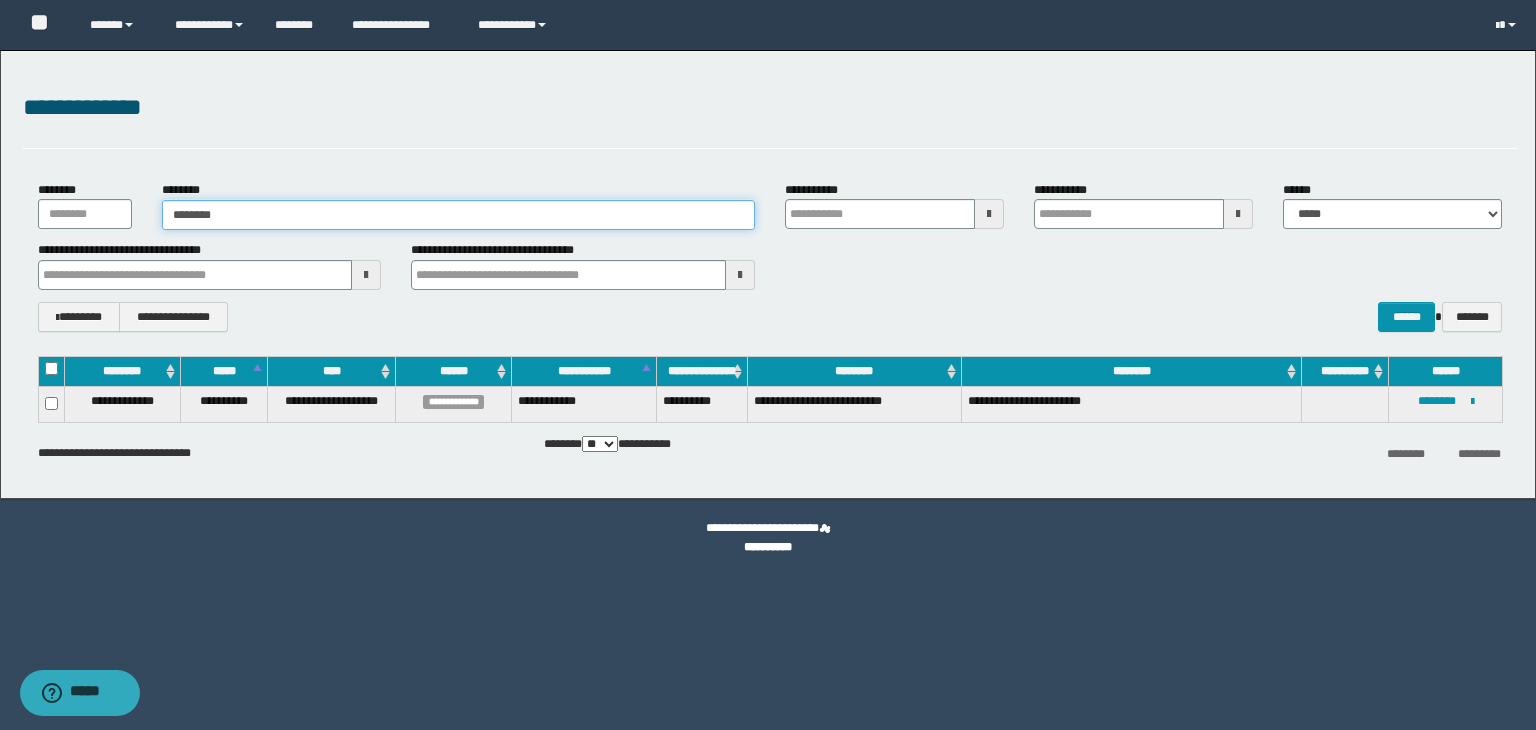 type on "********" 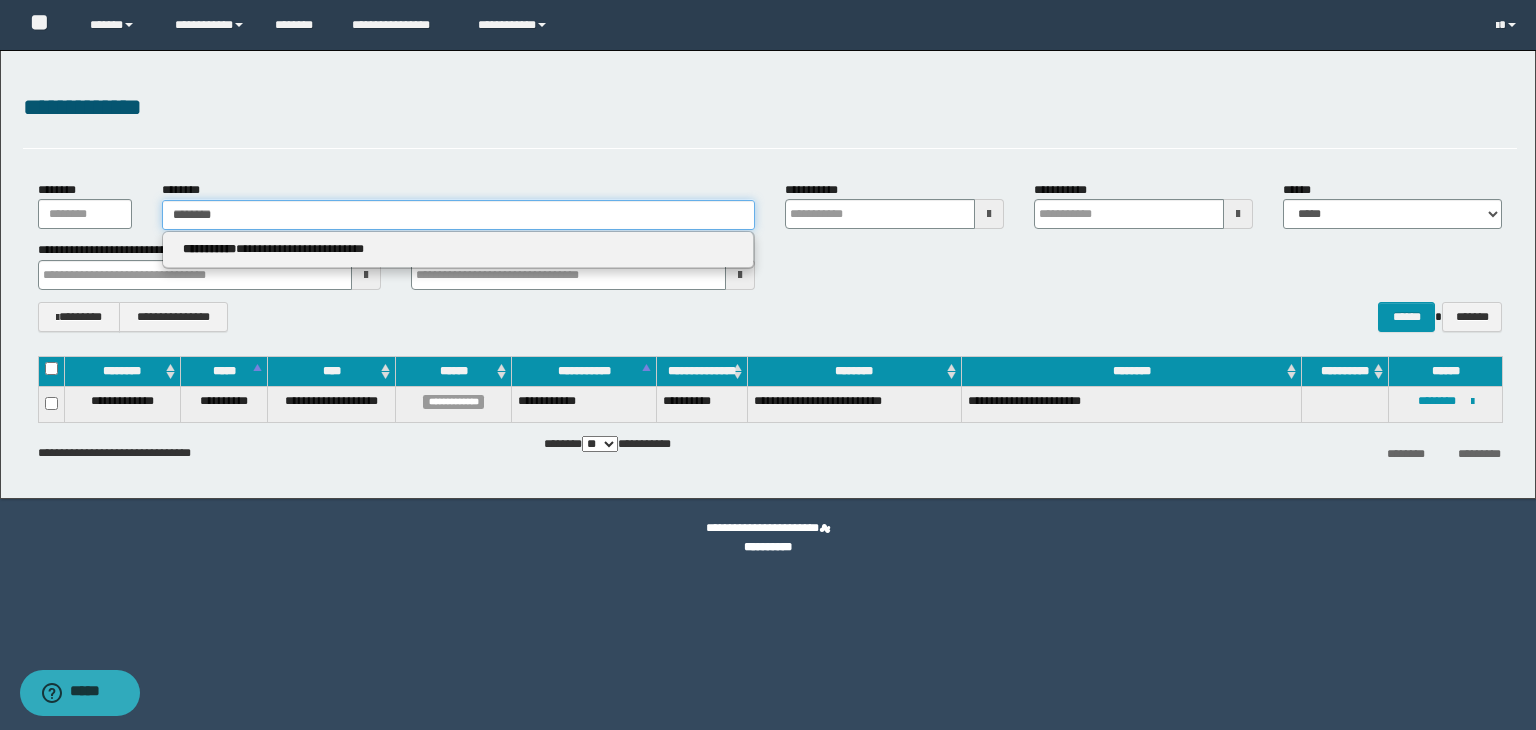 type 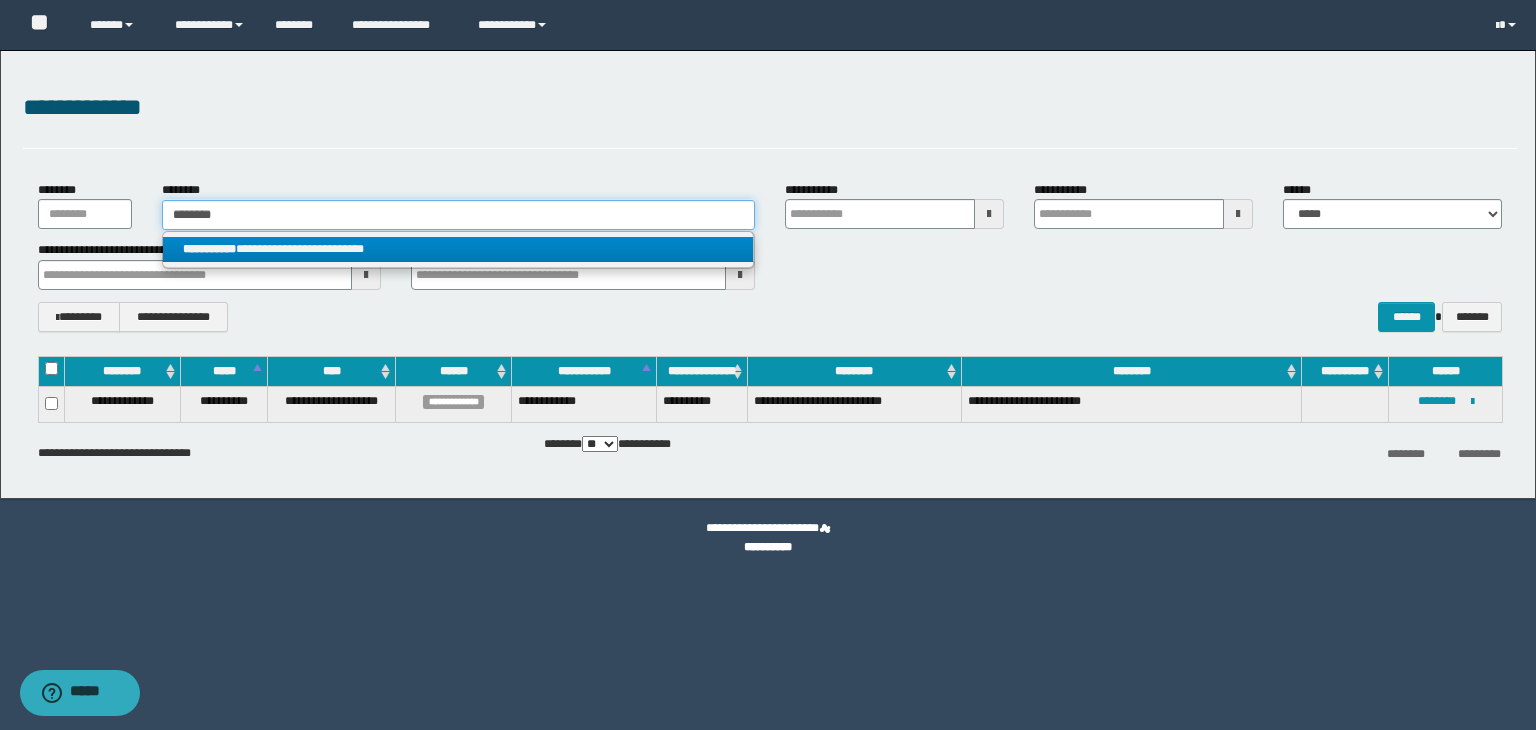 type 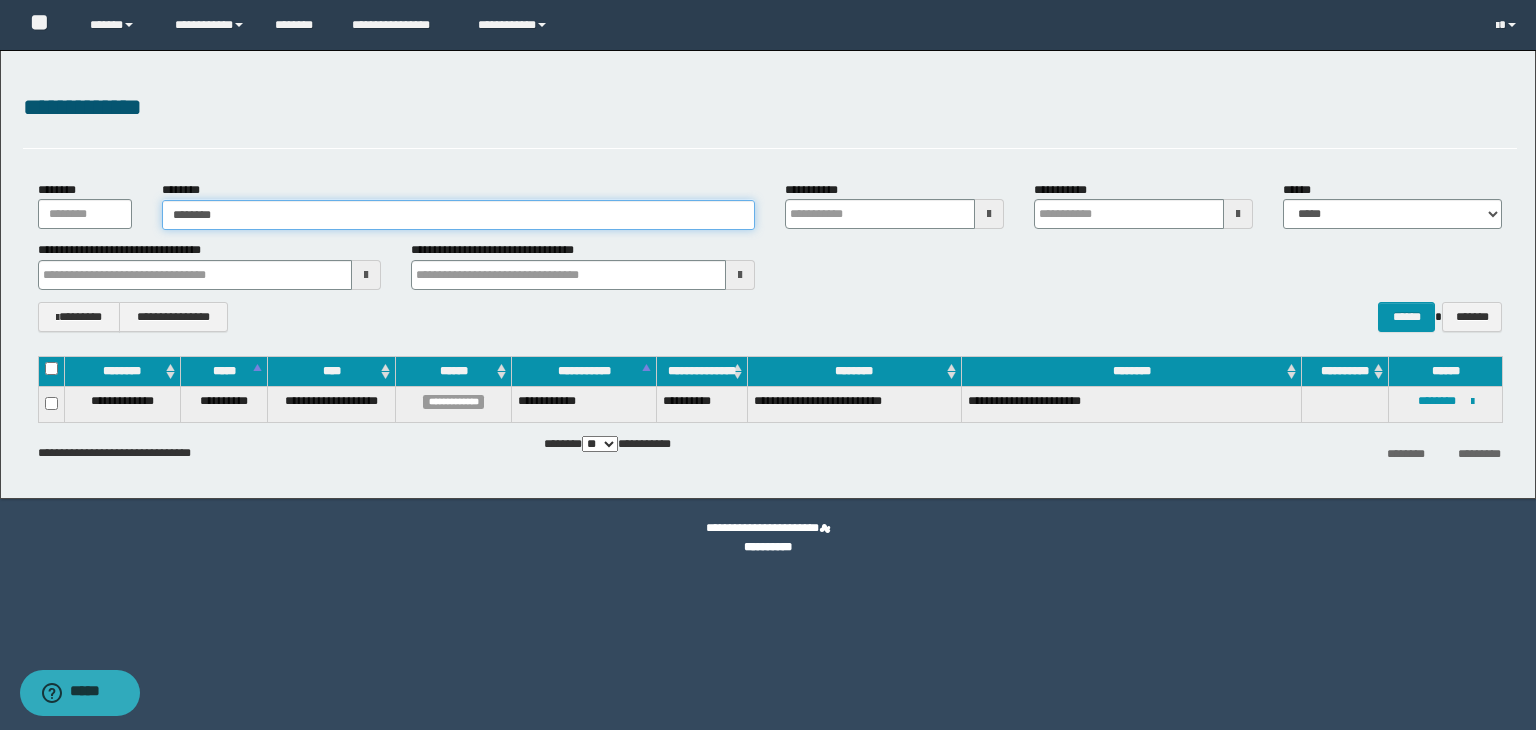 type on "******" 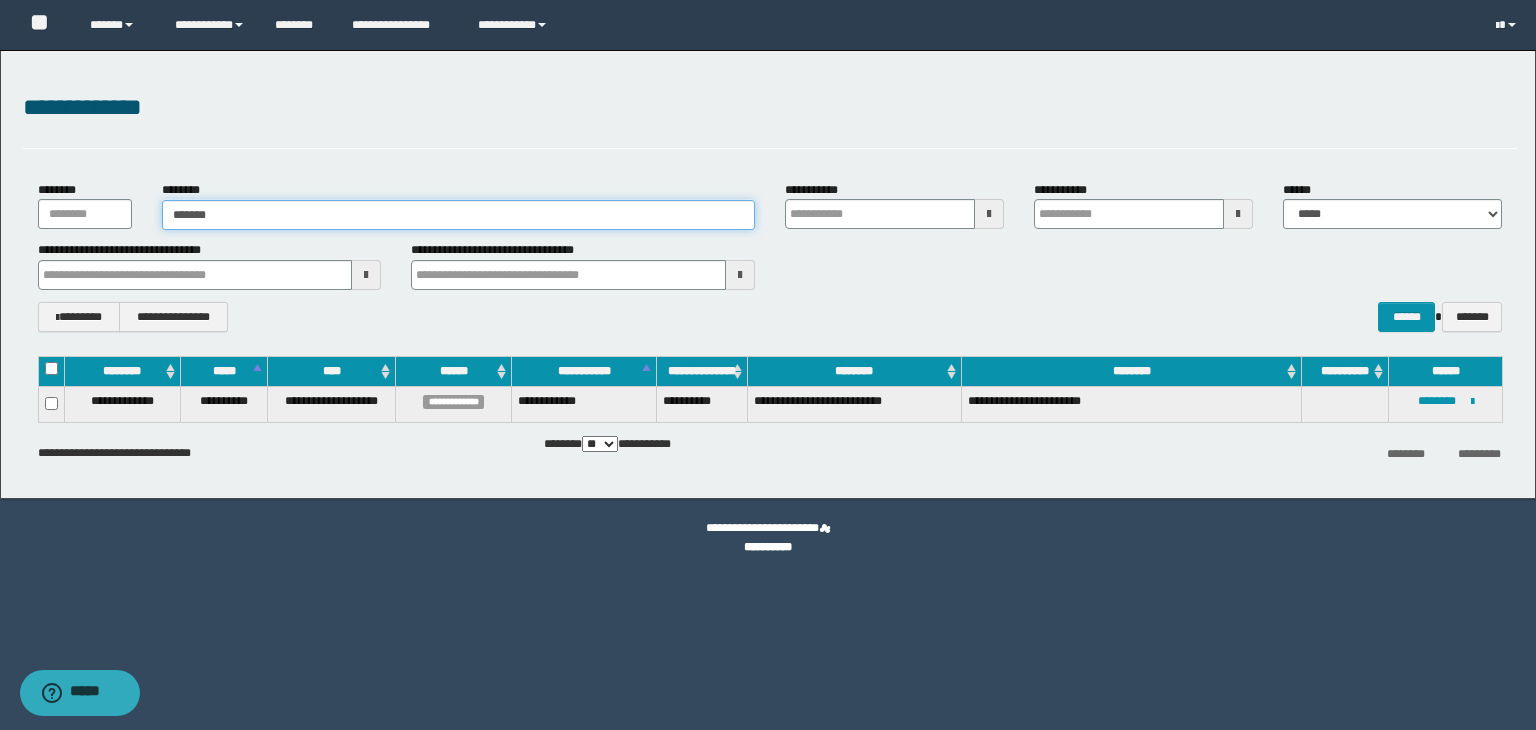 type on "******" 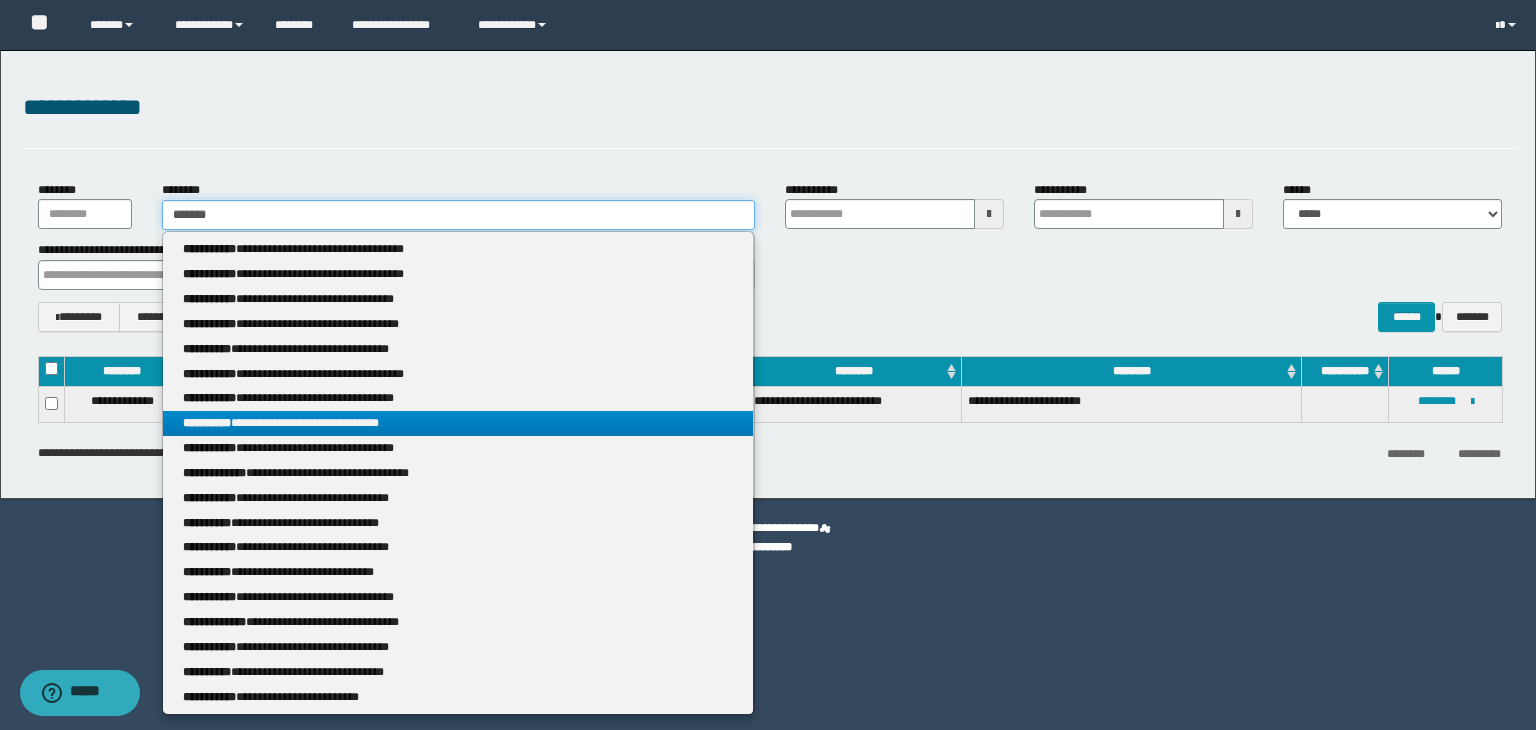 type on "******" 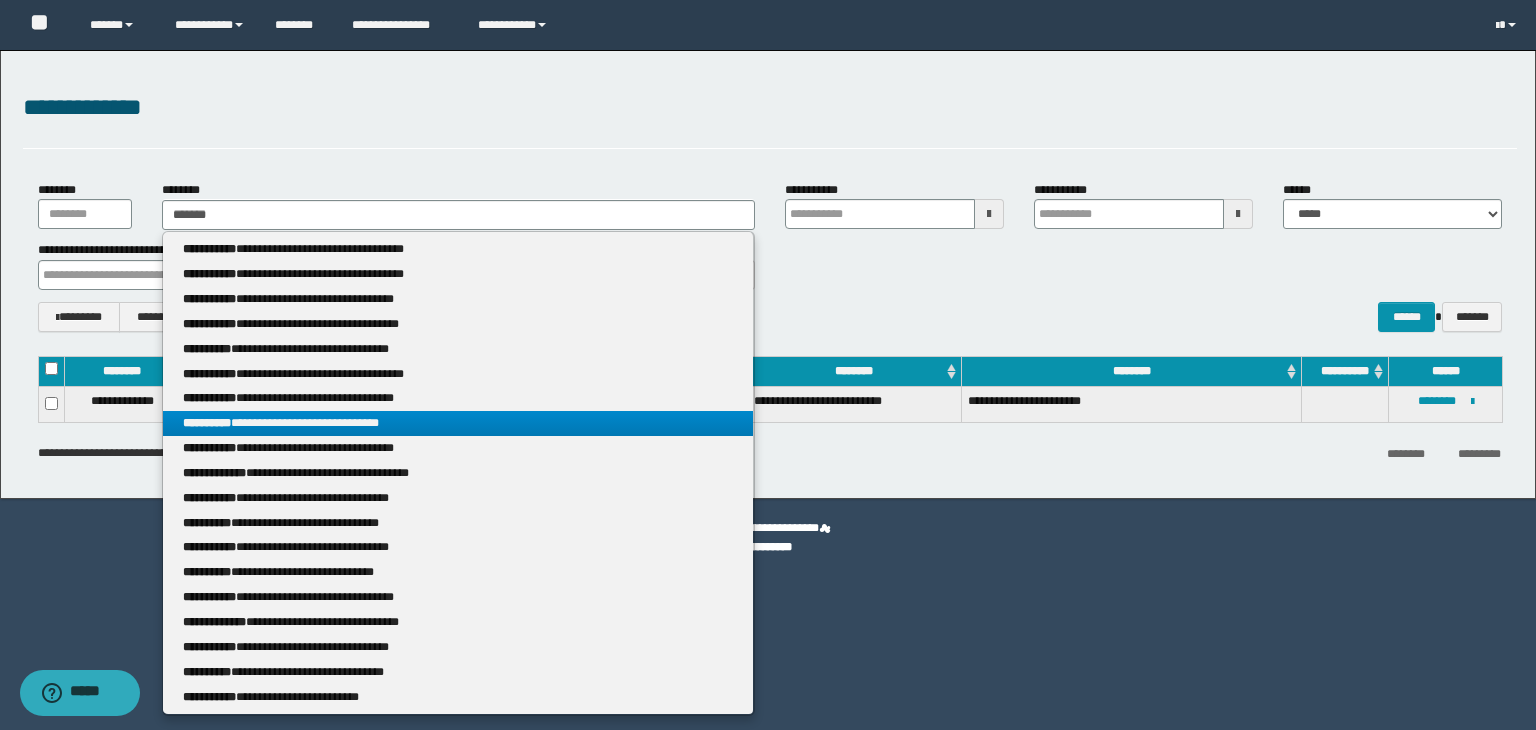 click on "**********" at bounding box center (458, 423) 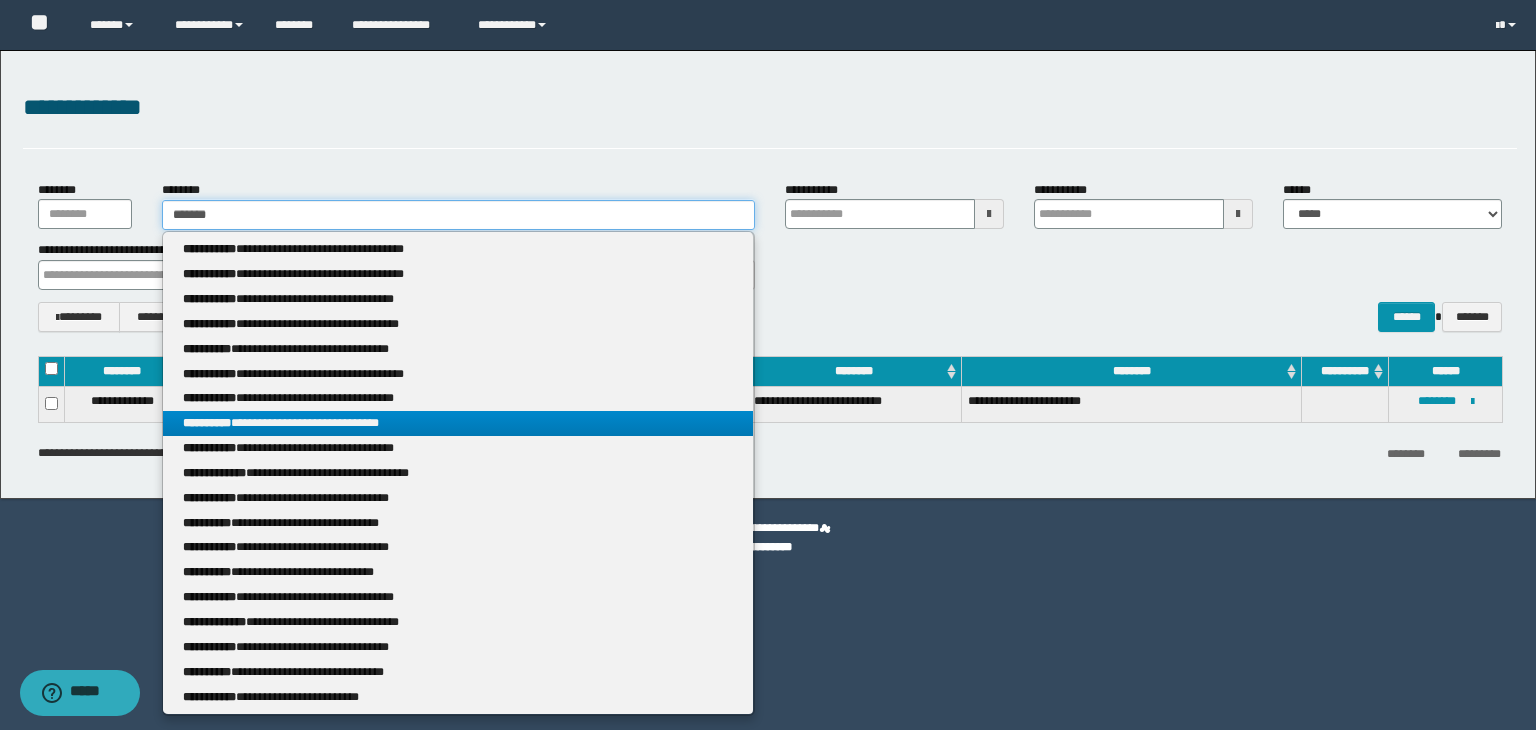 type 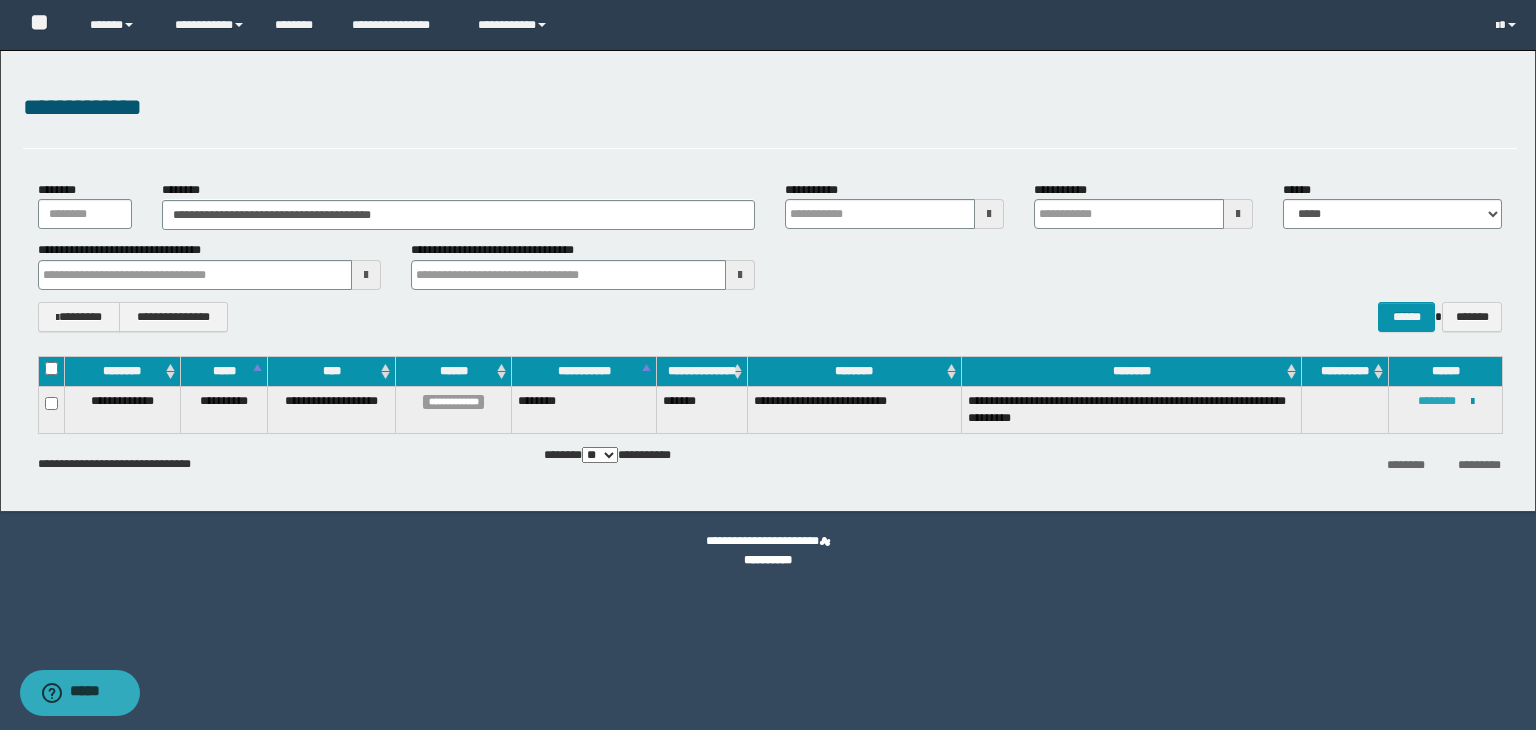 click on "********" at bounding box center (1437, 401) 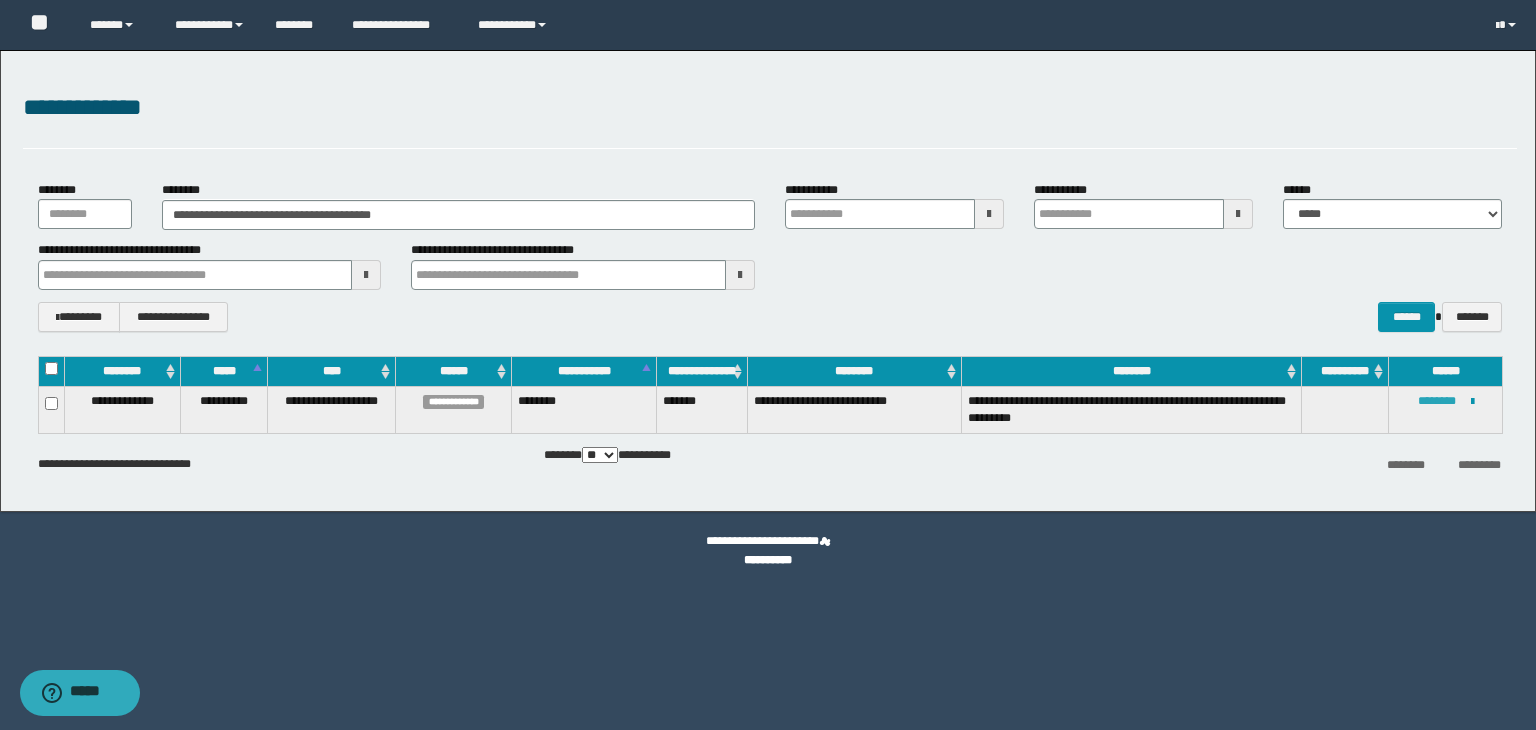 type 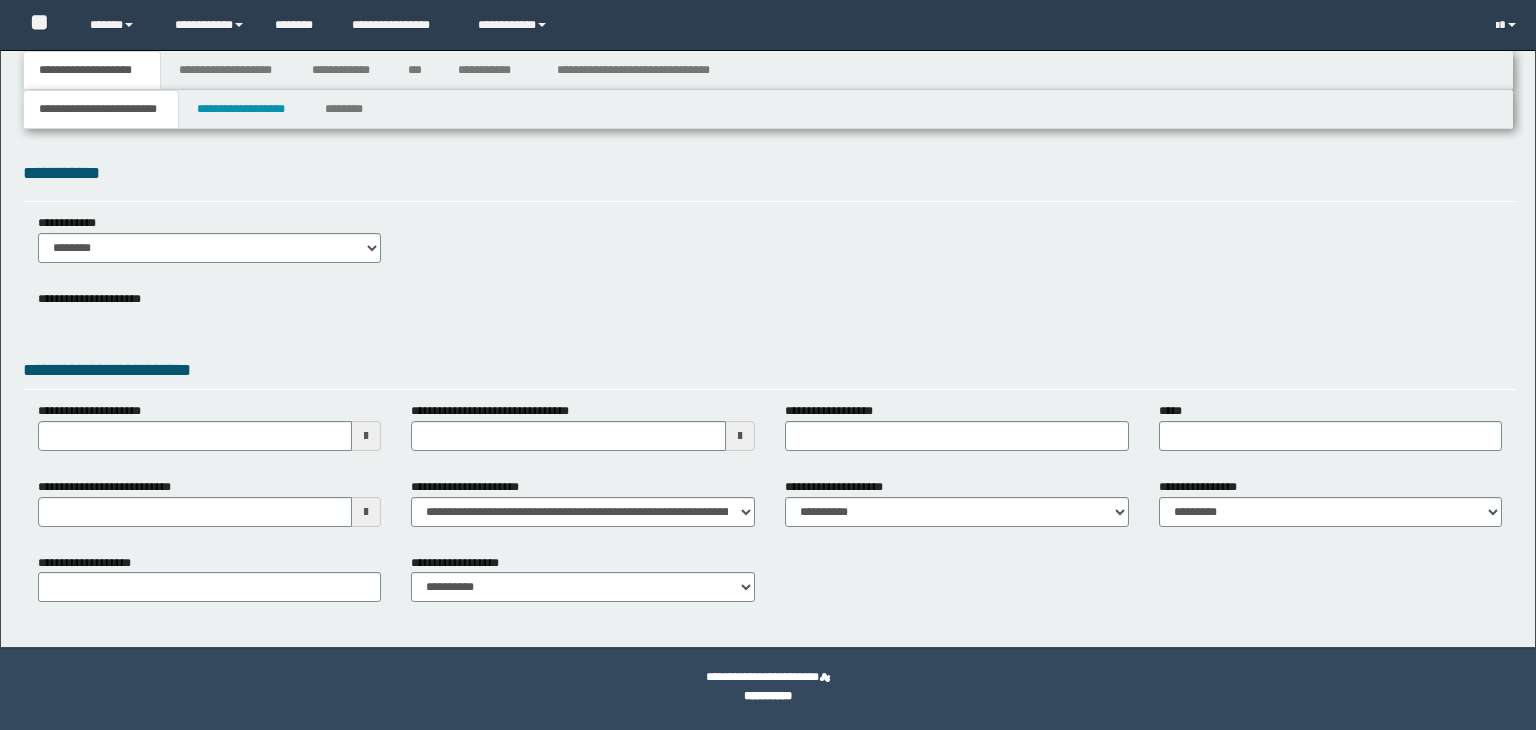 scroll, scrollTop: 0, scrollLeft: 0, axis: both 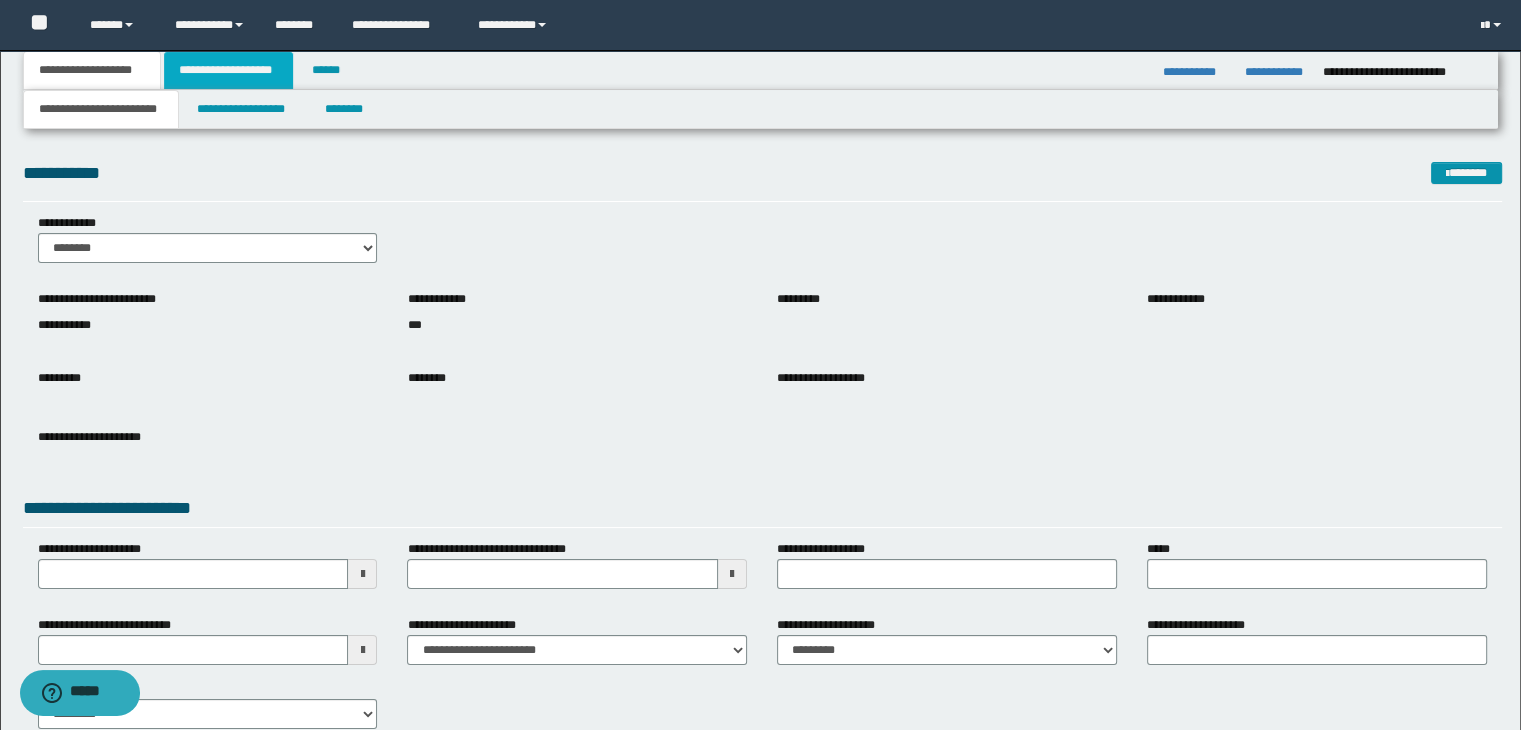 click on "**********" at bounding box center [228, 70] 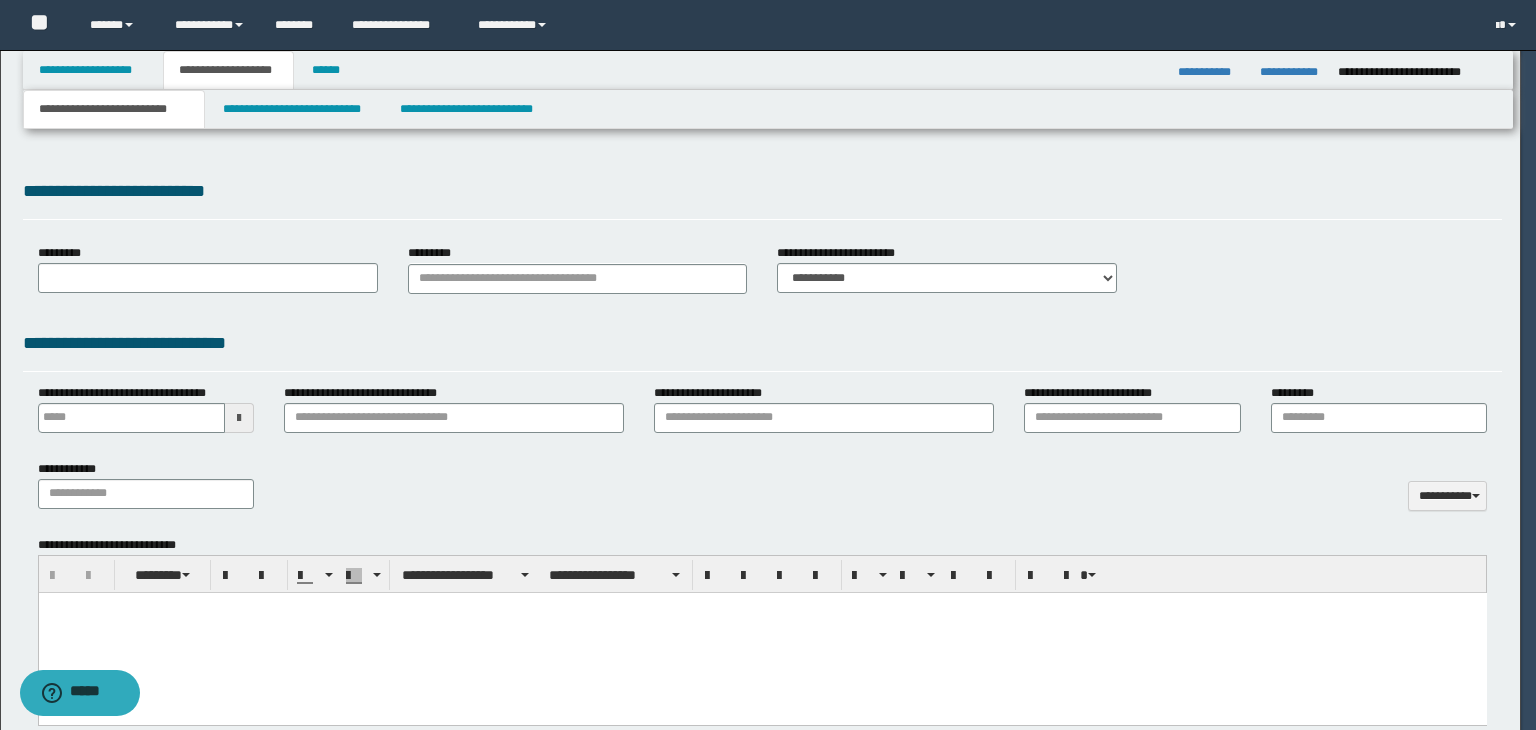 select on "*" 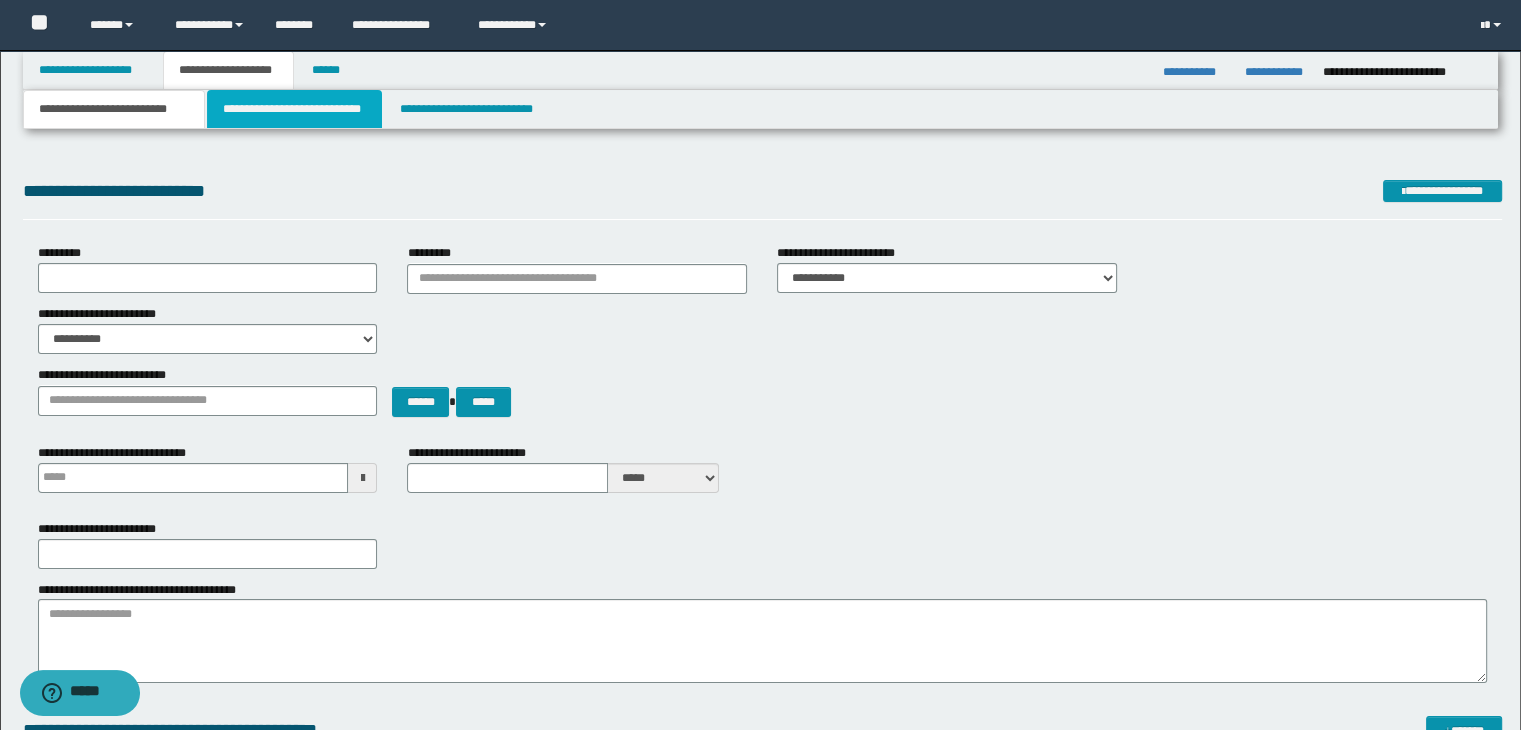 click on "**********" at bounding box center (294, 109) 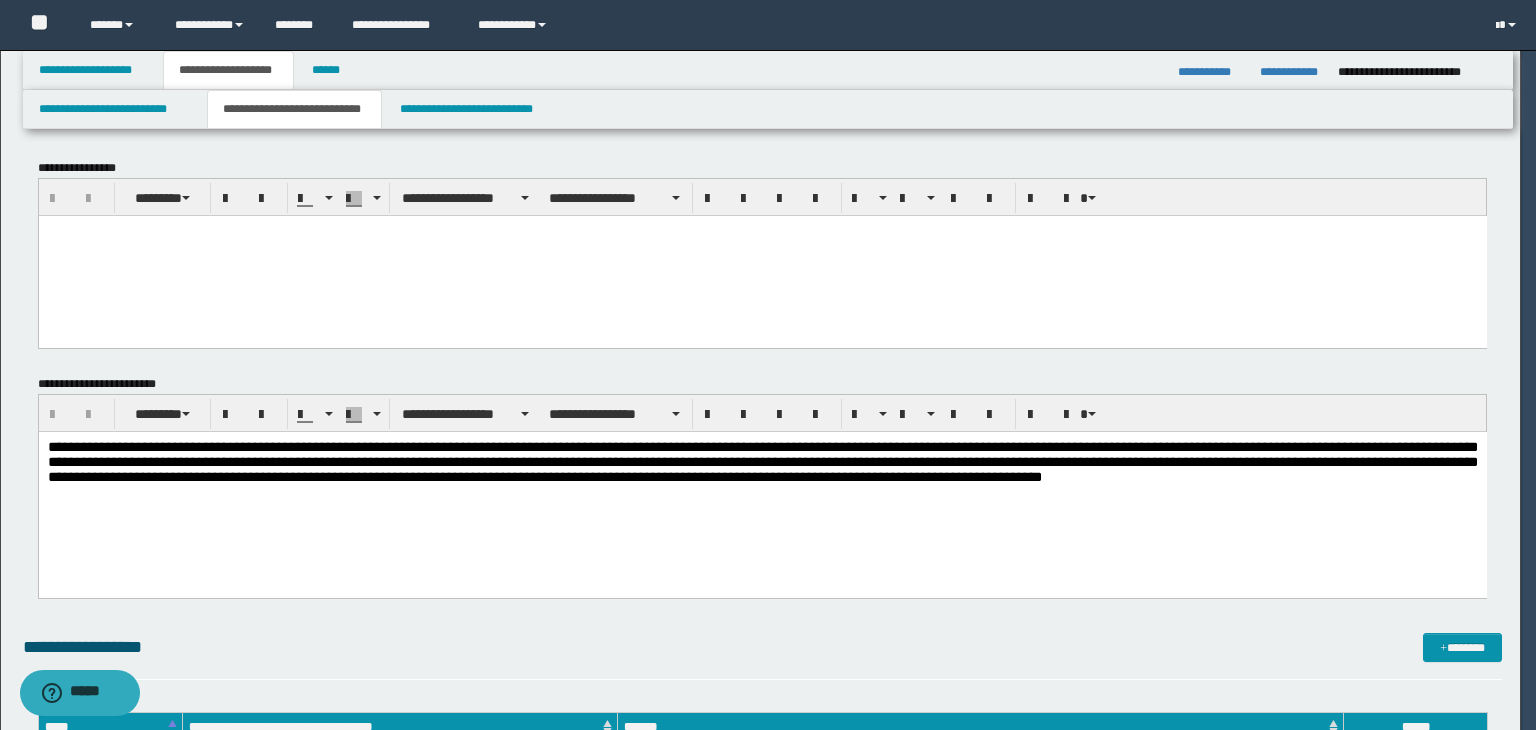 scroll, scrollTop: 0, scrollLeft: 0, axis: both 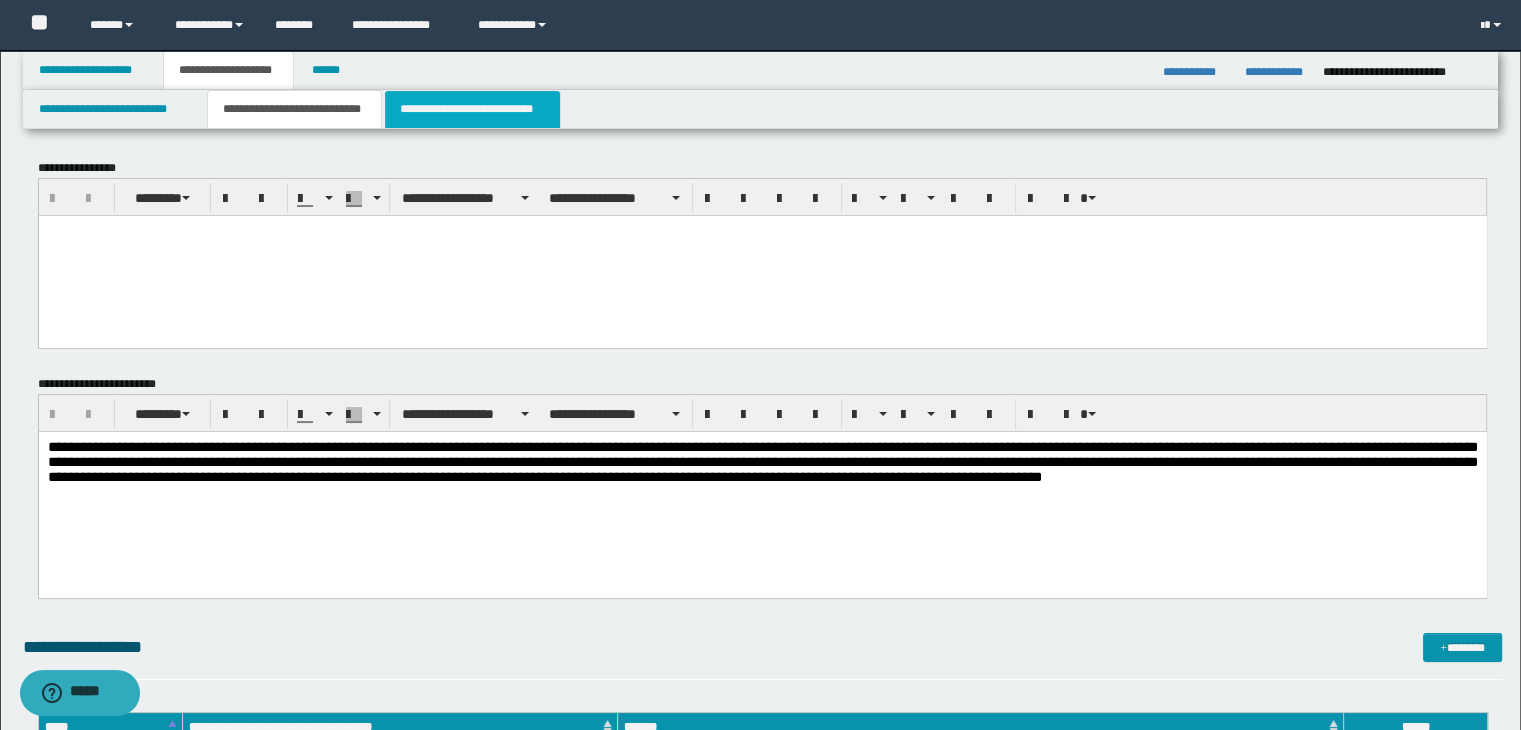 click on "**********" at bounding box center (472, 109) 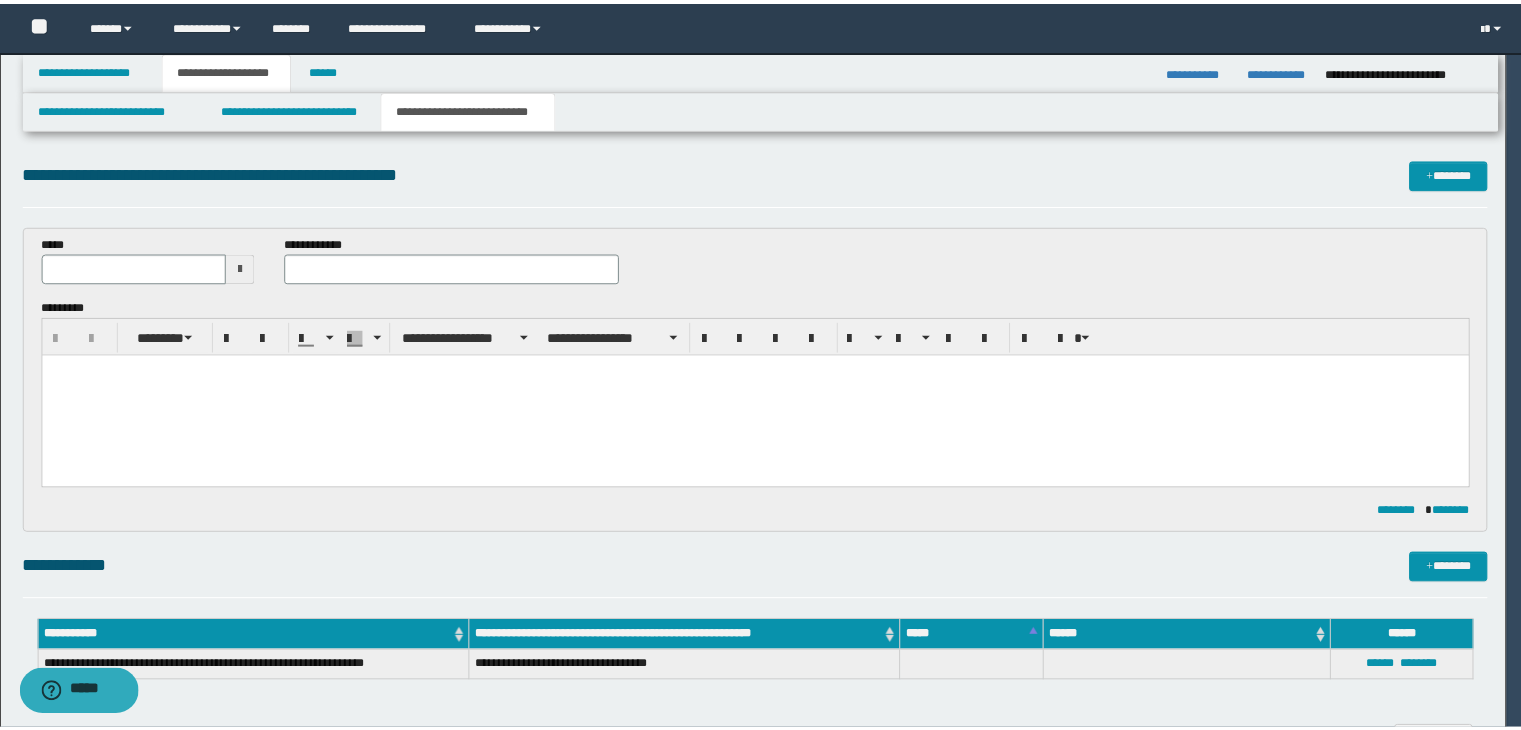scroll, scrollTop: 0, scrollLeft: 0, axis: both 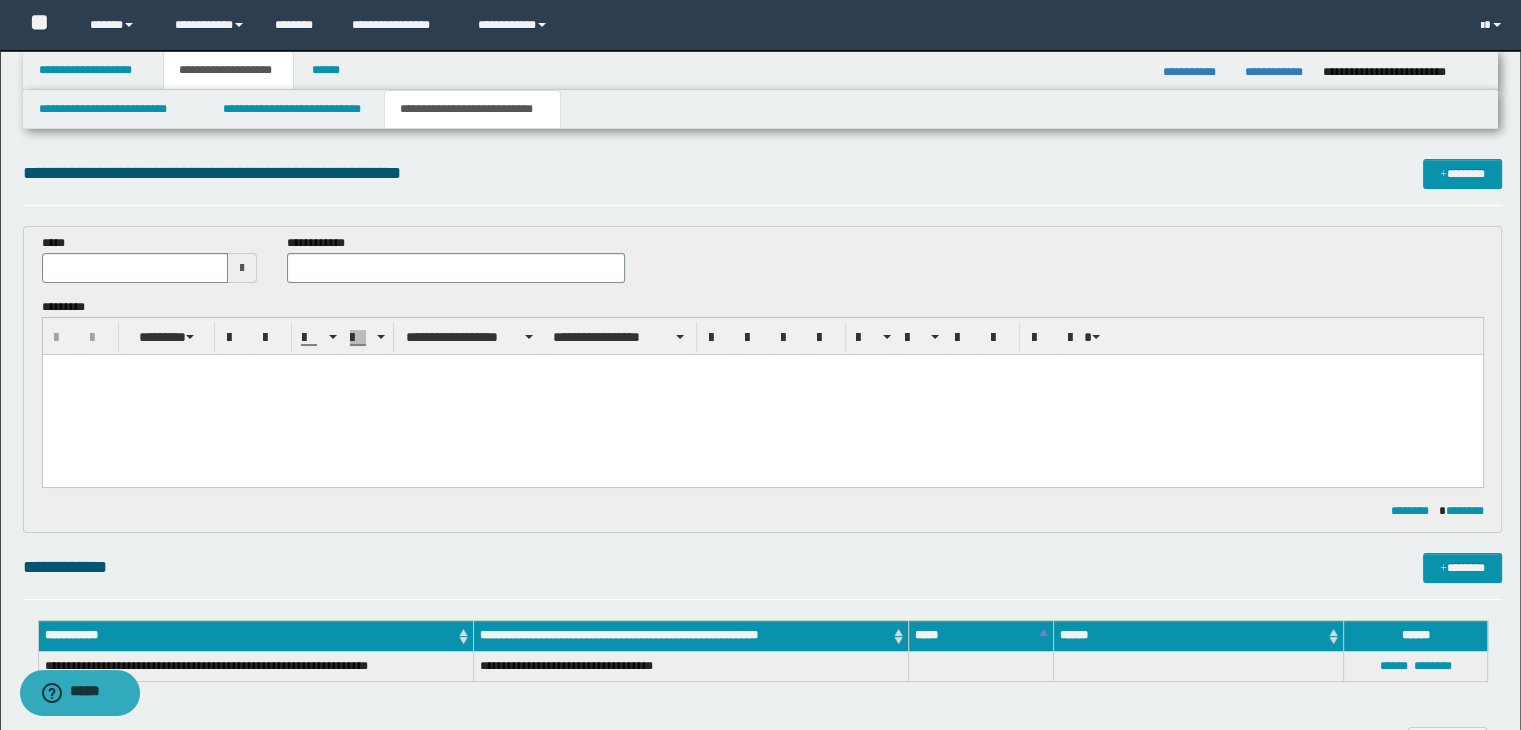 click at bounding box center [762, 369] 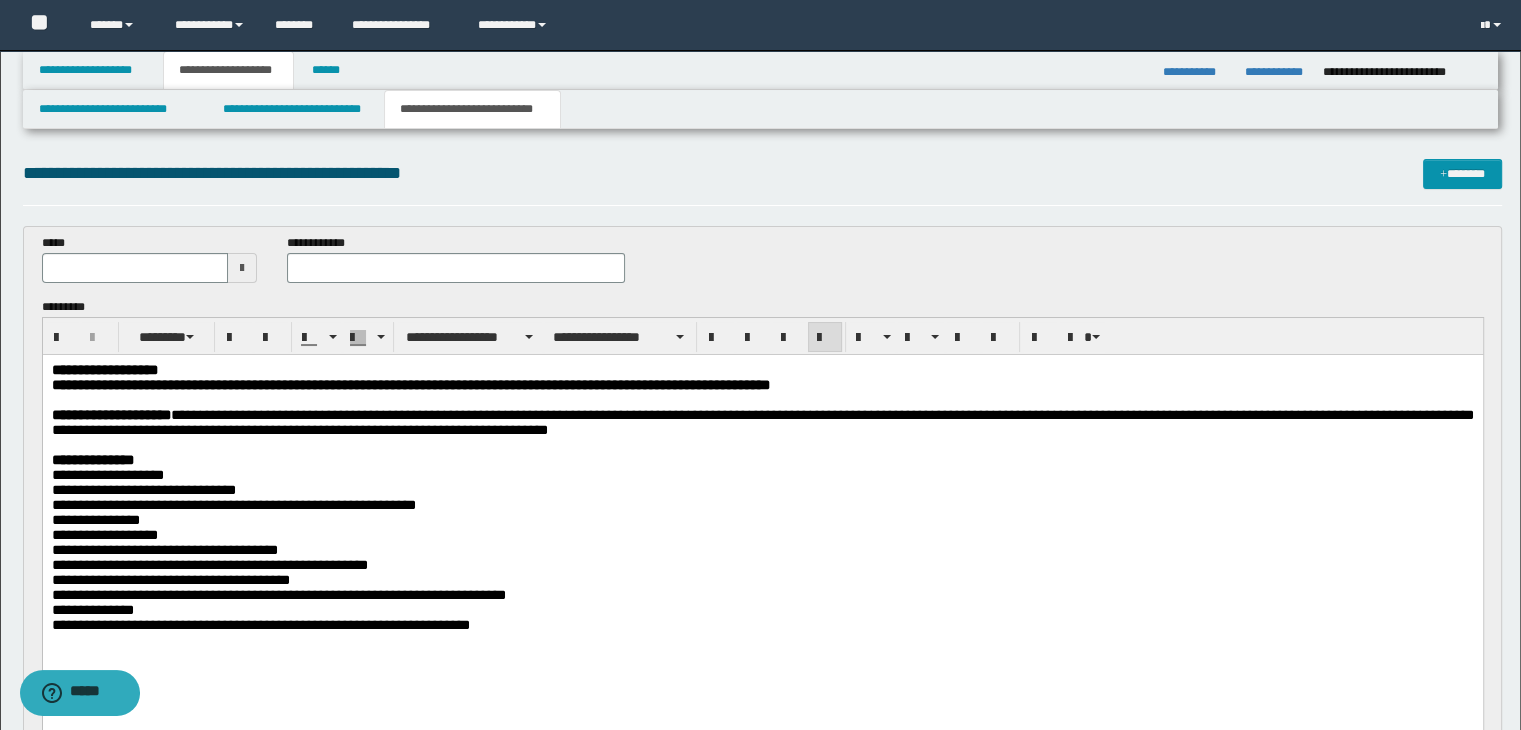 click at bounding box center (242, 268) 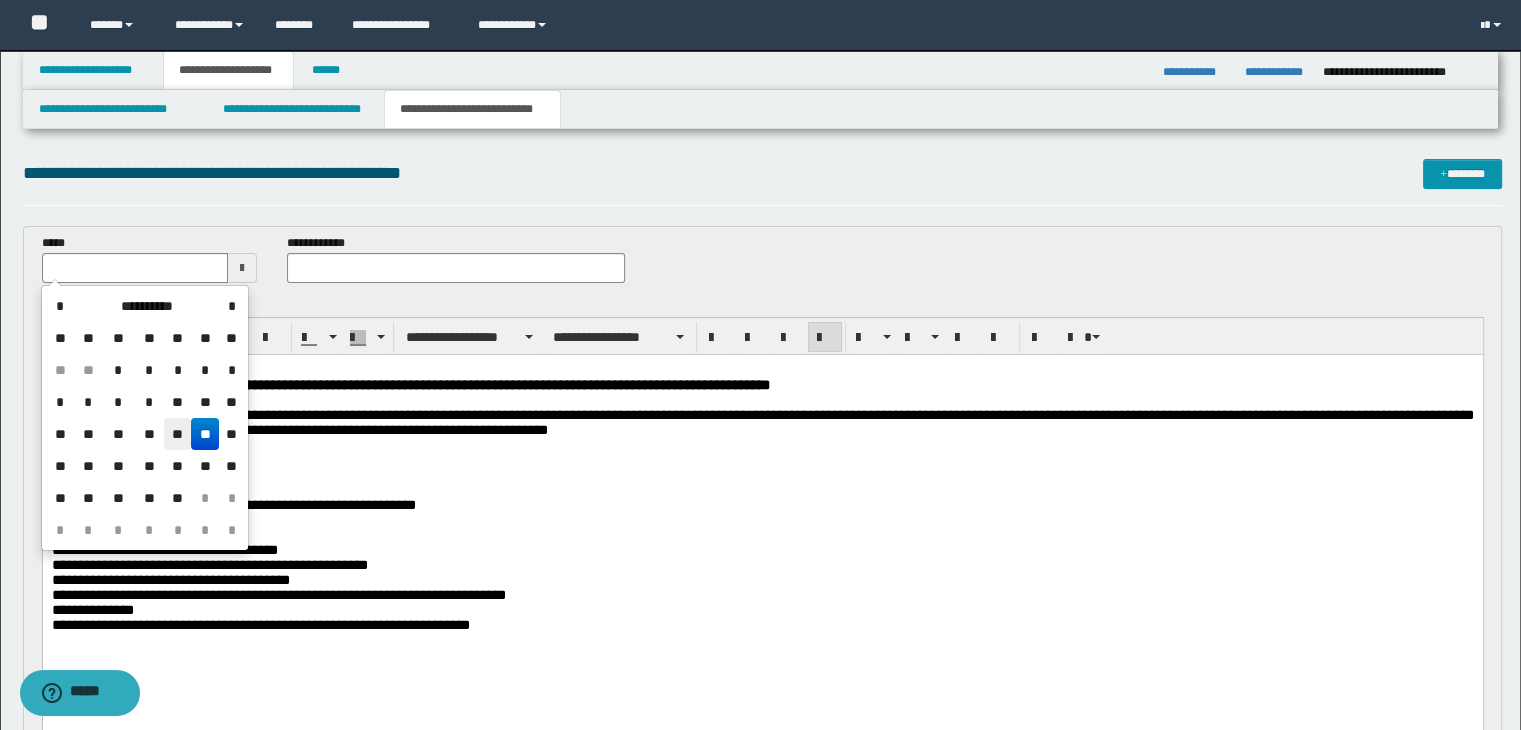 click on "**" at bounding box center (178, 434) 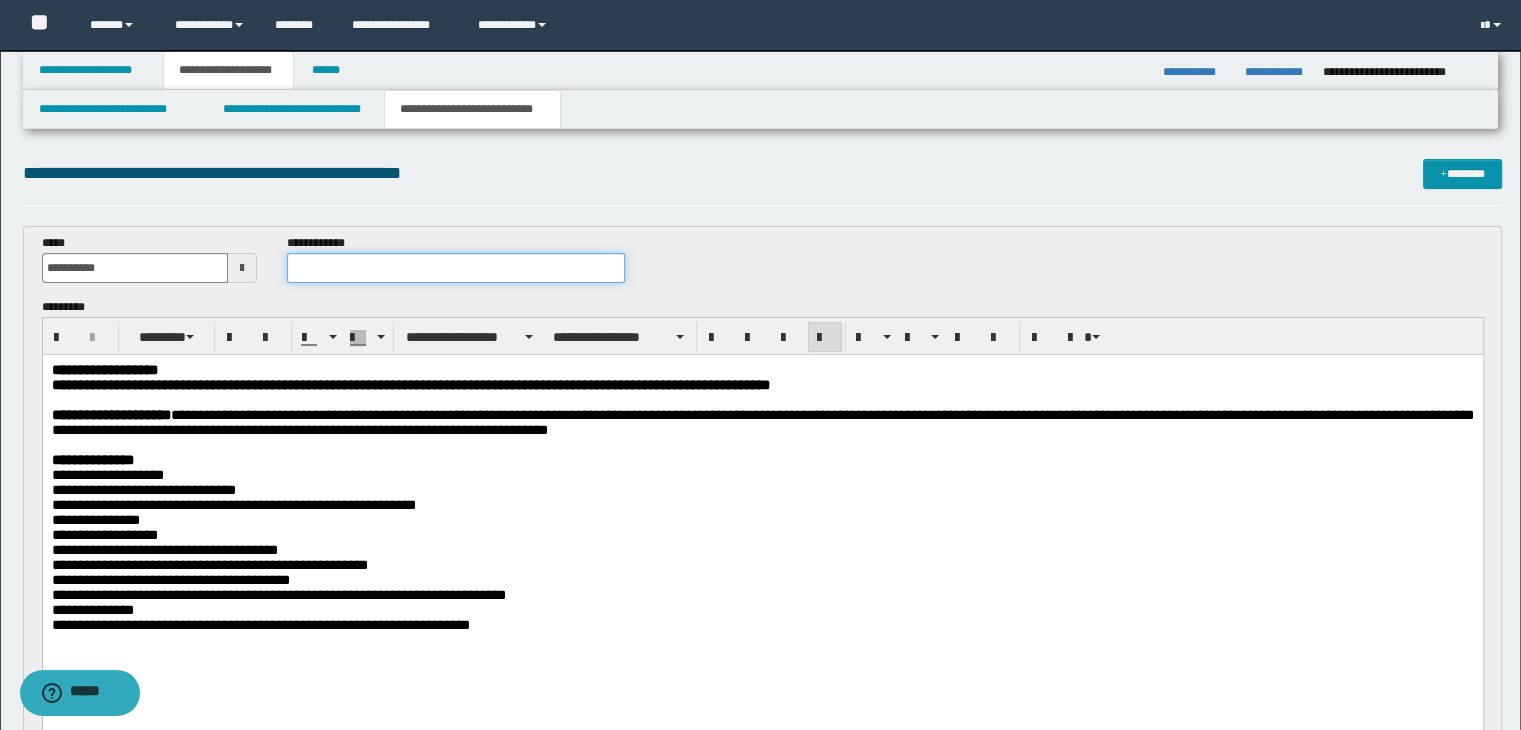 click at bounding box center (456, 268) 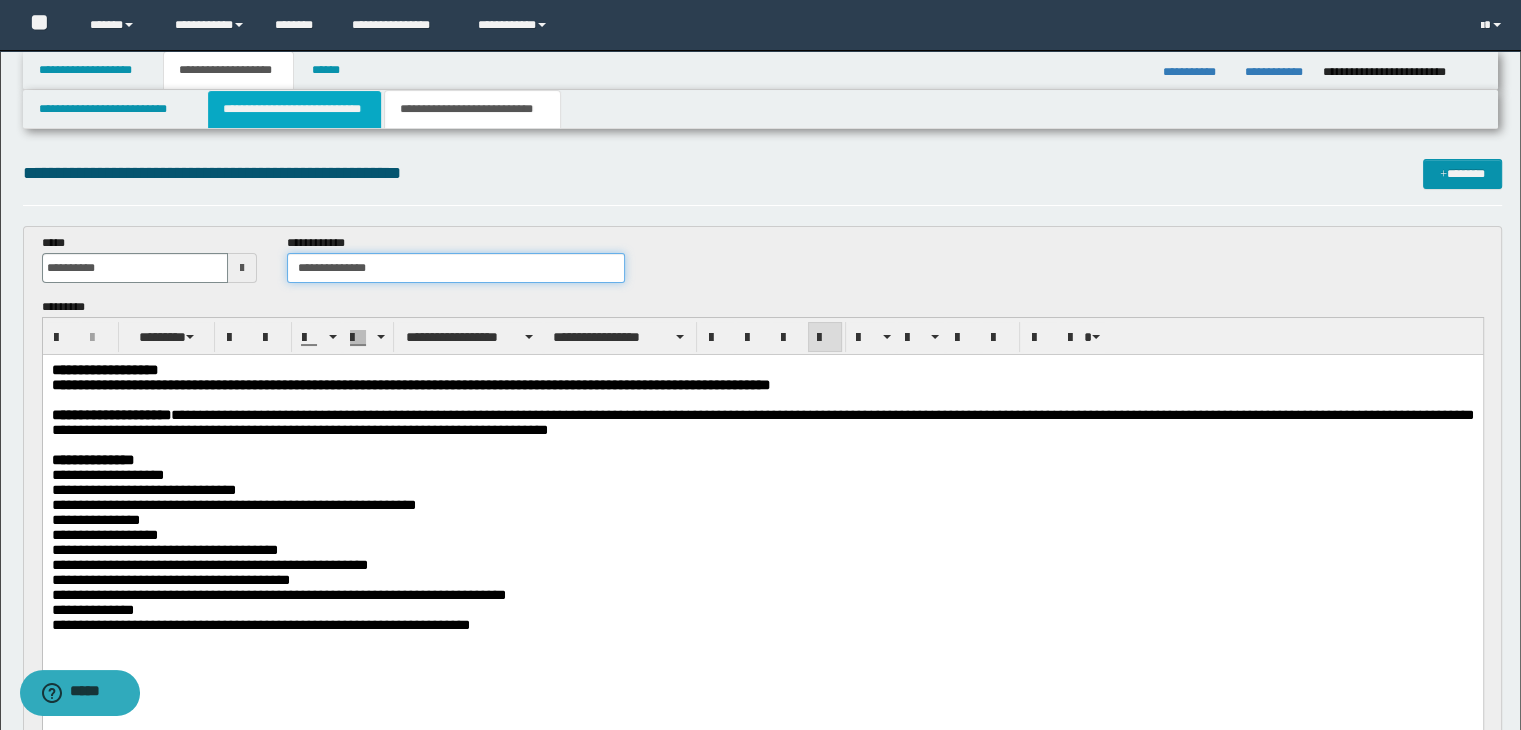type on "**********" 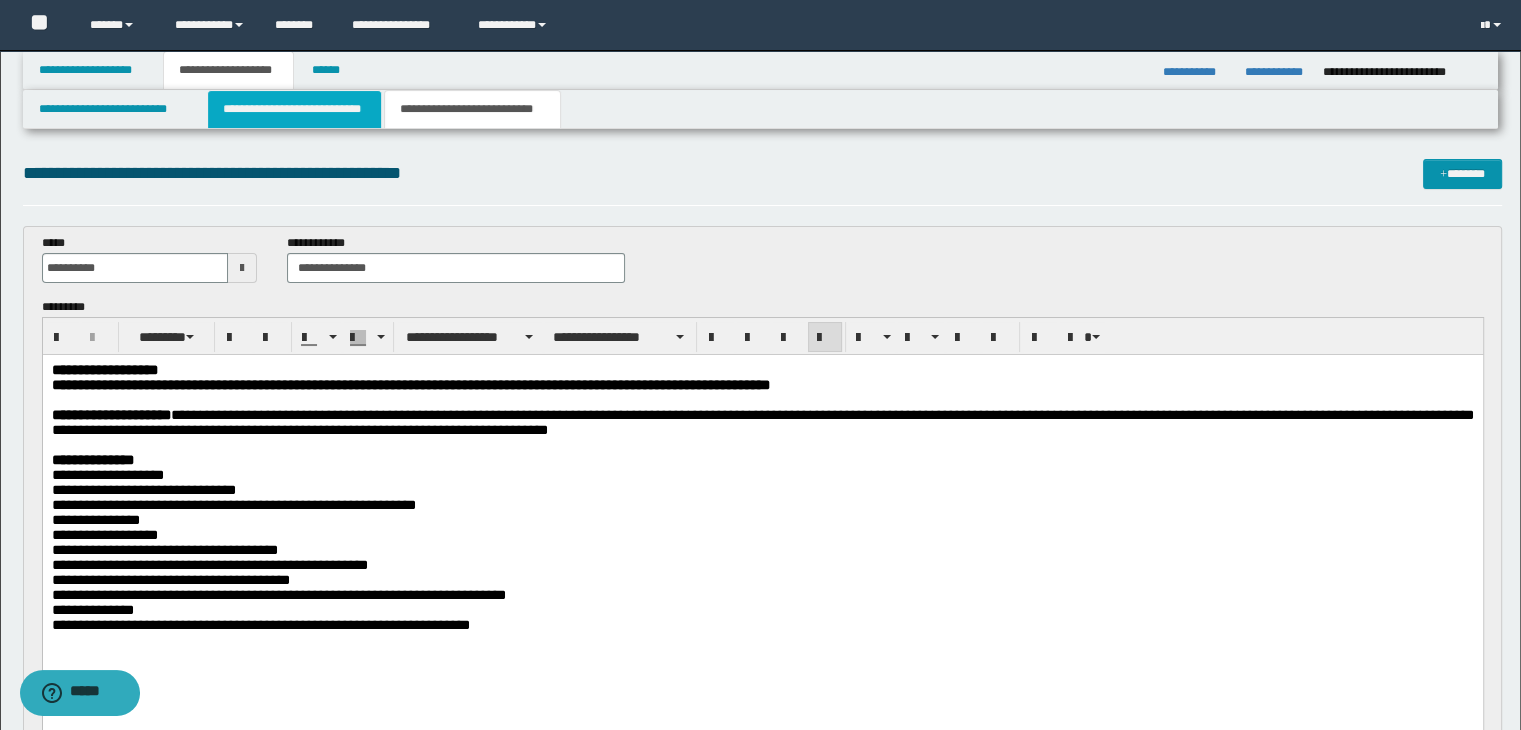 click on "**********" at bounding box center (294, 109) 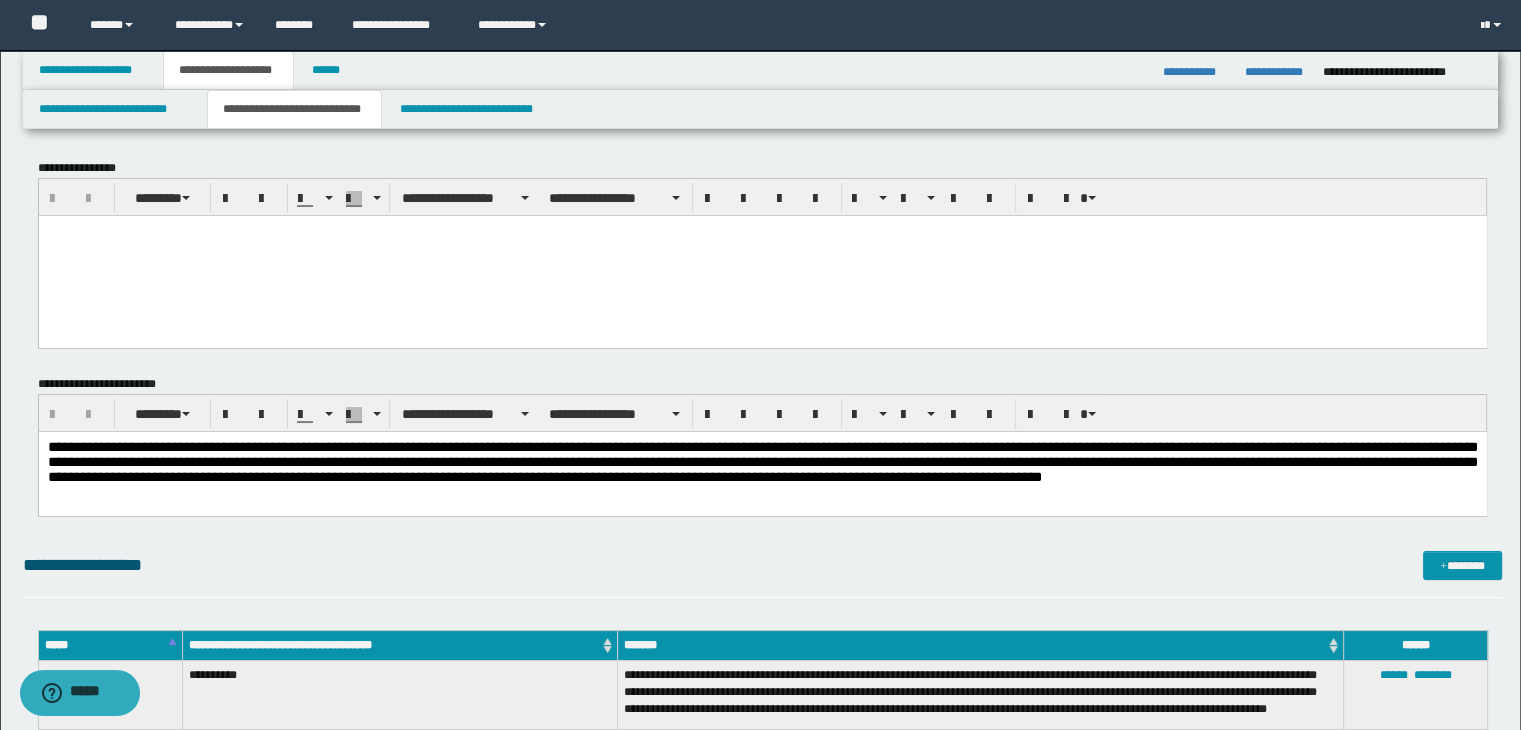 click at bounding box center [762, 255] 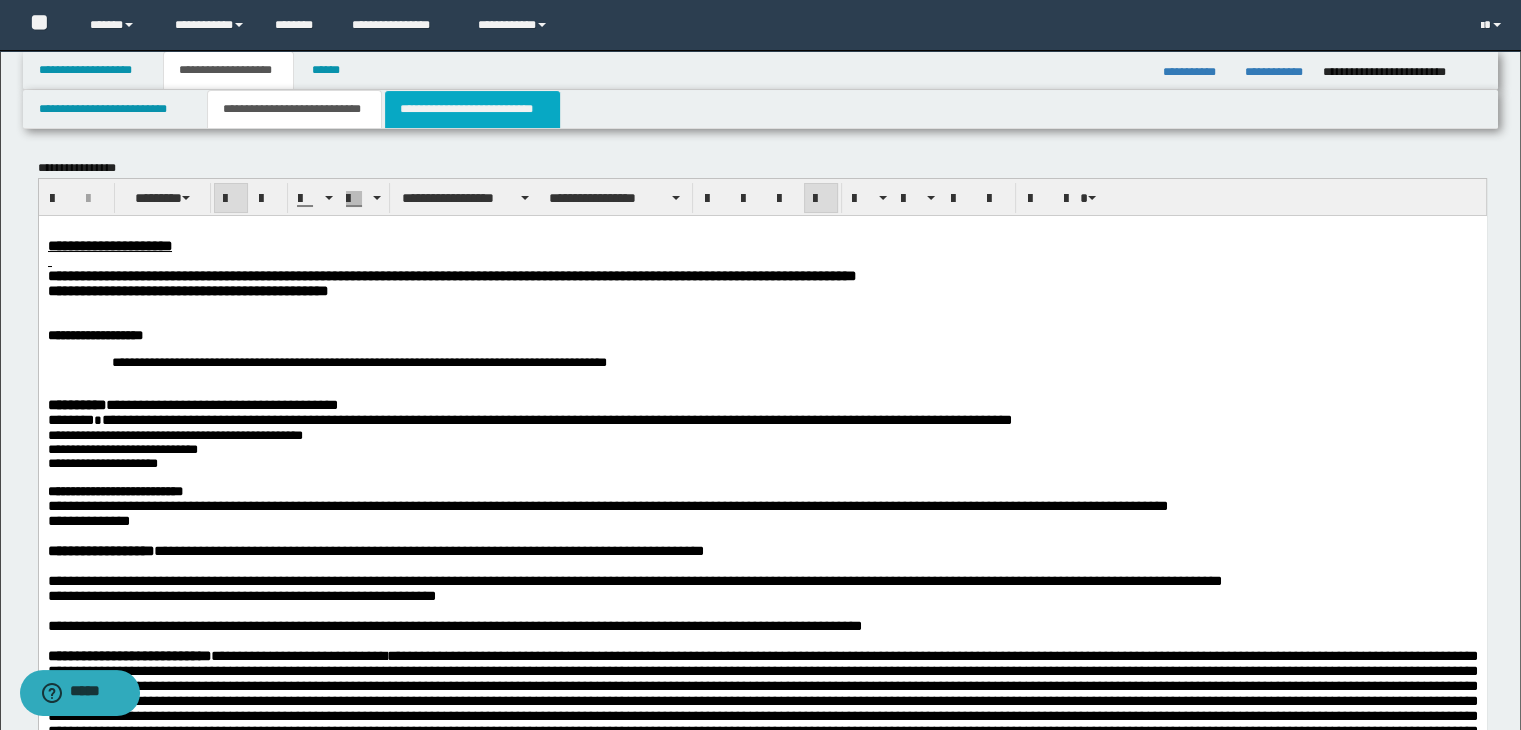 click on "**********" at bounding box center (472, 109) 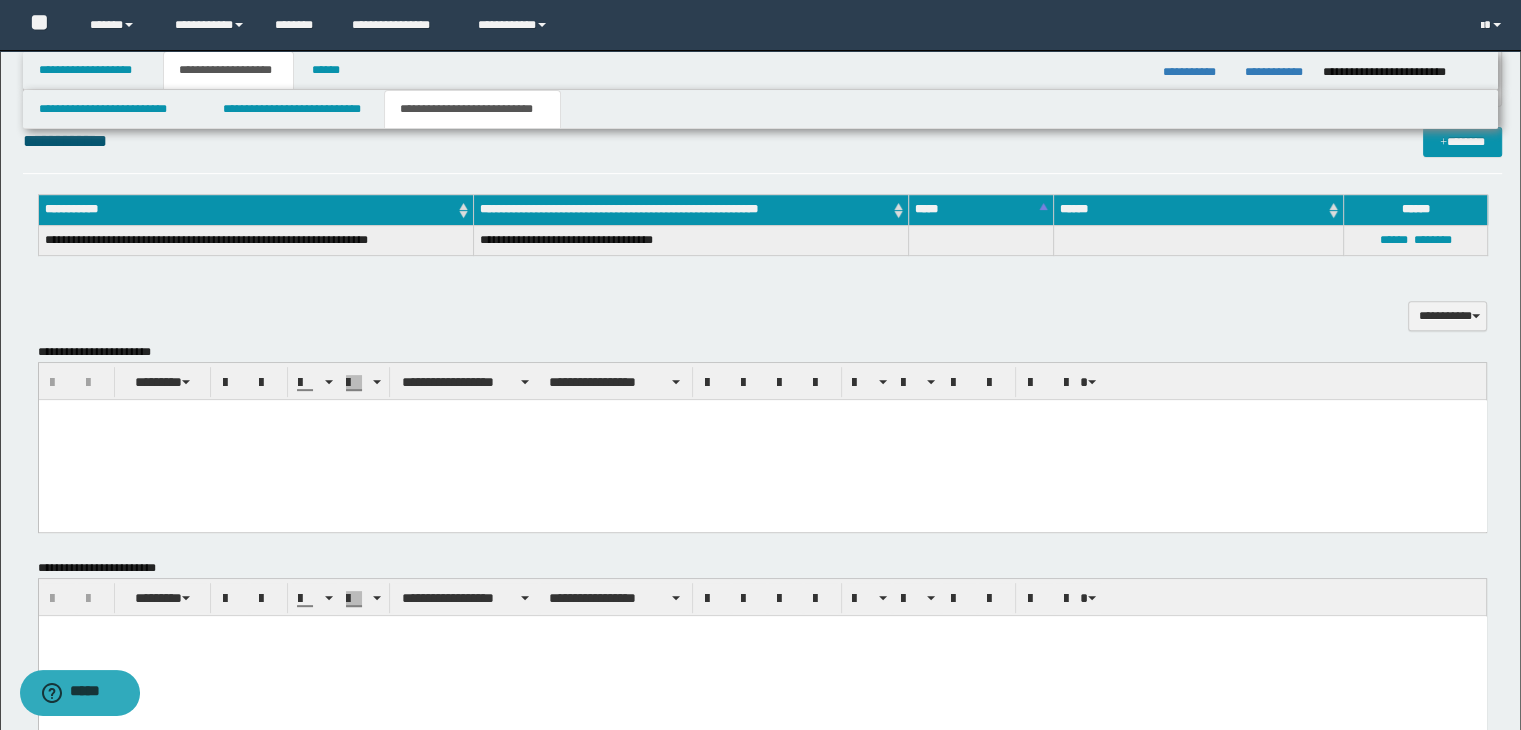 scroll, scrollTop: 731, scrollLeft: 0, axis: vertical 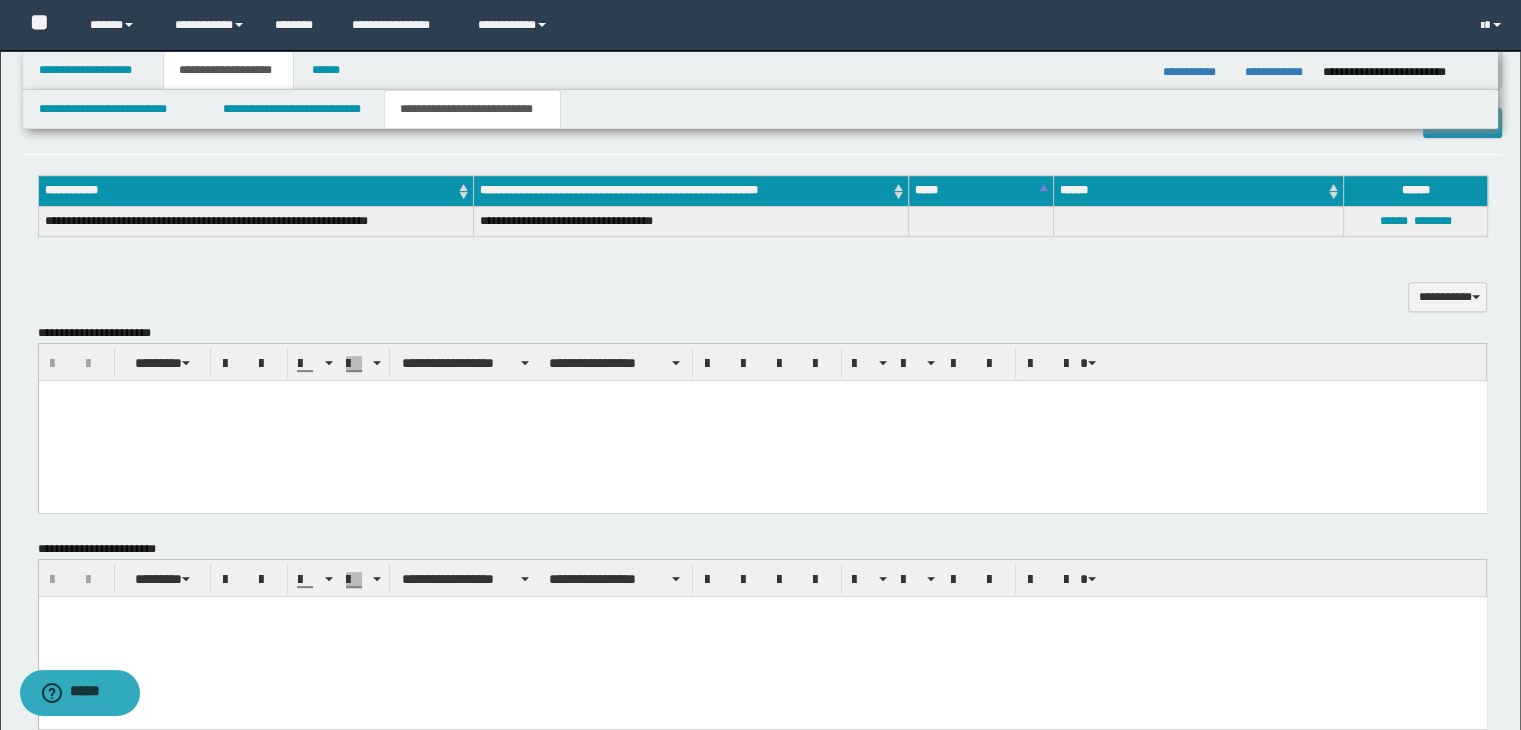 click at bounding box center [762, 420] 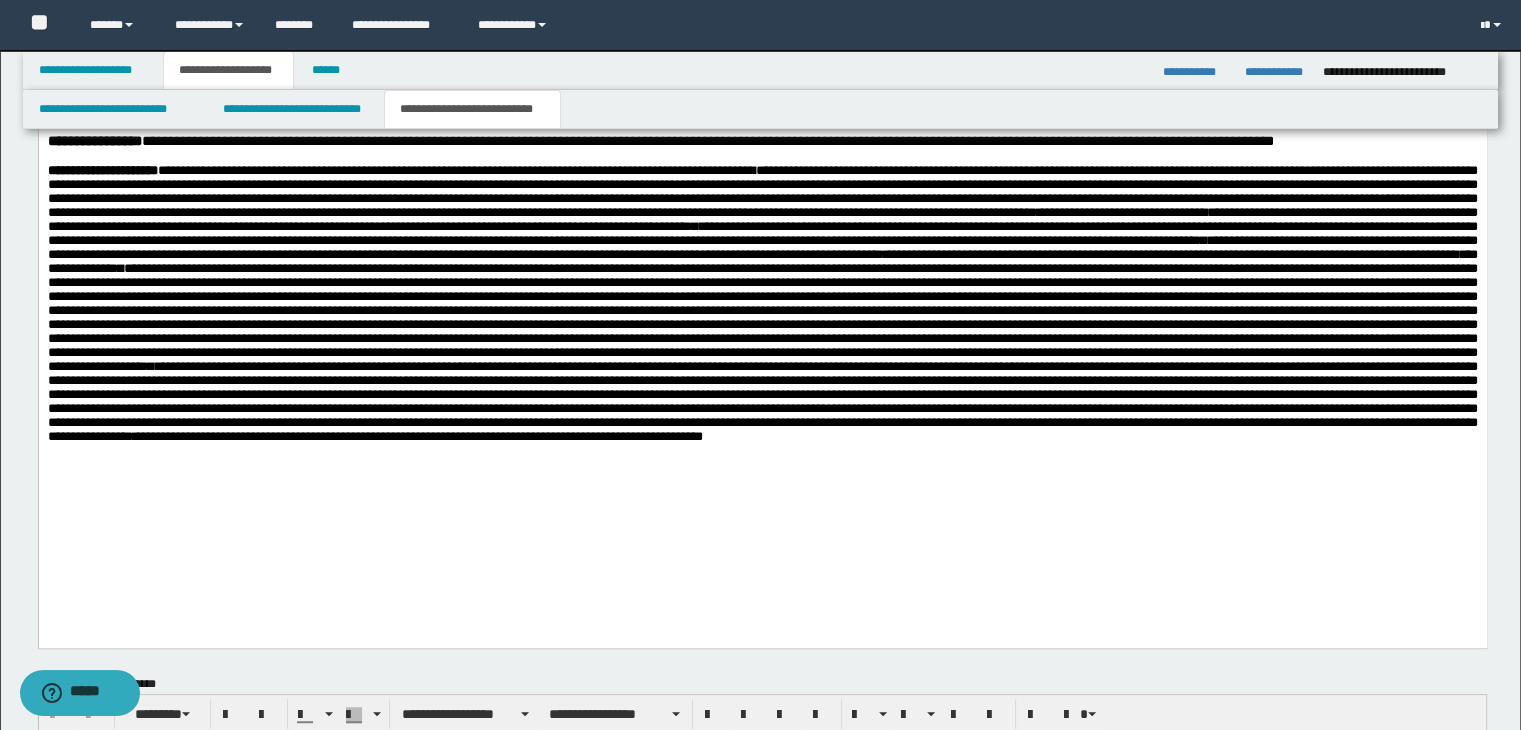 scroll, scrollTop: 1026, scrollLeft: 0, axis: vertical 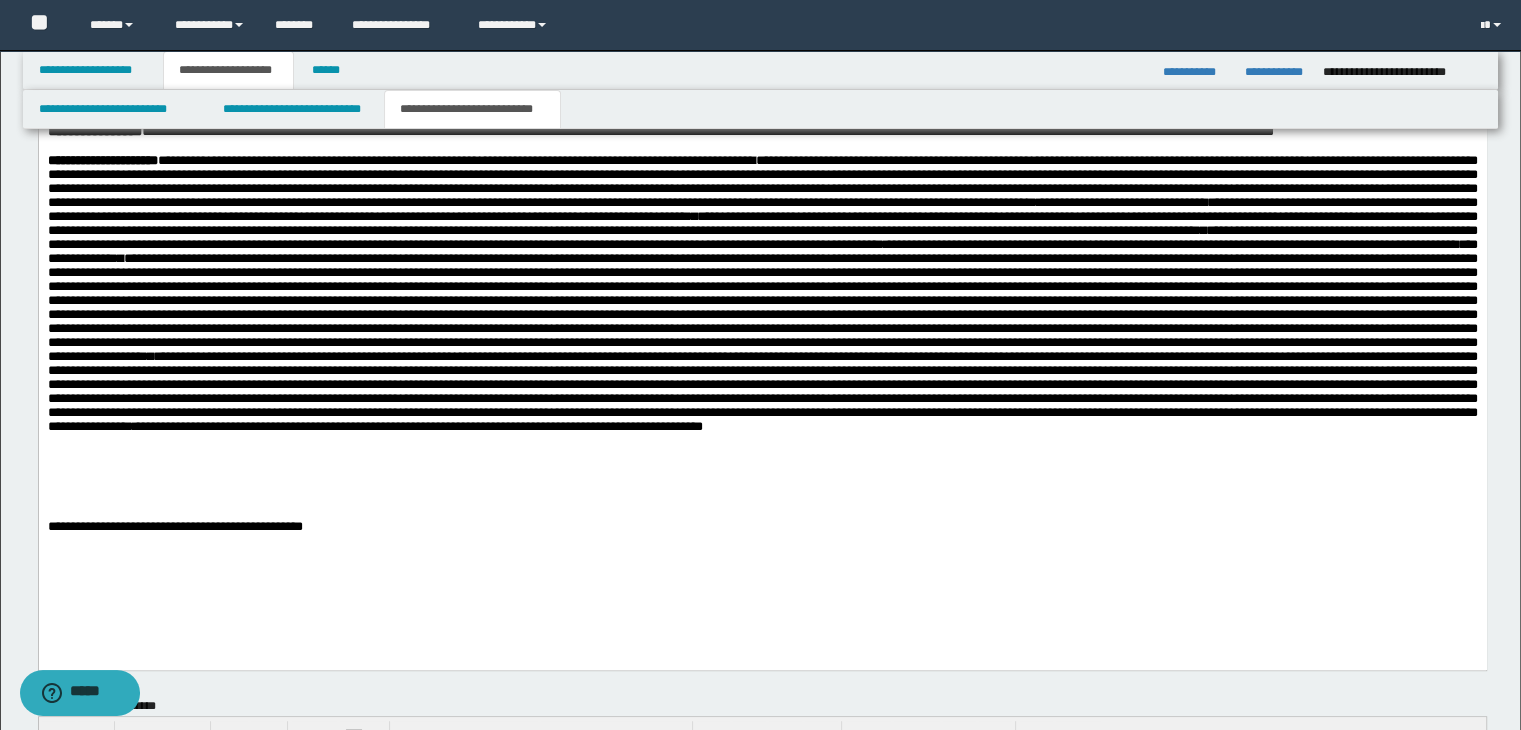 click on "**********" at bounding box center (174, 525) 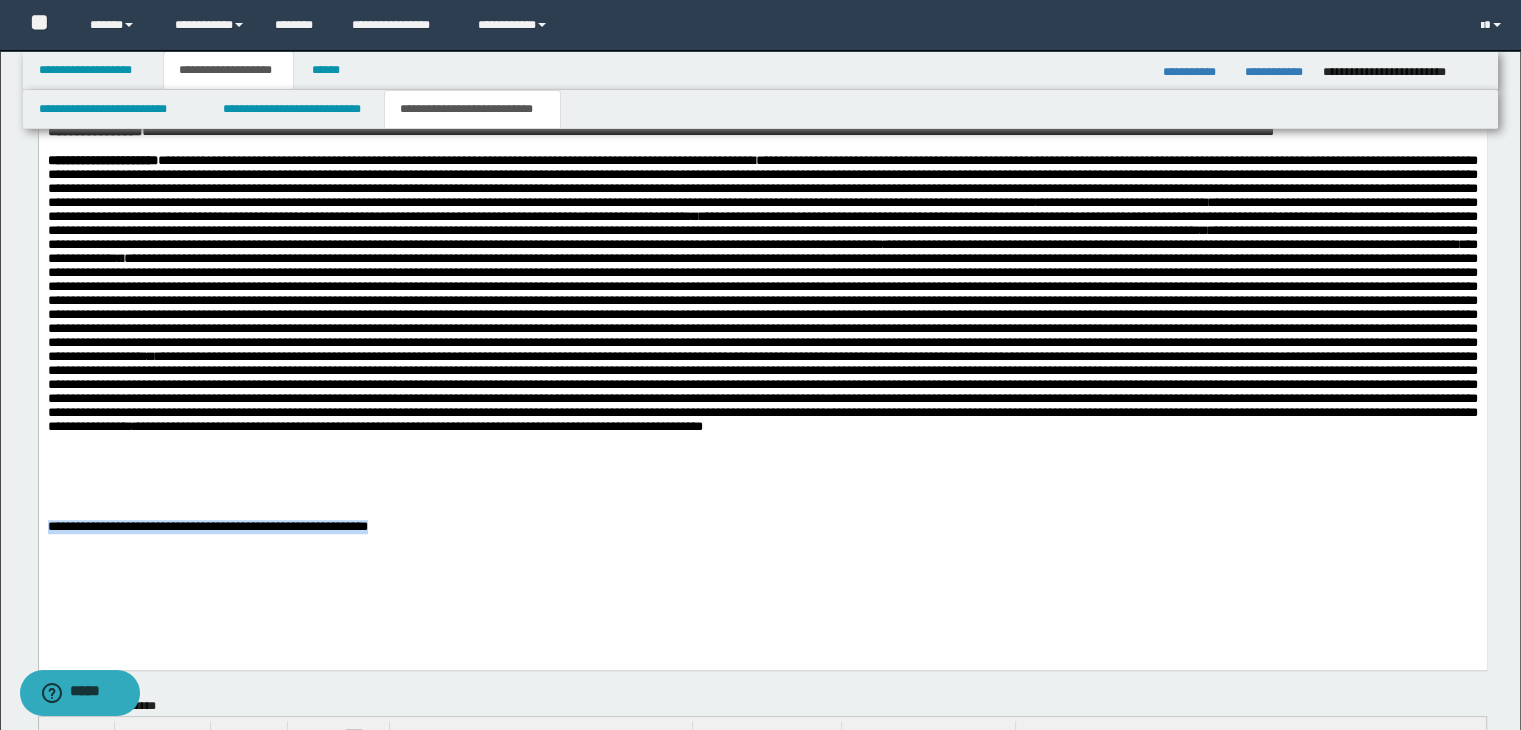 drag, startPoint x: 46, startPoint y: 550, endPoint x: 571, endPoint y: 562, distance: 525.13715 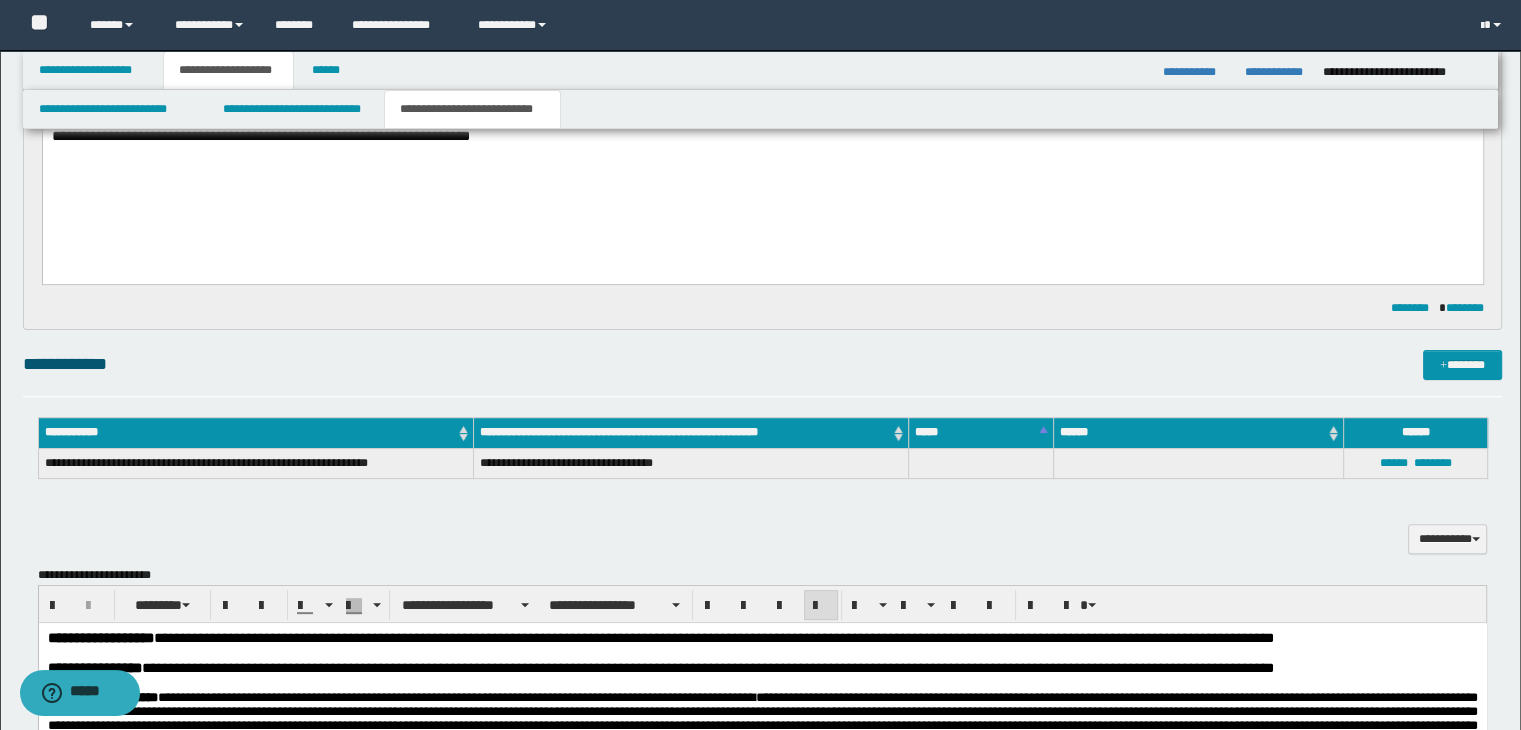 drag, startPoint x: 1530, startPoint y: 361, endPoint x: 1438, endPoint y: 336, distance: 95.33625 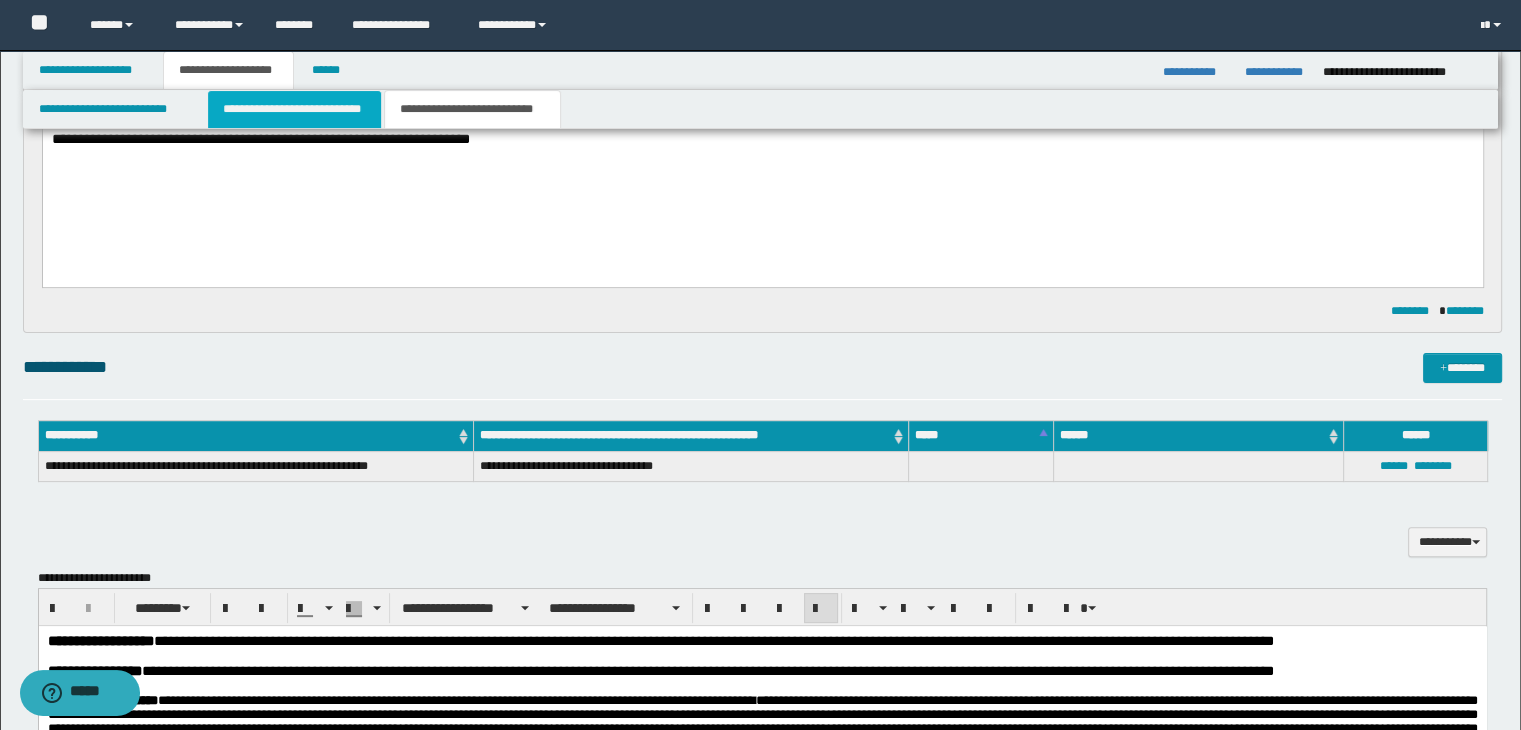 click on "**********" at bounding box center (294, 109) 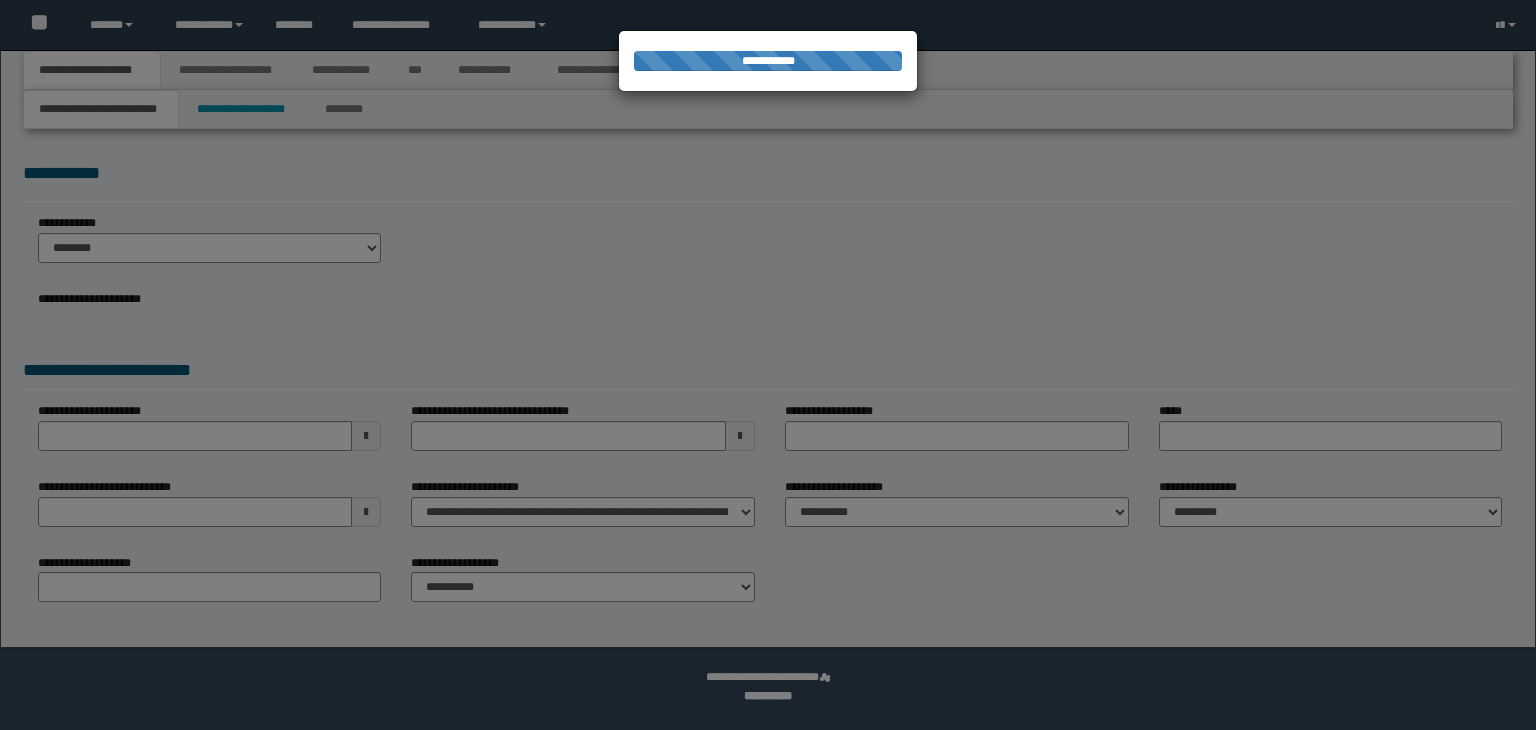 scroll, scrollTop: 0, scrollLeft: 0, axis: both 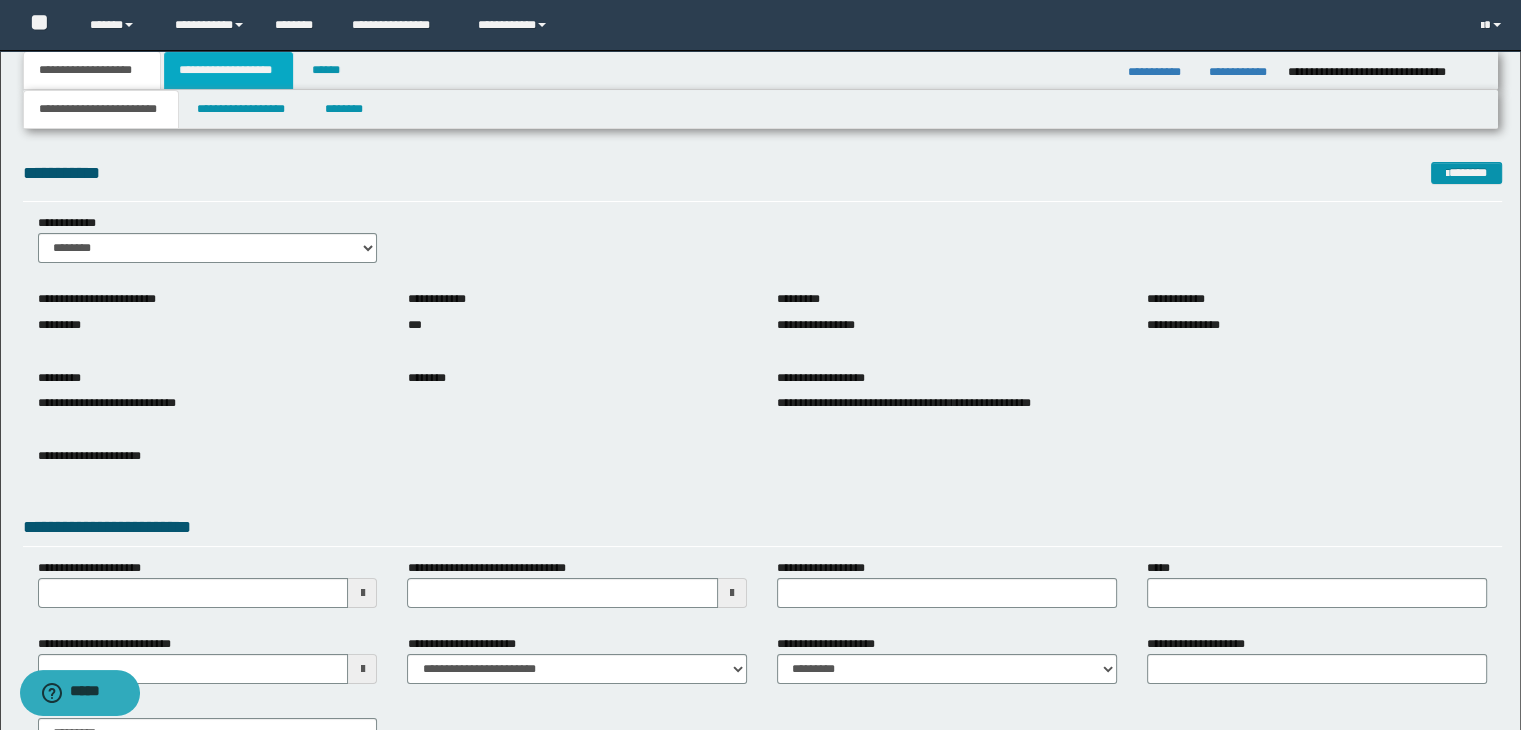 click on "**********" at bounding box center [228, 70] 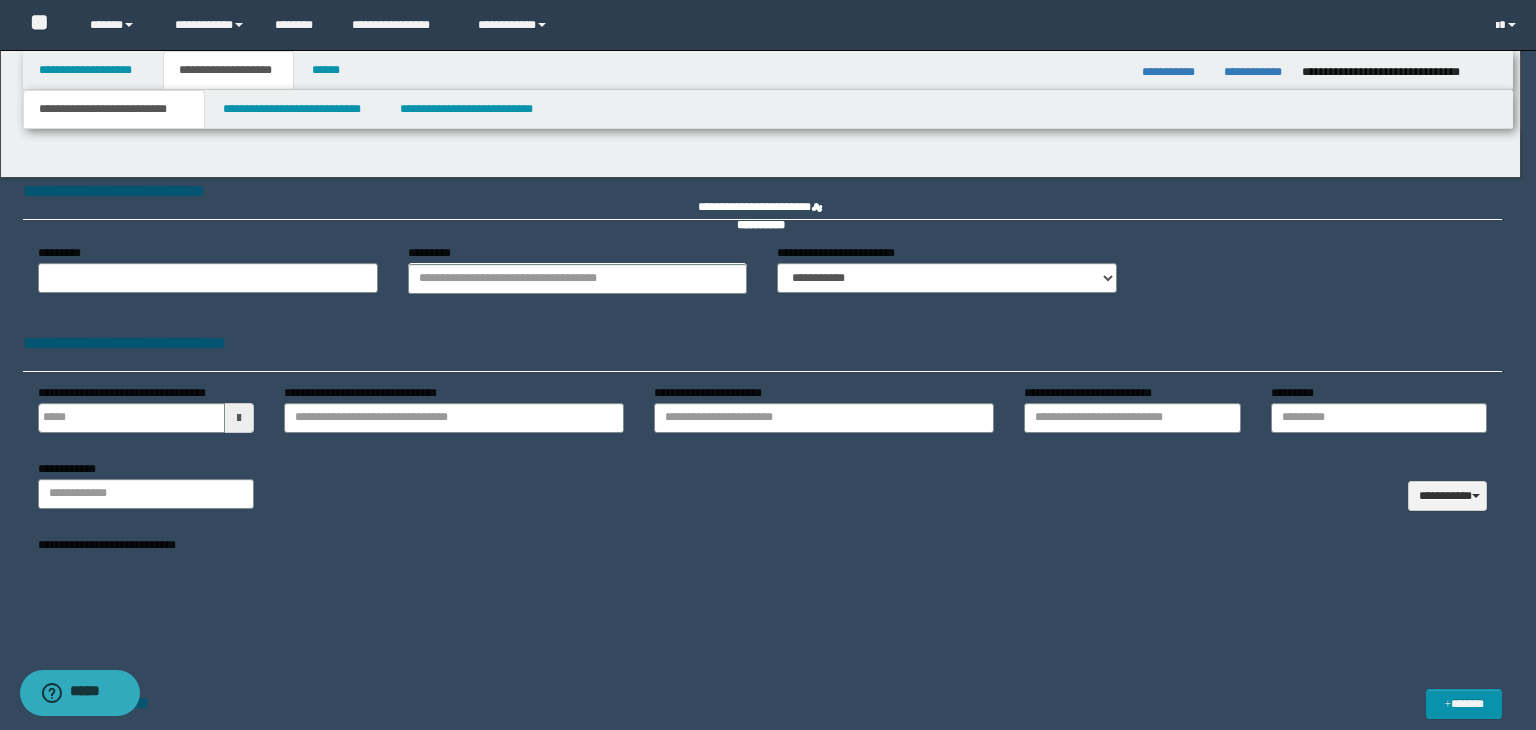 type 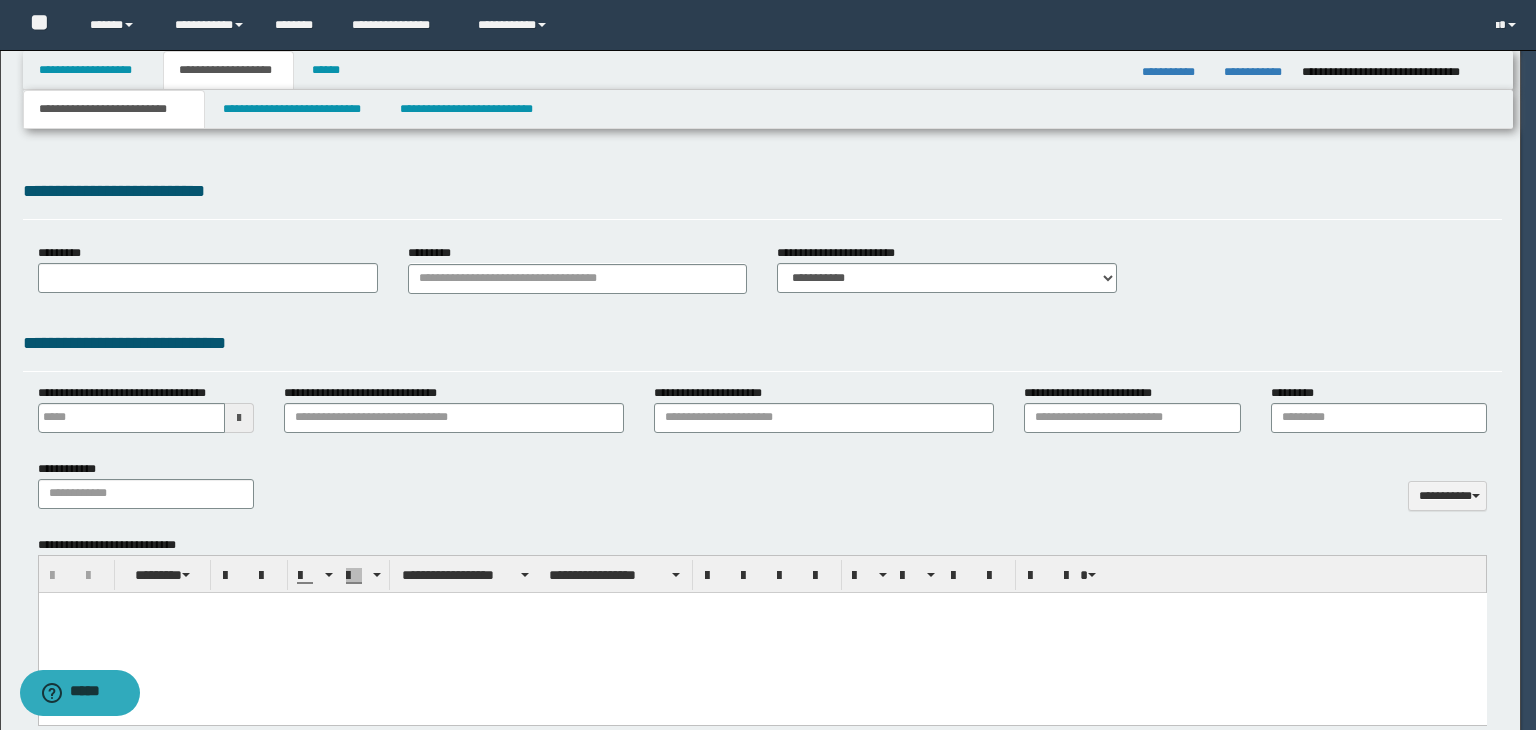 scroll, scrollTop: 0, scrollLeft: 0, axis: both 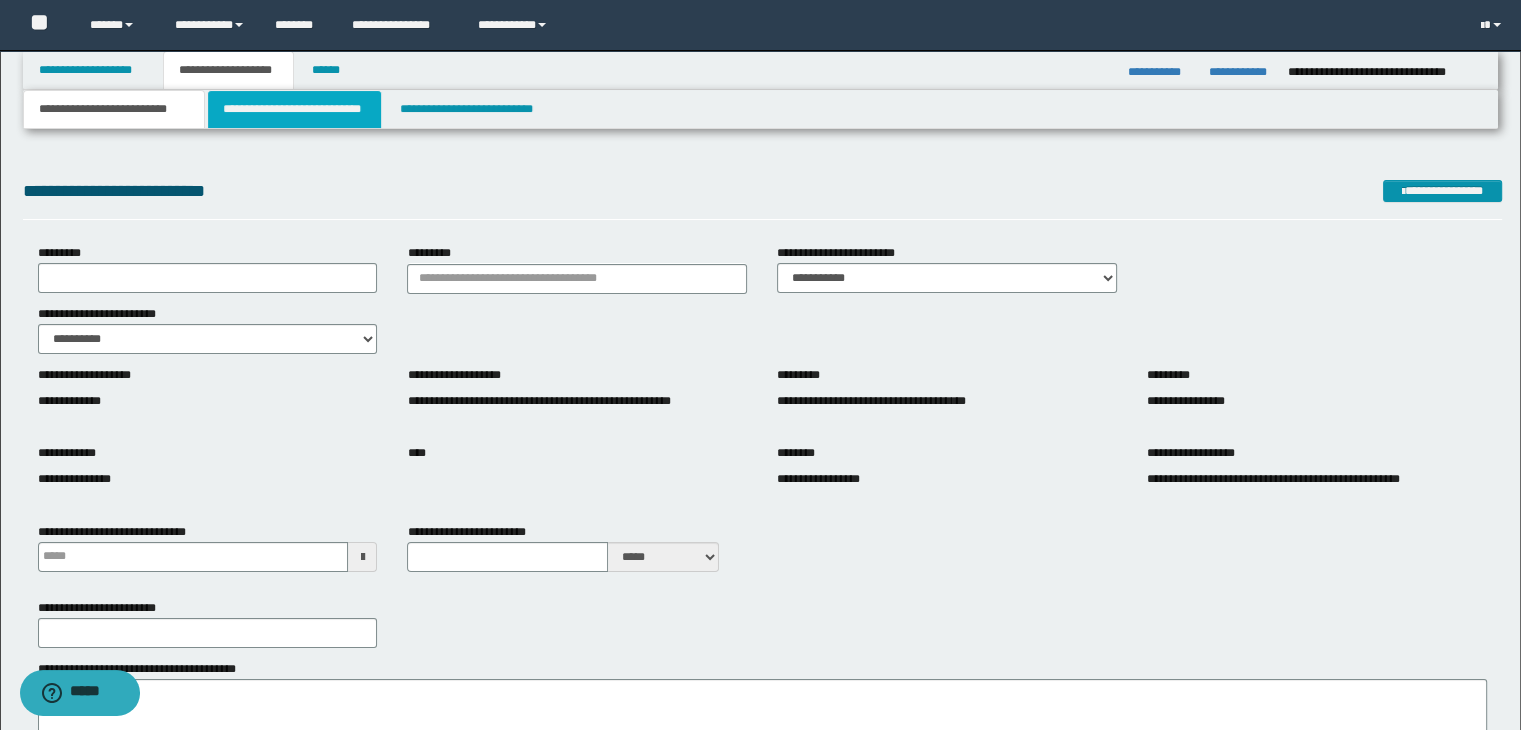click on "**********" at bounding box center (294, 109) 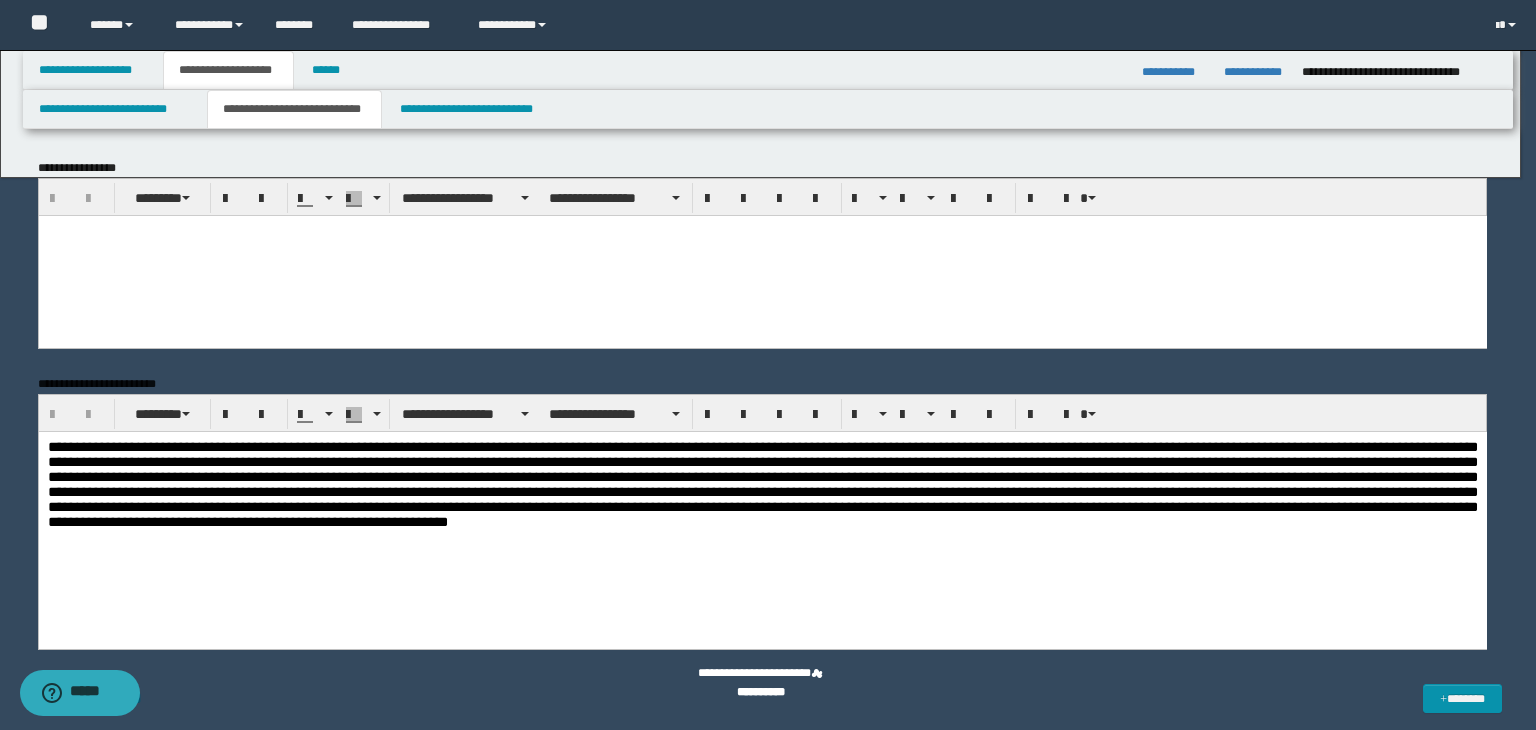 scroll, scrollTop: 0, scrollLeft: 0, axis: both 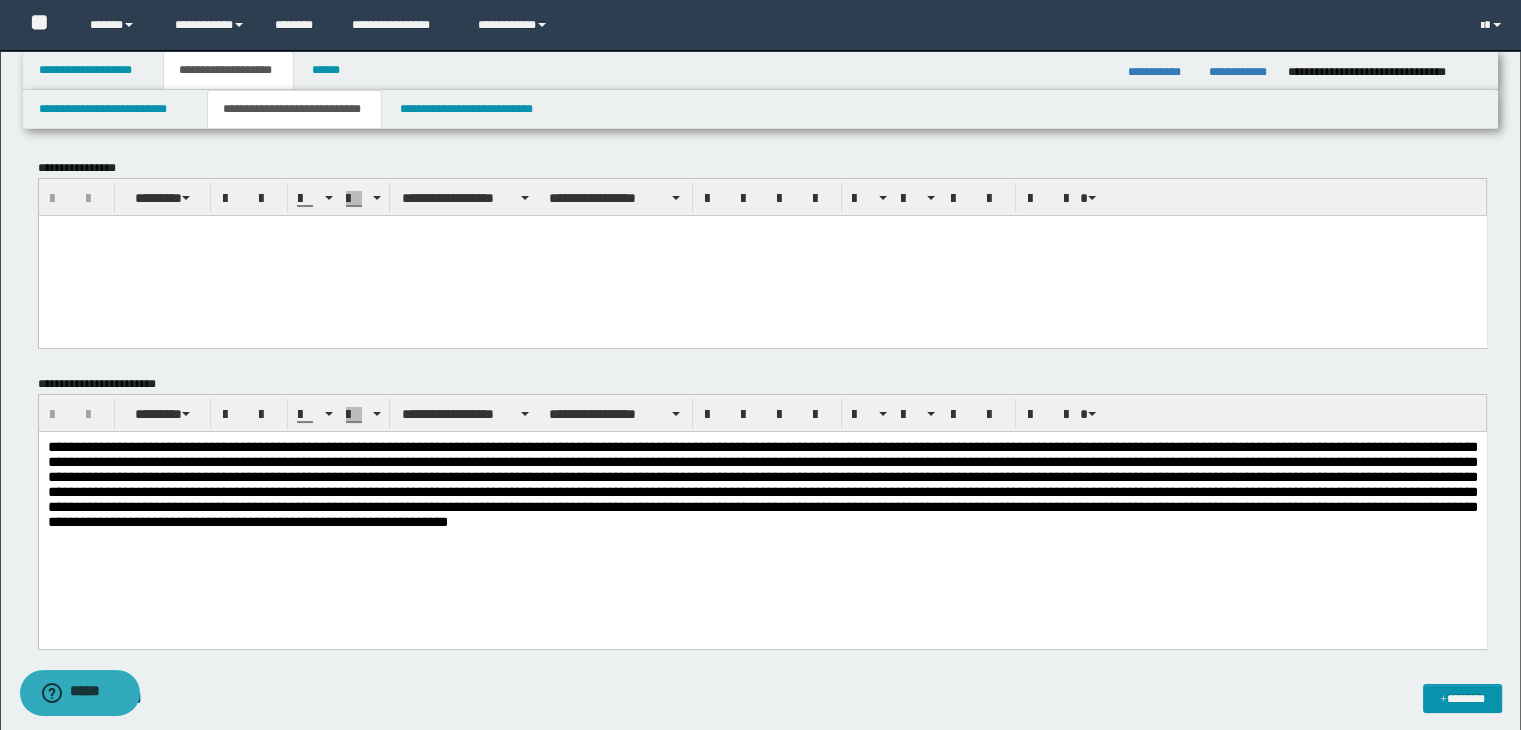 click at bounding box center [762, 230] 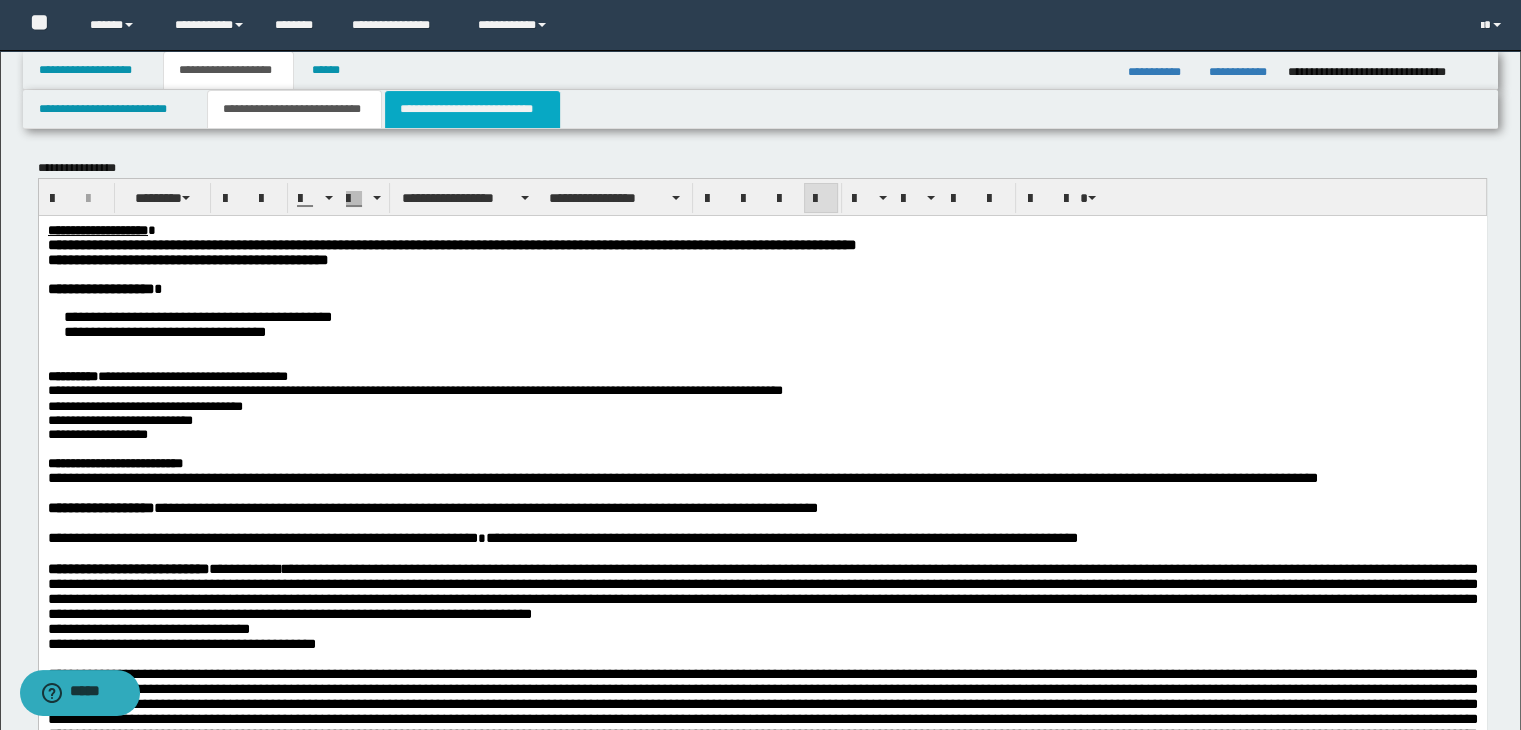 click on "**********" at bounding box center (472, 109) 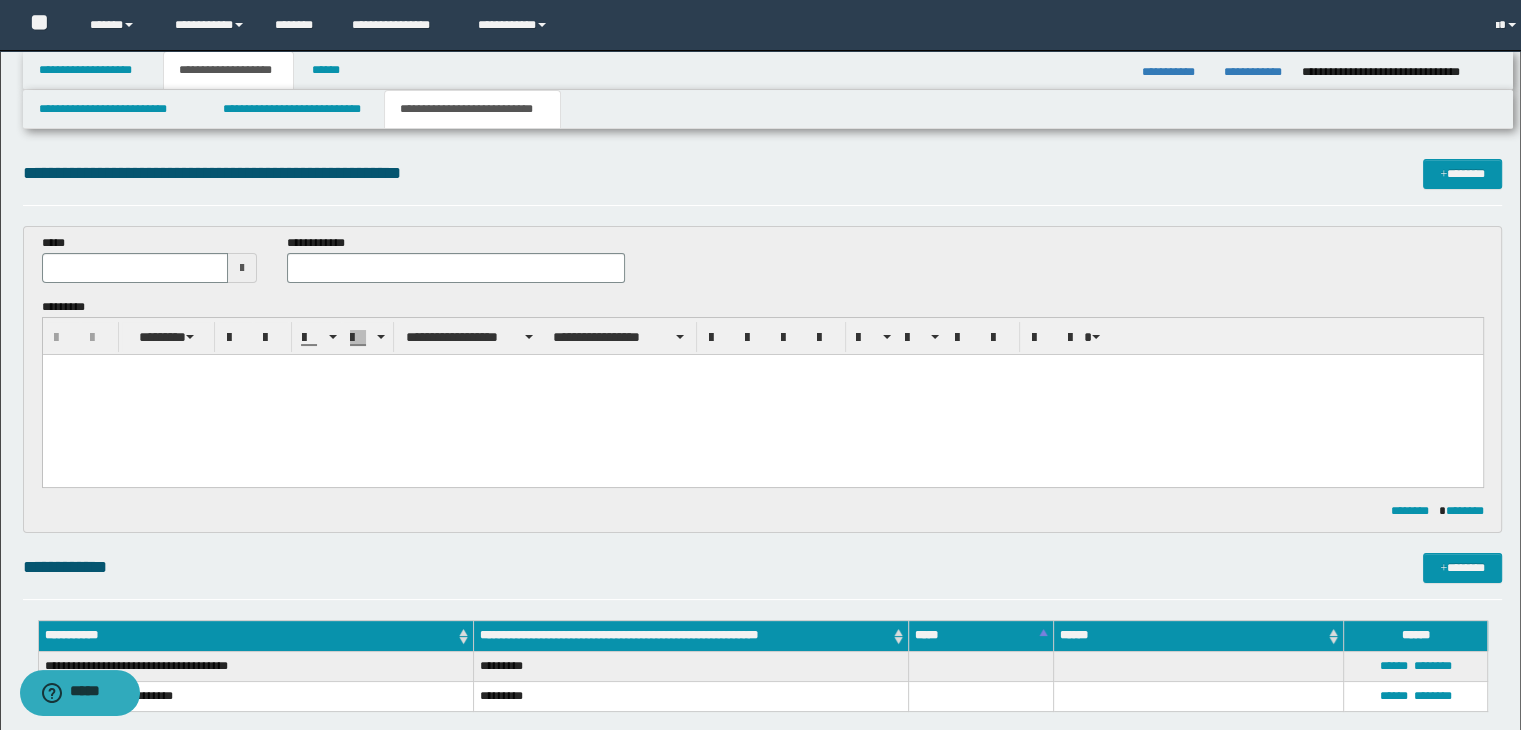 scroll, scrollTop: 0, scrollLeft: 0, axis: both 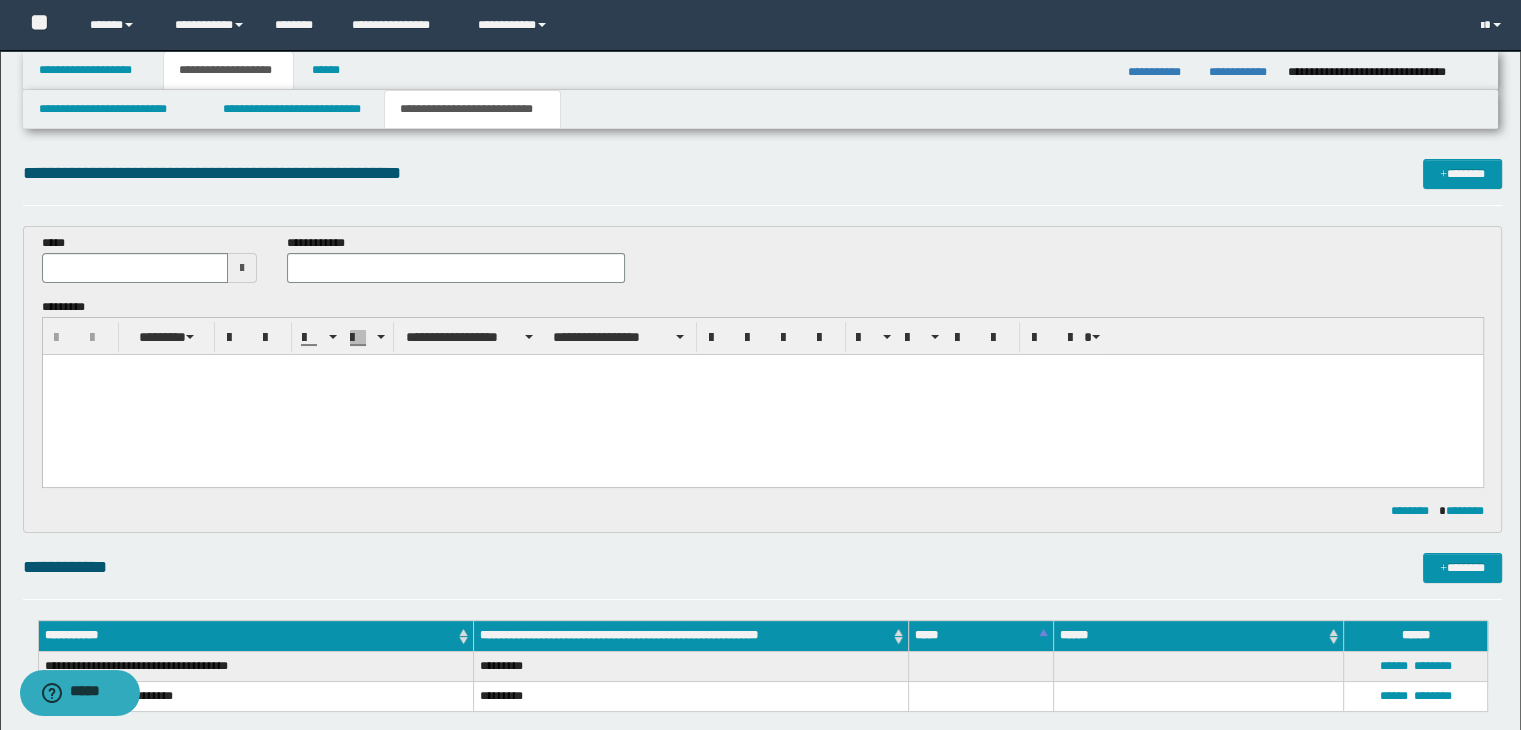 click at bounding box center (242, 268) 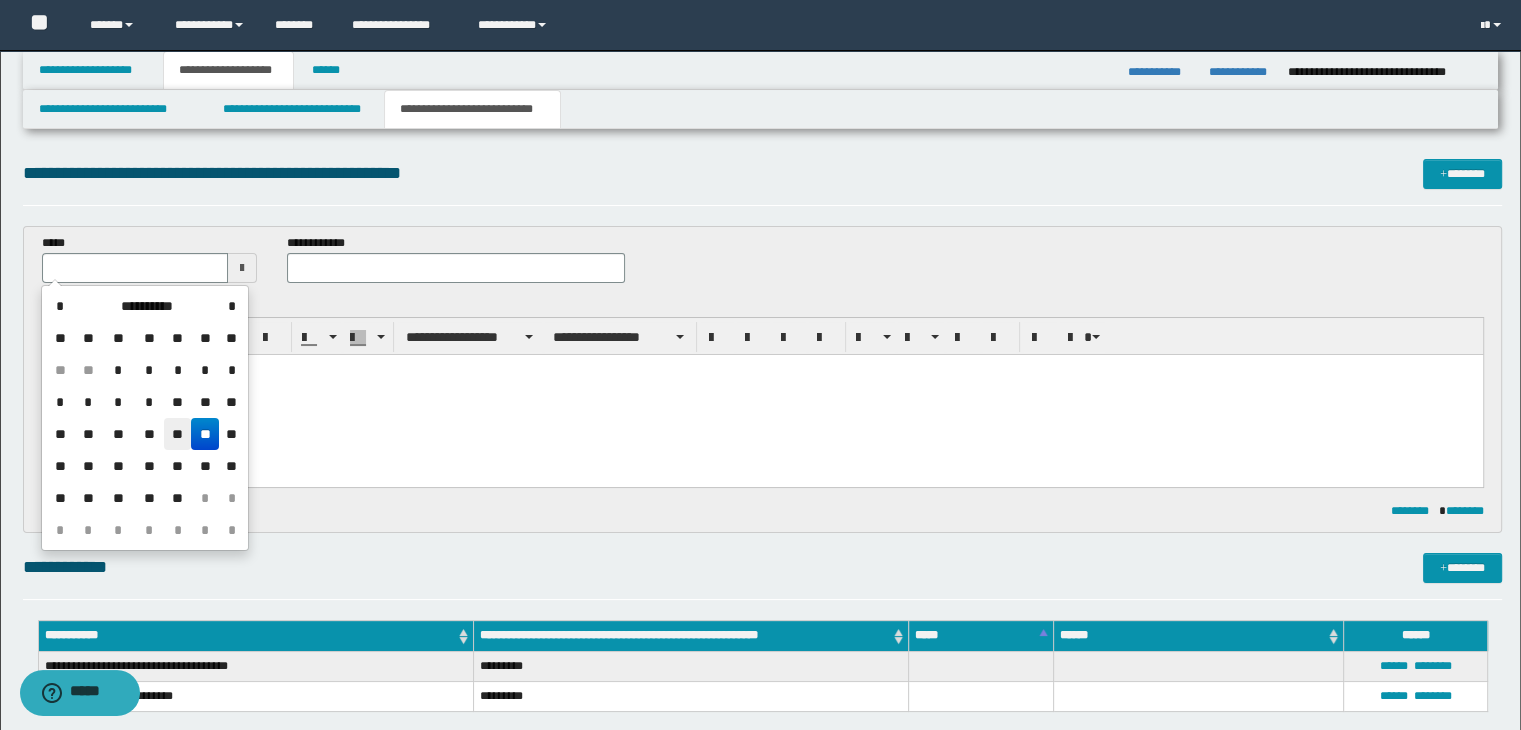 click on "**" at bounding box center (178, 434) 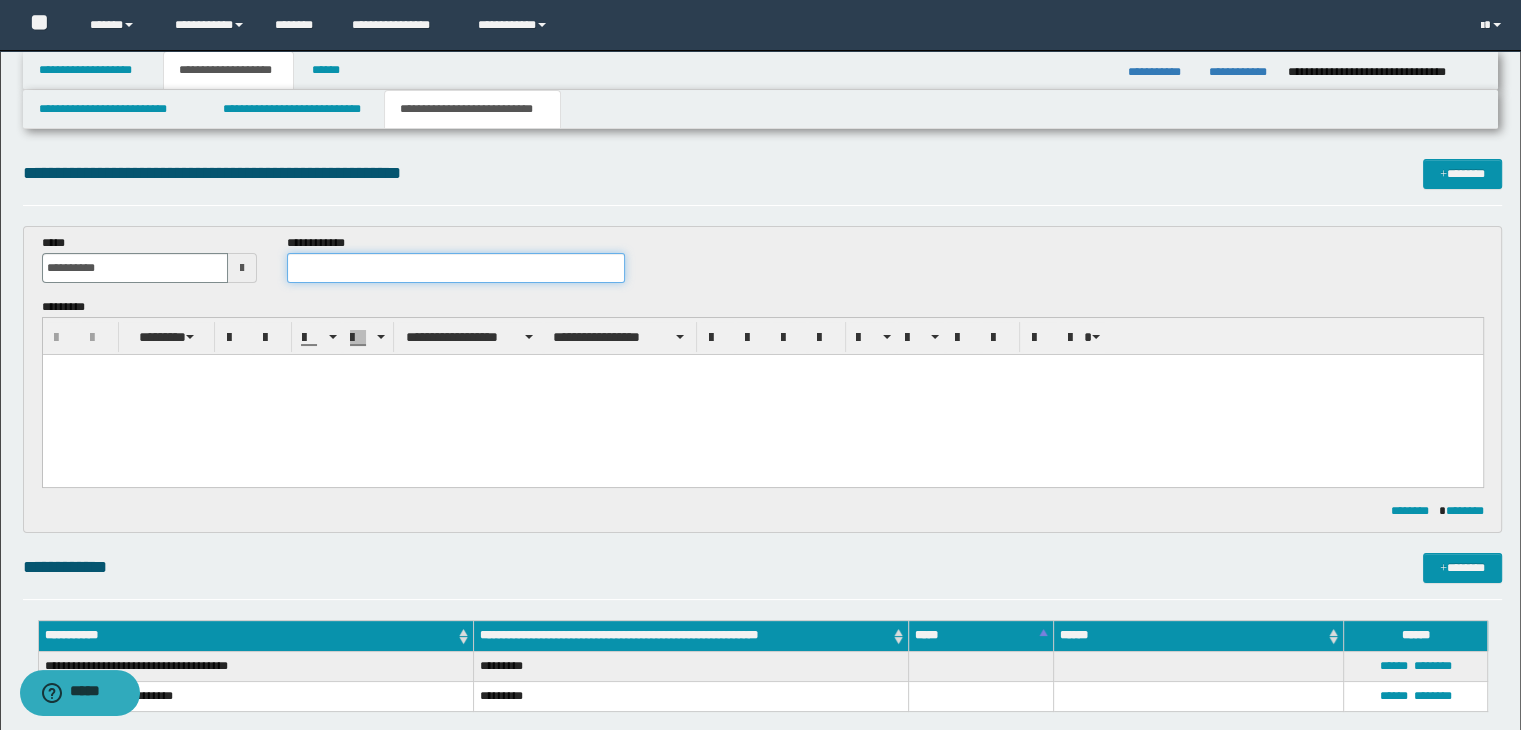 click at bounding box center [456, 268] 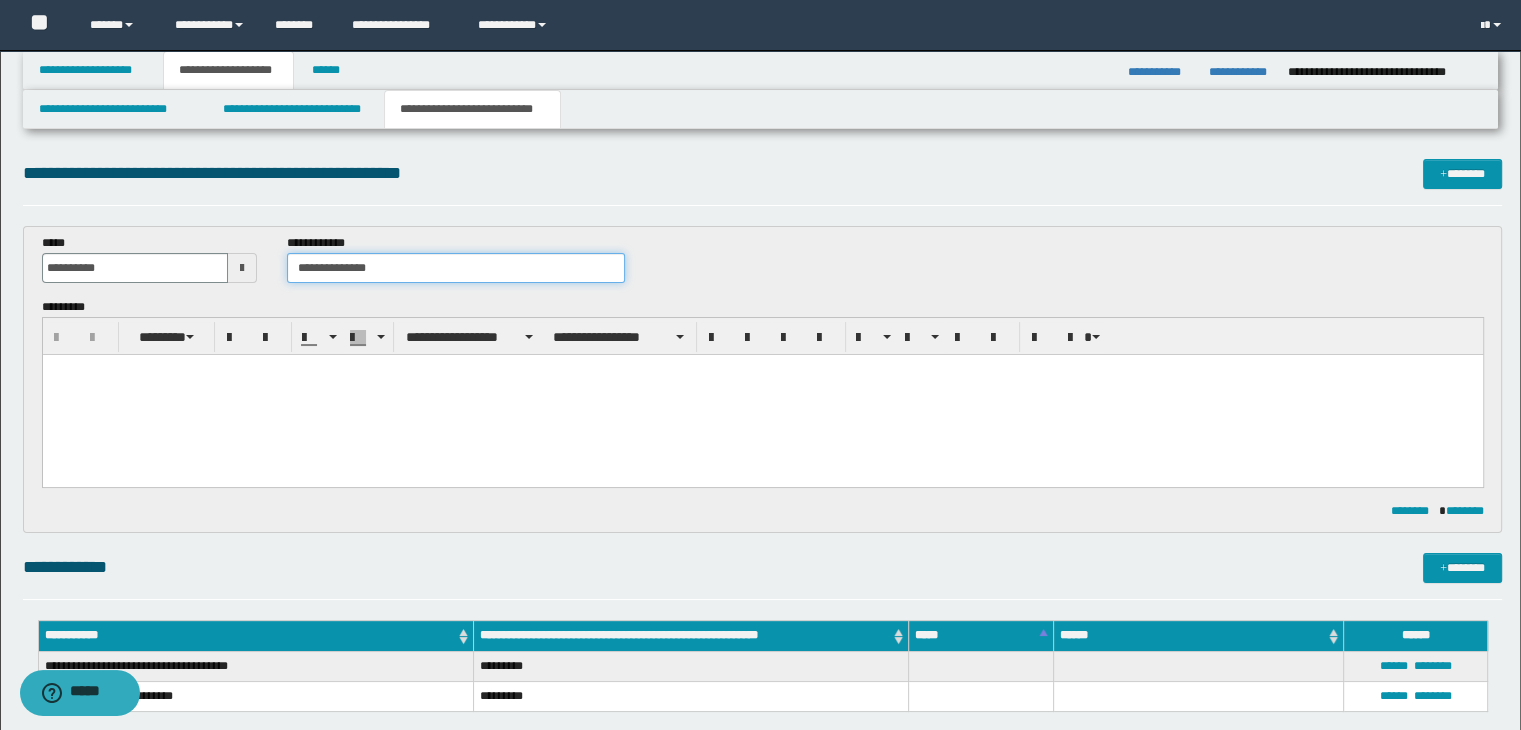 type on "**********" 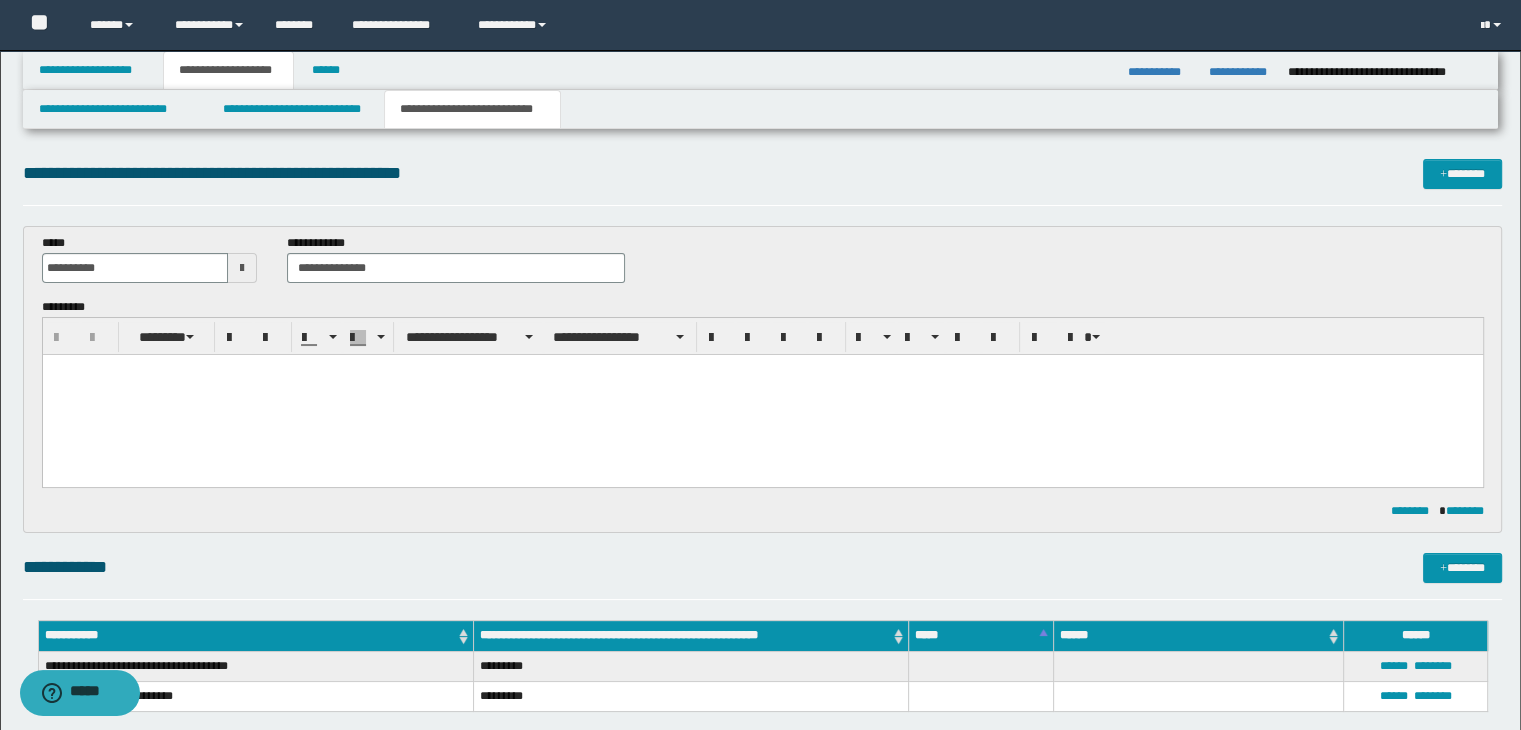 click at bounding box center (762, 394) 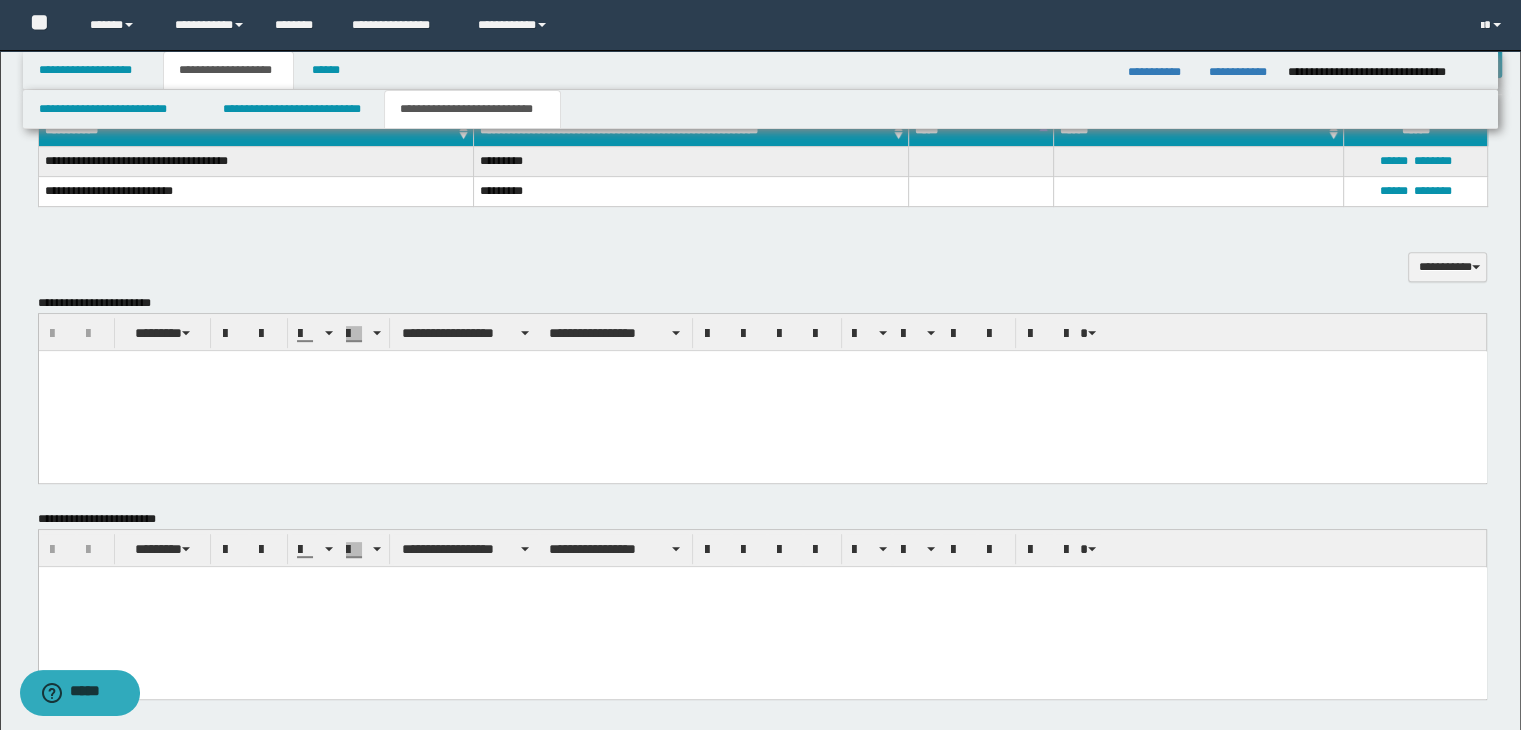 scroll, scrollTop: 880, scrollLeft: 0, axis: vertical 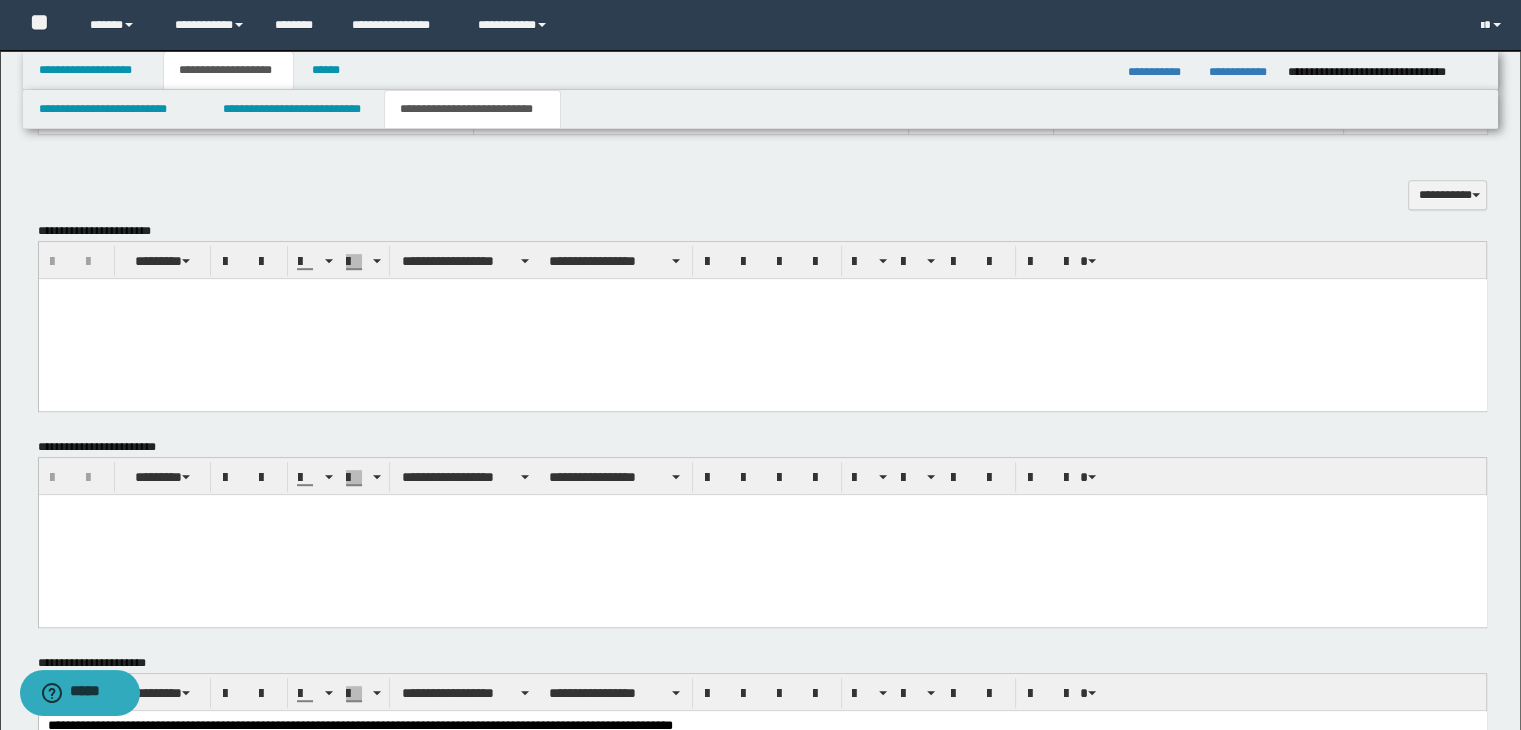 click at bounding box center (762, 318) 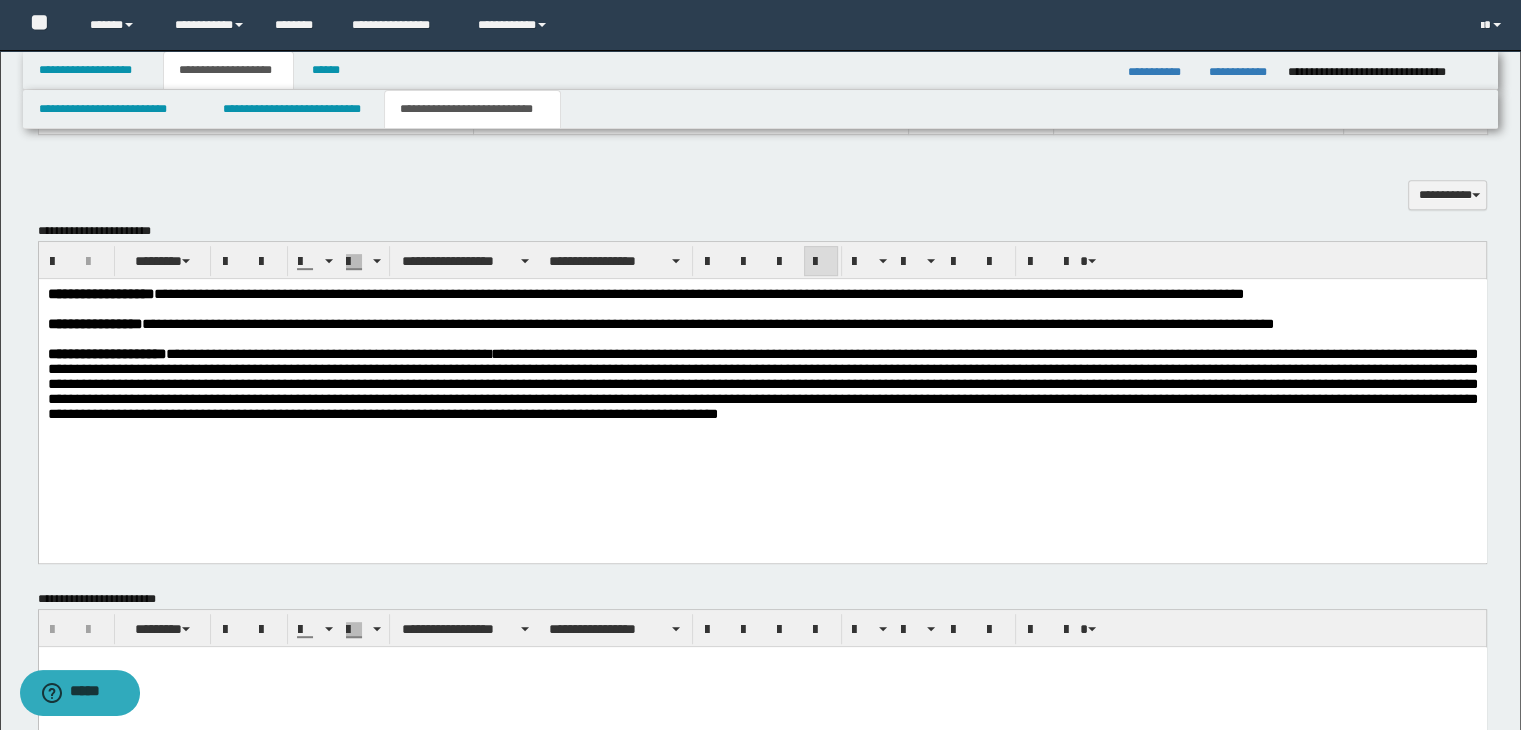 click on "**********" at bounding box center [762, 383] 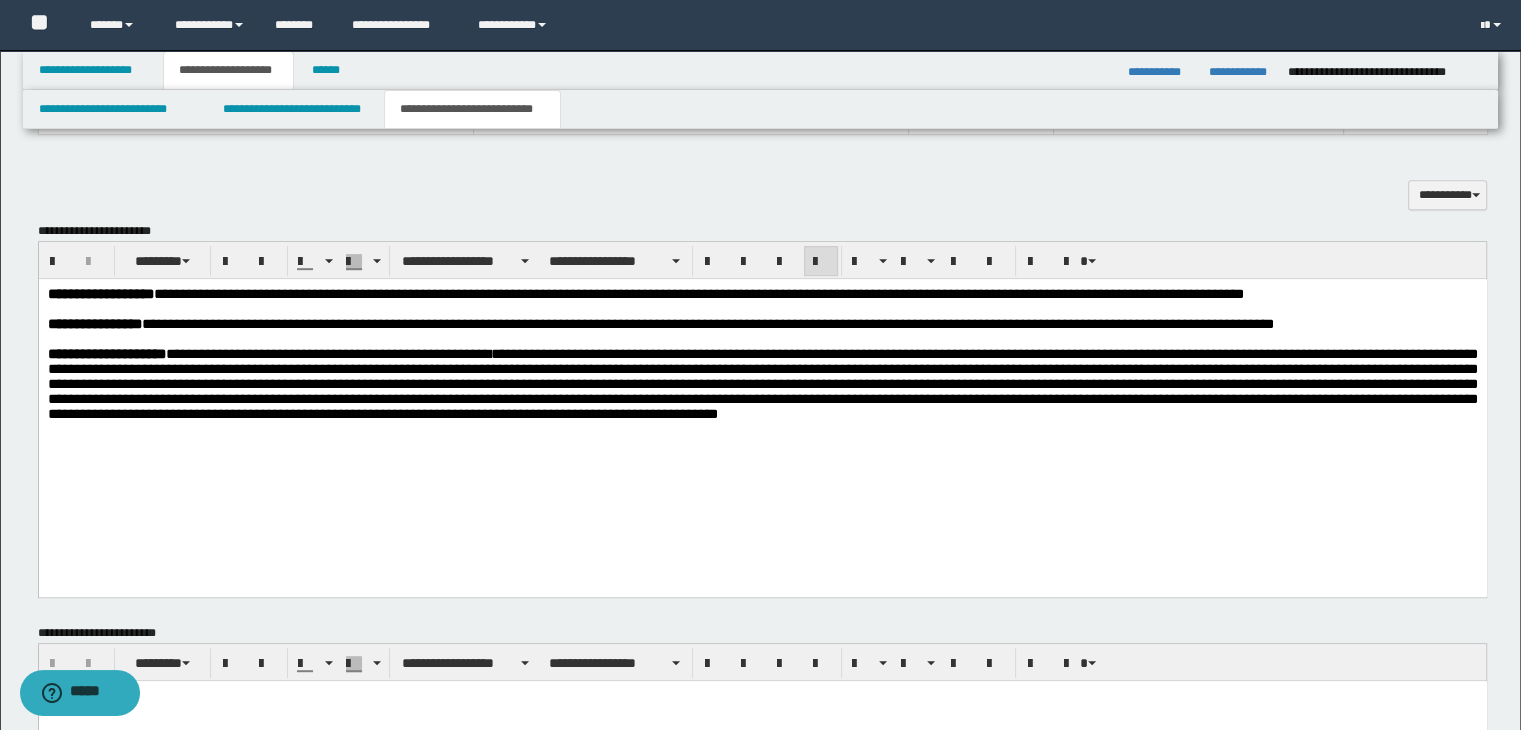 click at bounding box center [762, 443] 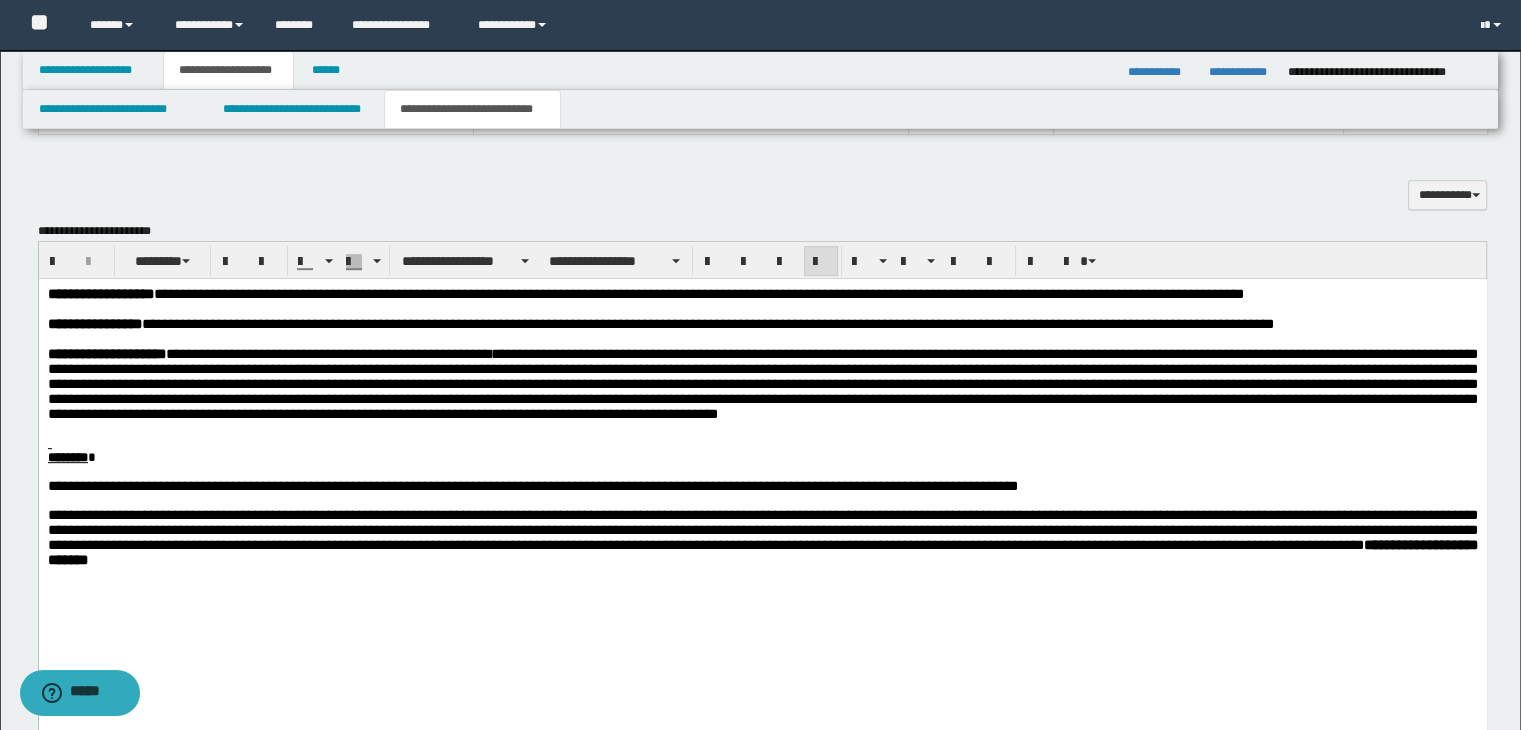 click on "**********" at bounding box center [762, 383] 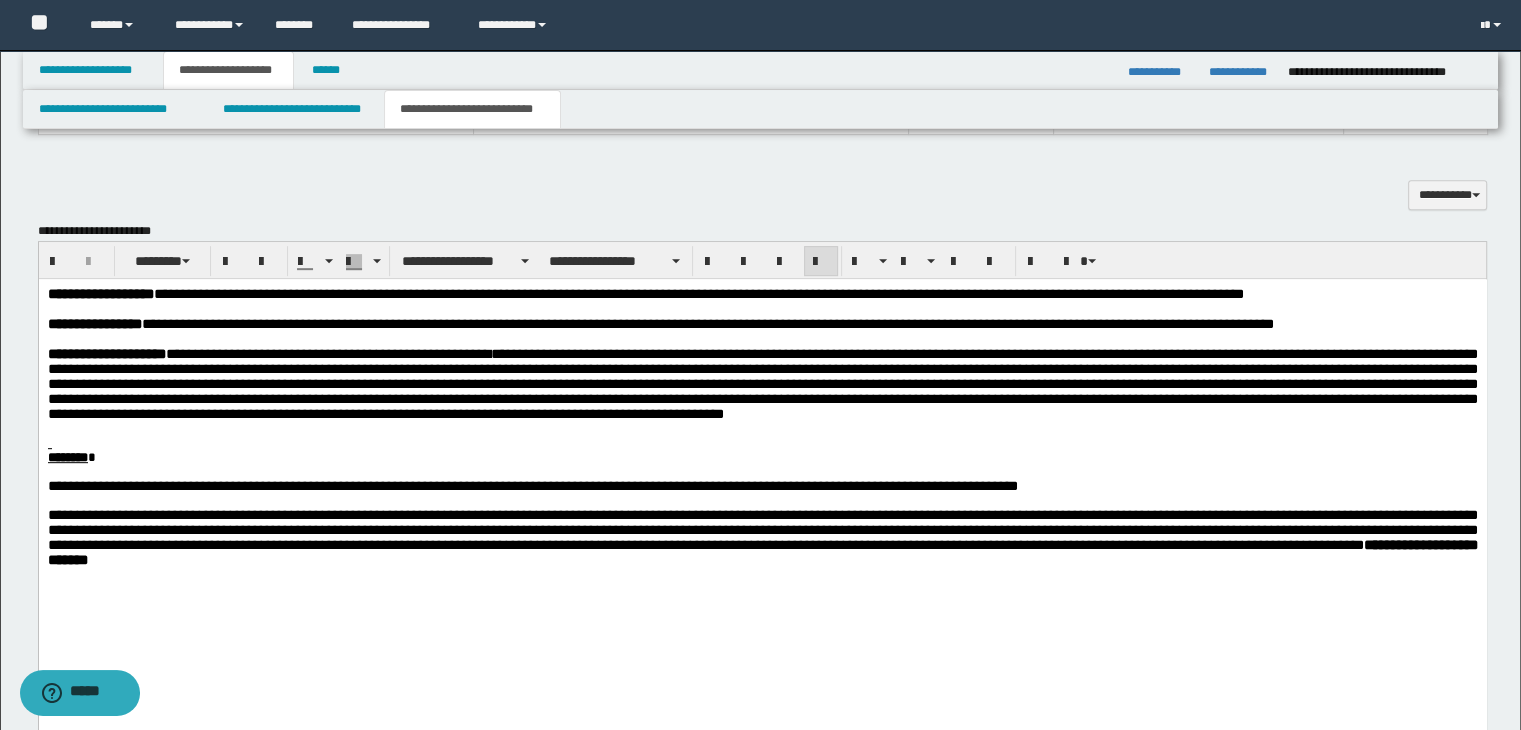 click on "**********" at bounding box center (762, 383) 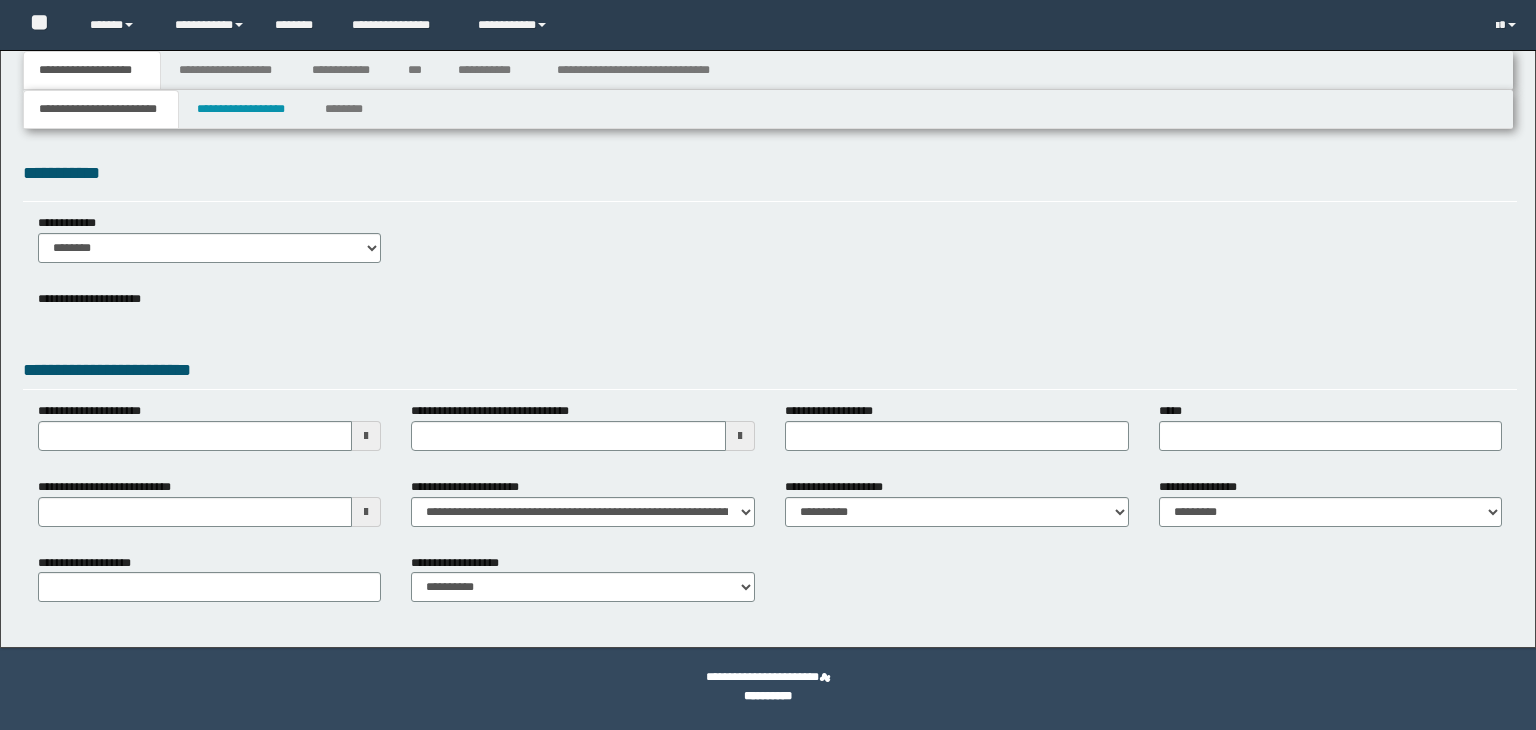 scroll, scrollTop: 0, scrollLeft: 0, axis: both 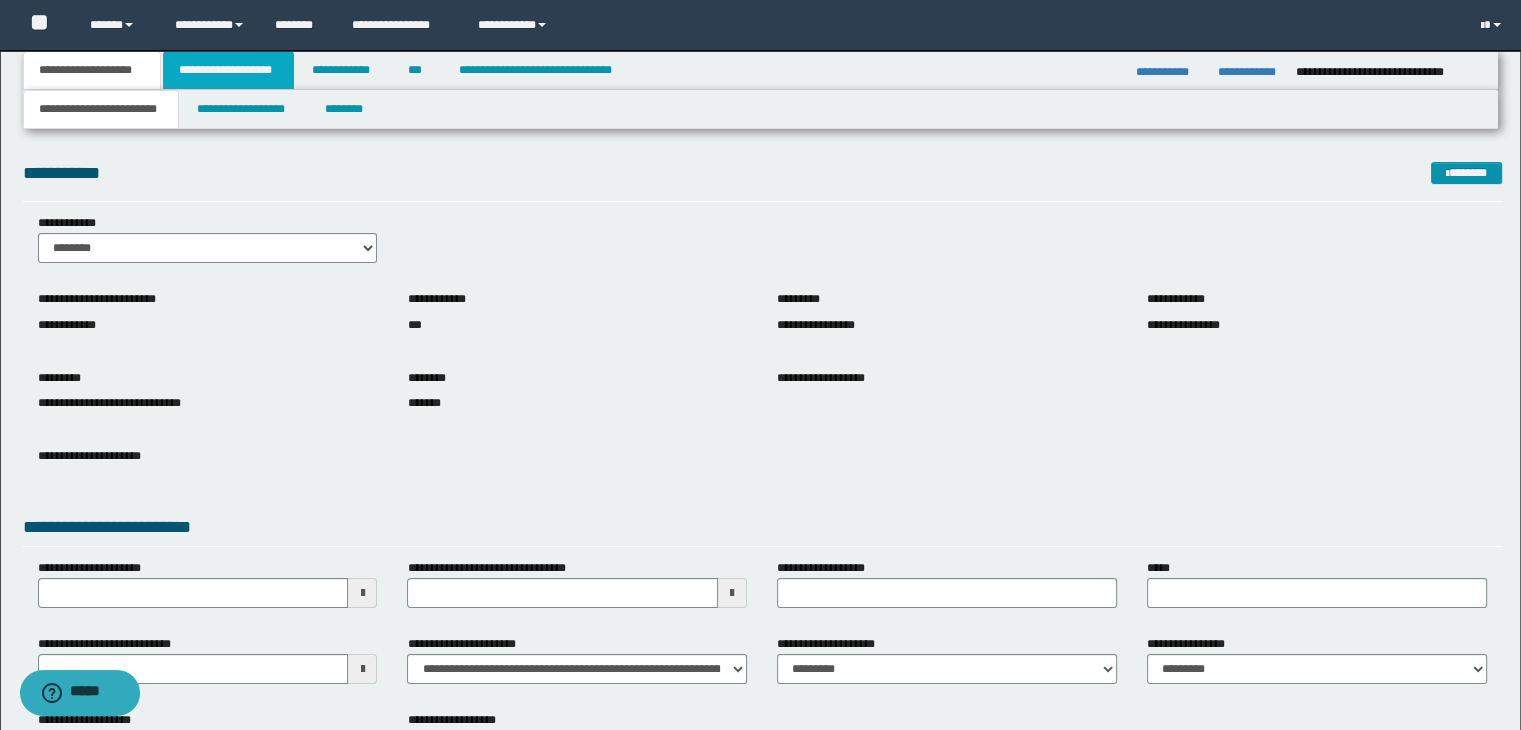 click on "**********" at bounding box center (228, 70) 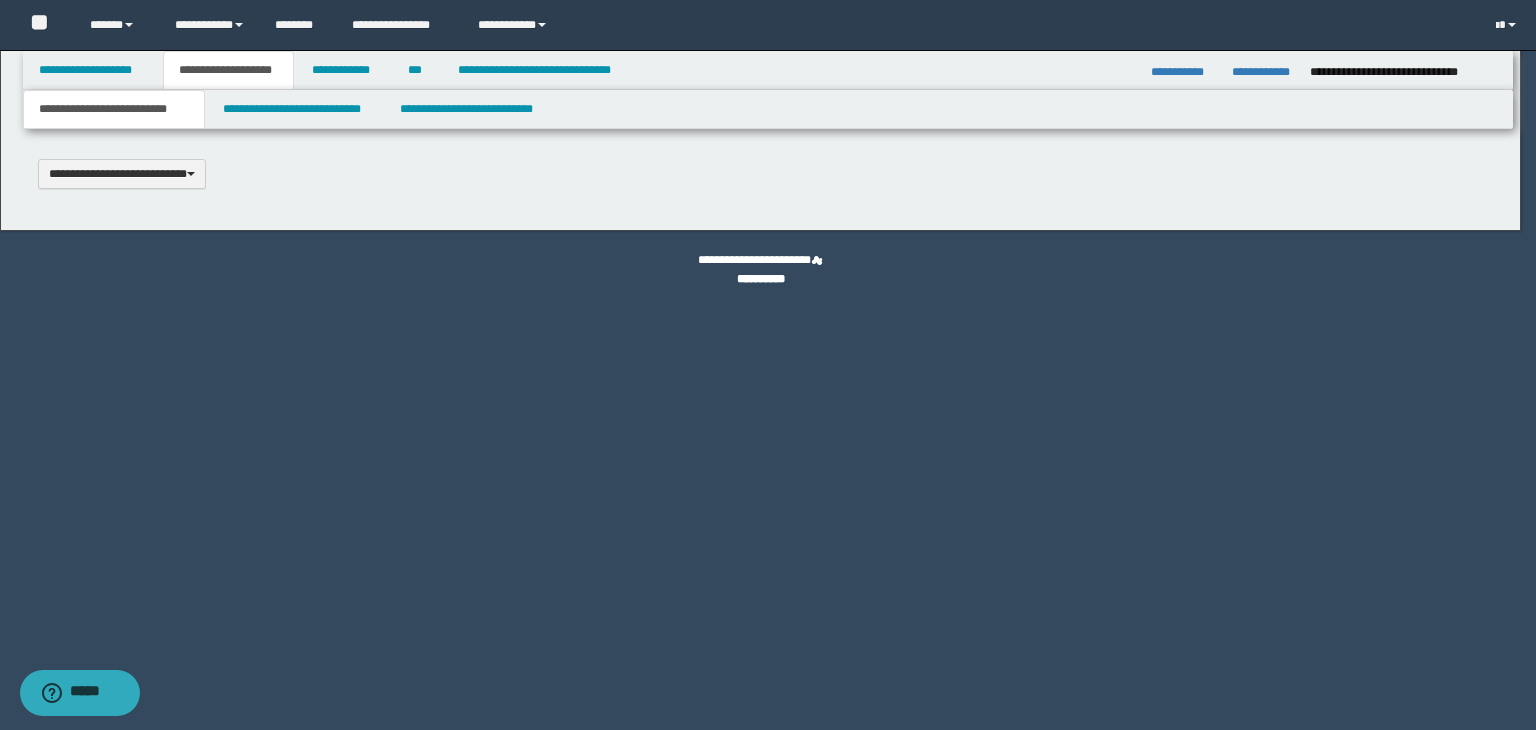 type 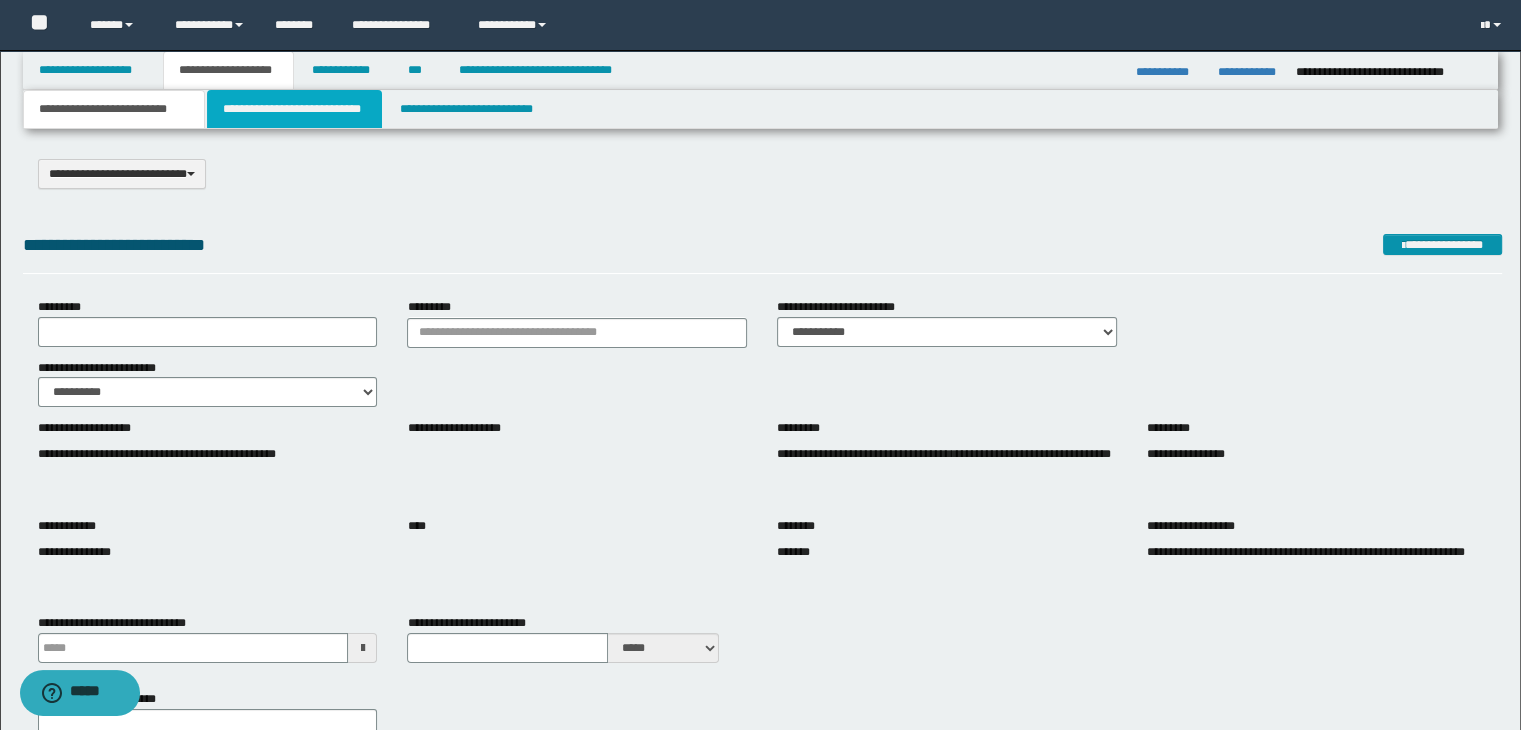 click on "**********" at bounding box center [294, 109] 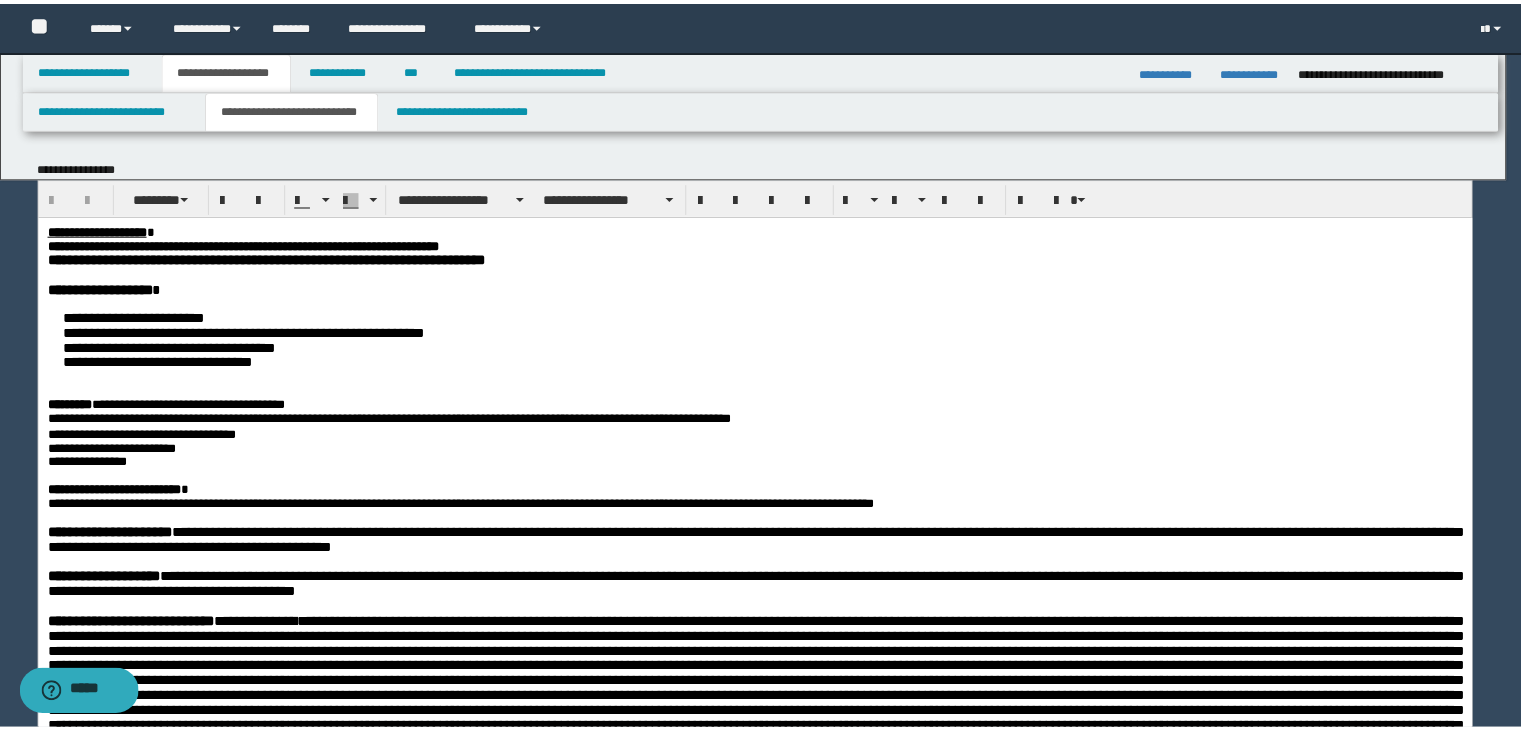 scroll, scrollTop: 0, scrollLeft: 0, axis: both 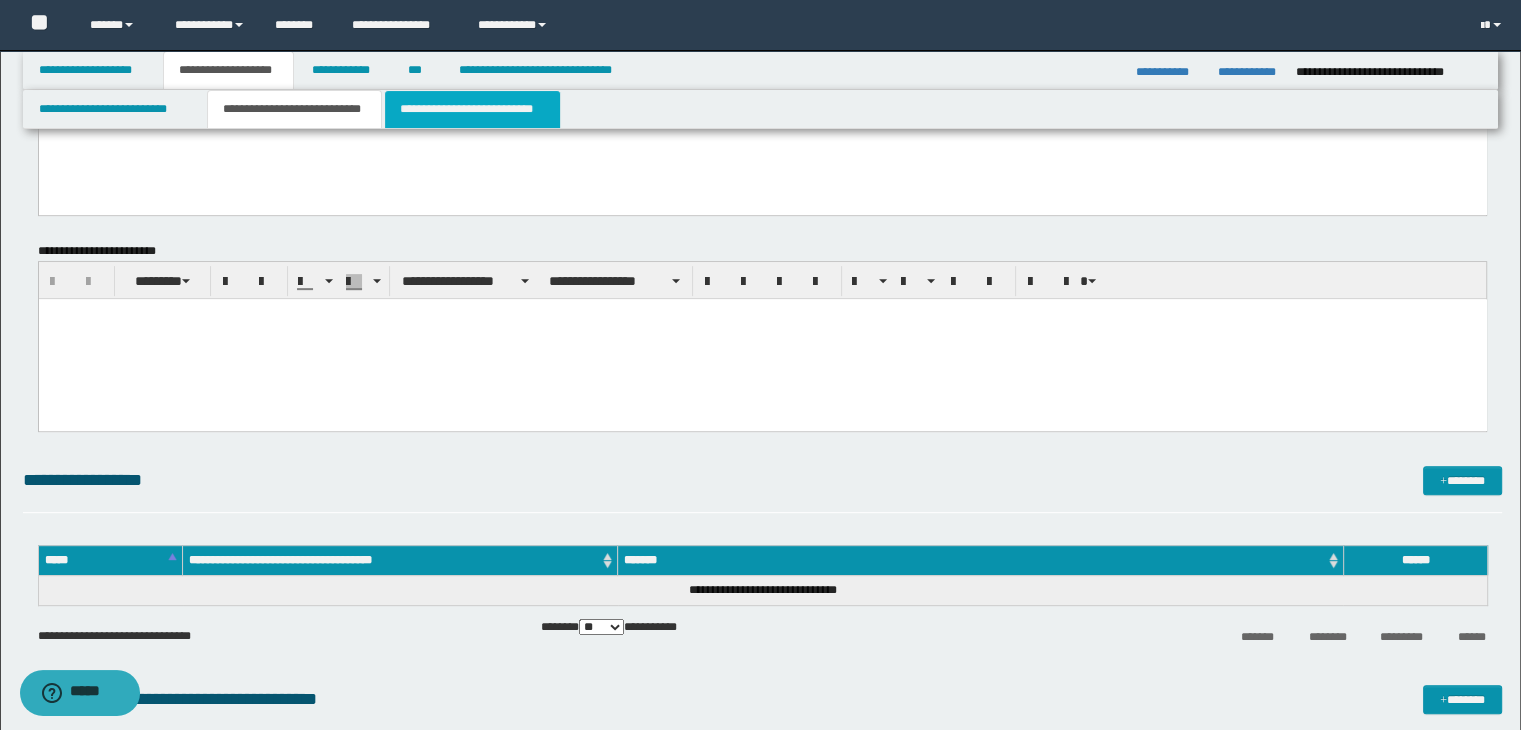 click on "**********" at bounding box center [472, 109] 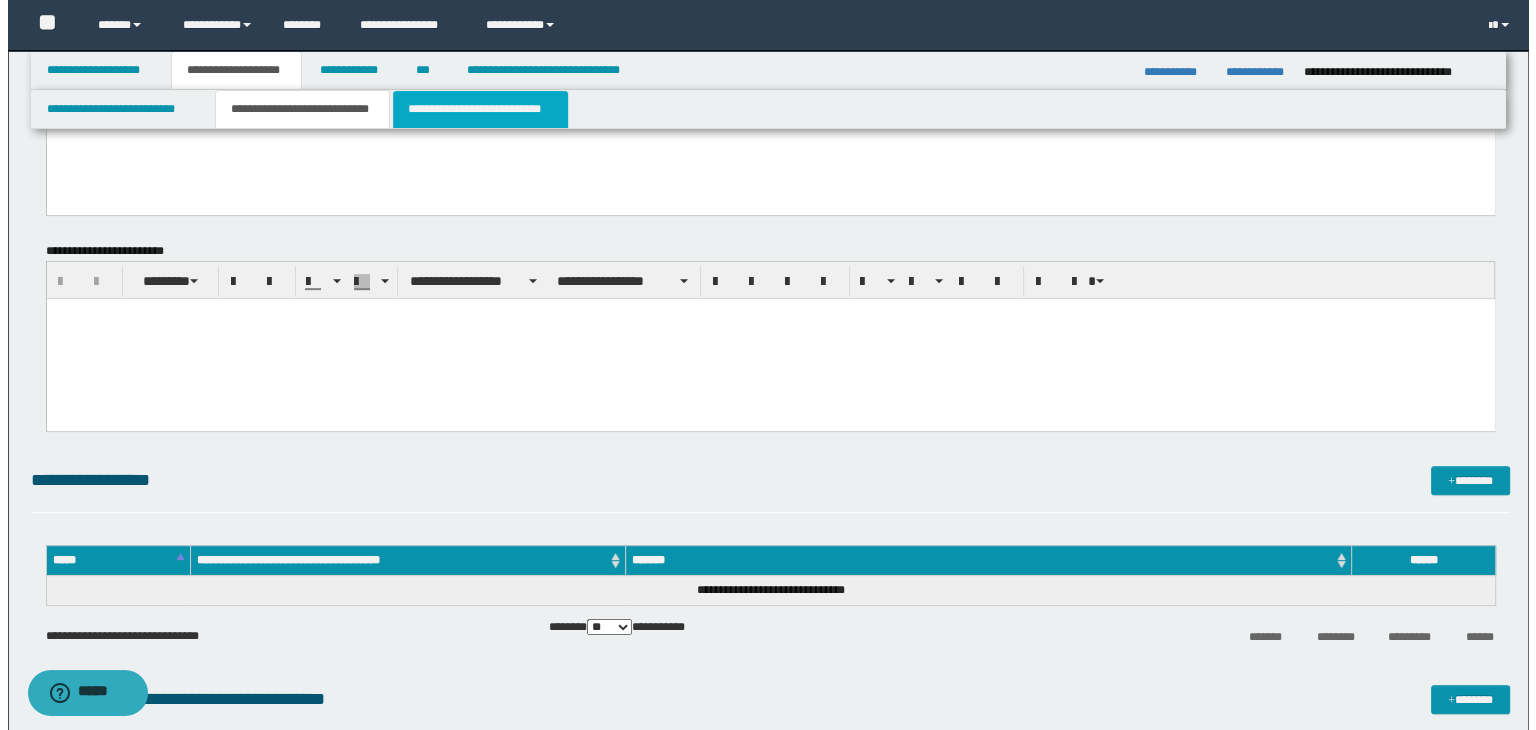 scroll, scrollTop: 0, scrollLeft: 0, axis: both 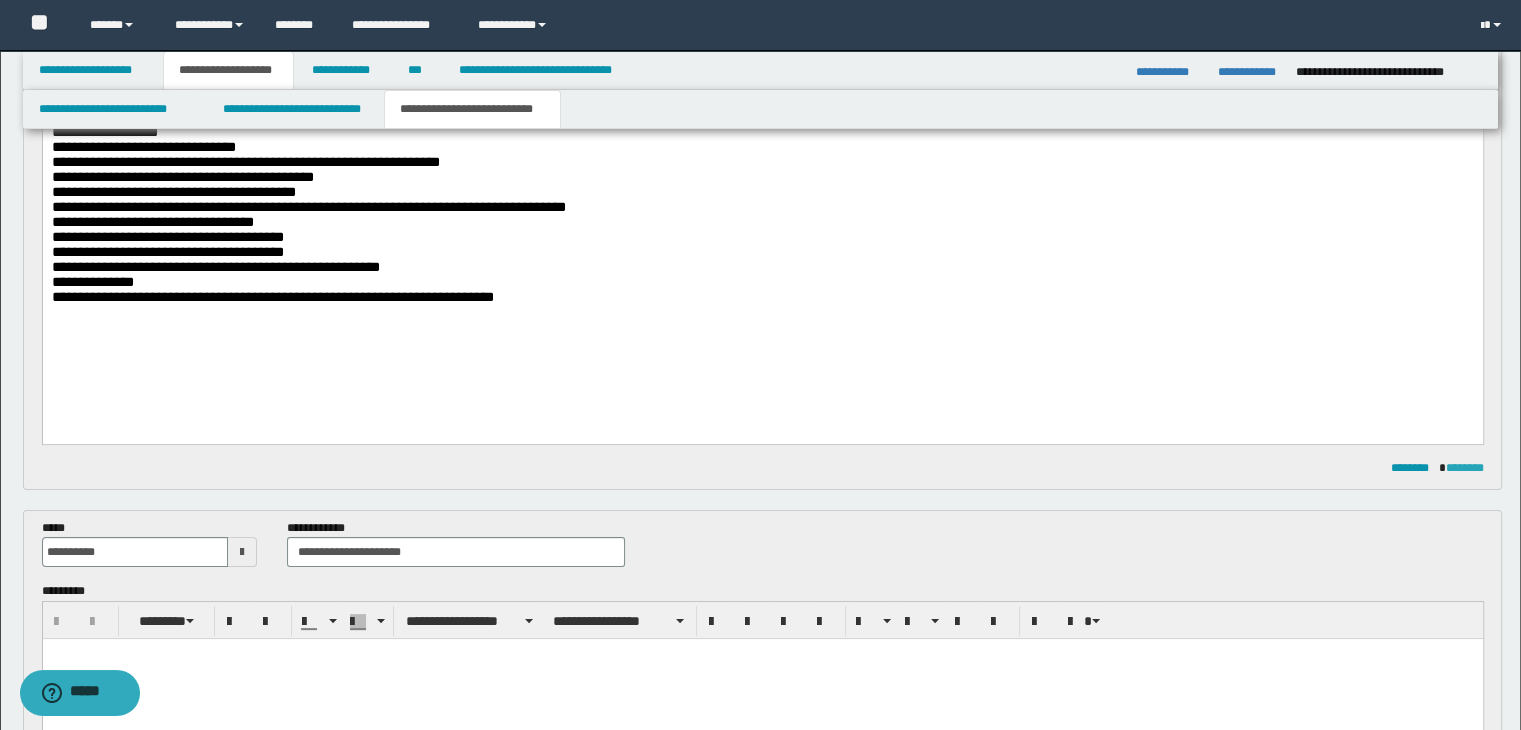 click on "********" at bounding box center (1465, 468) 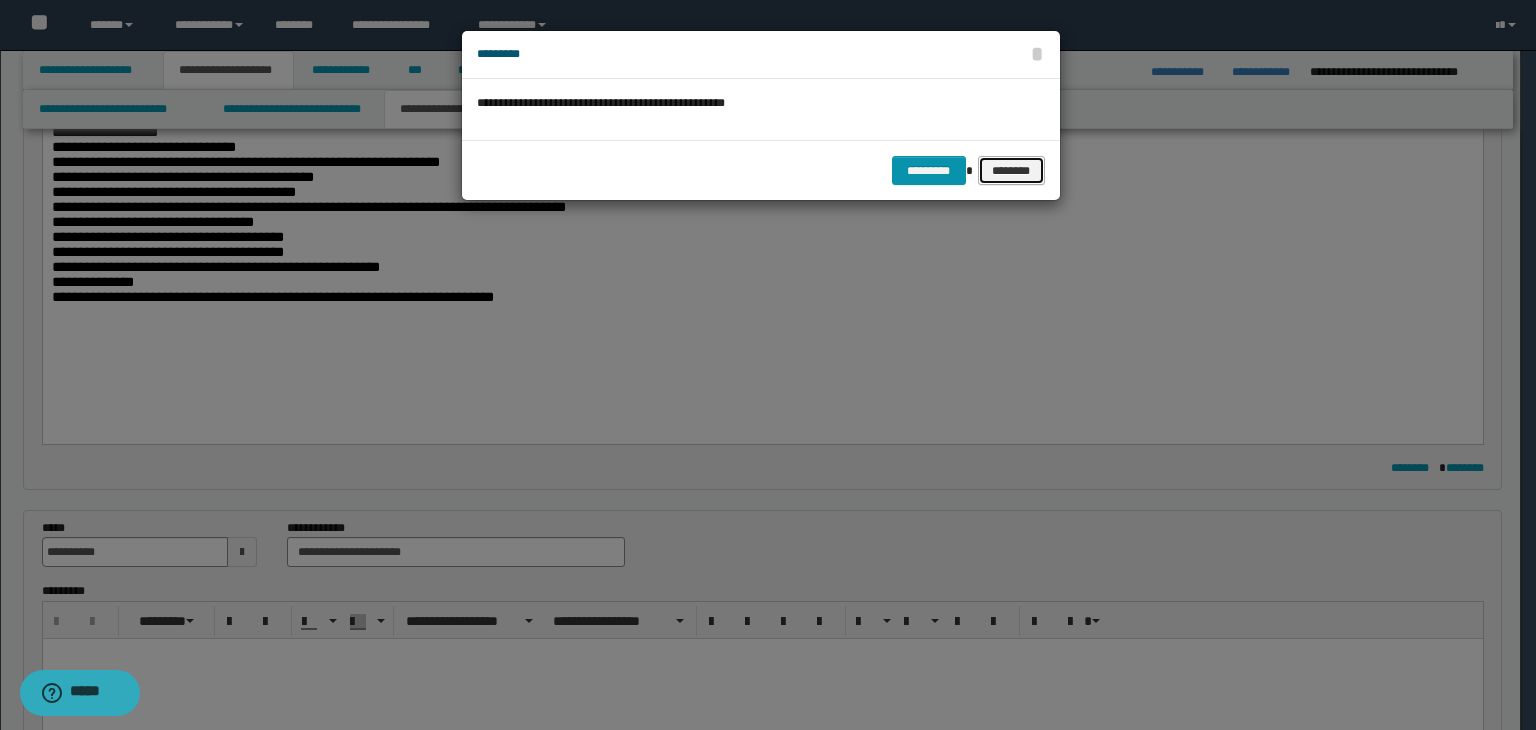 click on "********" at bounding box center (1011, 171) 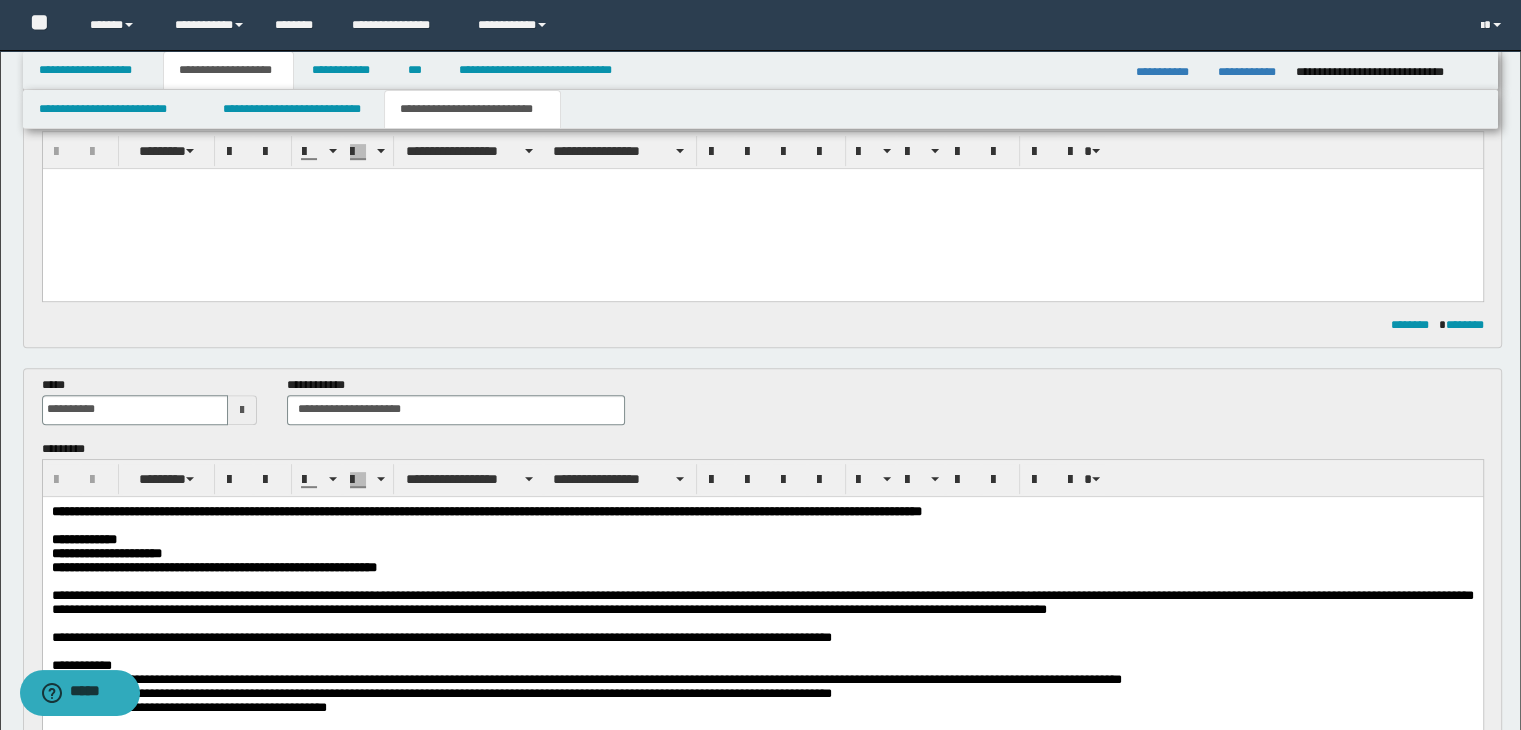 scroll, scrollTop: 829, scrollLeft: 0, axis: vertical 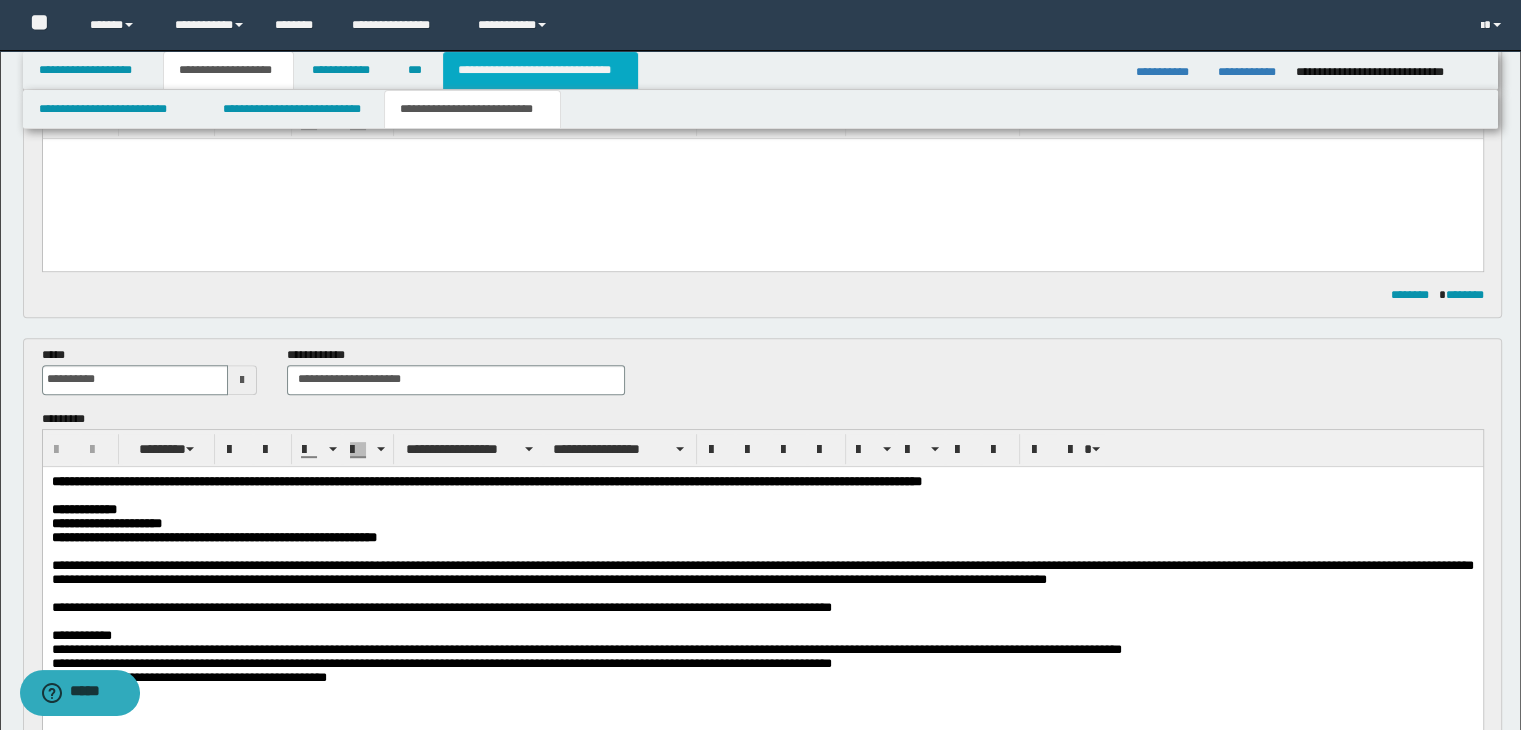click on "**********" at bounding box center [540, 70] 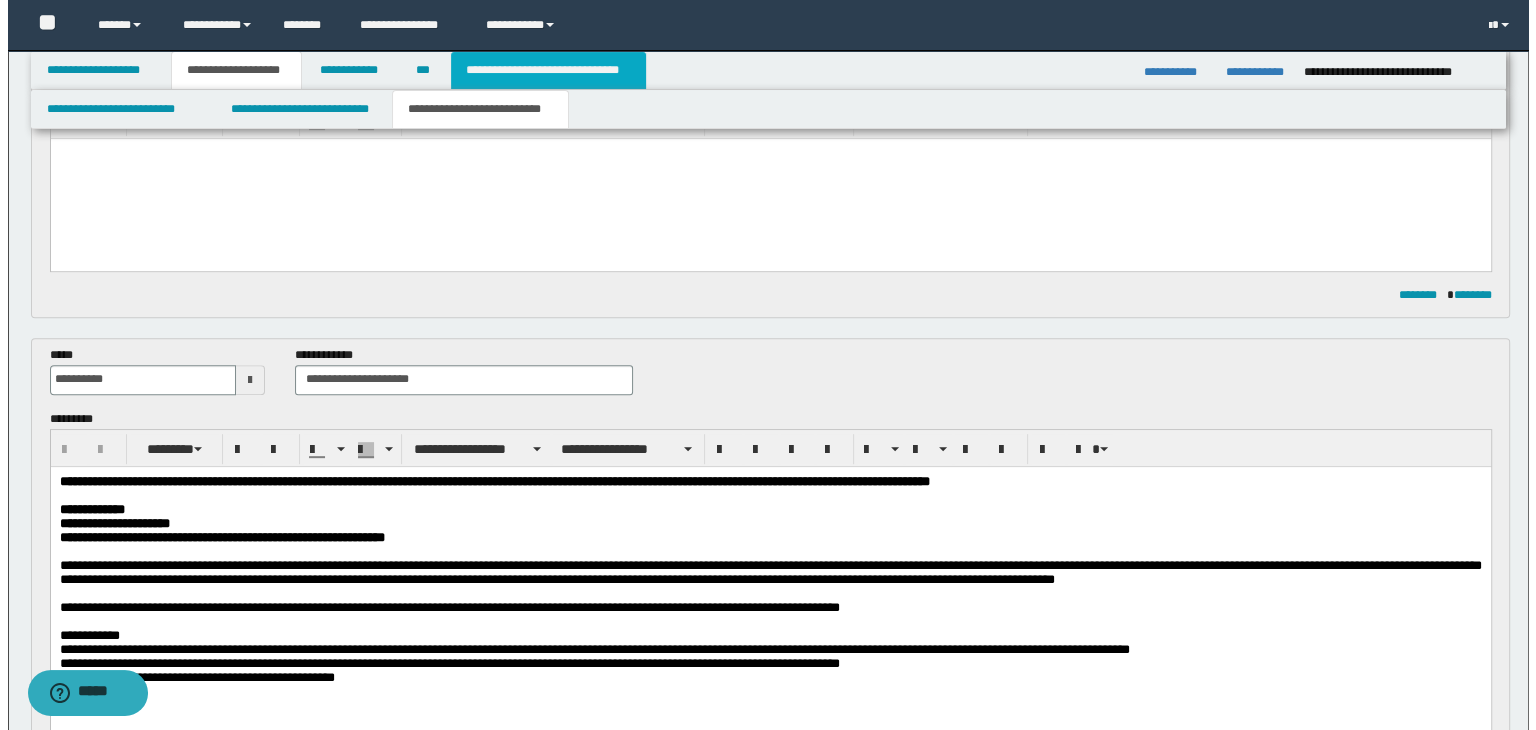 scroll, scrollTop: 0, scrollLeft: 0, axis: both 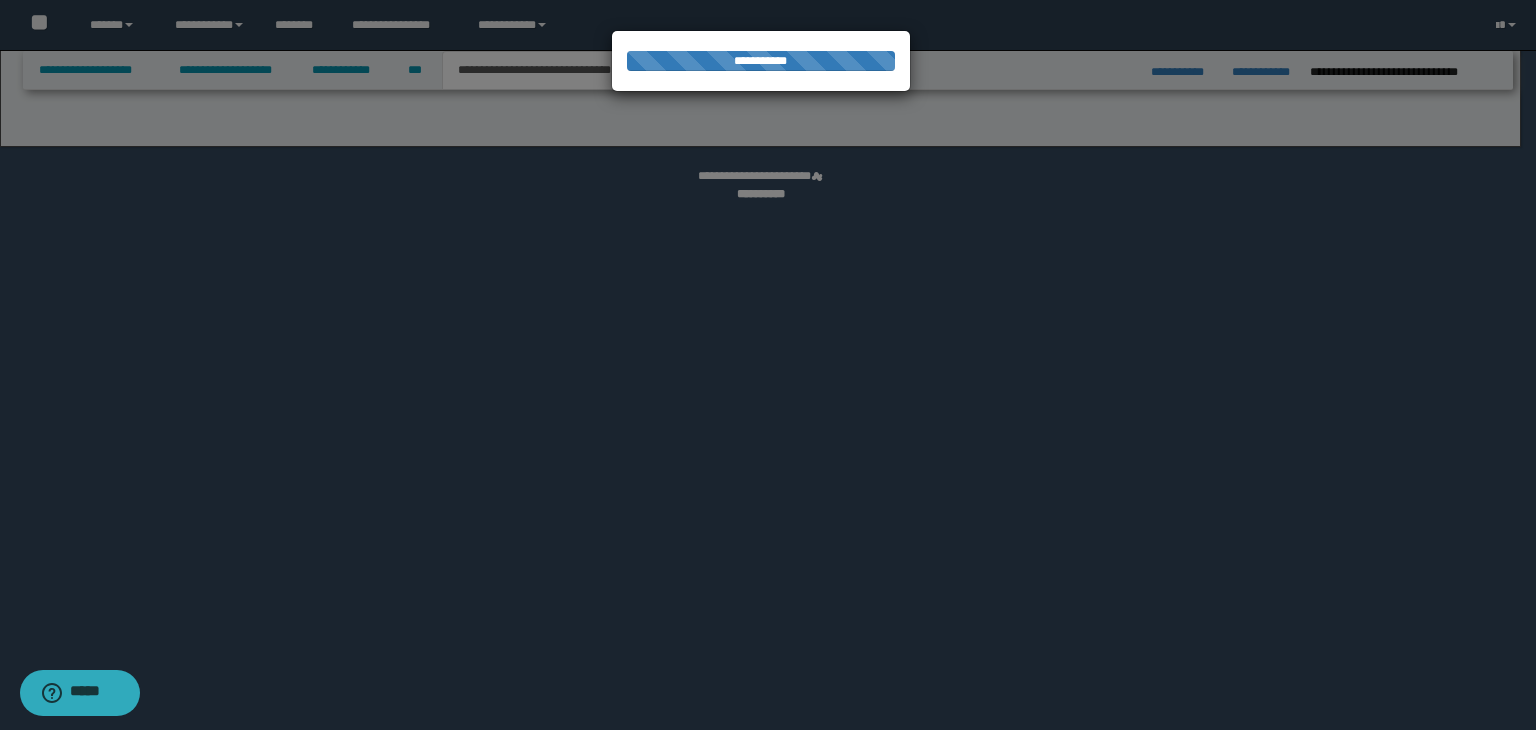 select on "*" 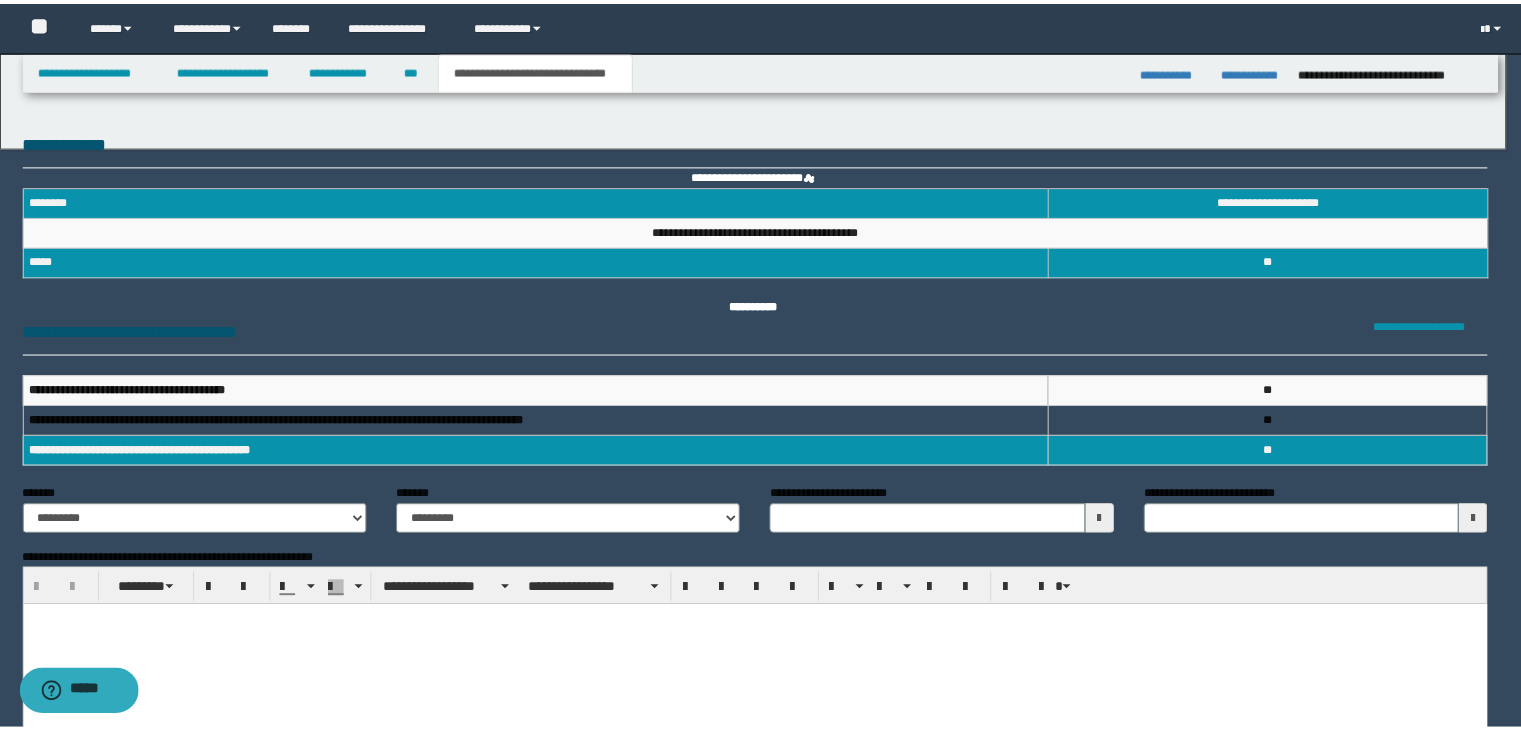 scroll, scrollTop: 0, scrollLeft: 0, axis: both 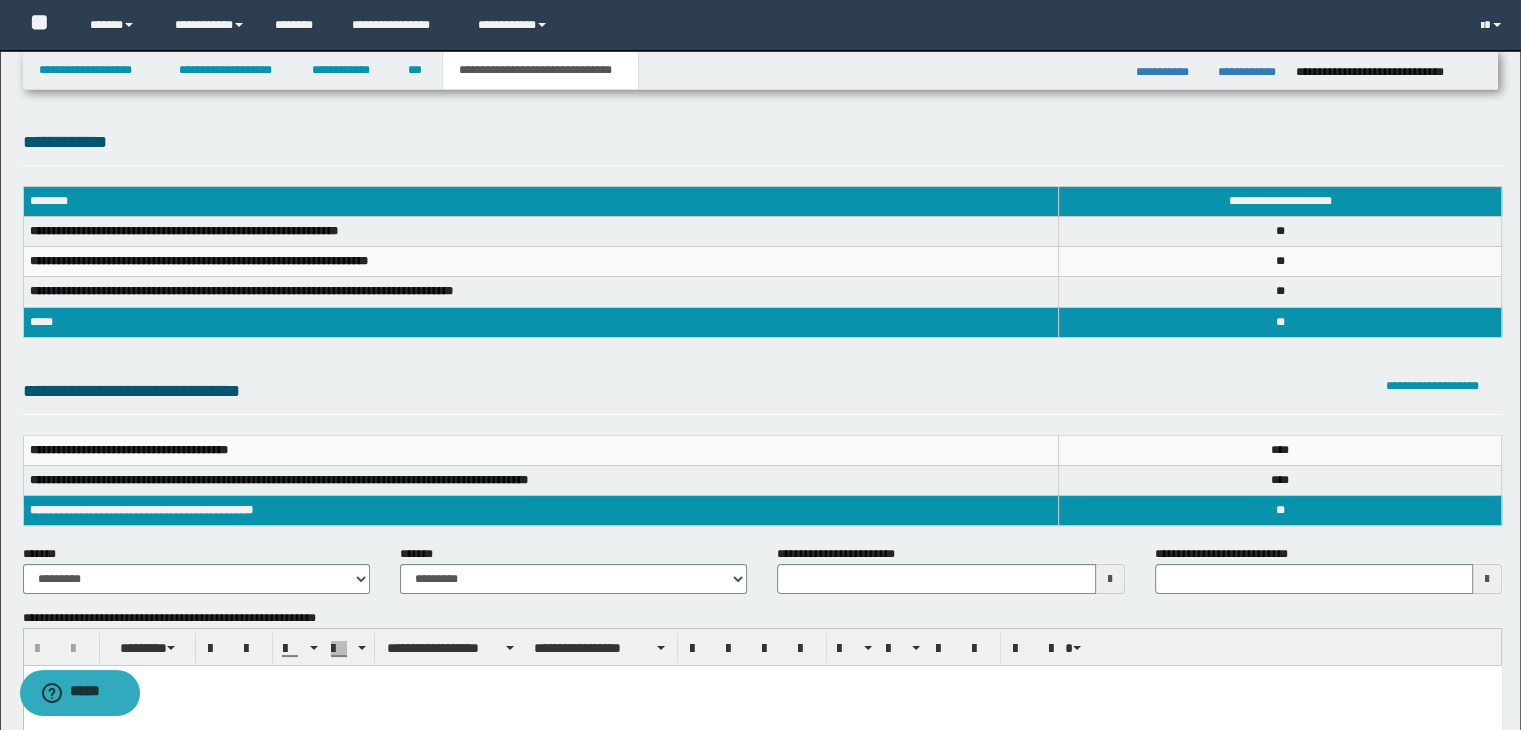 type 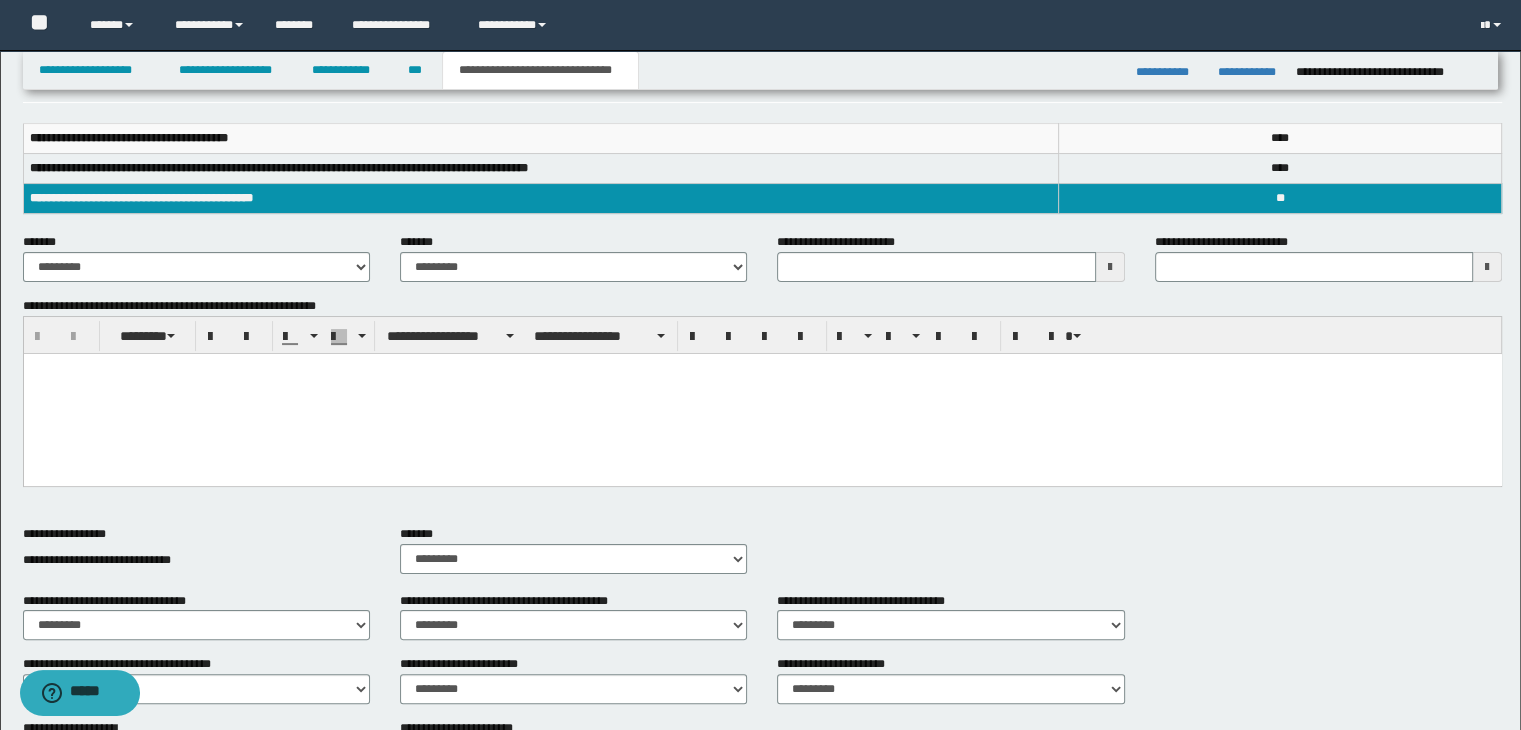 scroll, scrollTop: 311, scrollLeft: 0, axis: vertical 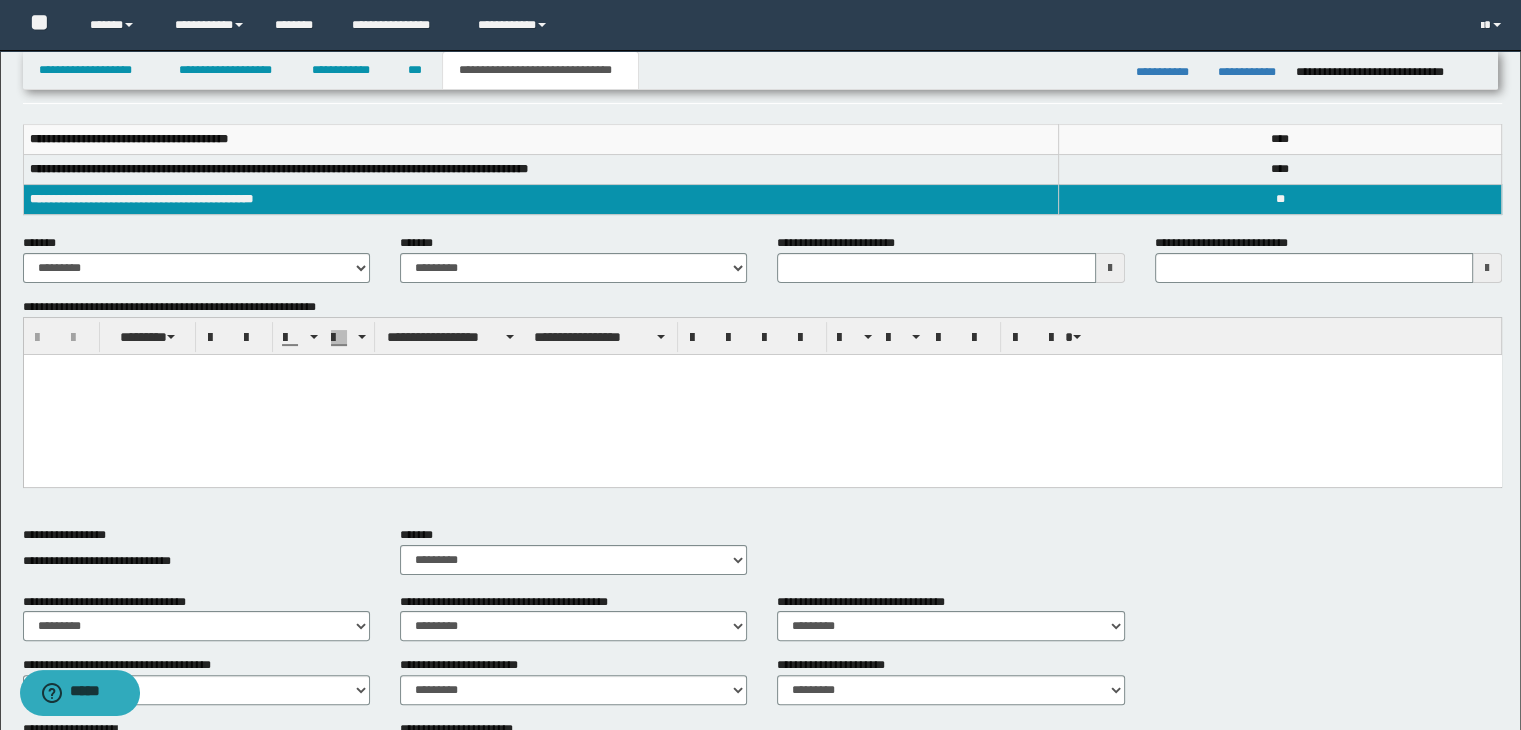 type 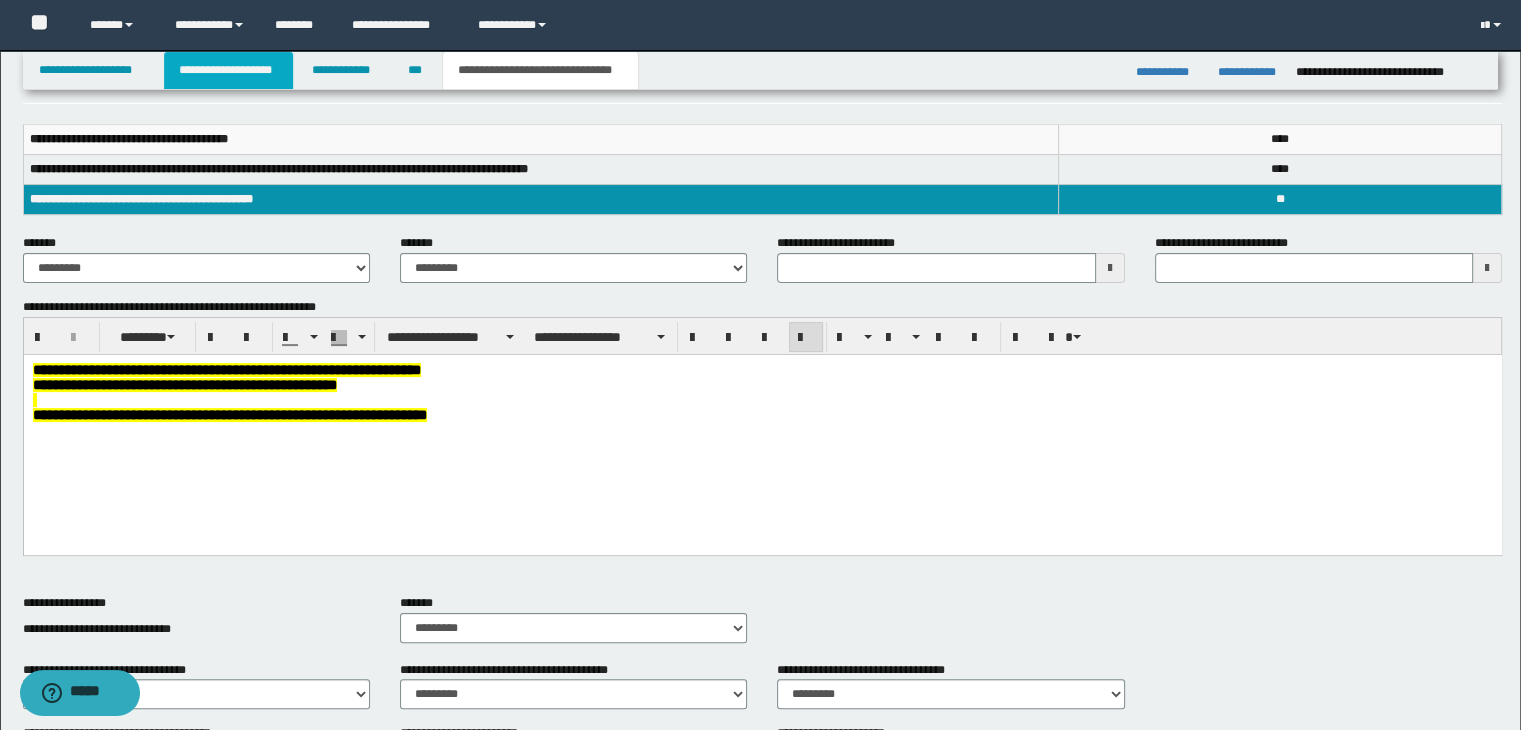 click on "**********" at bounding box center (228, 70) 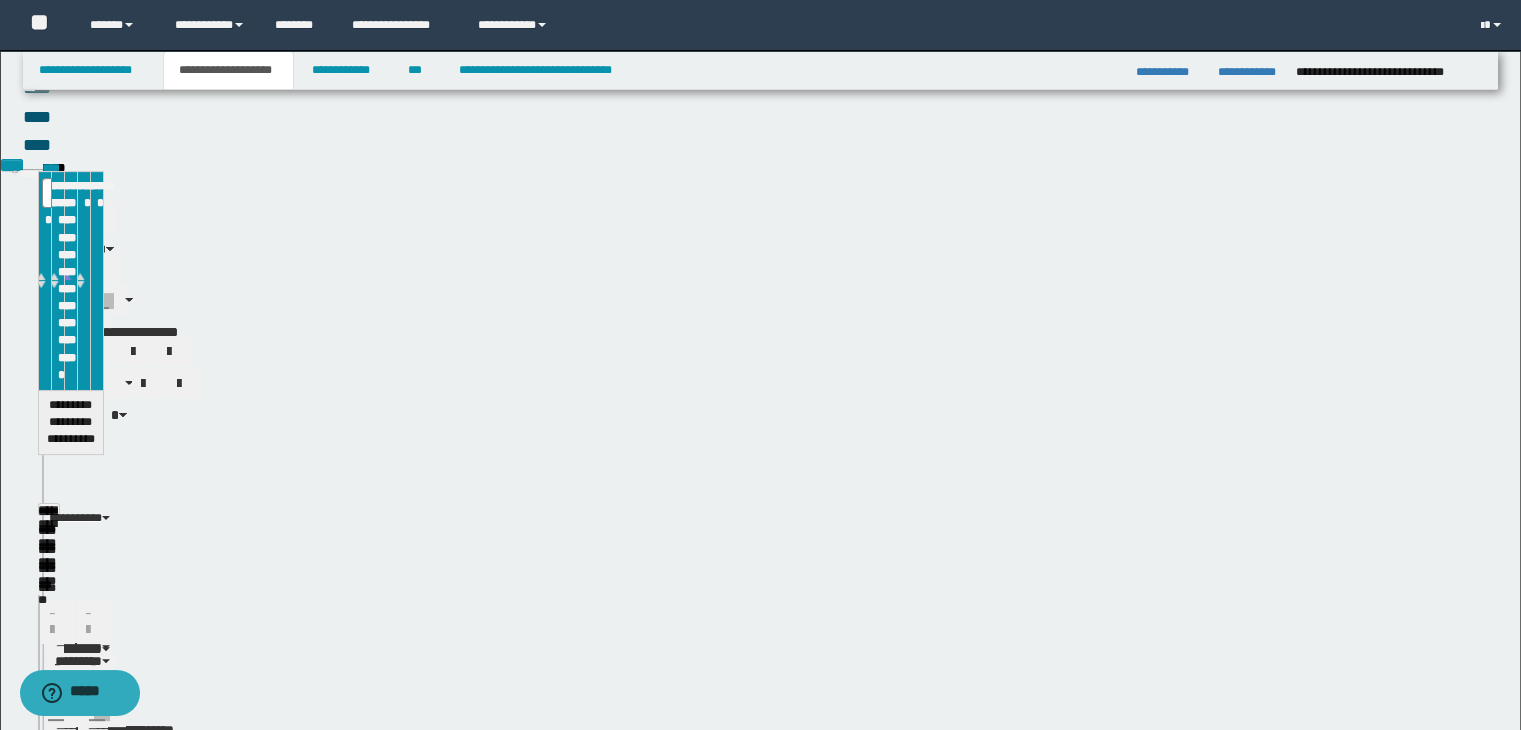scroll, scrollTop: 342, scrollLeft: 0, axis: vertical 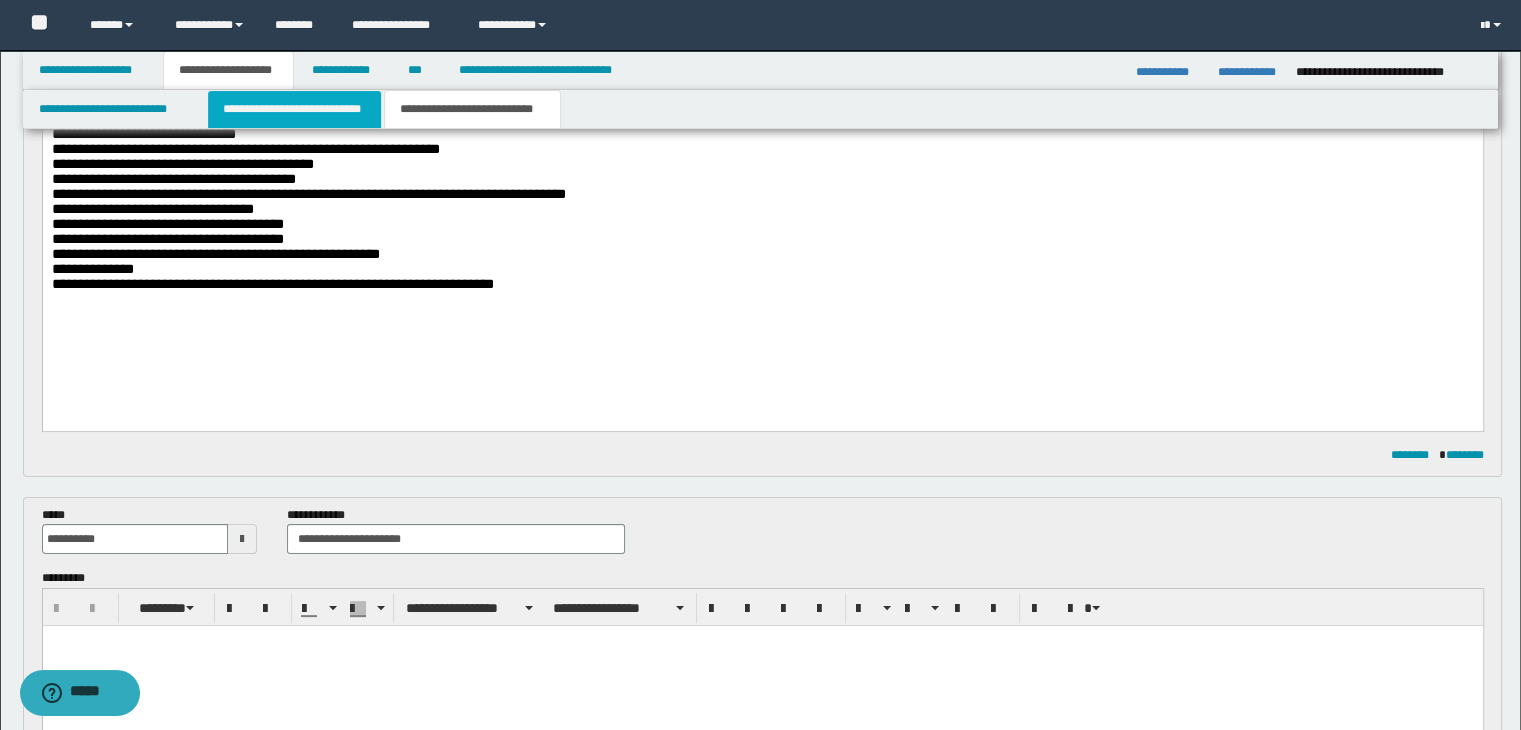click on "**********" at bounding box center [294, 109] 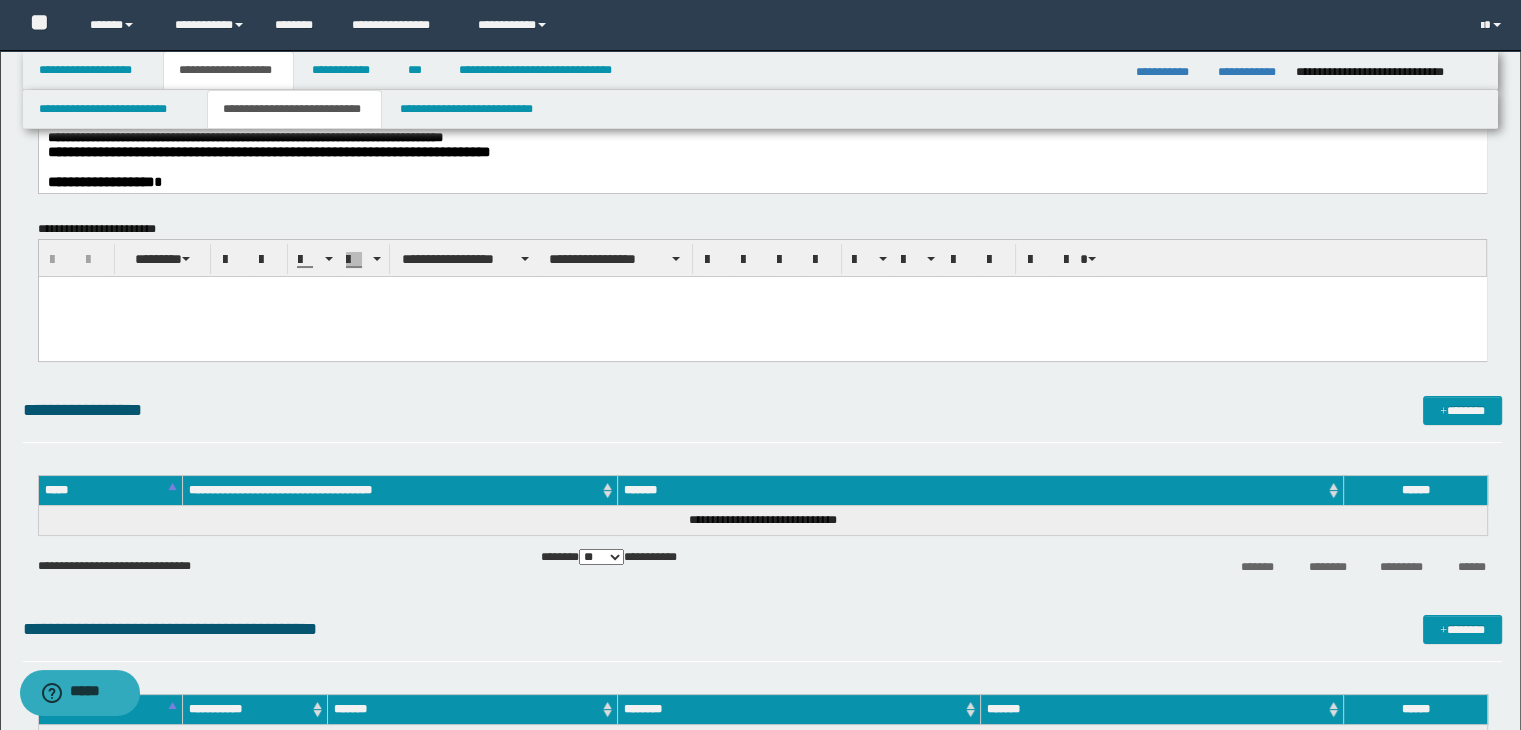 scroll, scrollTop: 0, scrollLeft: 0, axis: both 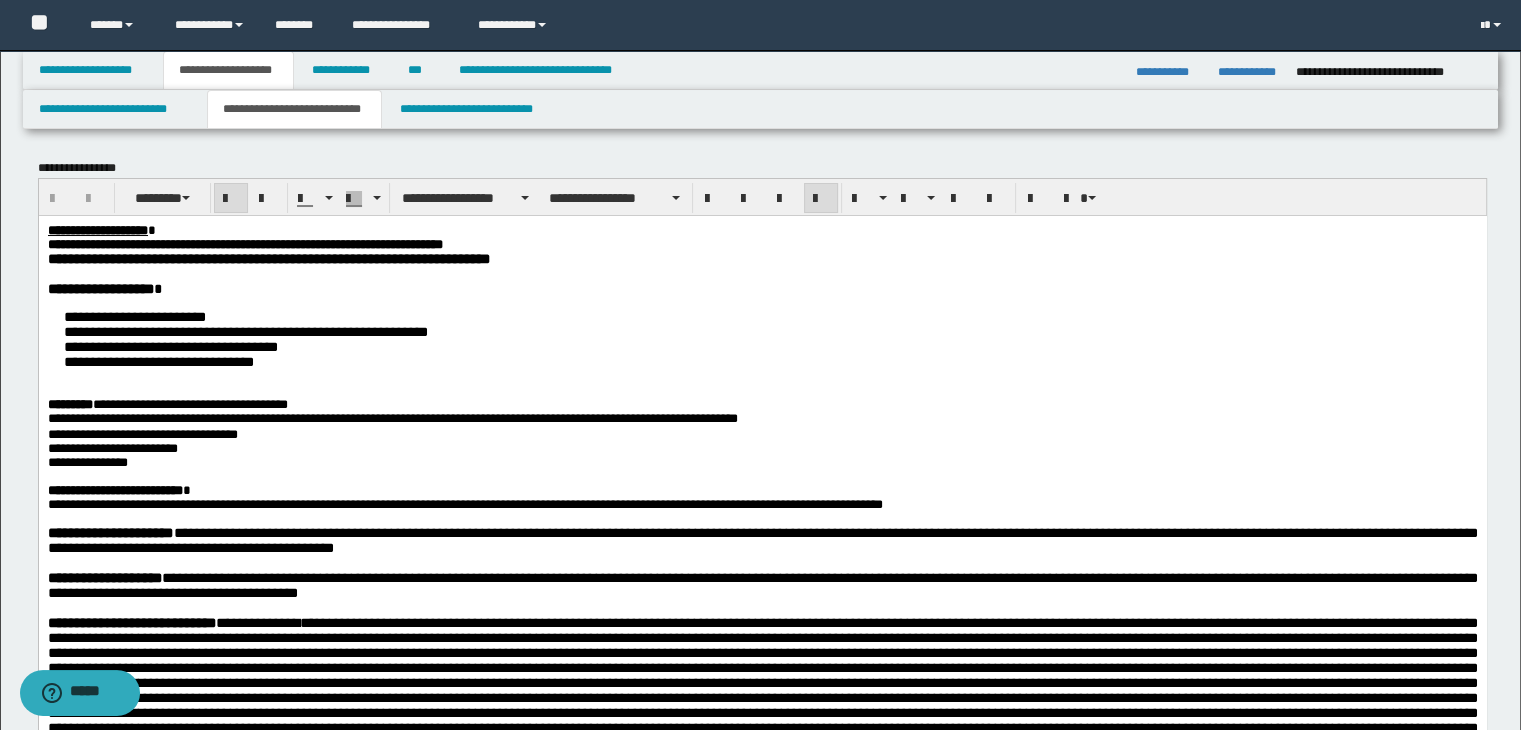 click on "**********" at bounding box center (762, 258) 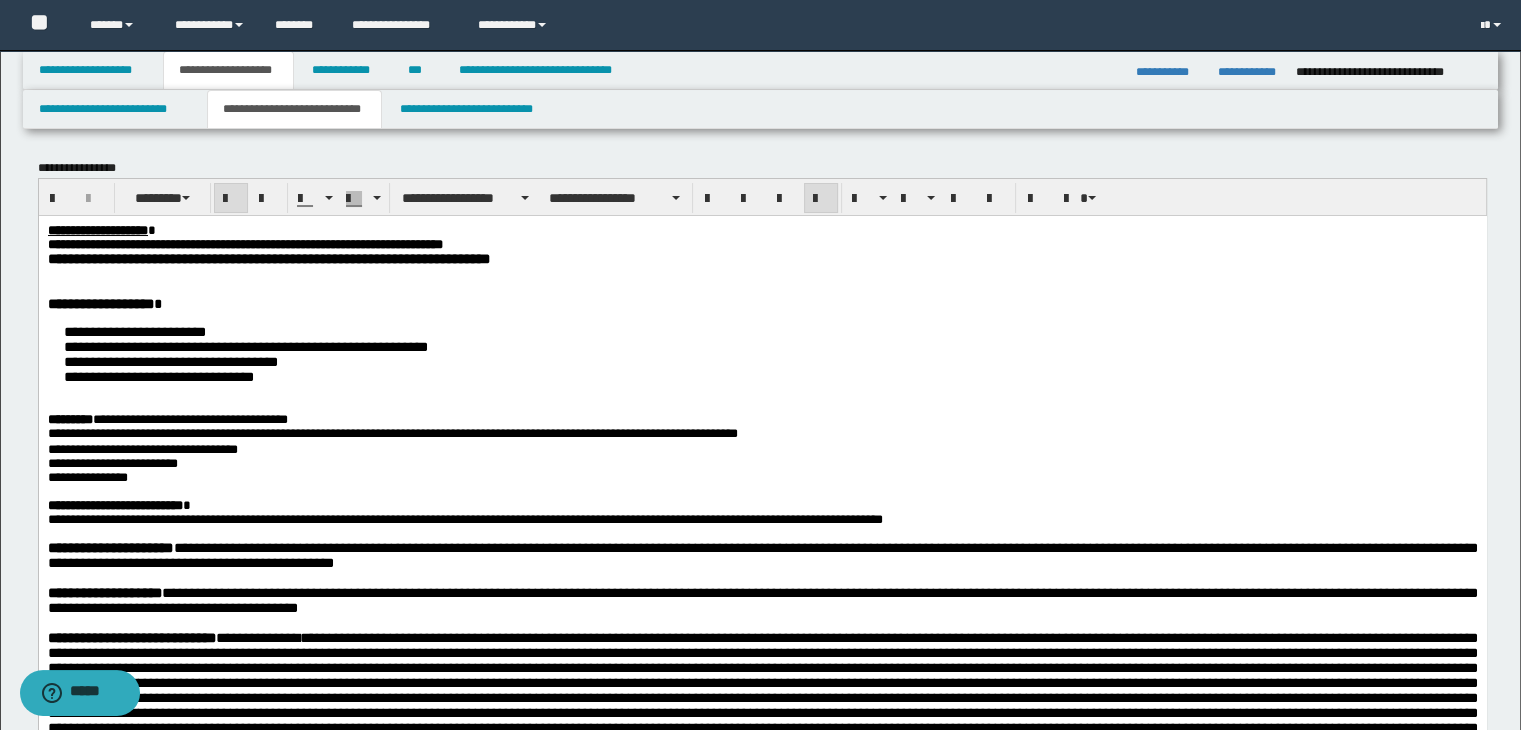 type 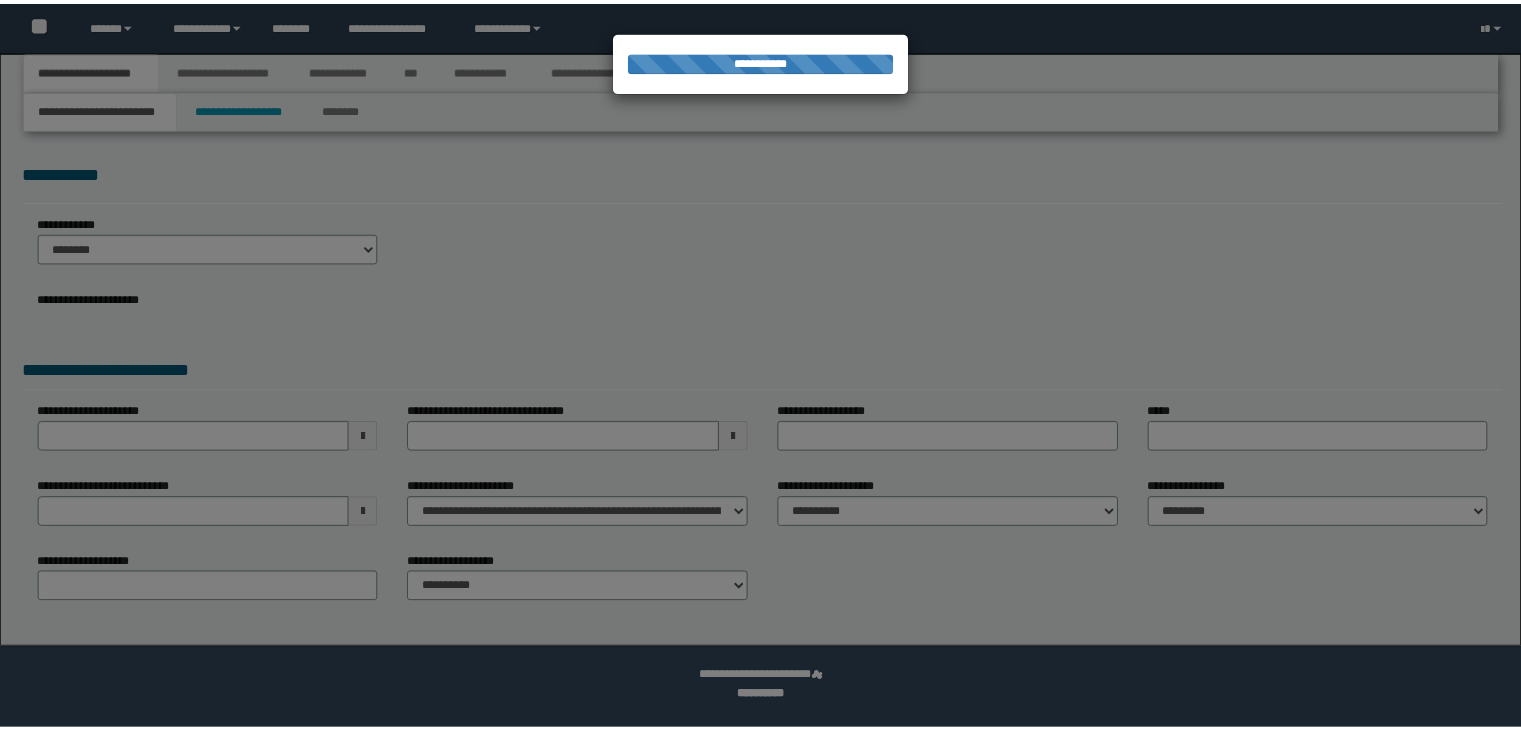 scroll, scrollTop: 0, scrollLeft: 0, axis: both 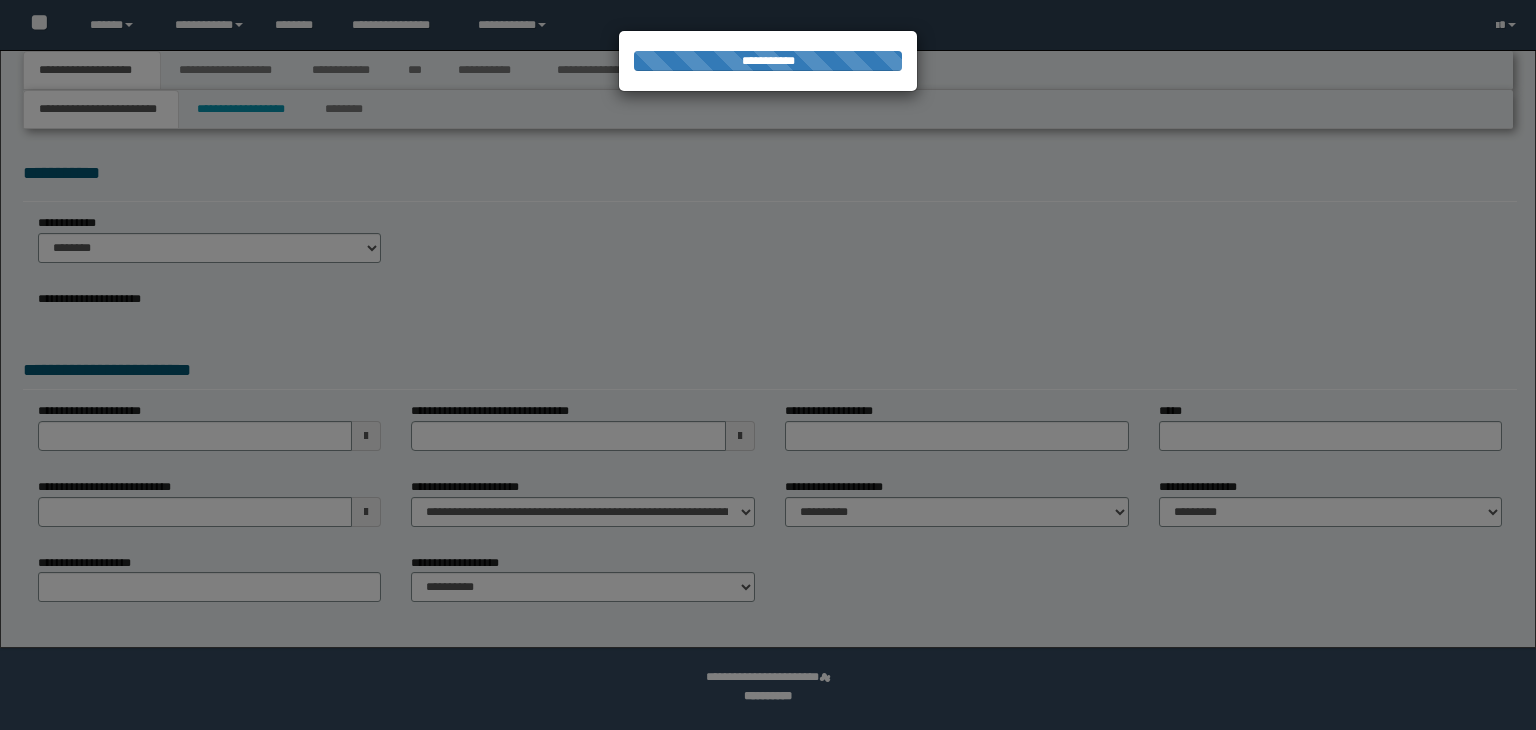 select on "*" 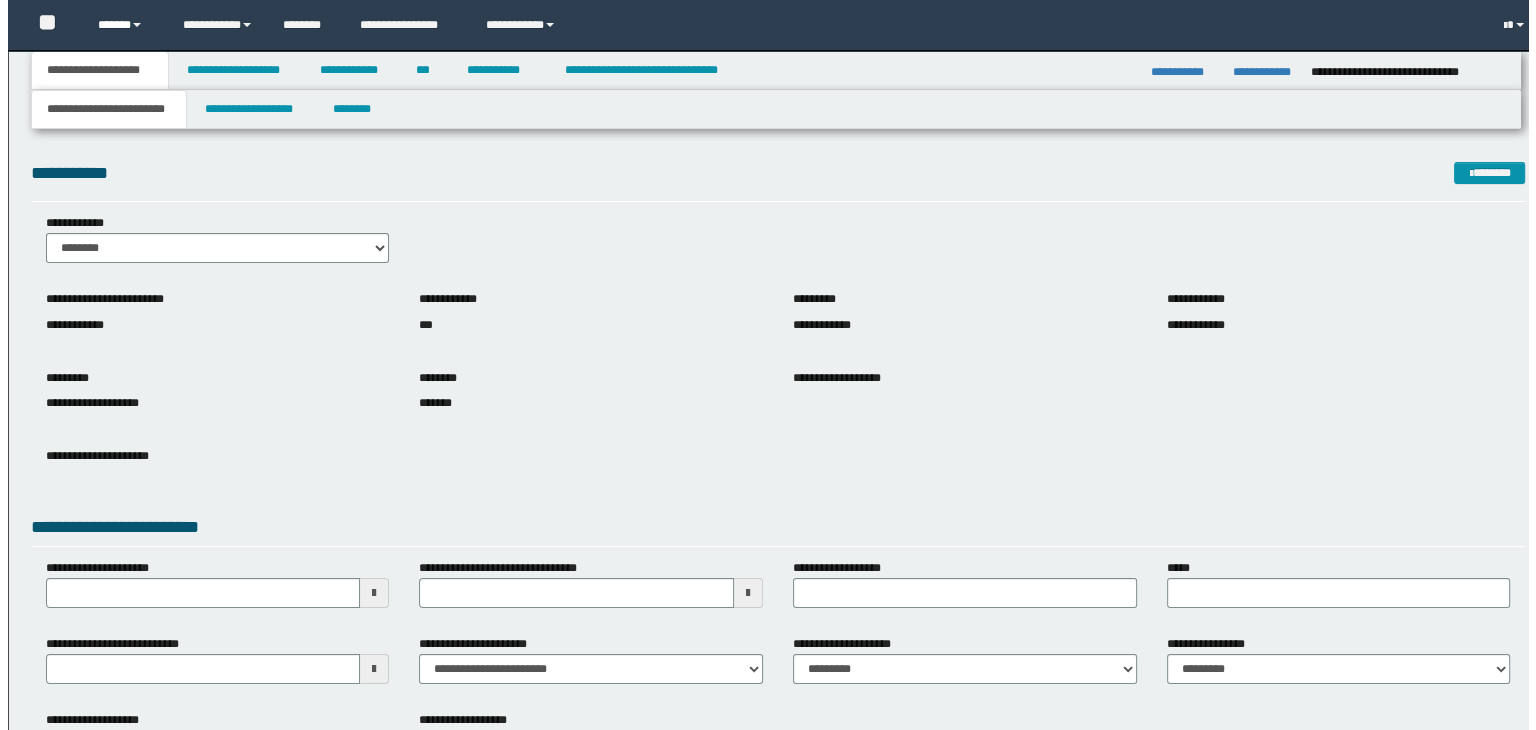 scroll, scrollTop: 0, scrollLeft: 0, axis: both 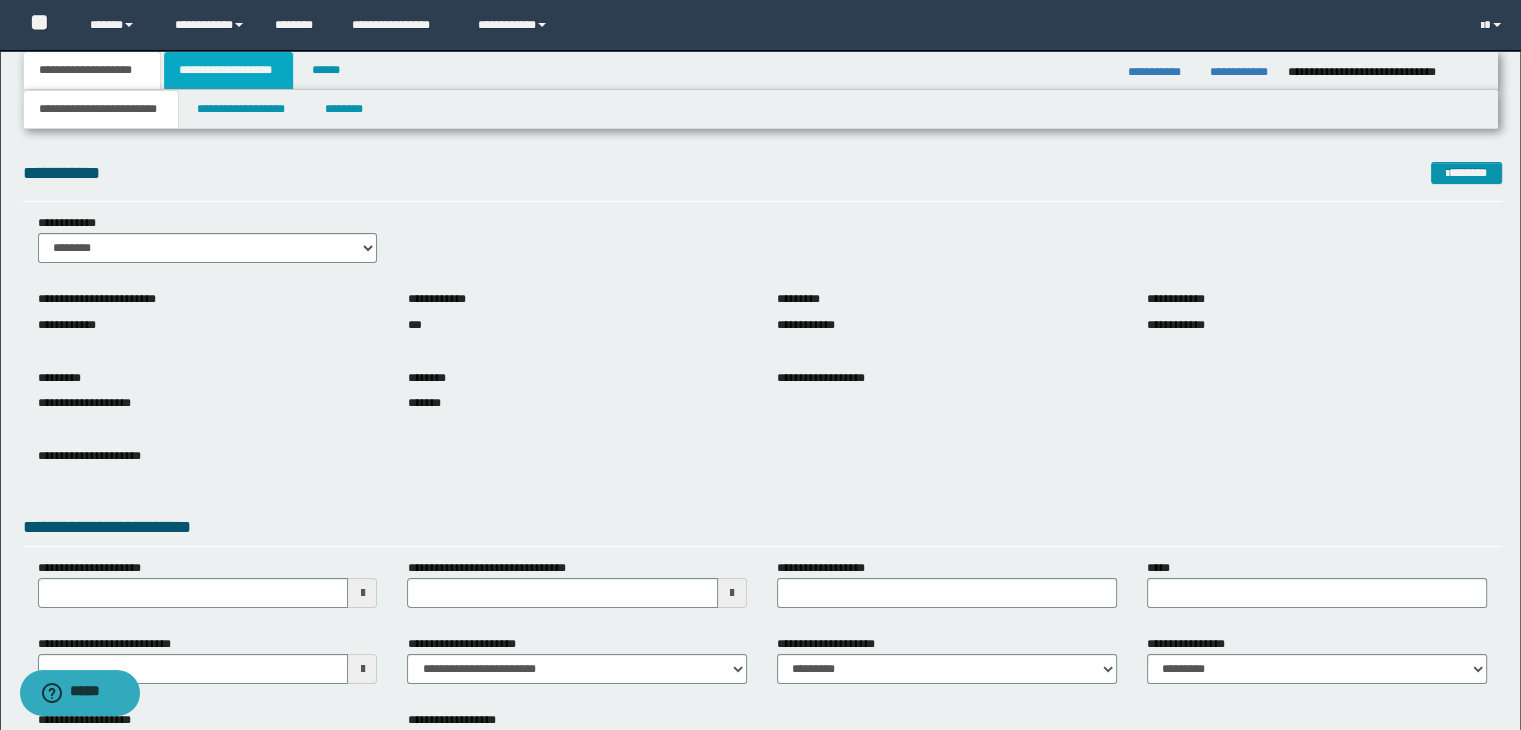 click on "**********" at bounding box center (228, 70) 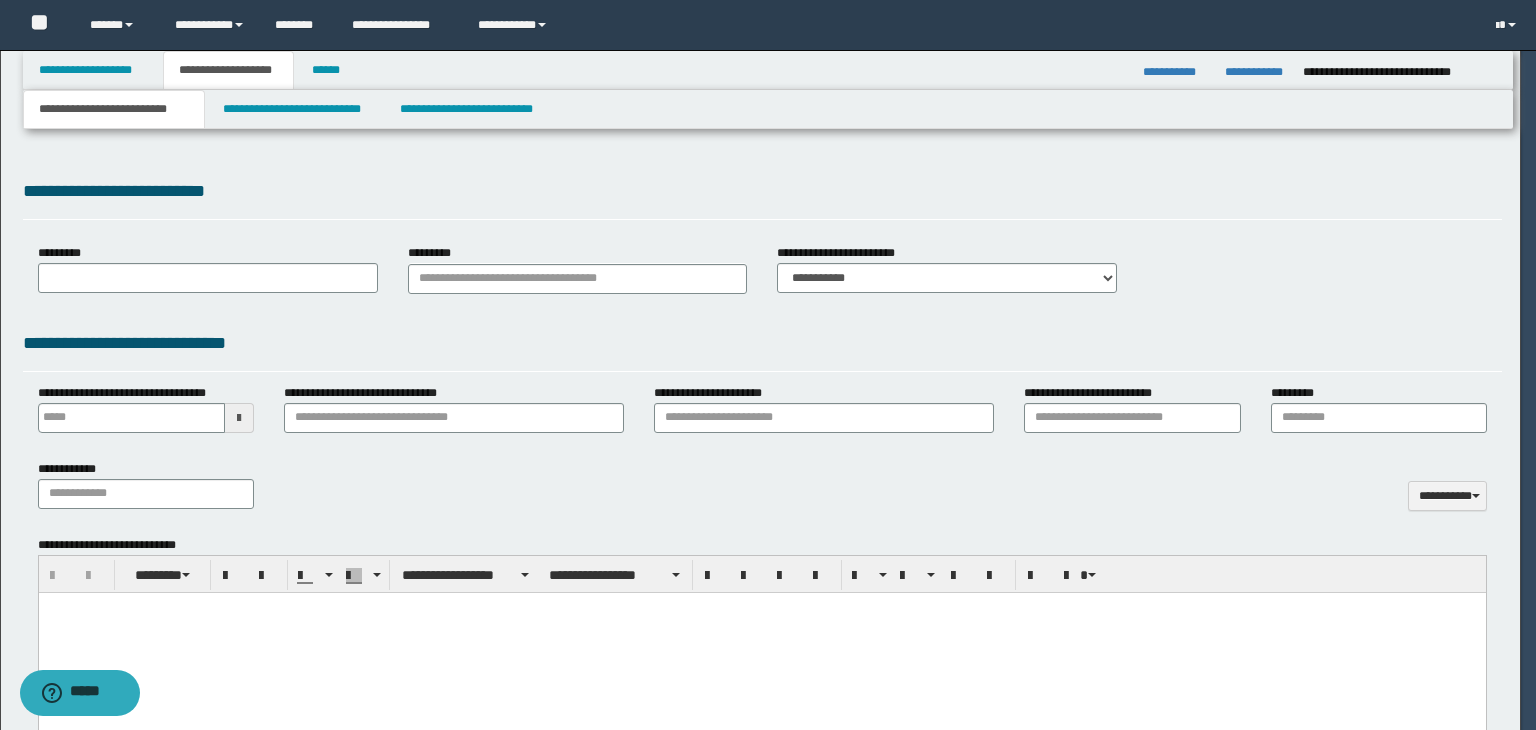 type 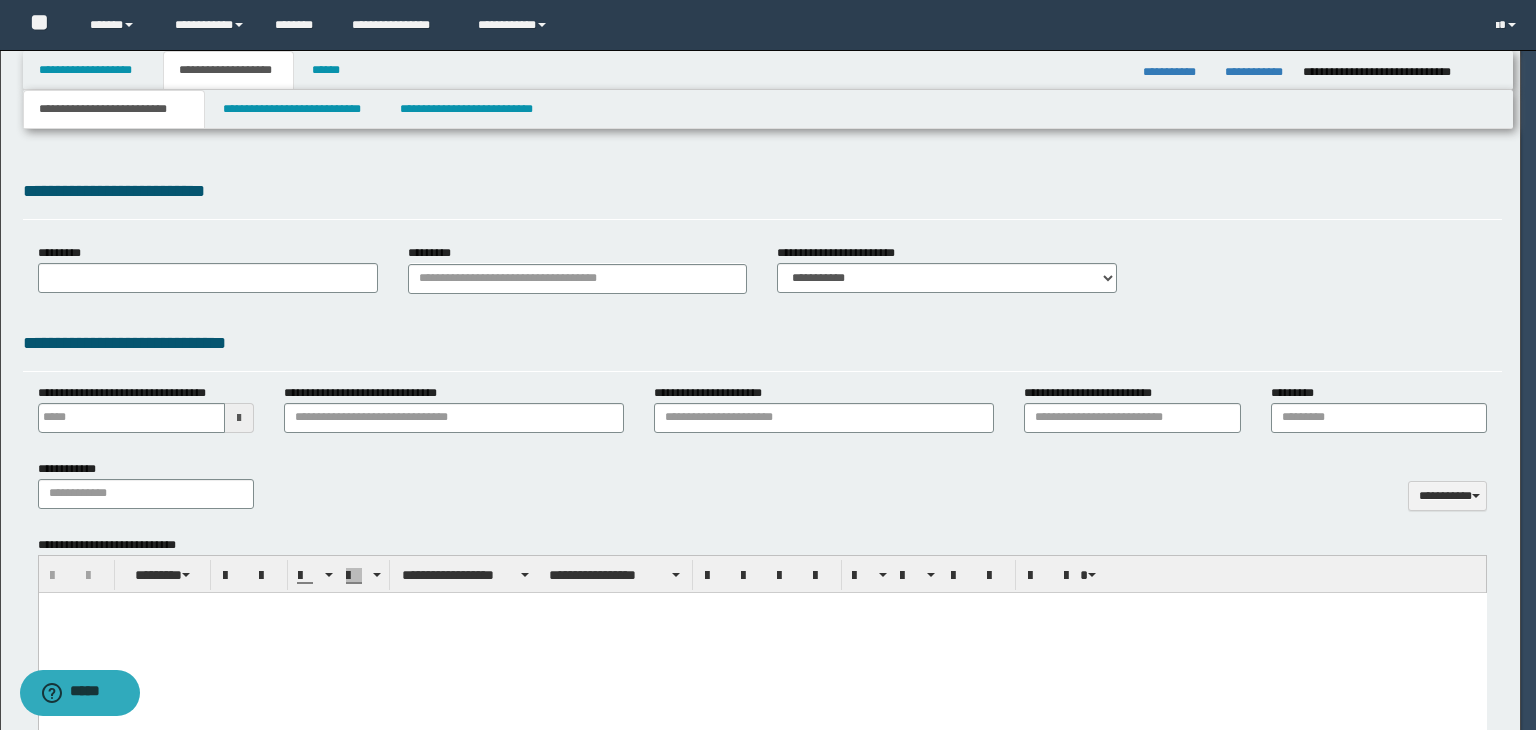 scroll, scrollTop: 0, scrollLeft: 0, axis: both 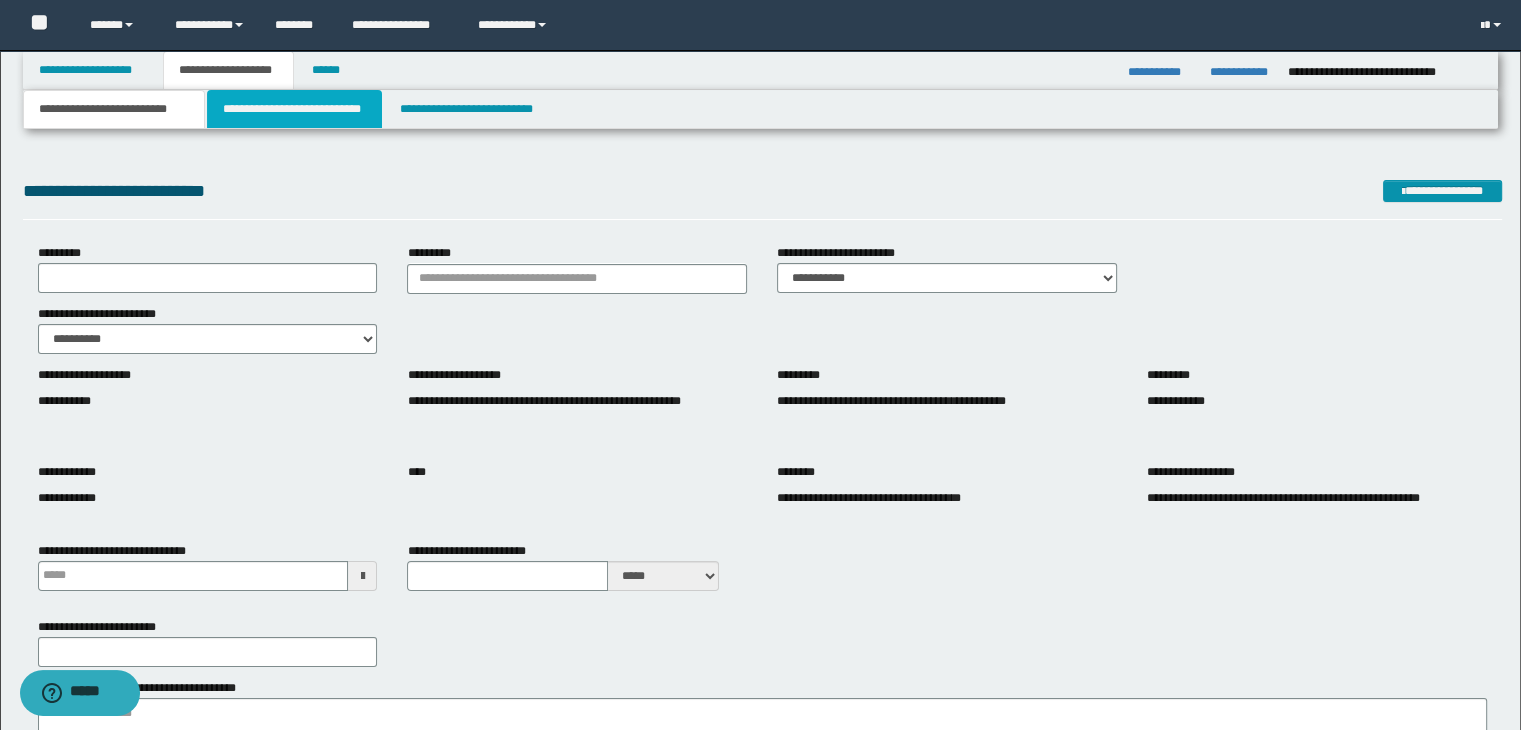 click on "**********" at bounding box center (294, 109) 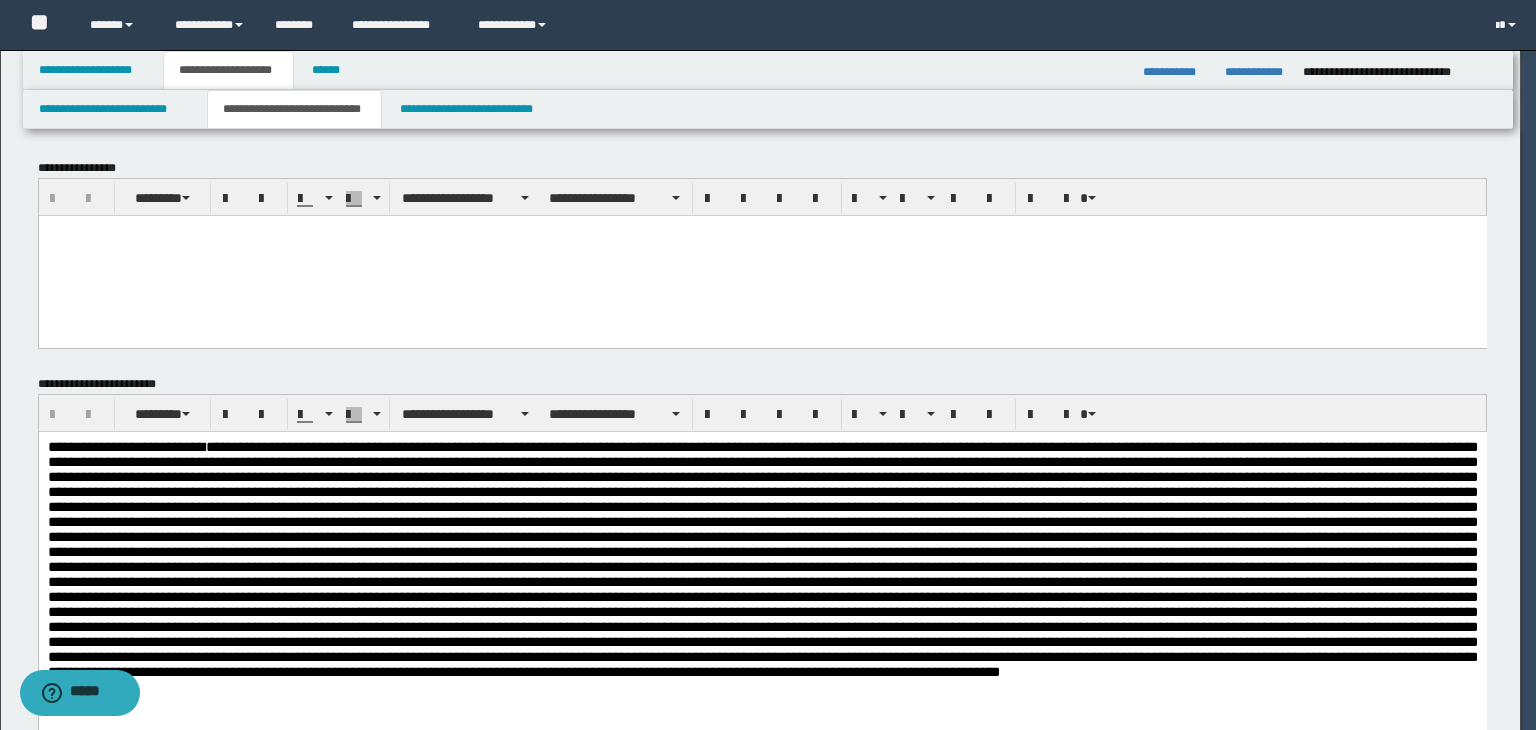scroll, scrollTop: 0, scrollLeft: 0, axis: both 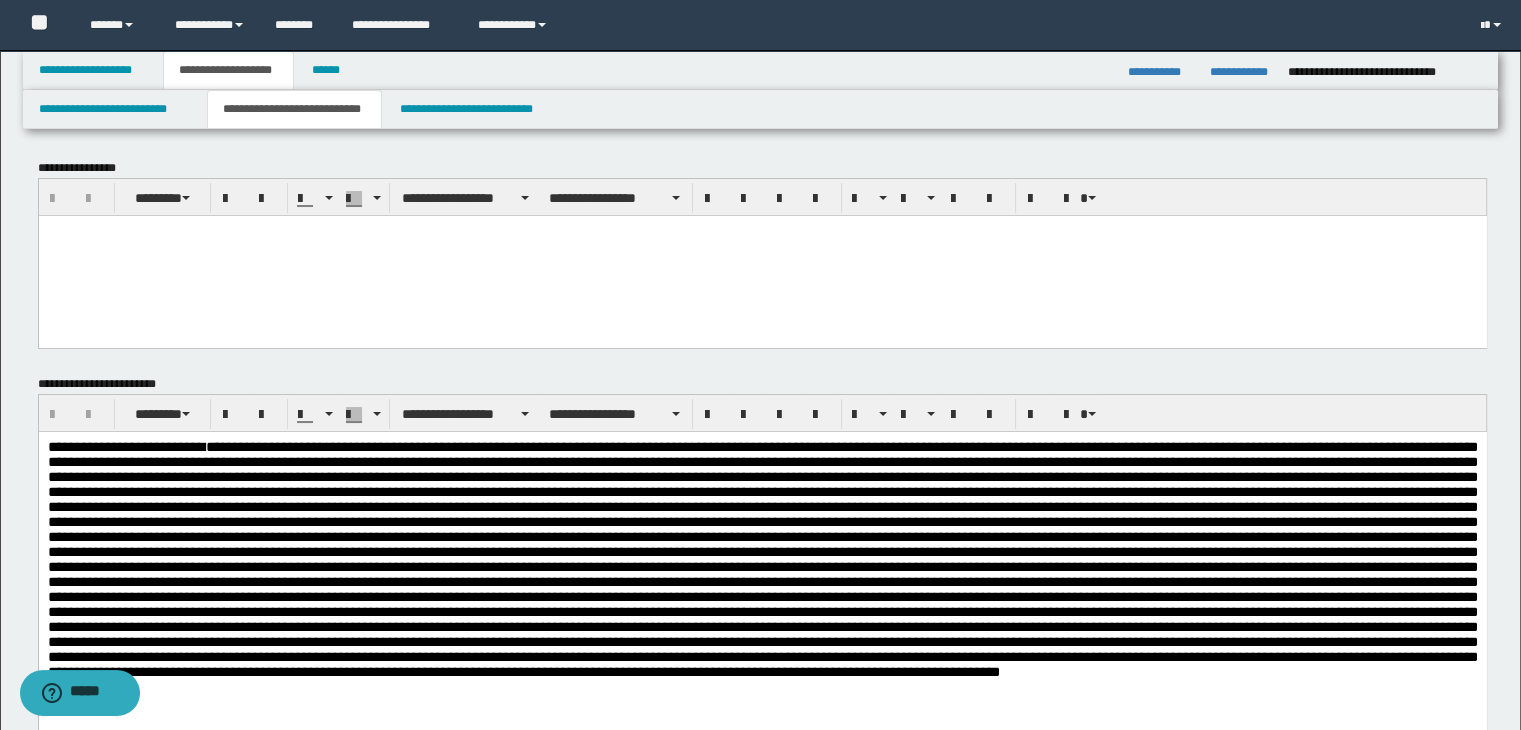 click at bounding box center (762, 255) 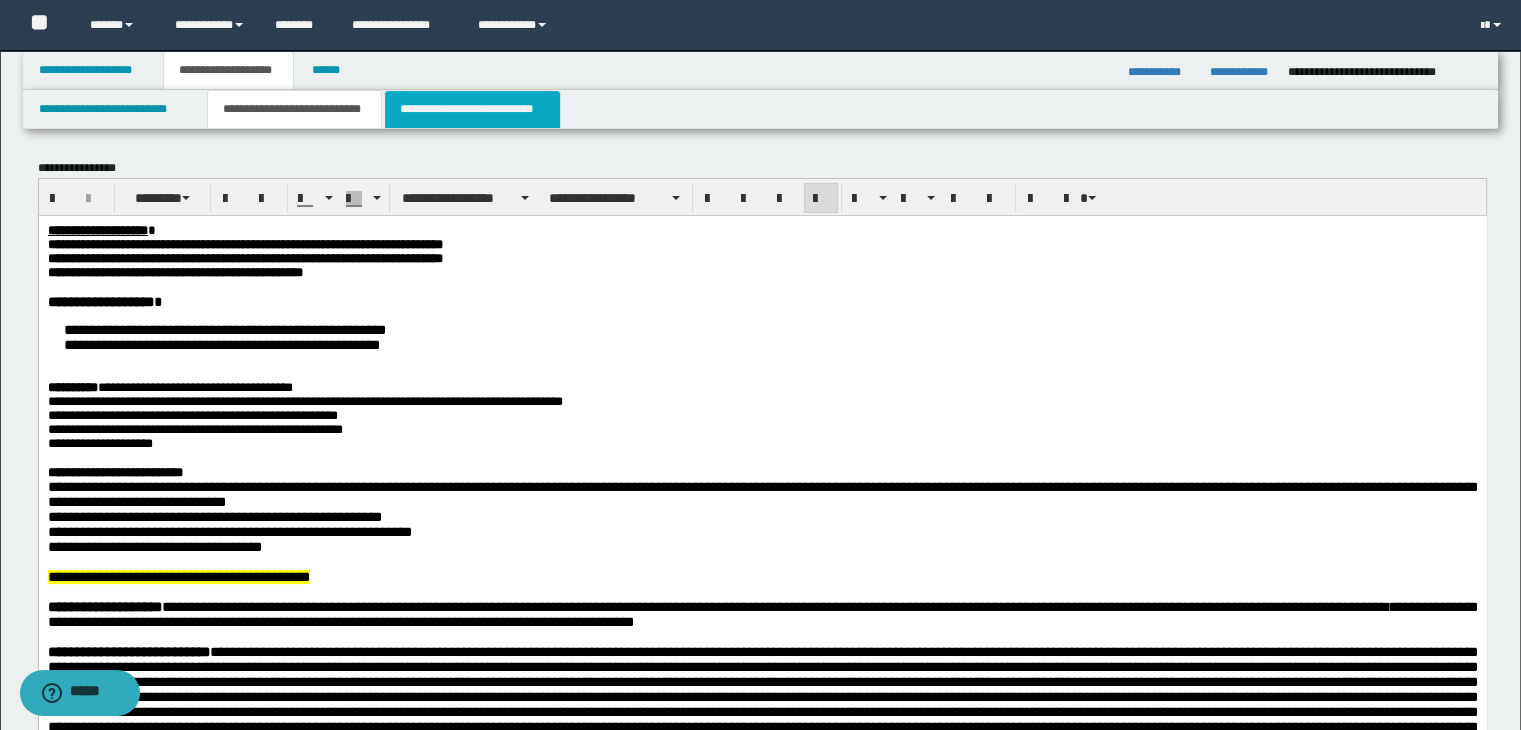 click on "**********" at bounding box center (472, 109) 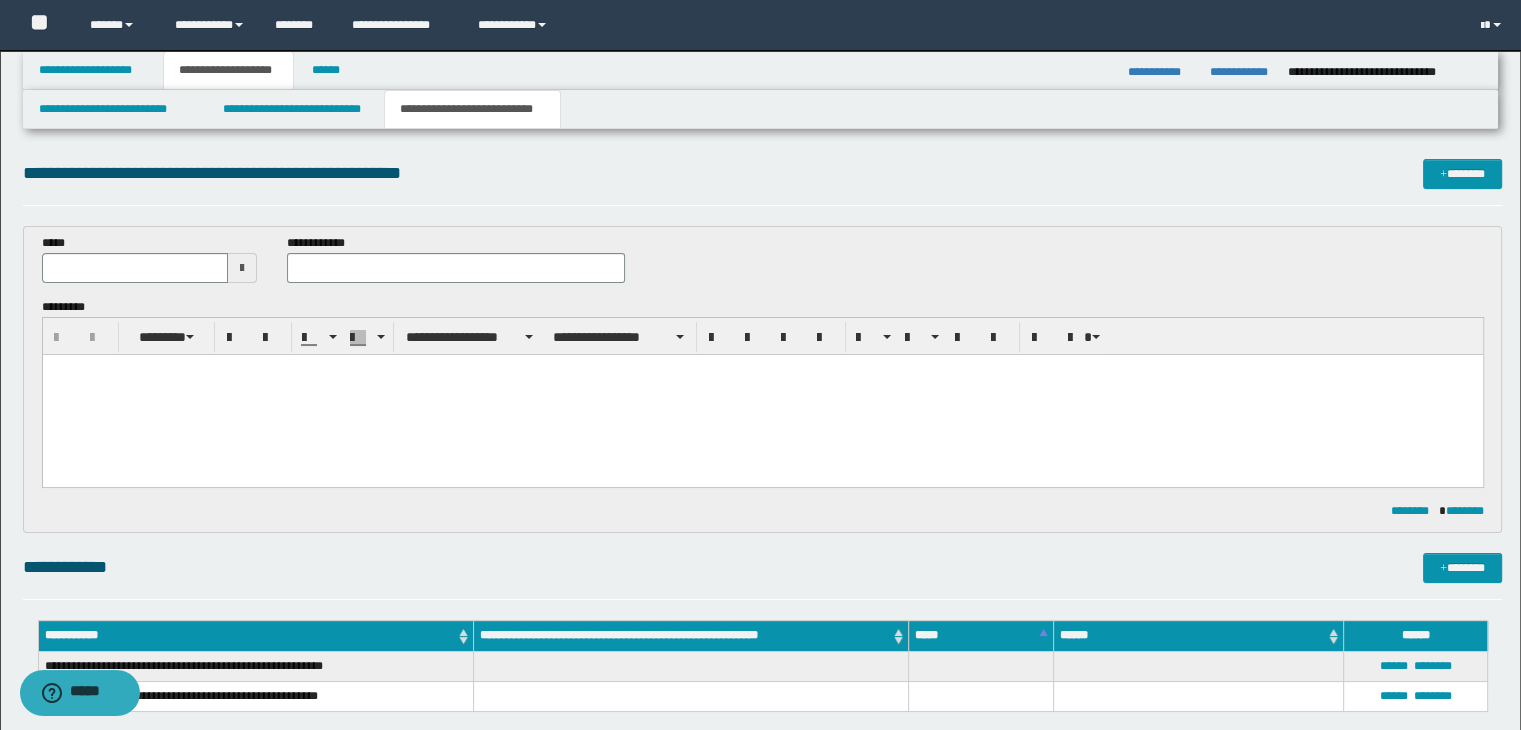 scroll, scrollTop: 0, scrollLeft: 0, axis: both 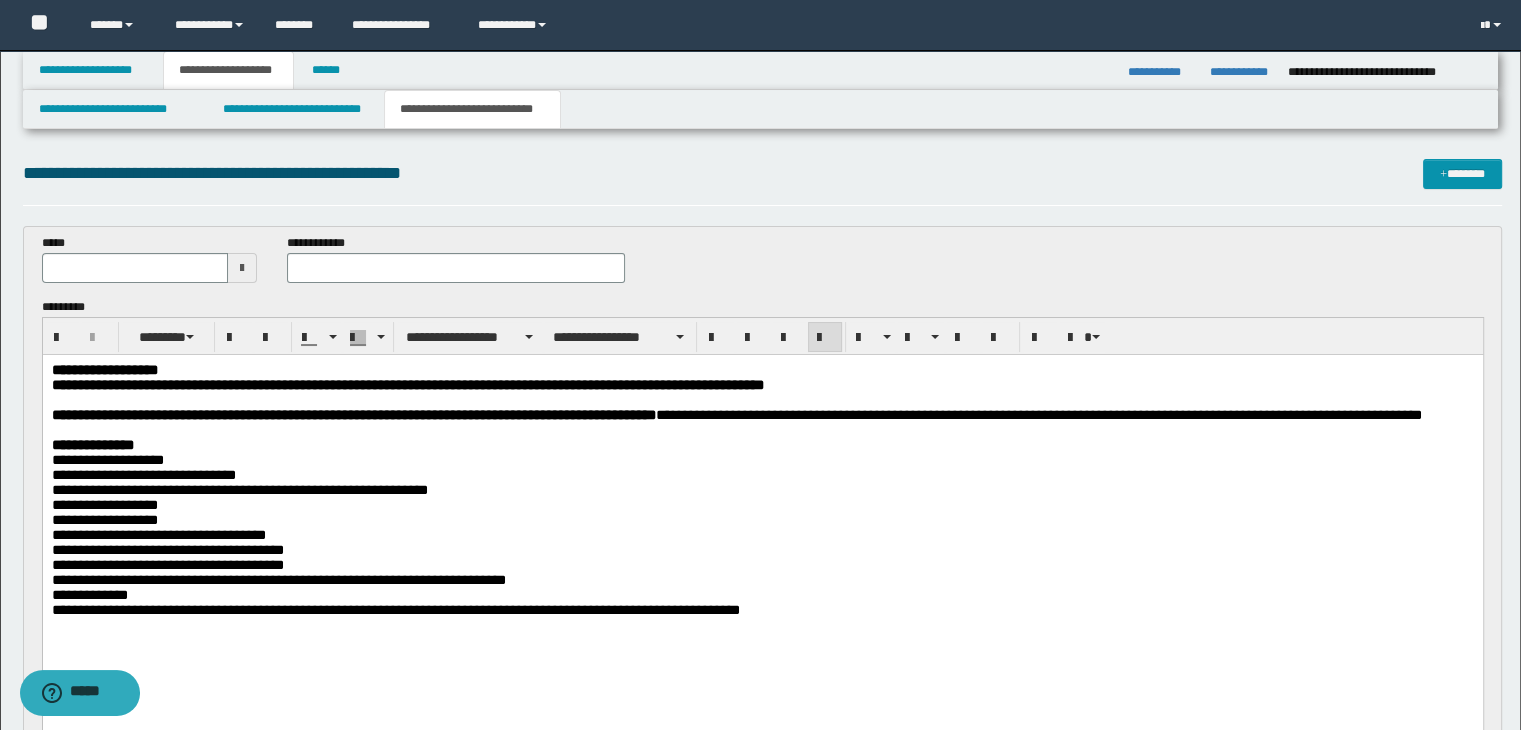 click at bounding box center [242, 268] 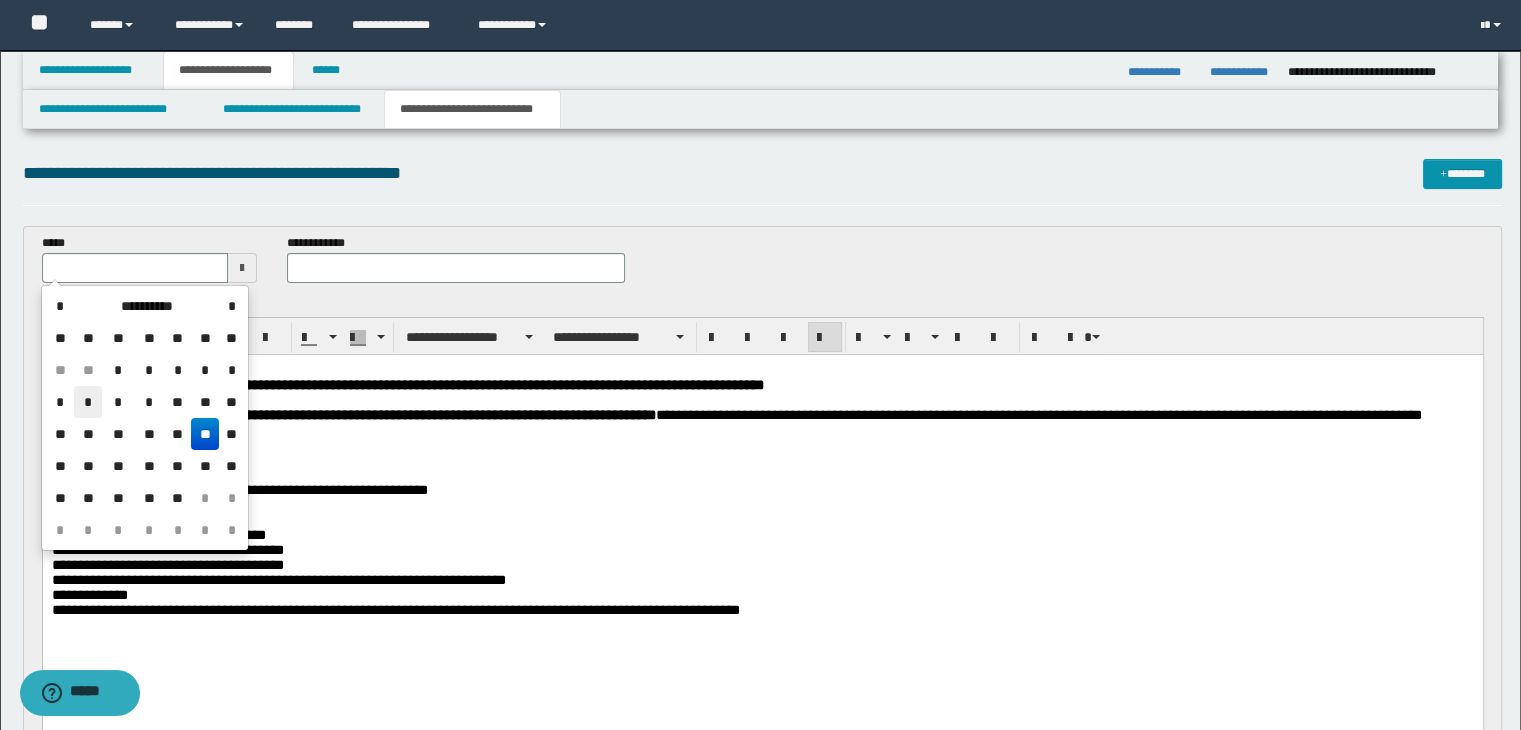 click on "*" at bounding box center (88, 402) 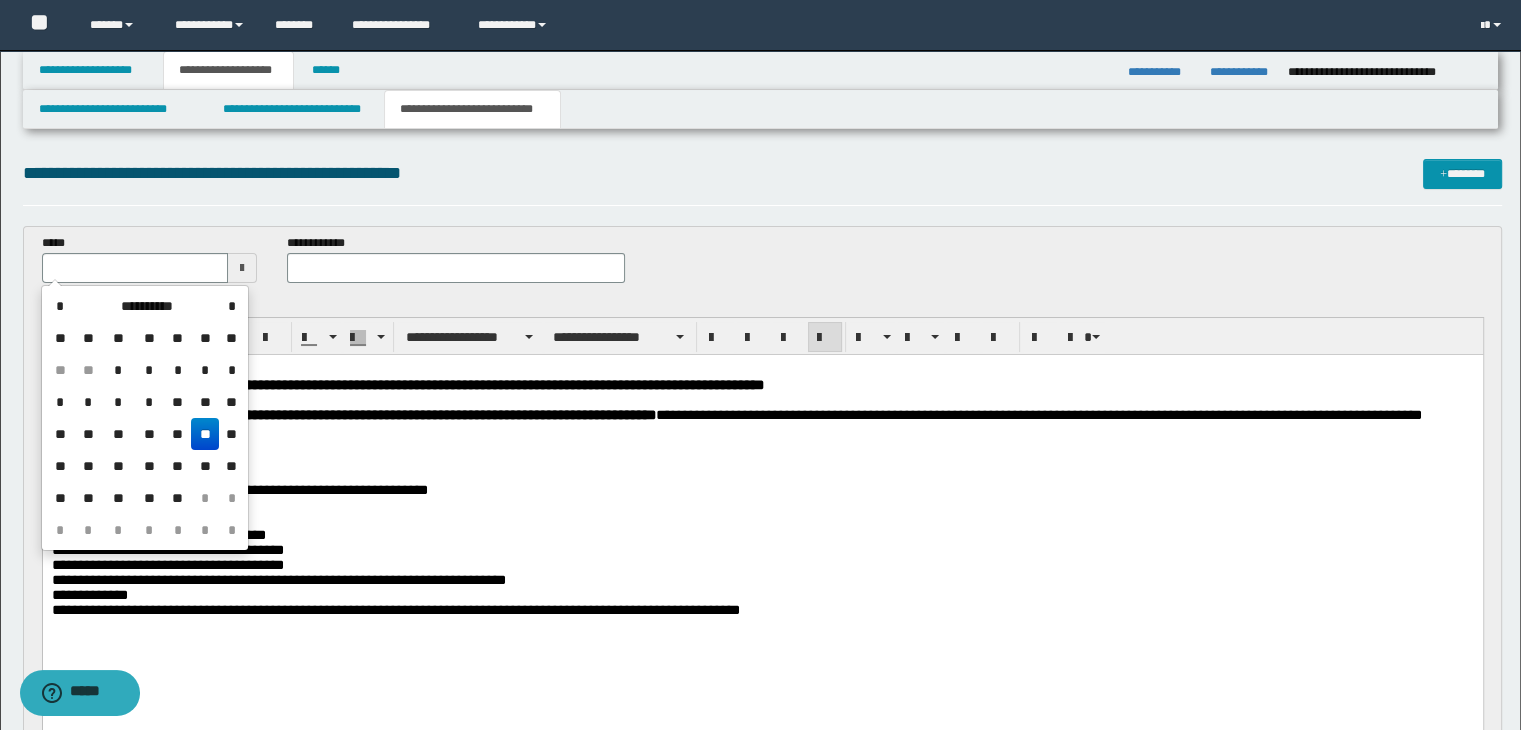 type on "**********" 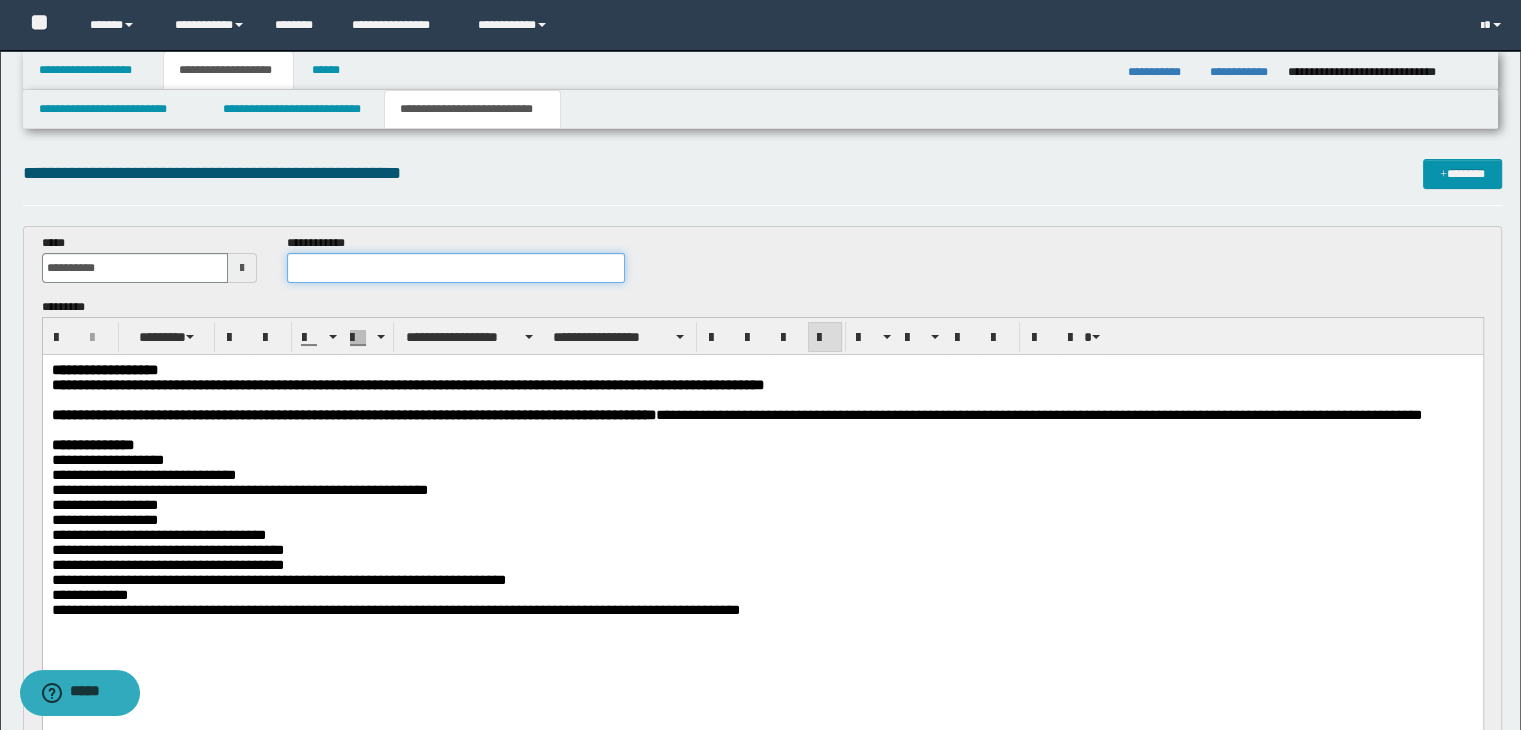 click at bounding box center (456, 268) 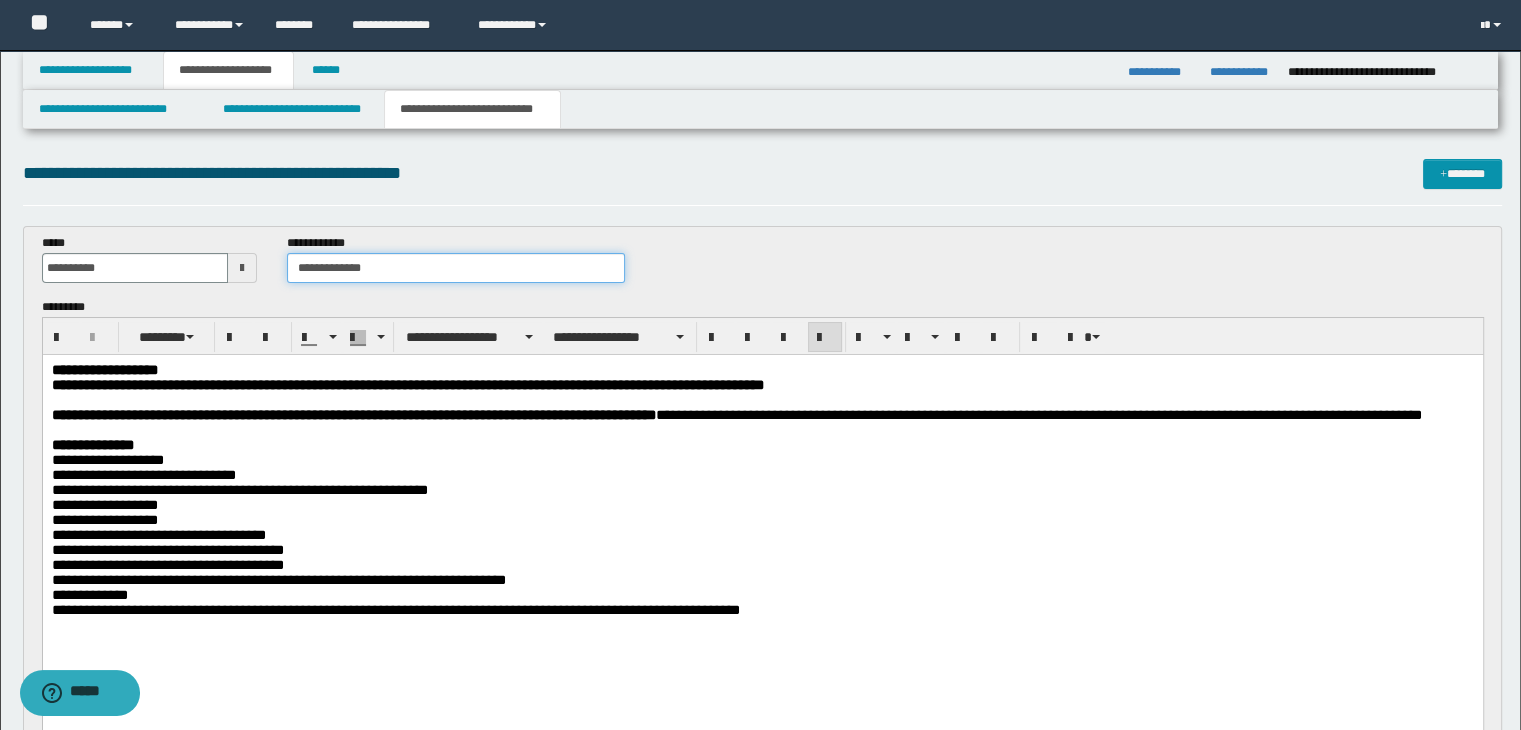 type on "**********" 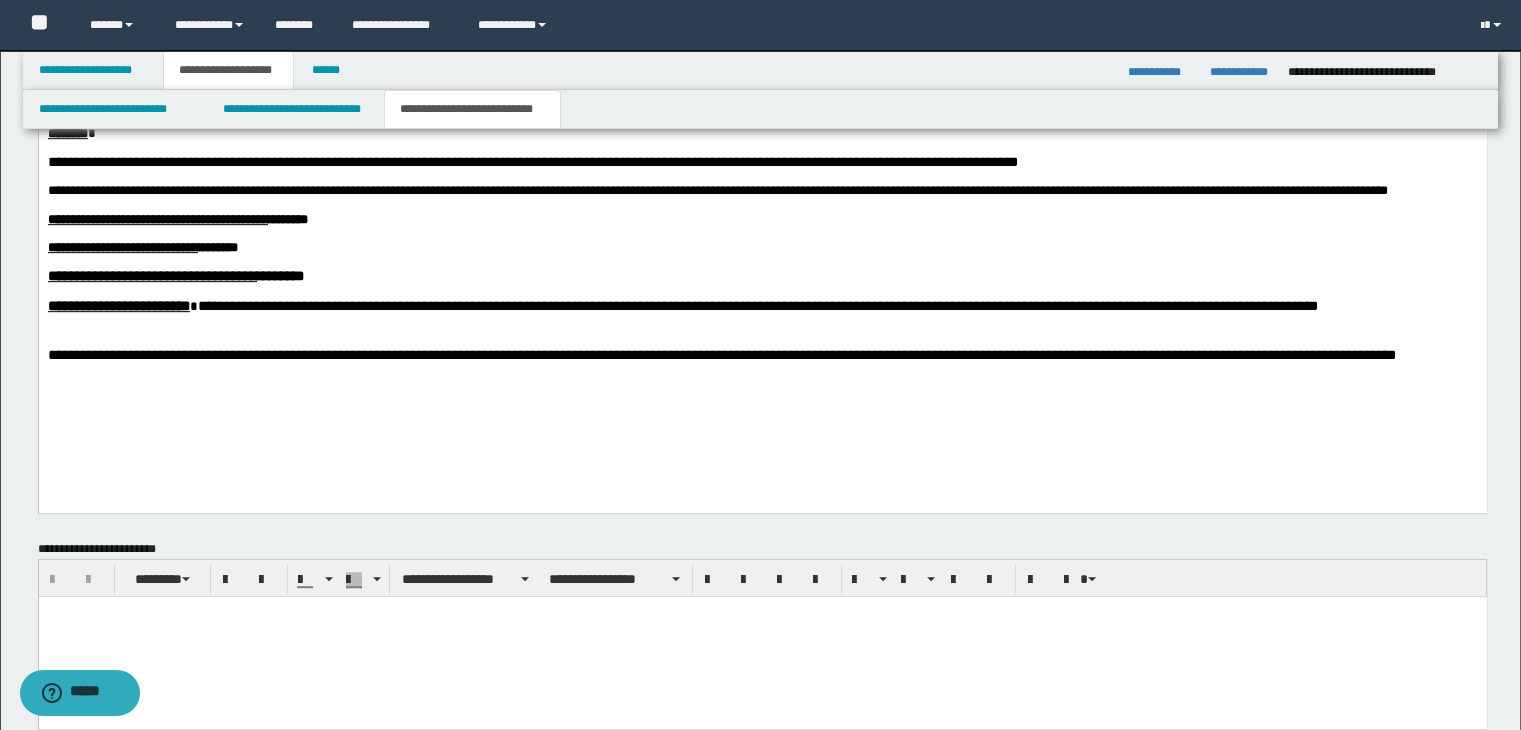 scroll, scrollTop: 1010, scrollLeft: 0, axis: vertical 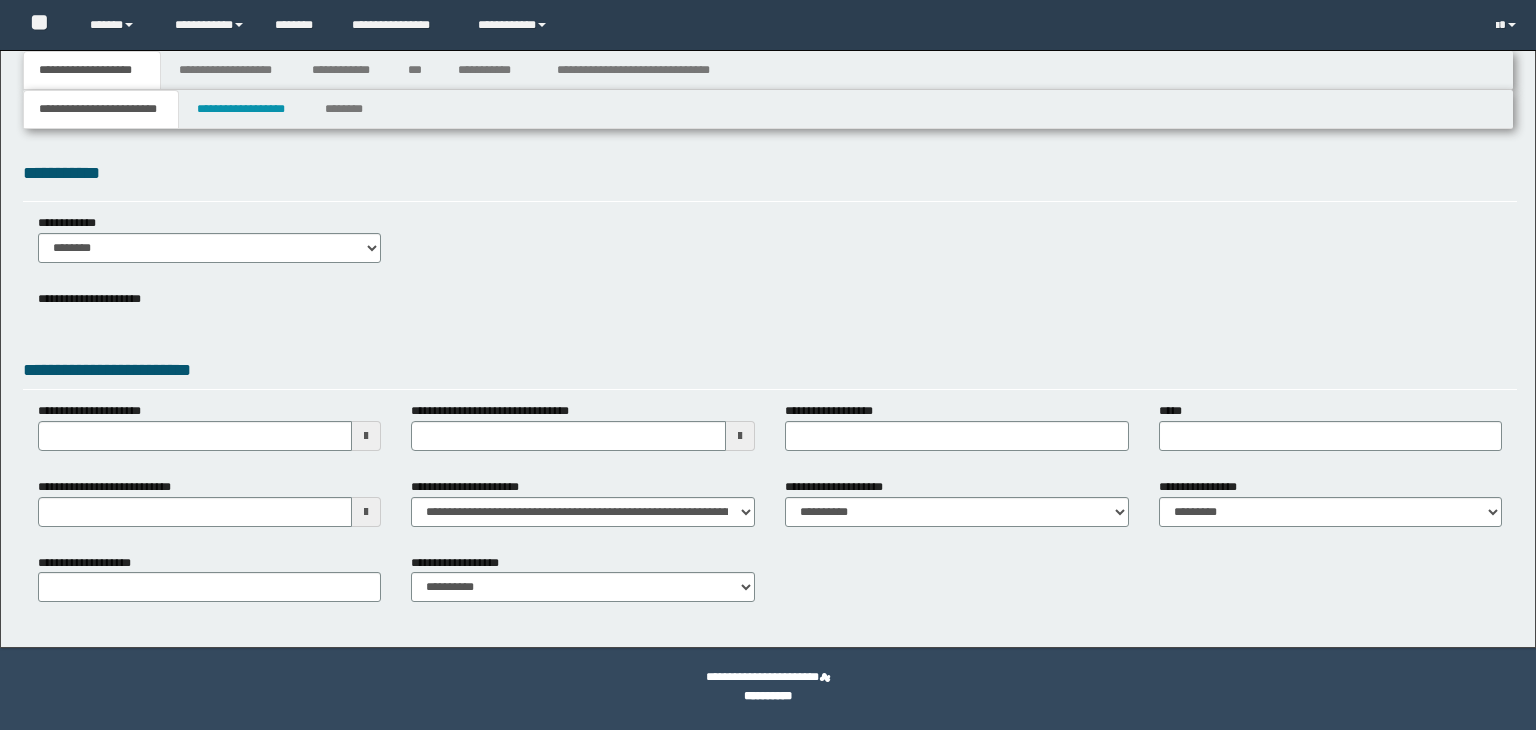 select on "*" 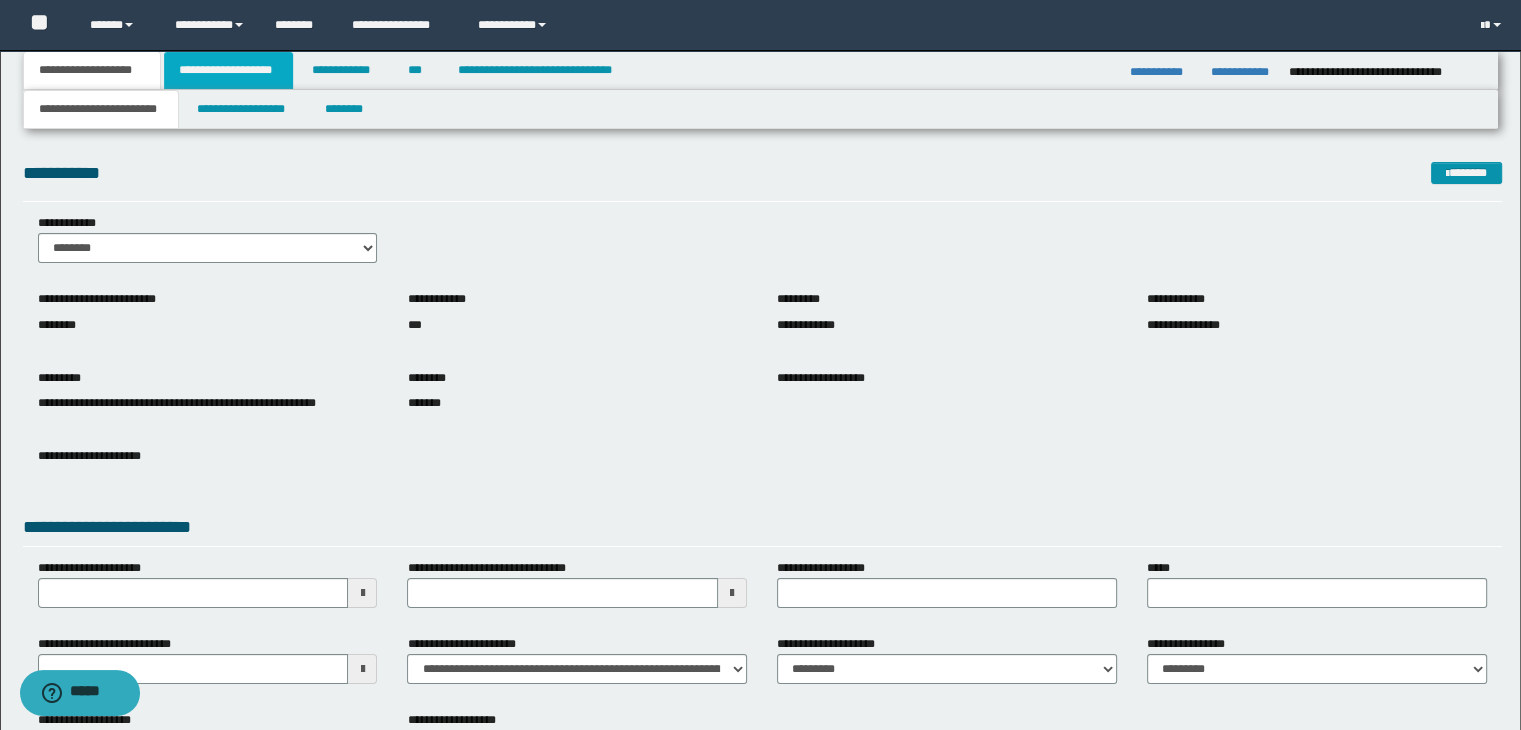 click on "**********" at bounding box center (228, 70) 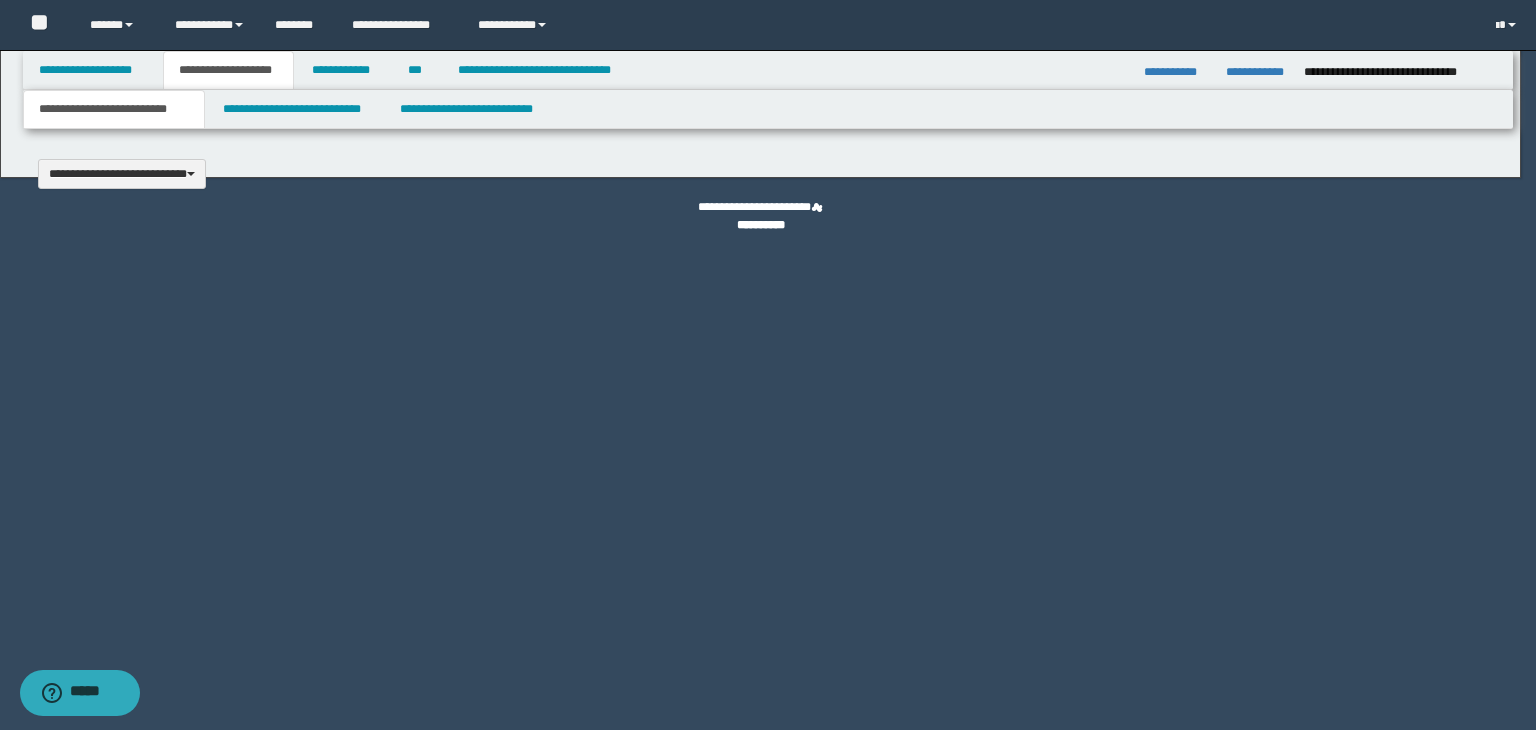 type 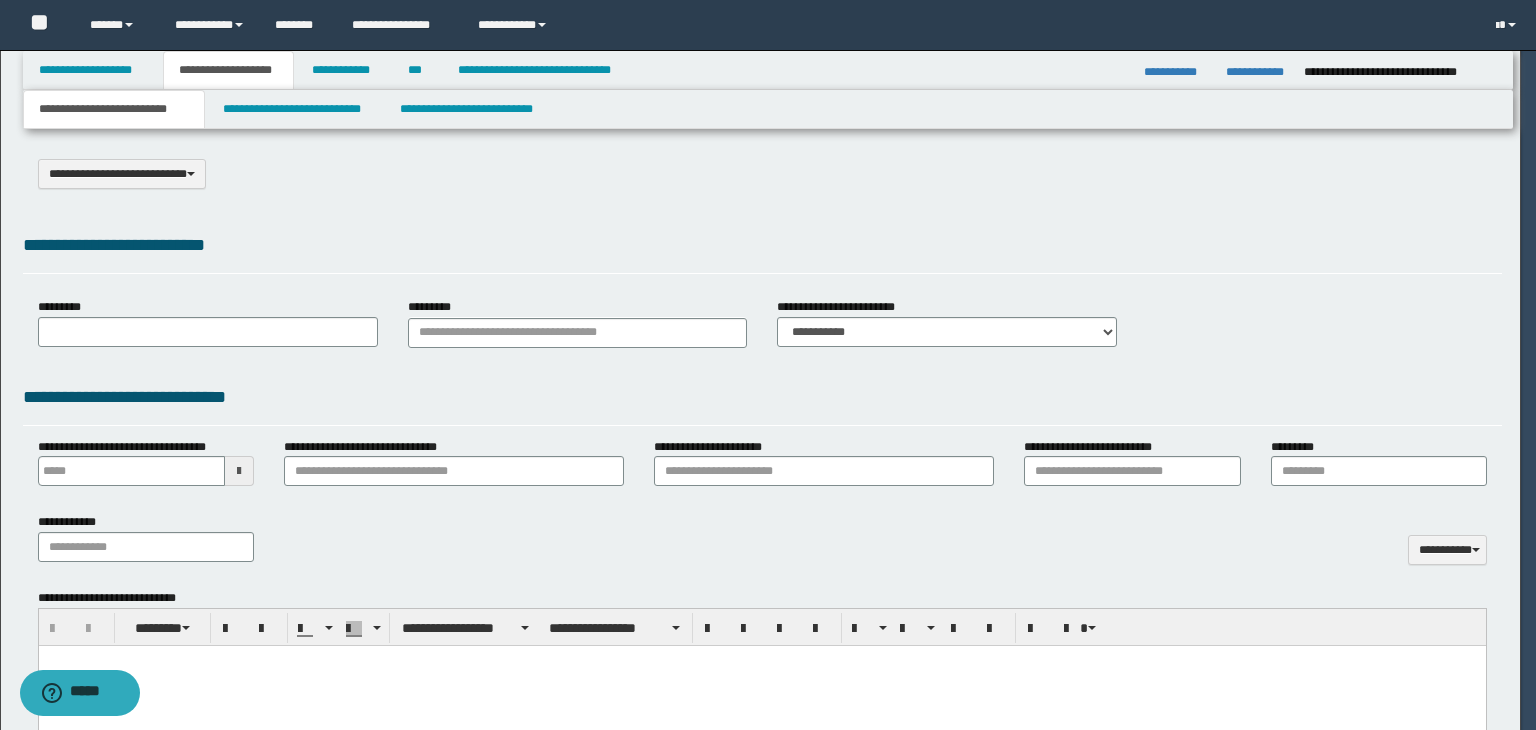 type on "**********" 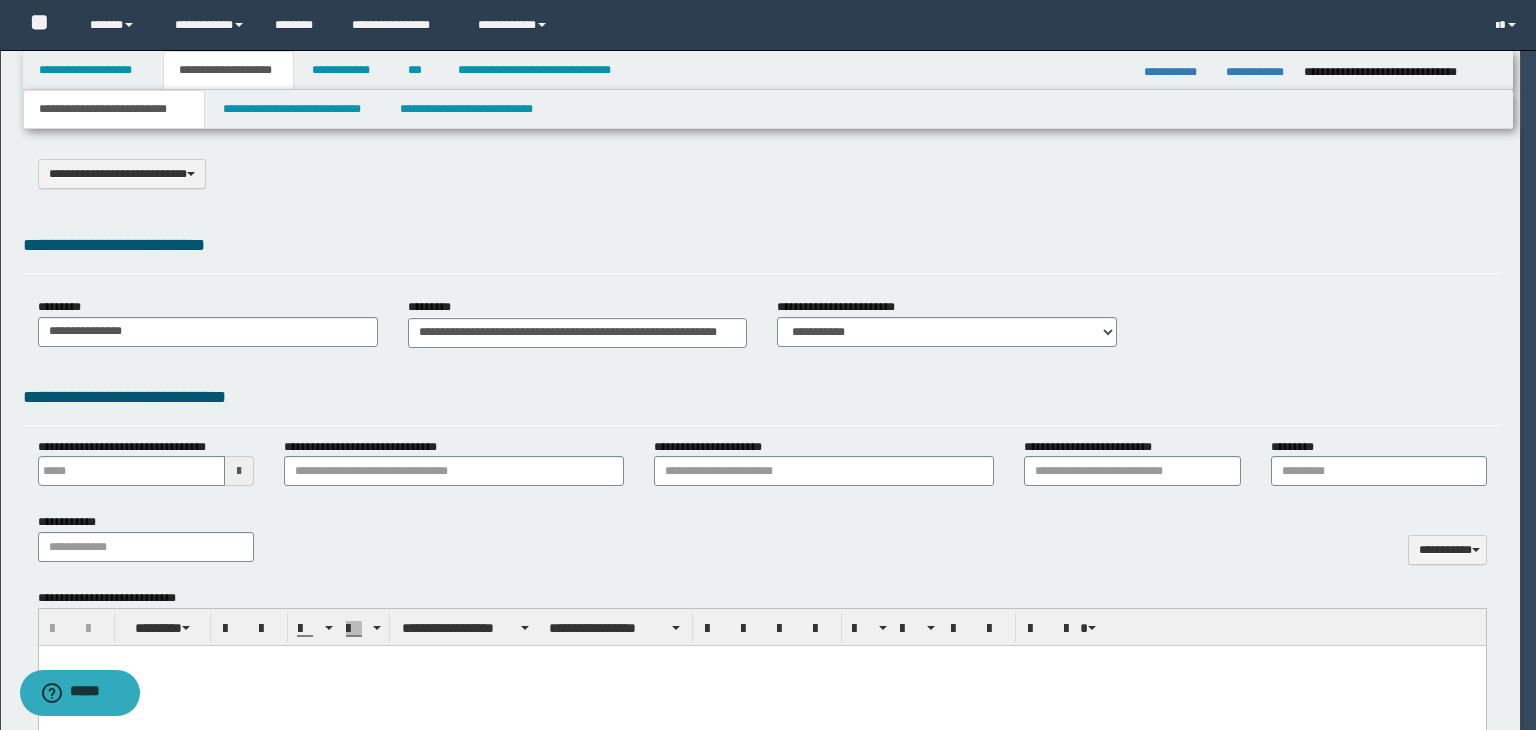 type on "**********" 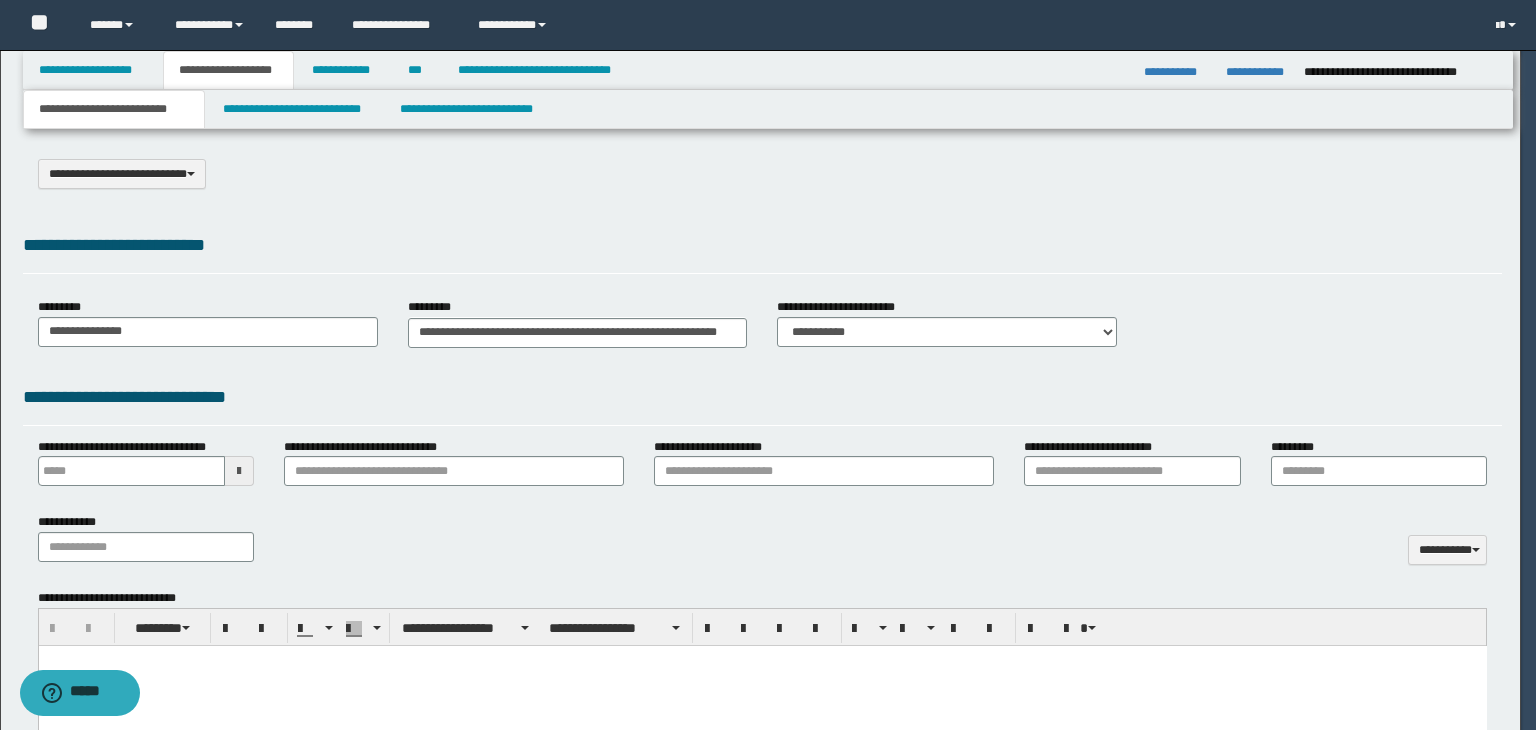 scroll, scrollTop: 0, scrollLeft: 0, axis: both 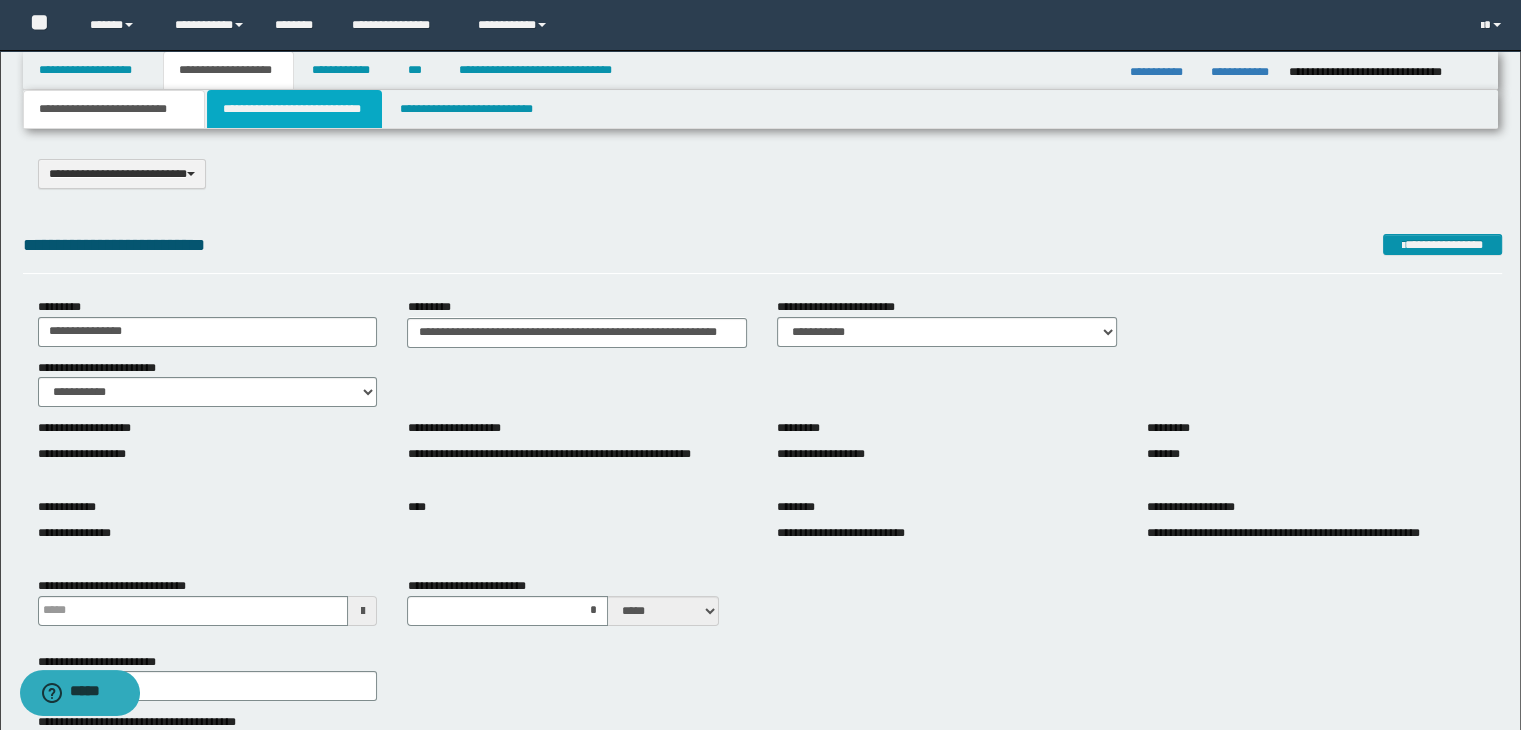 click on "**********" at bounding box center [294, 109] 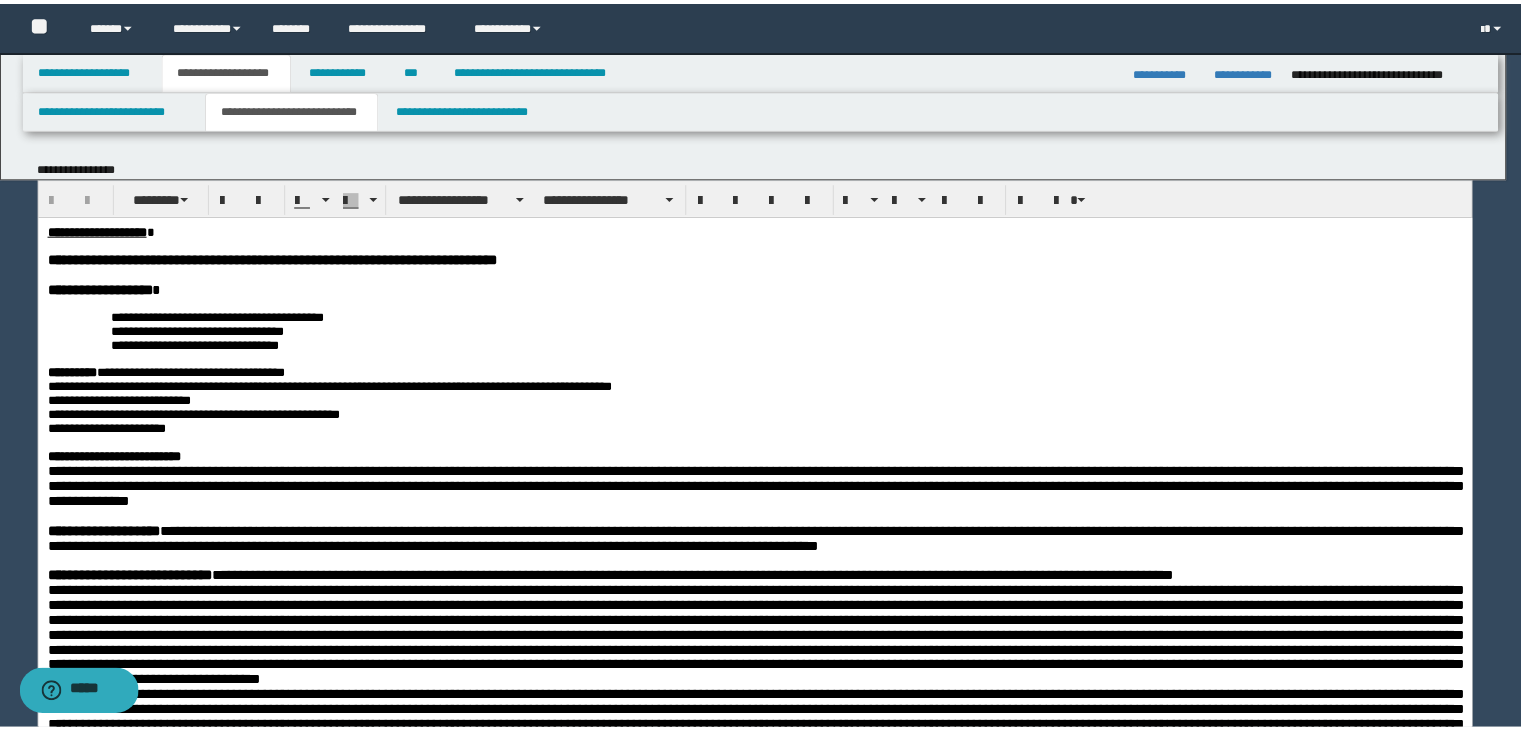 scroll, scrollTop: 0, scrollLeft: 0, axis: both 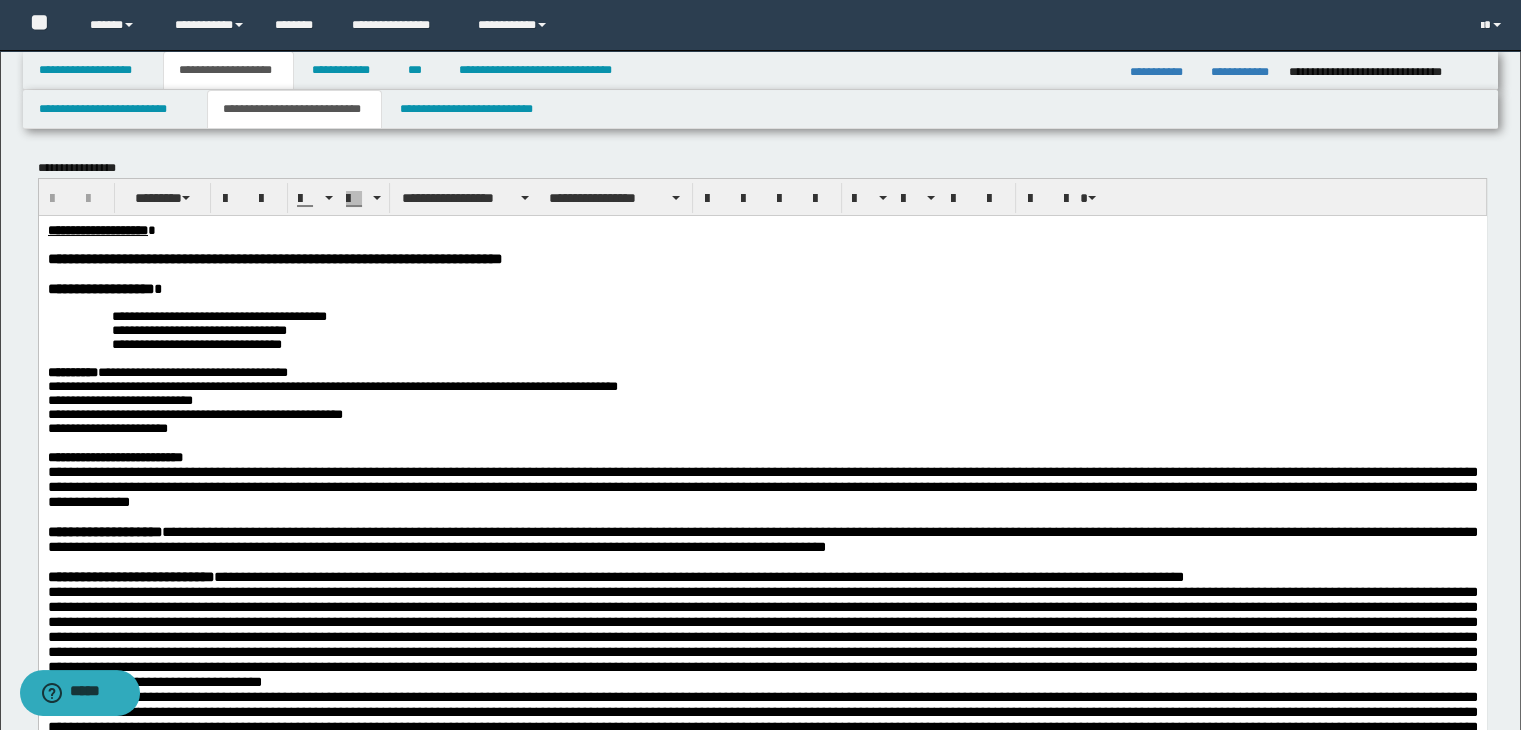 click on "**********" at bounding box center (762, 258) 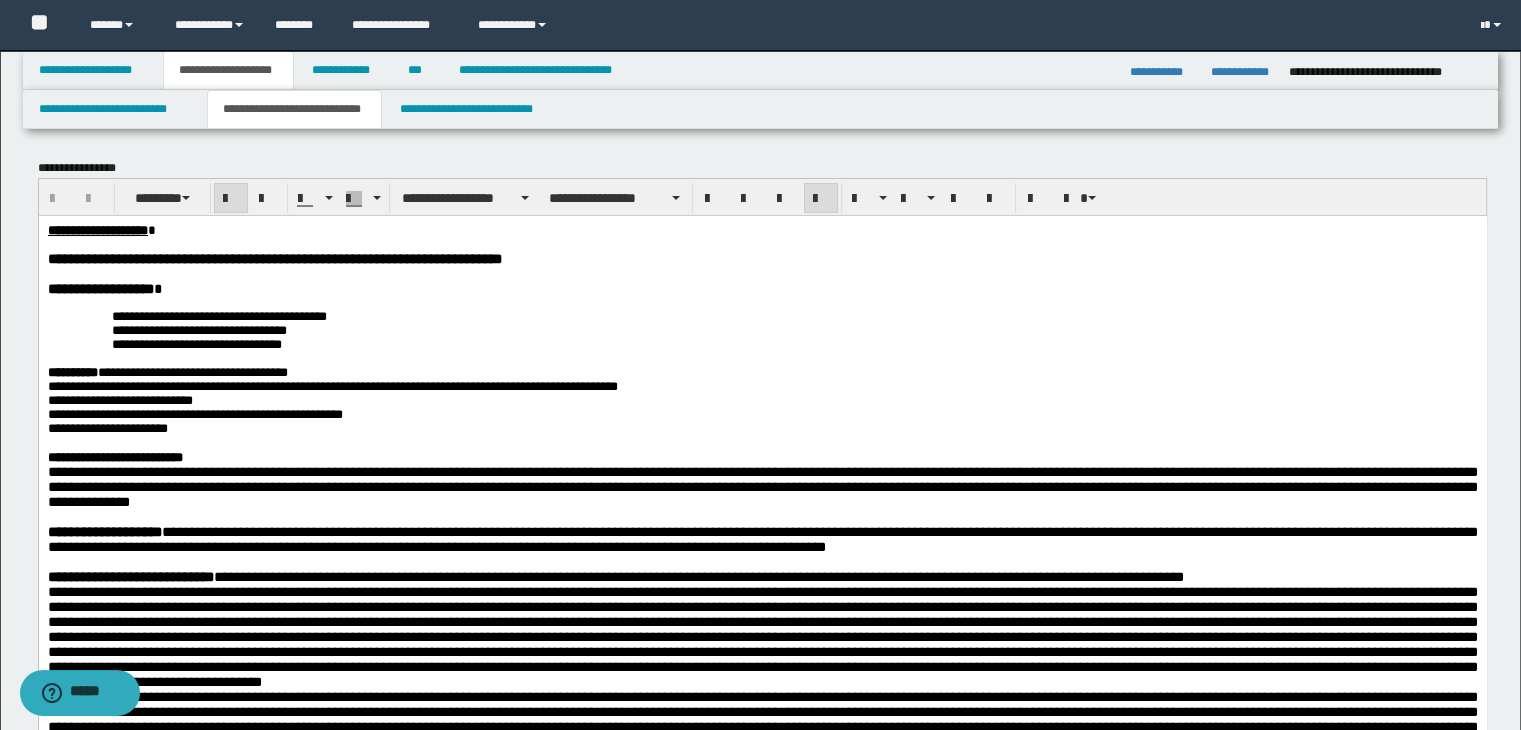 click at bounding box center [762, 273] 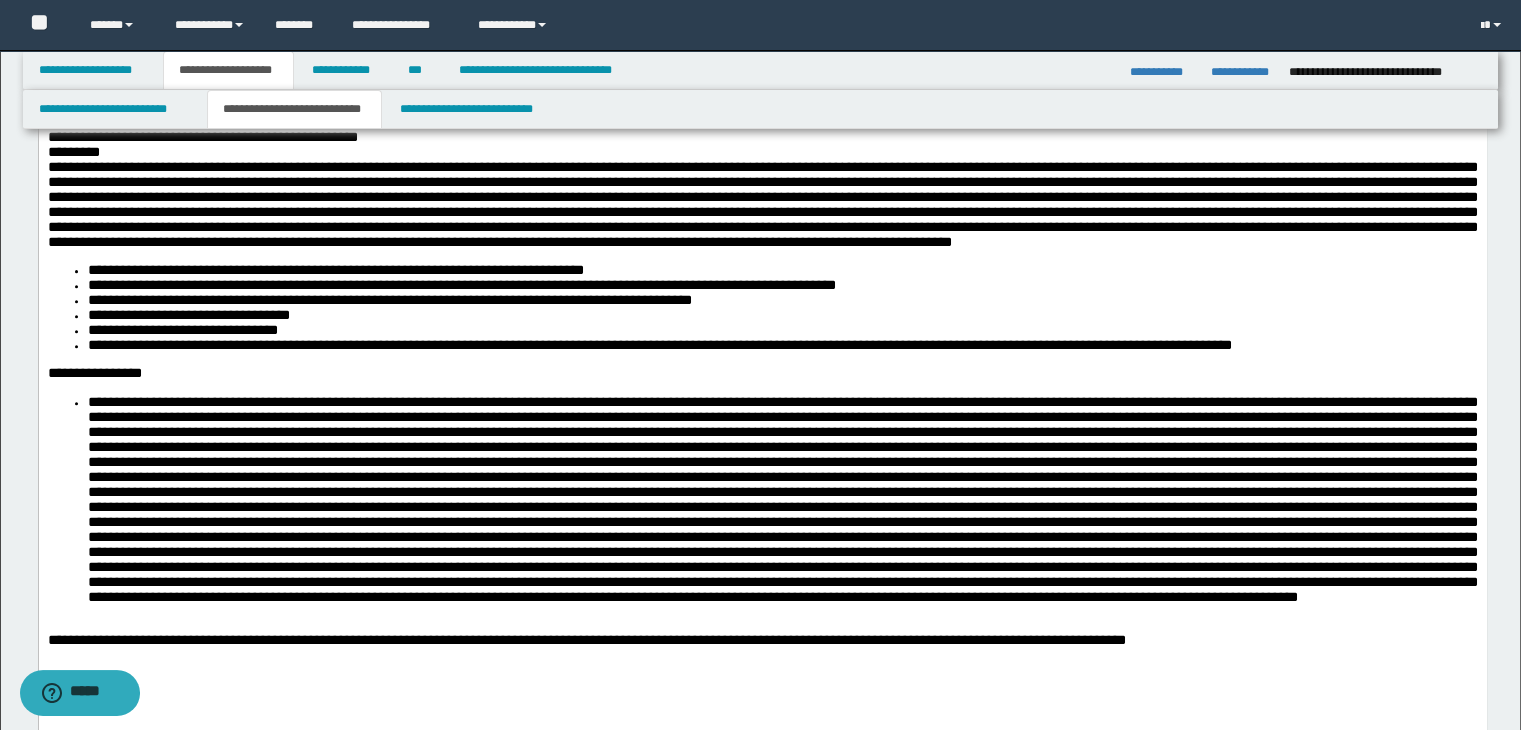 scroll, scrollTop: 815, scrollLeft: 0, axis: vertical 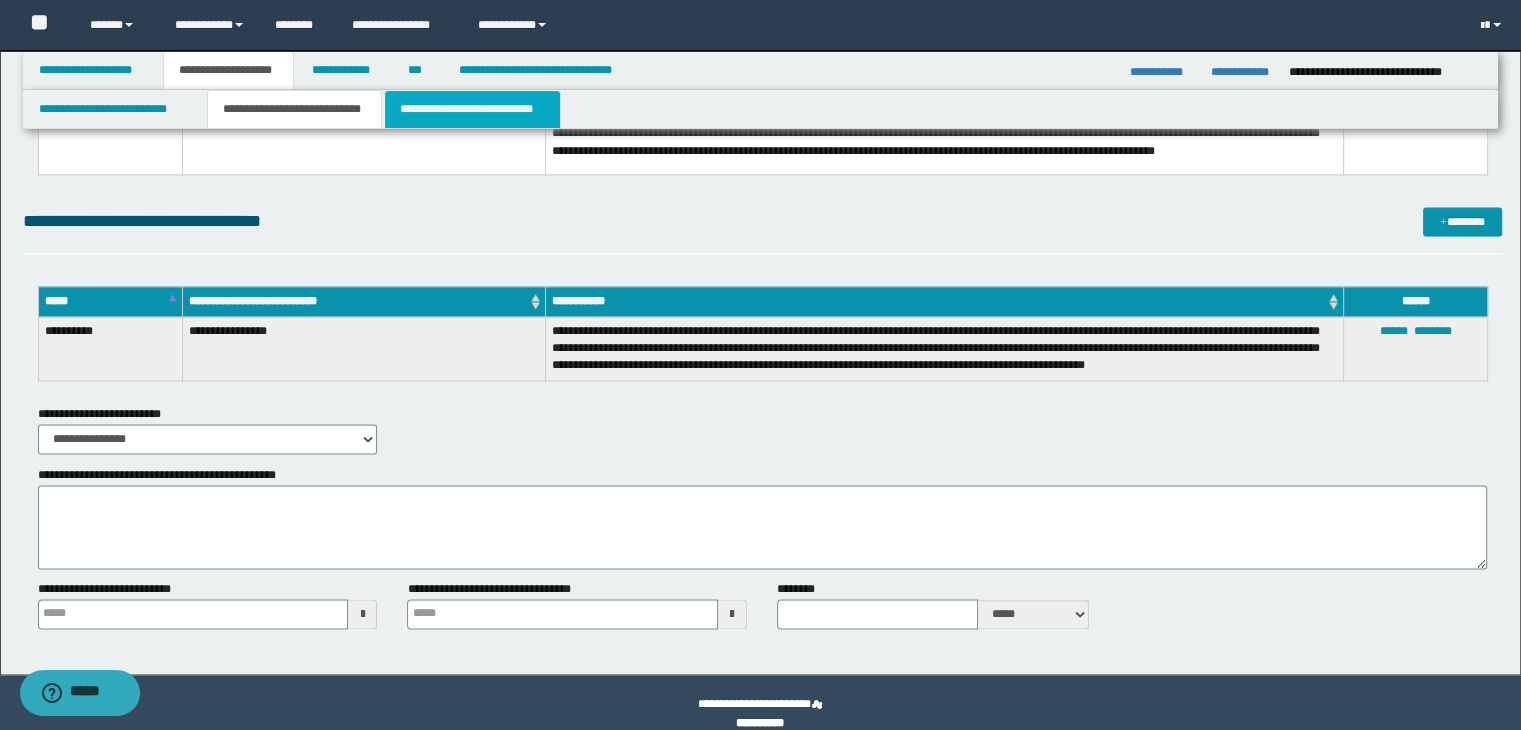 click on "**********" at bounding box center (472, 109) 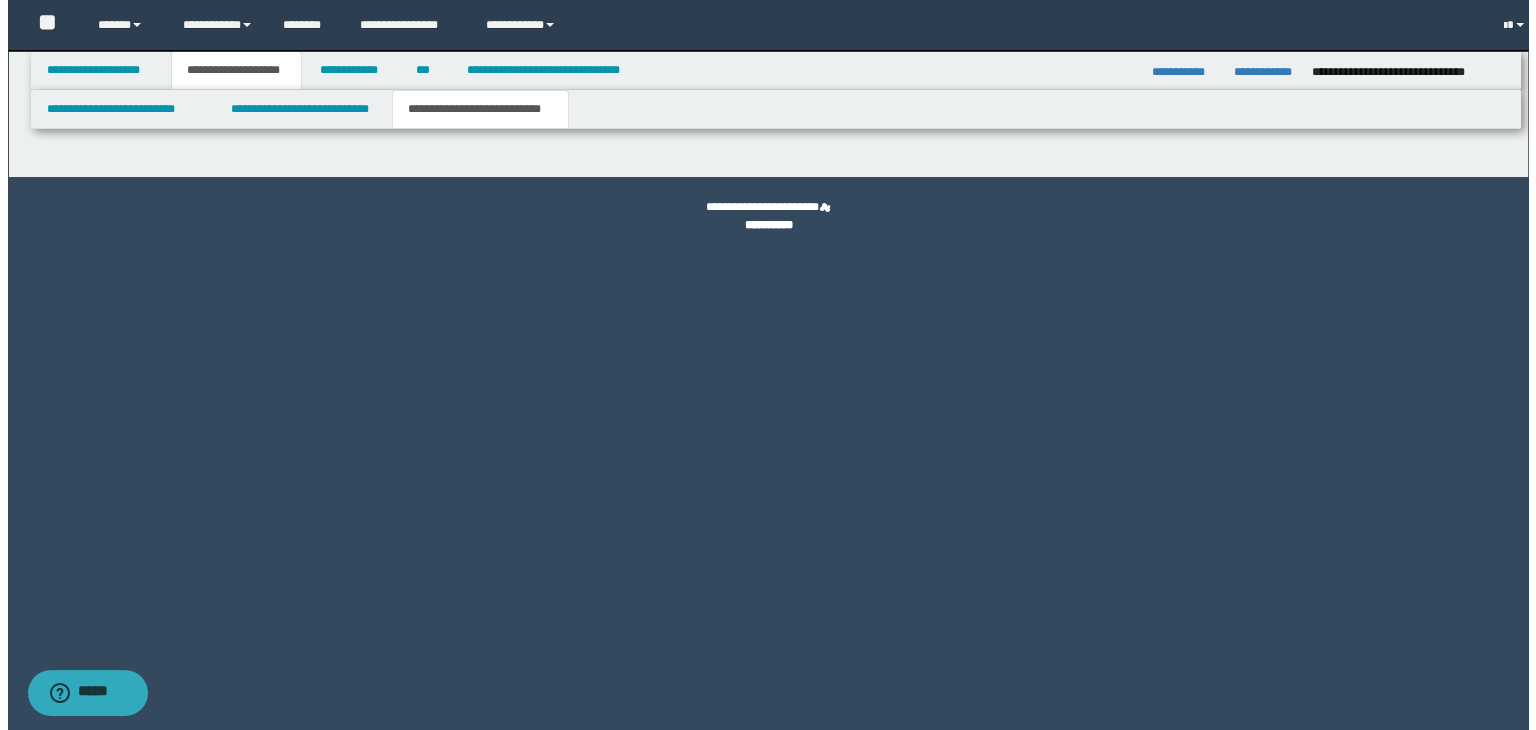 scroll, scrollTop: 0, scrollLeft: 0, axis: both 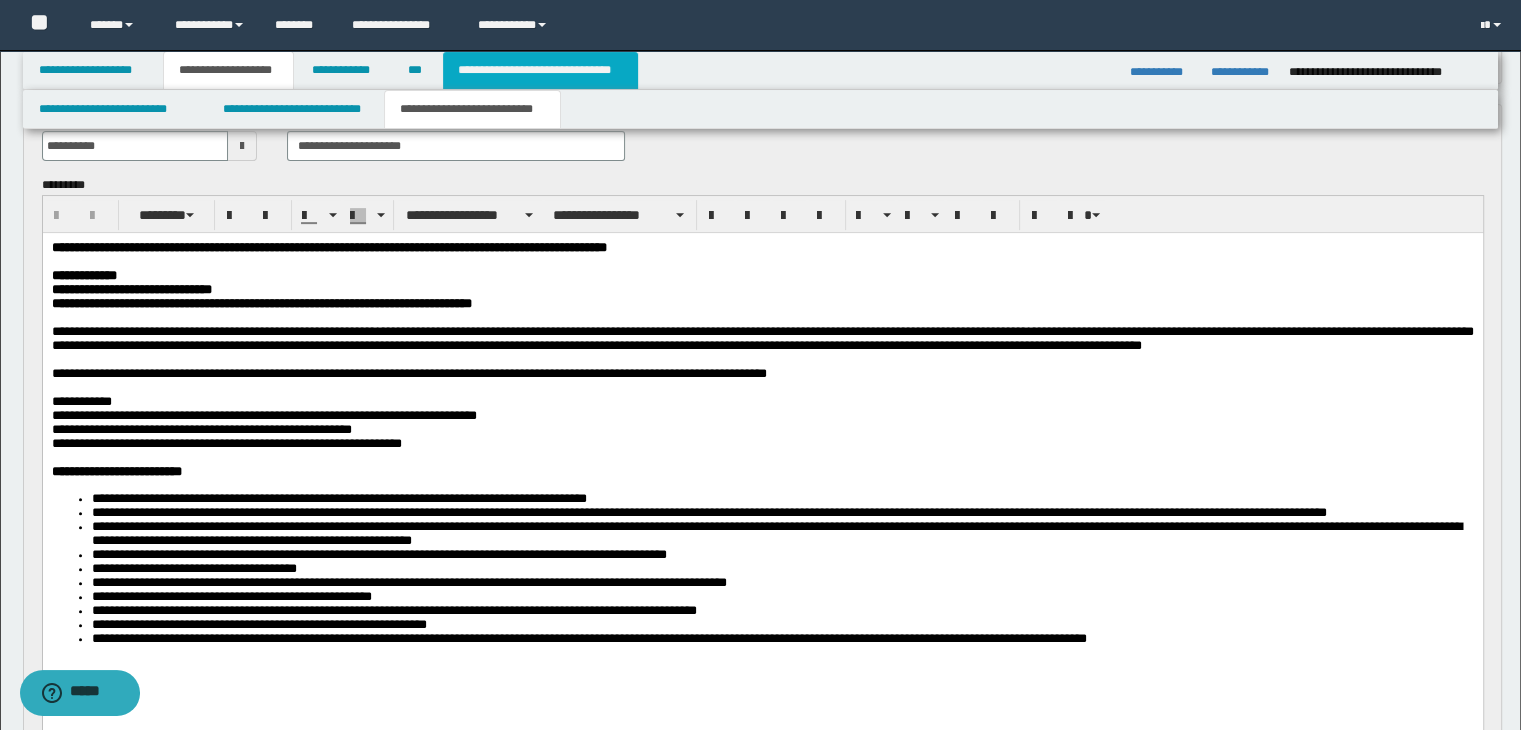 click on "**********" at bounding box center [540, 70] 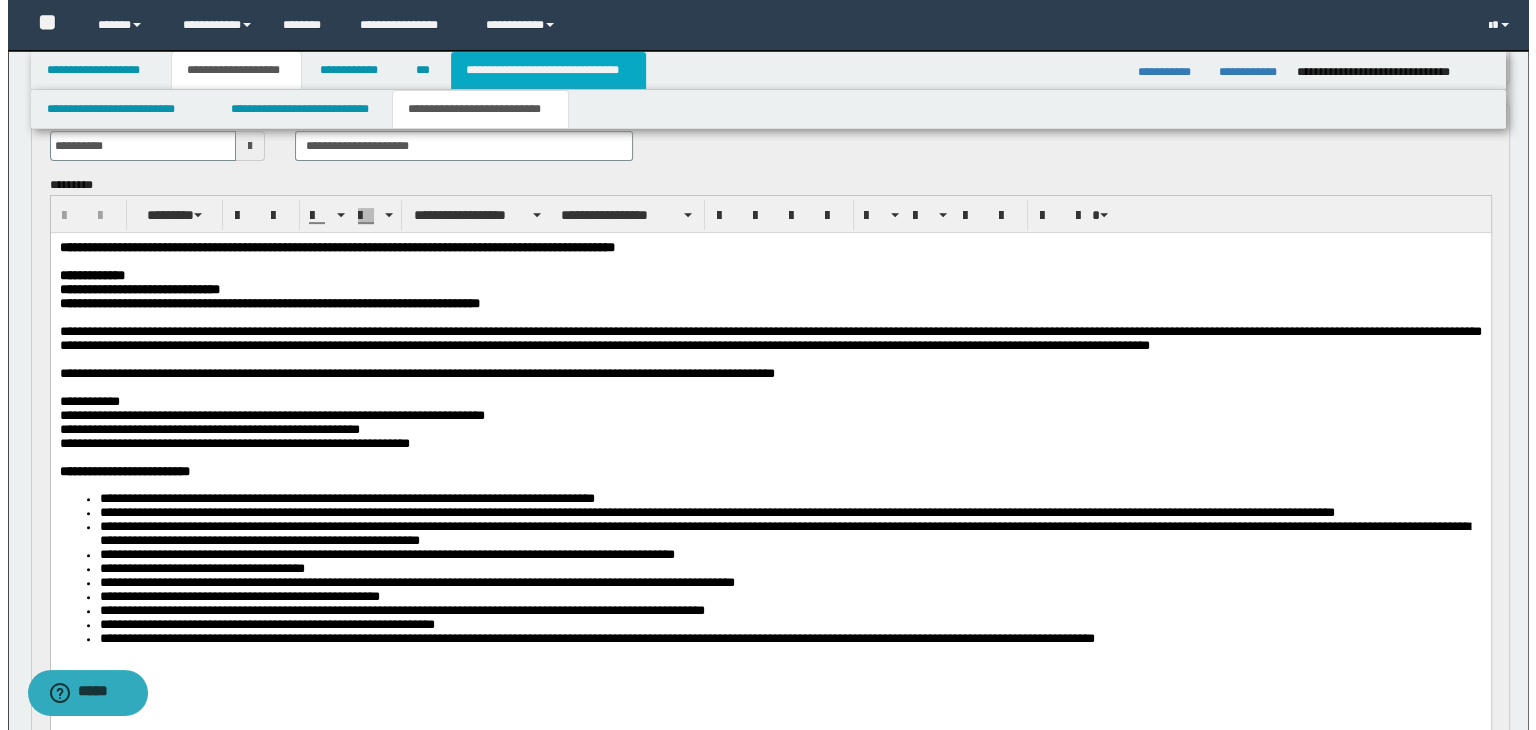 scroll, scrollTop: 0, scrollLeft: 0, axis: both 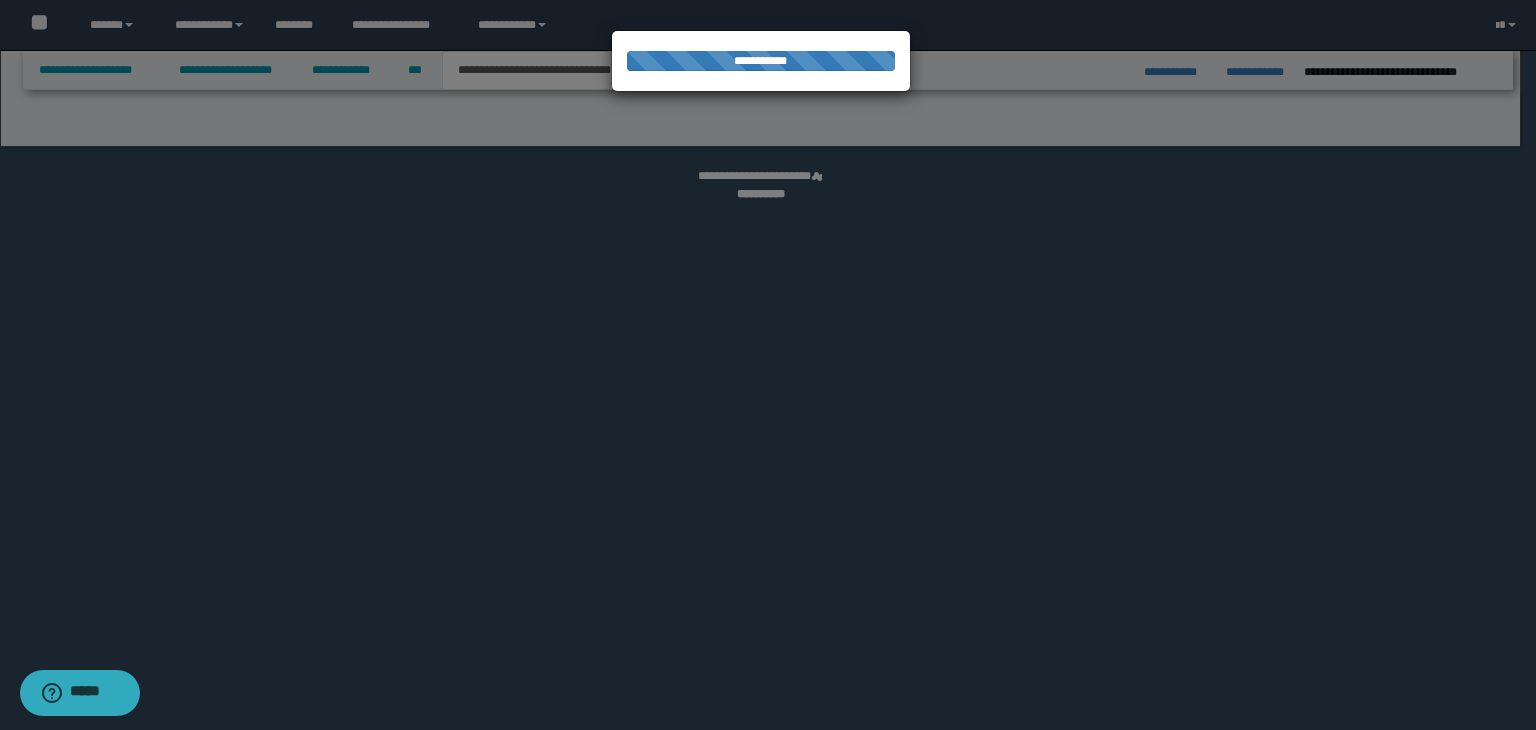 select on "*" 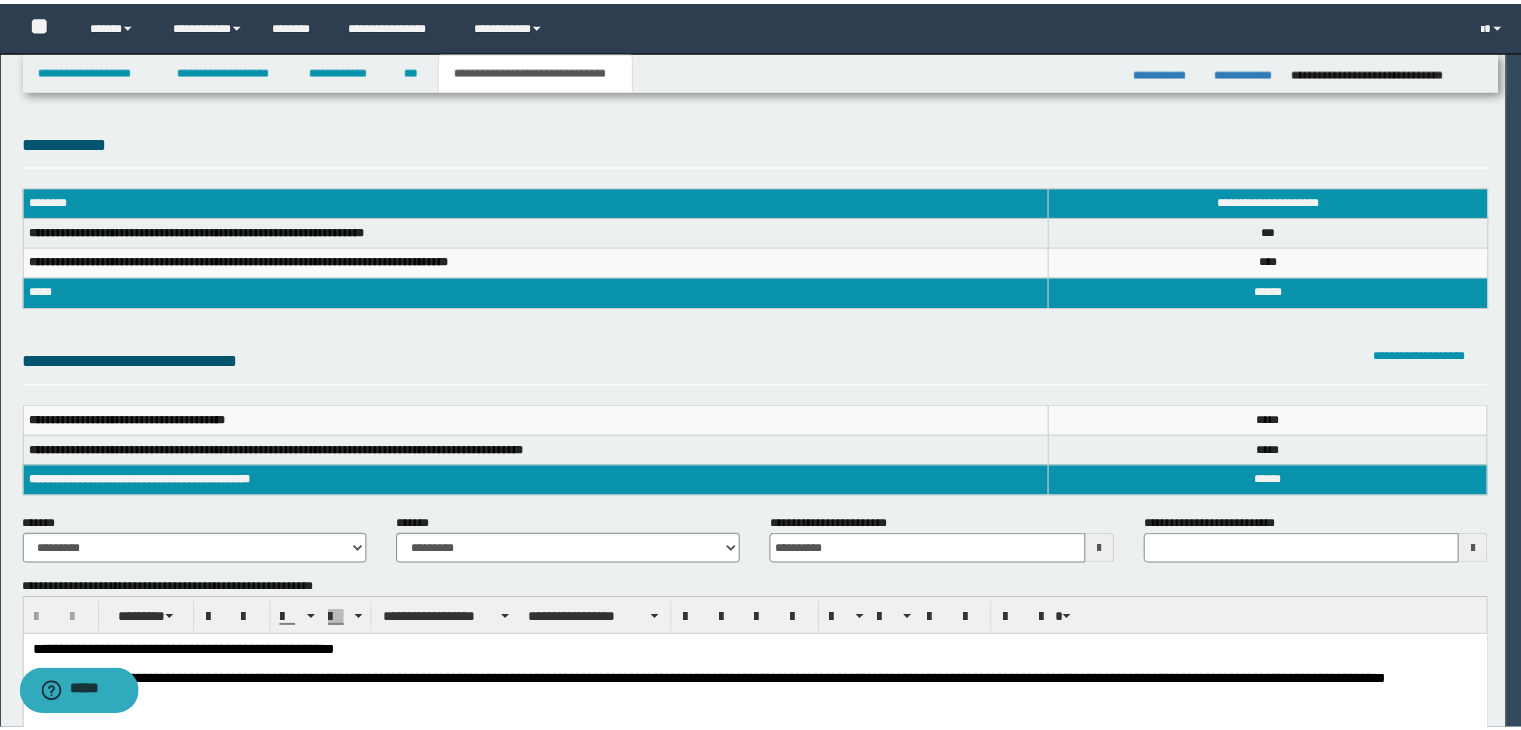 scroll, scrollTop: 0, scrollLeft: 0, axis: both 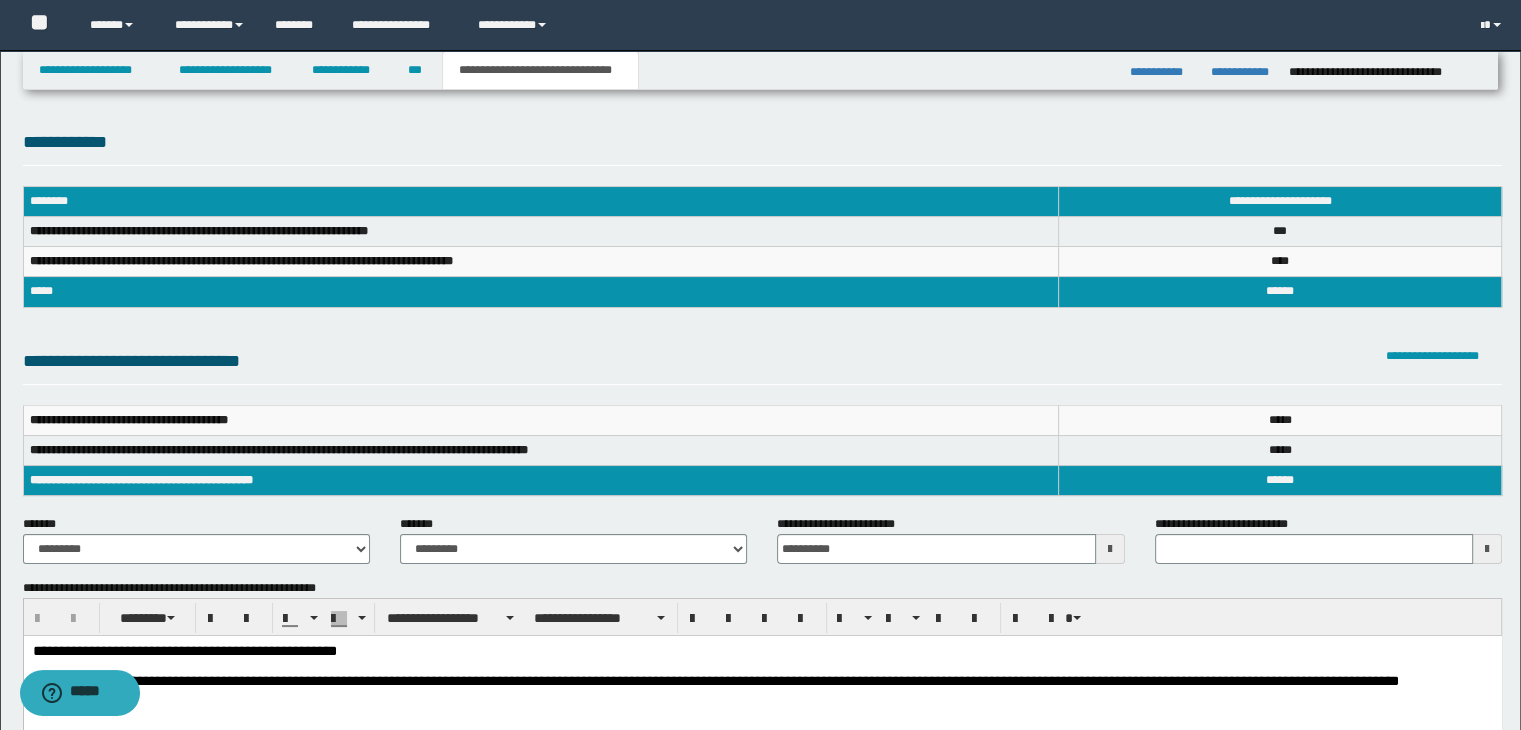 type 